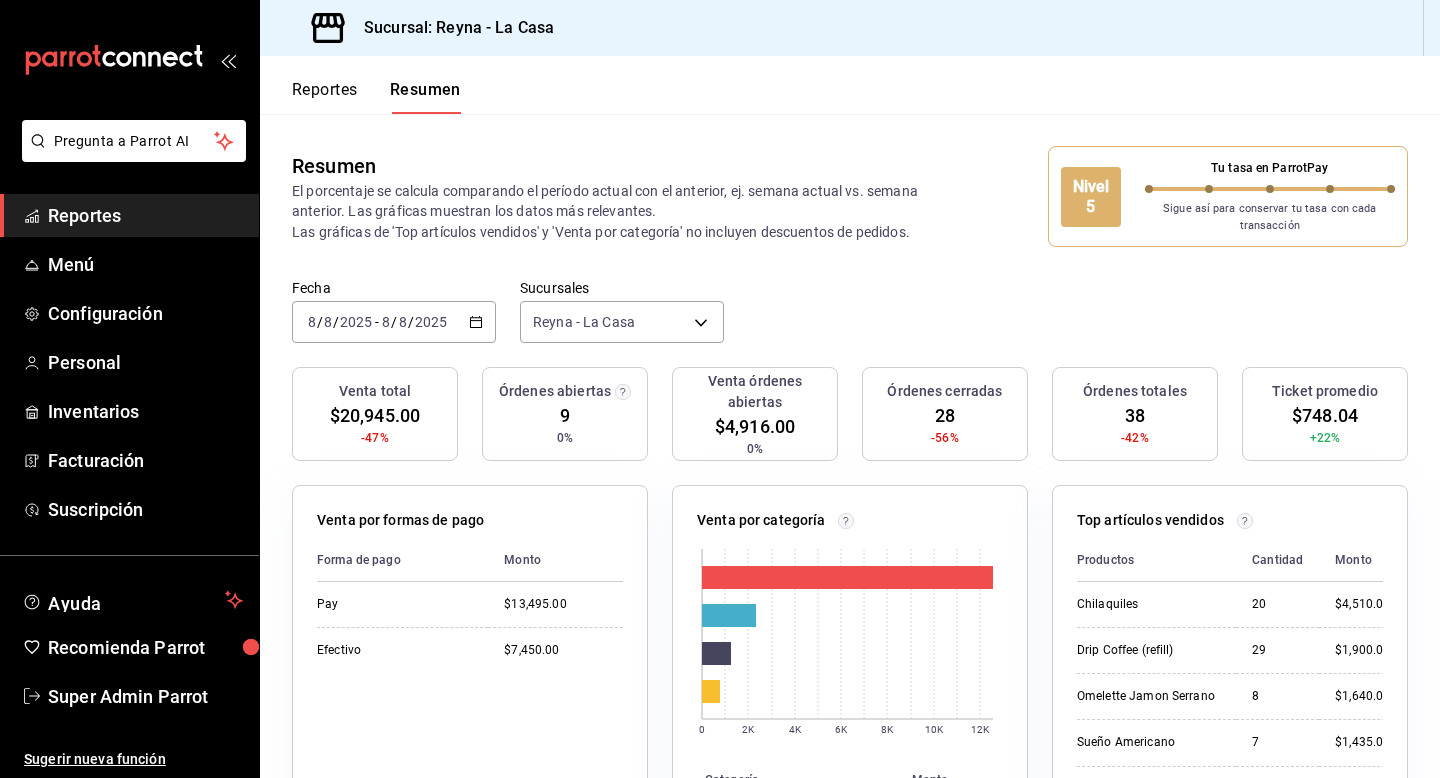 scroll, scrollTop: 0, scrollLeft: 0, axis: both 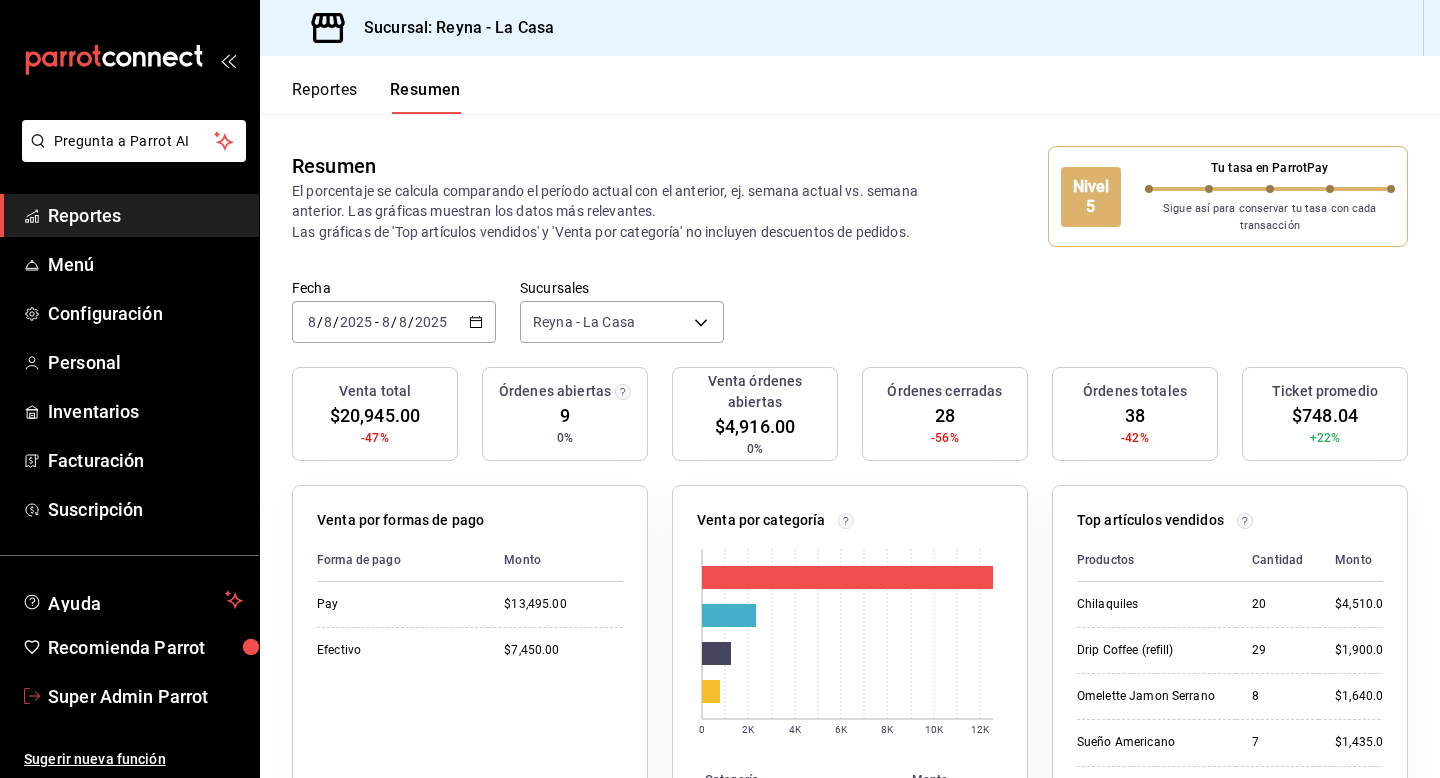 drag, startPoint x: 149, startPoint y: 686, endPoint x: 179, endPoint y: 662, distance: 38.418747 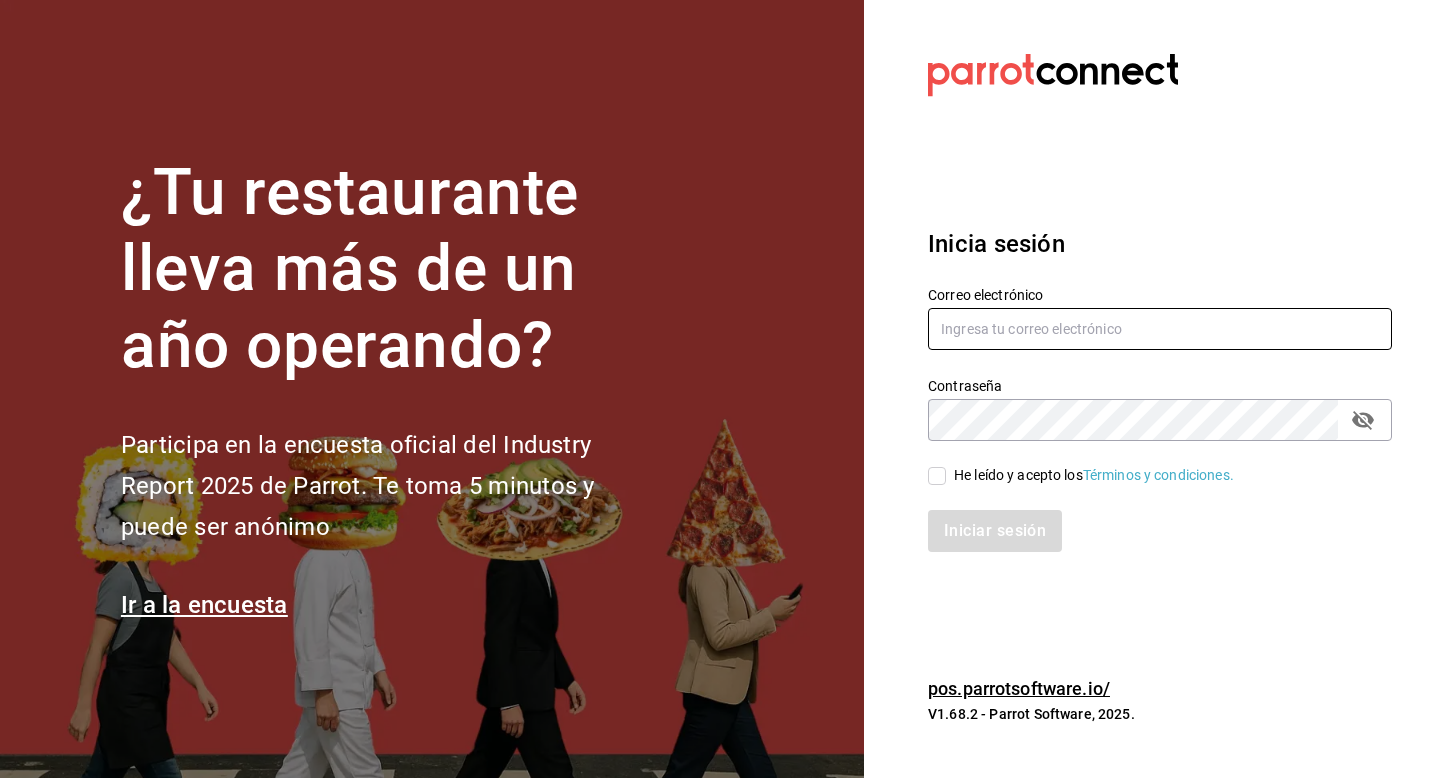 click at bounding box center (1160, 329) 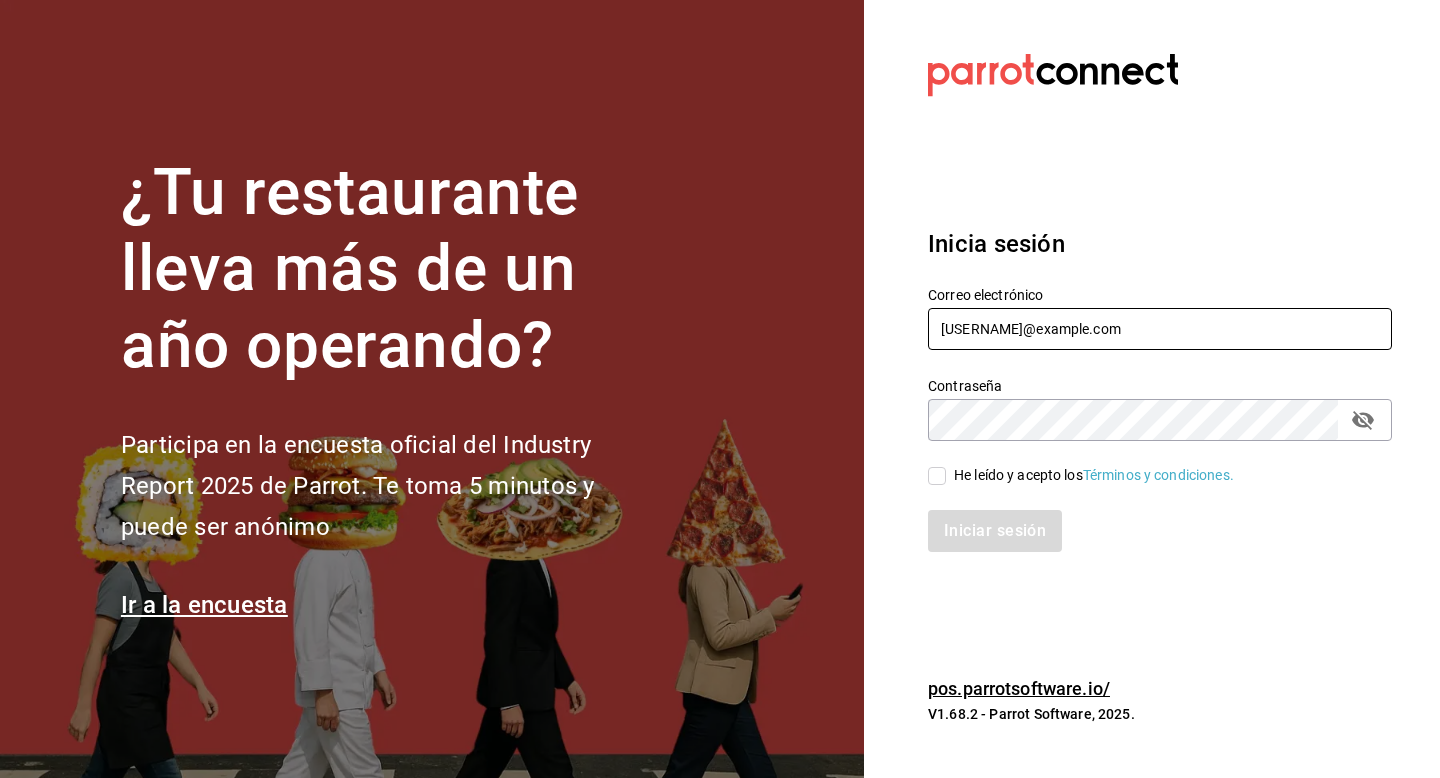 type on "multiuser@napolipizza.com" 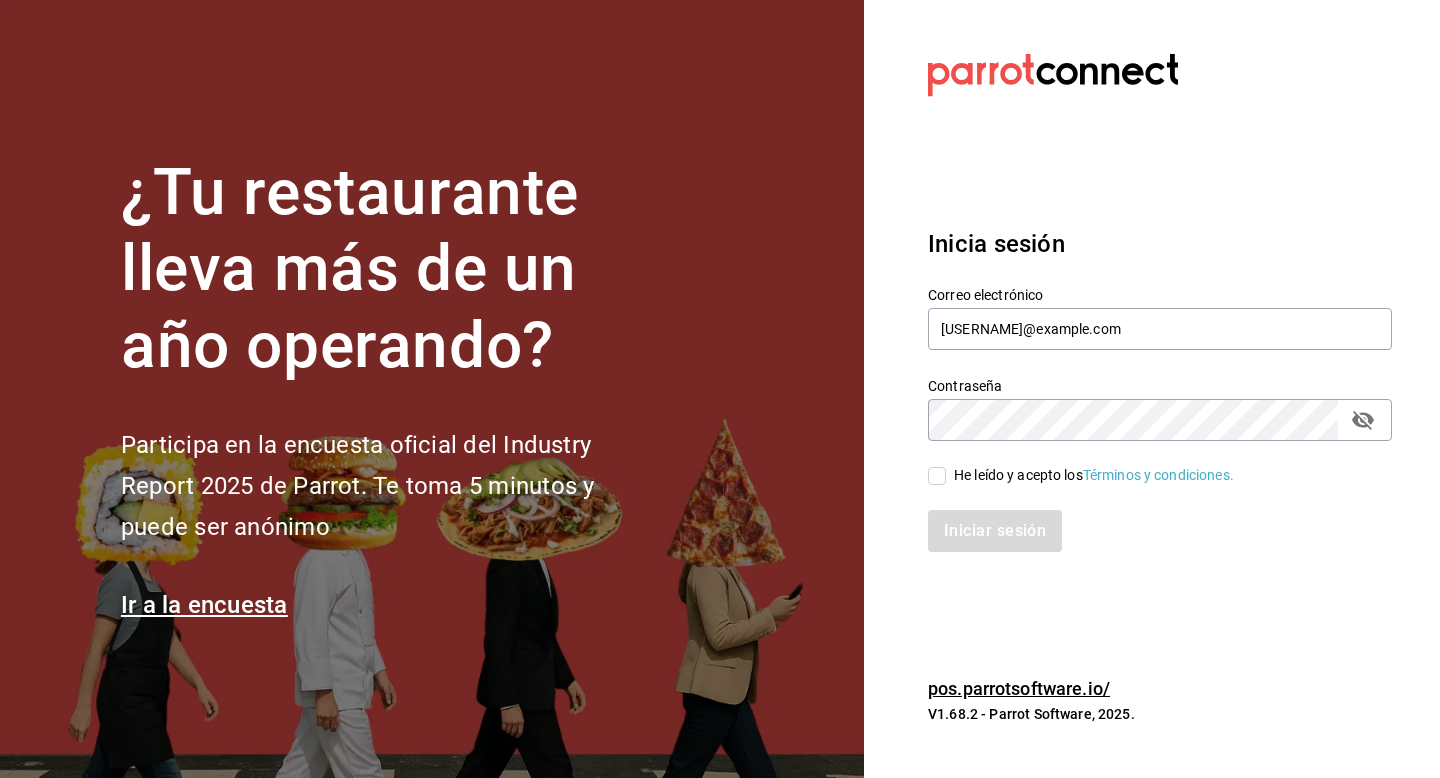 click on "He leído y acepto los  Términos y condiciones." at bounding box center [1094, 475] 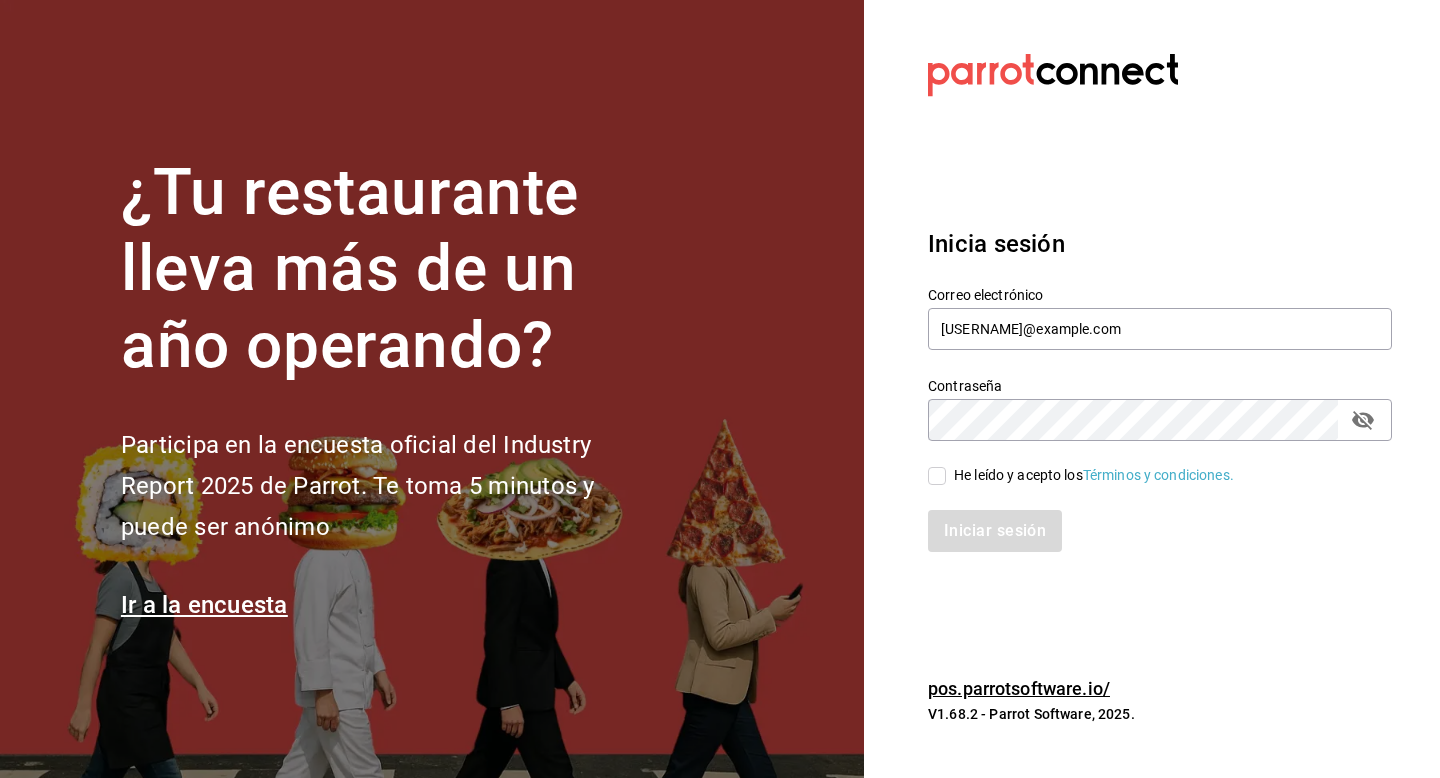 checkbox on "true" 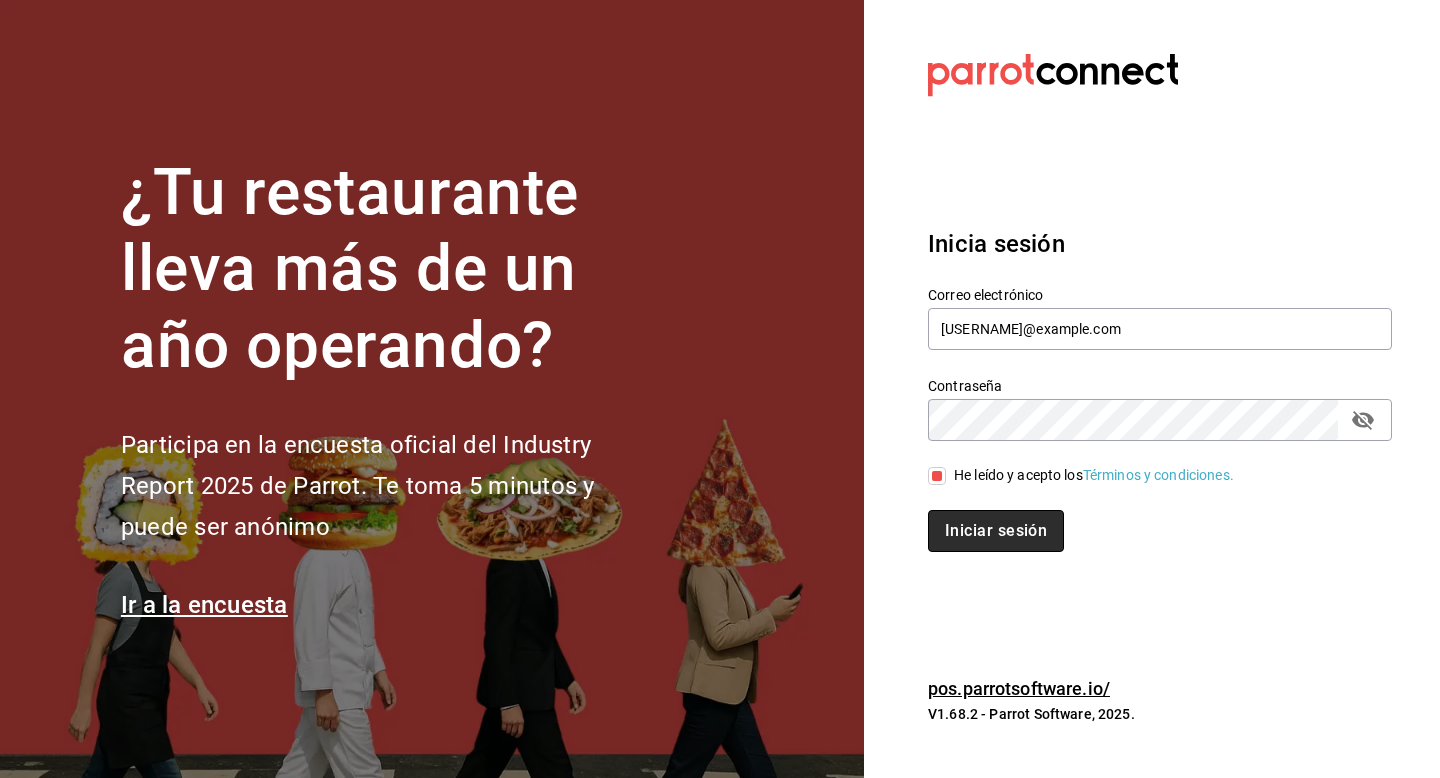 click on "Iniciar sesión" at bounding box center (996, 531) 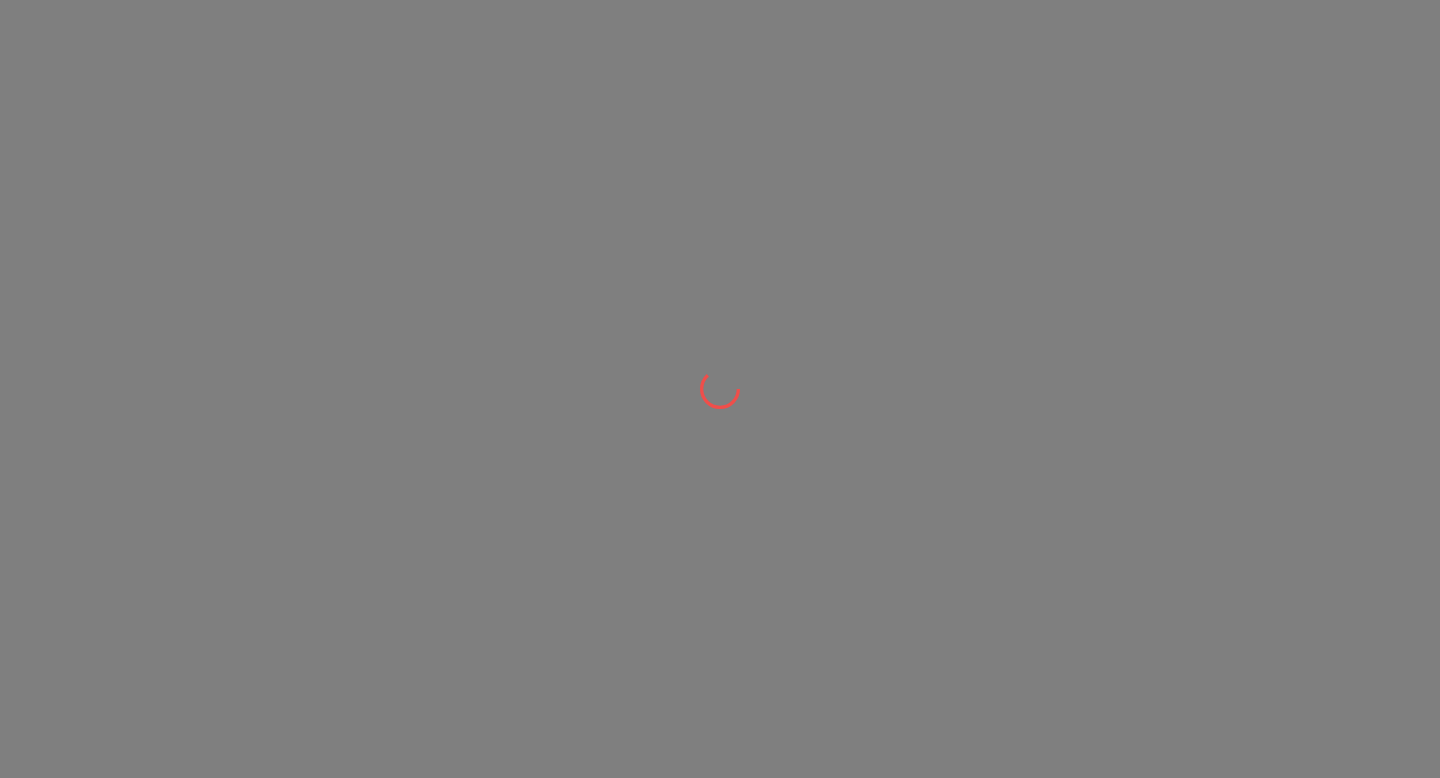 scroll, scrollTop: 0, scrollLeft: 0, axis: both 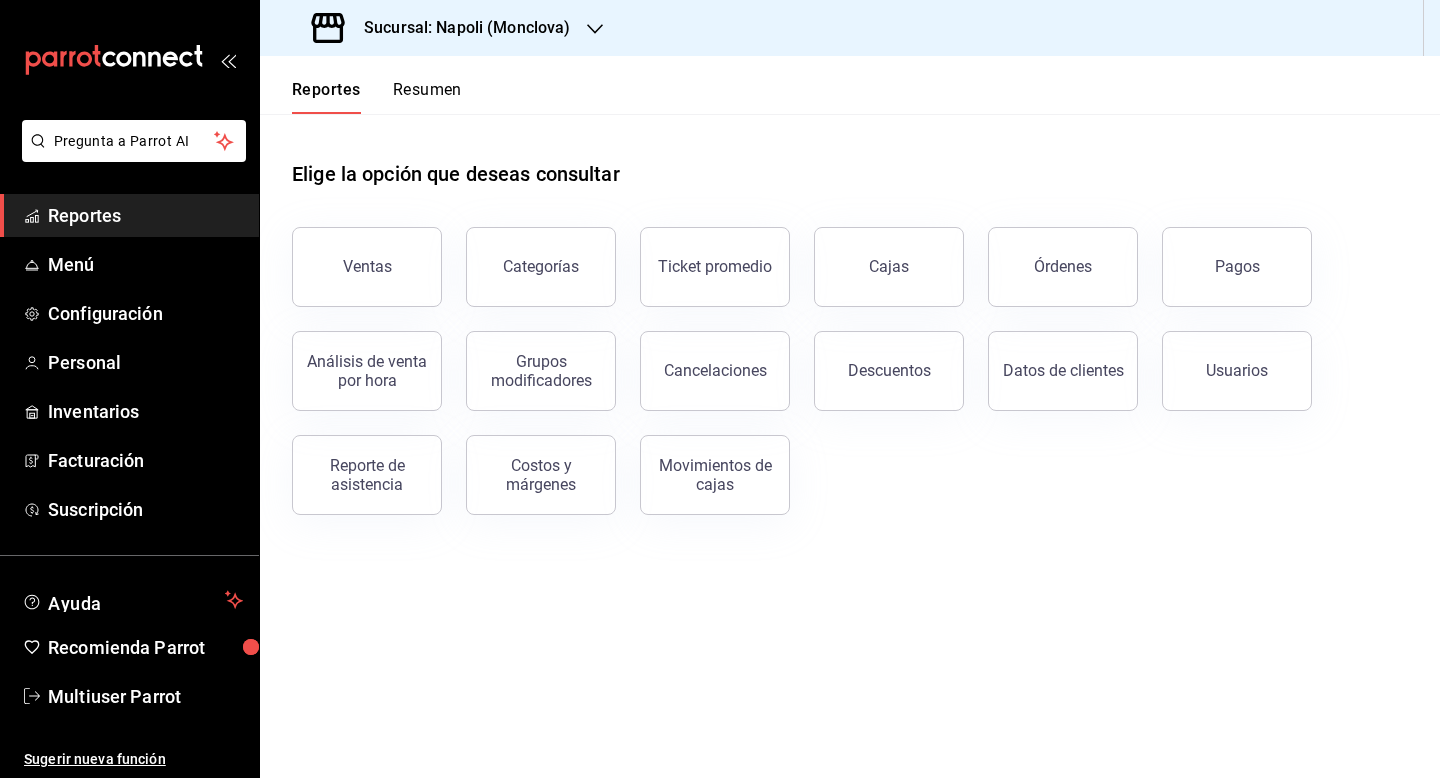 click on "Sucursal: Napoli (Monclova)" at bounding box center [443, 28] 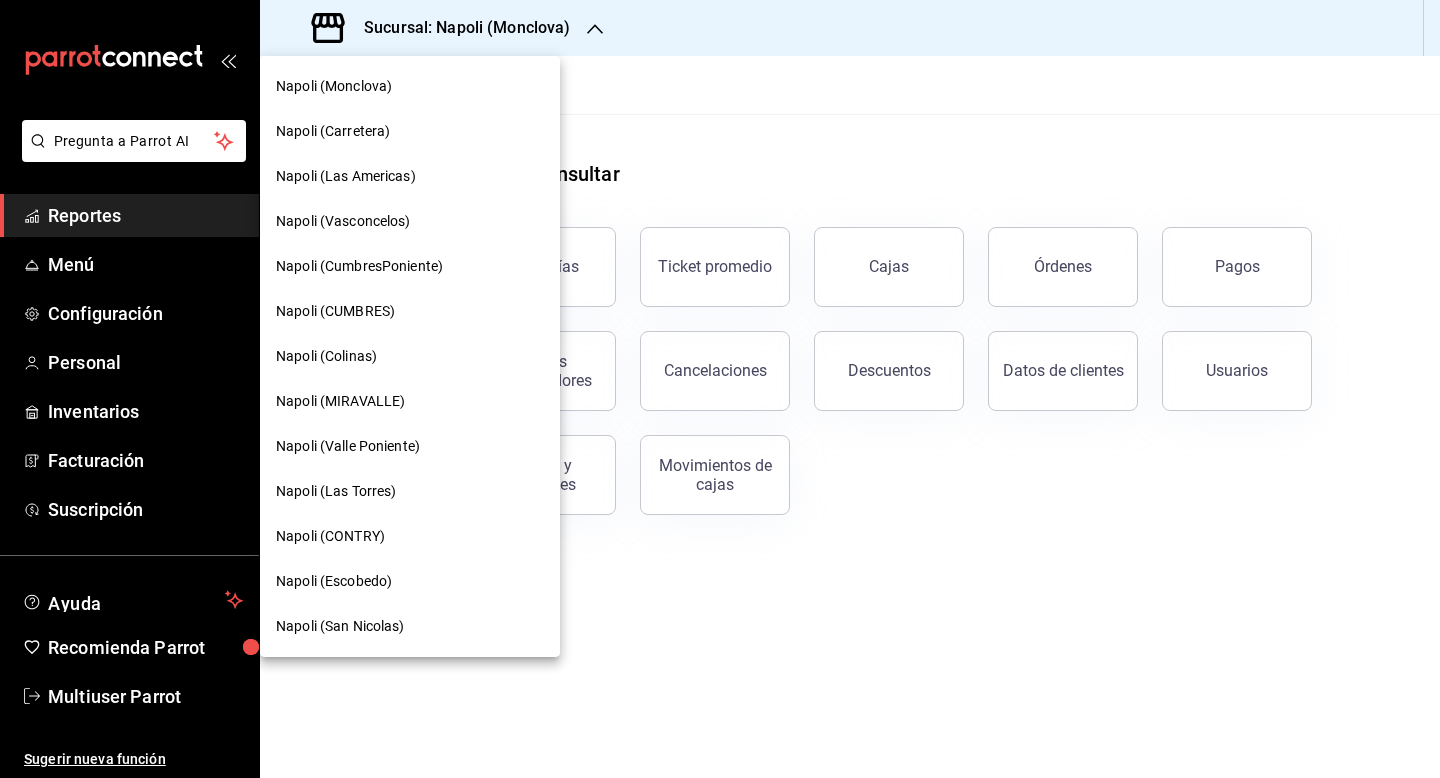 click on "Napoli (San Nicolas)" at bounding box center [410, 626] 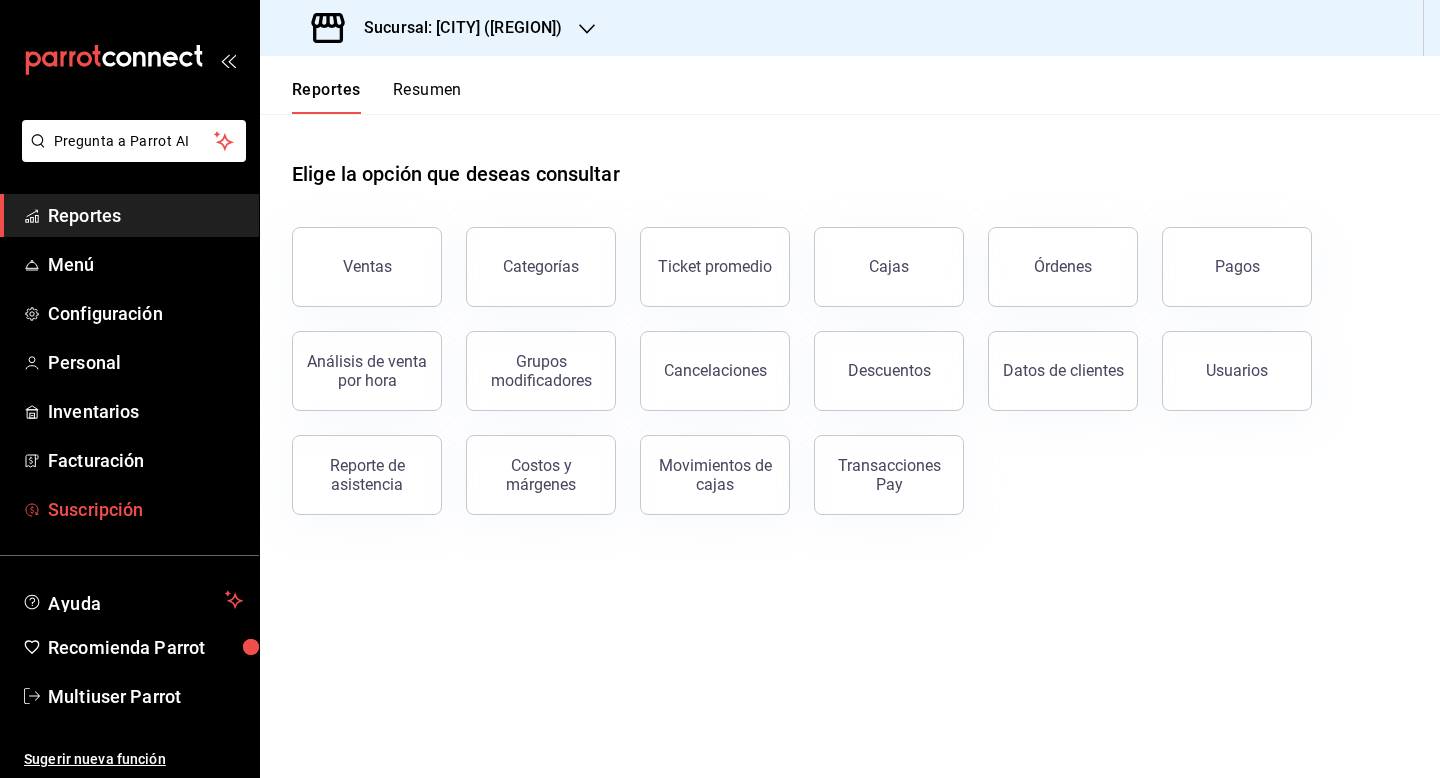 click on "Suscripción" at bounding box center (145, 509) 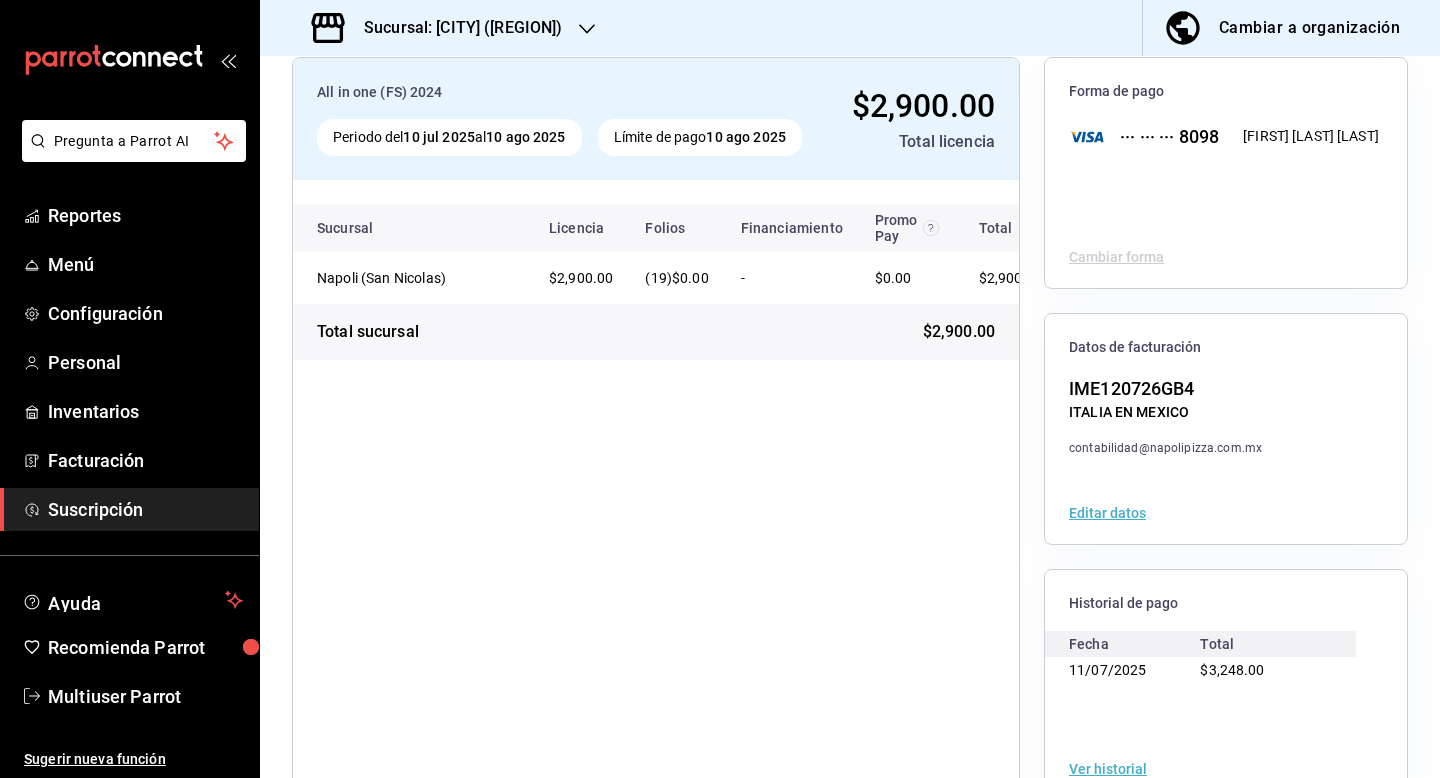 scroll, scrollTop: 169, scrollLeft: 0, axis: vertical 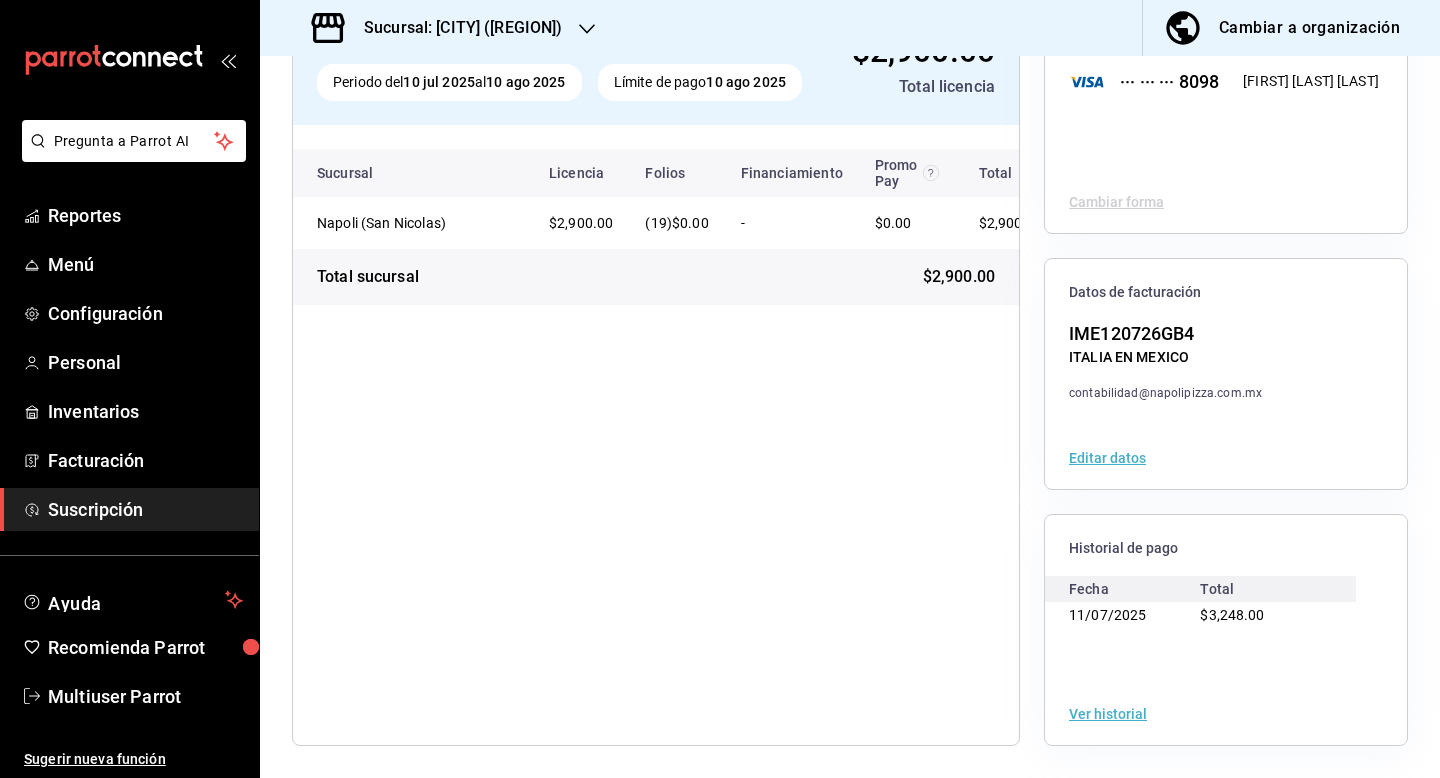click on "Ver historial" at bounding box center [1108, 714] 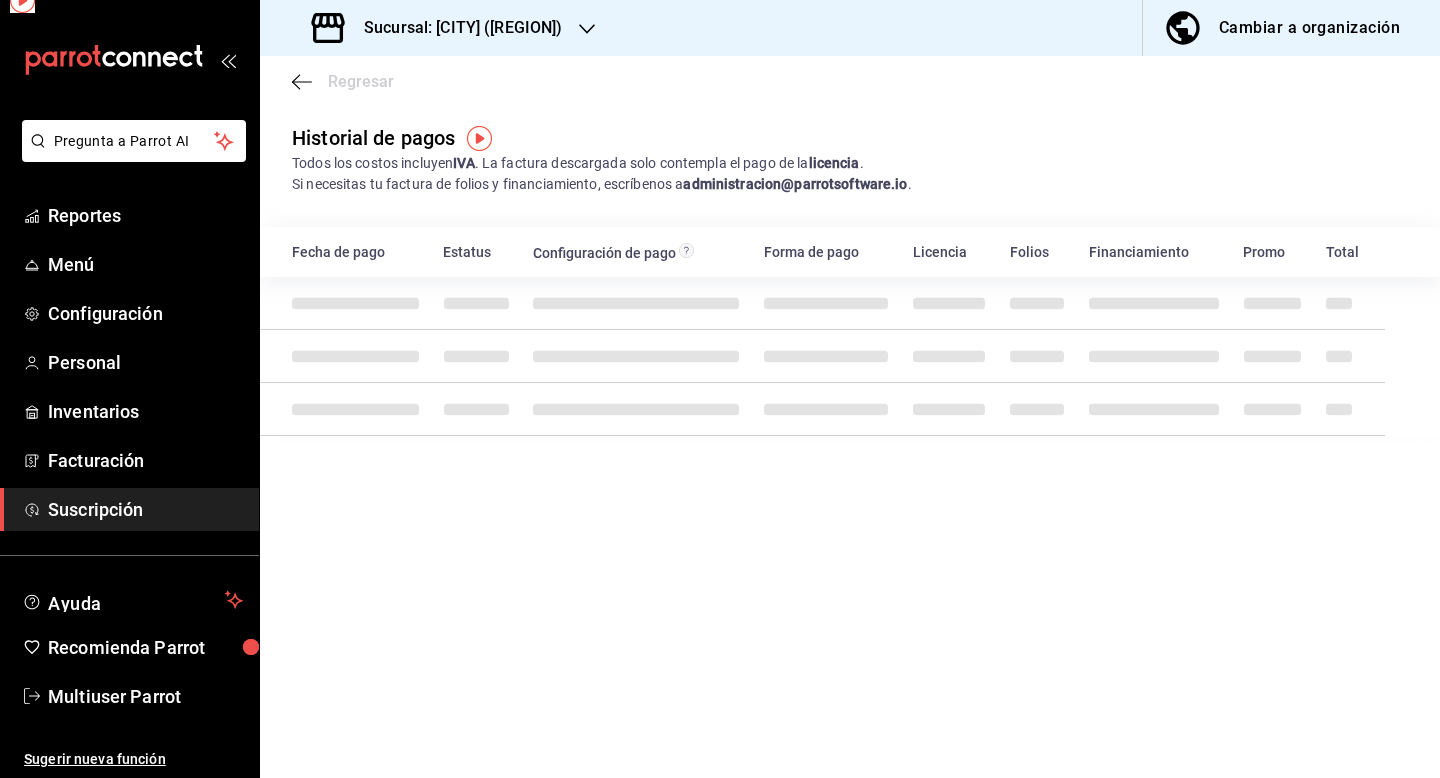 scroll, scrollTop: 0, scrollLeft: 0, axis: both 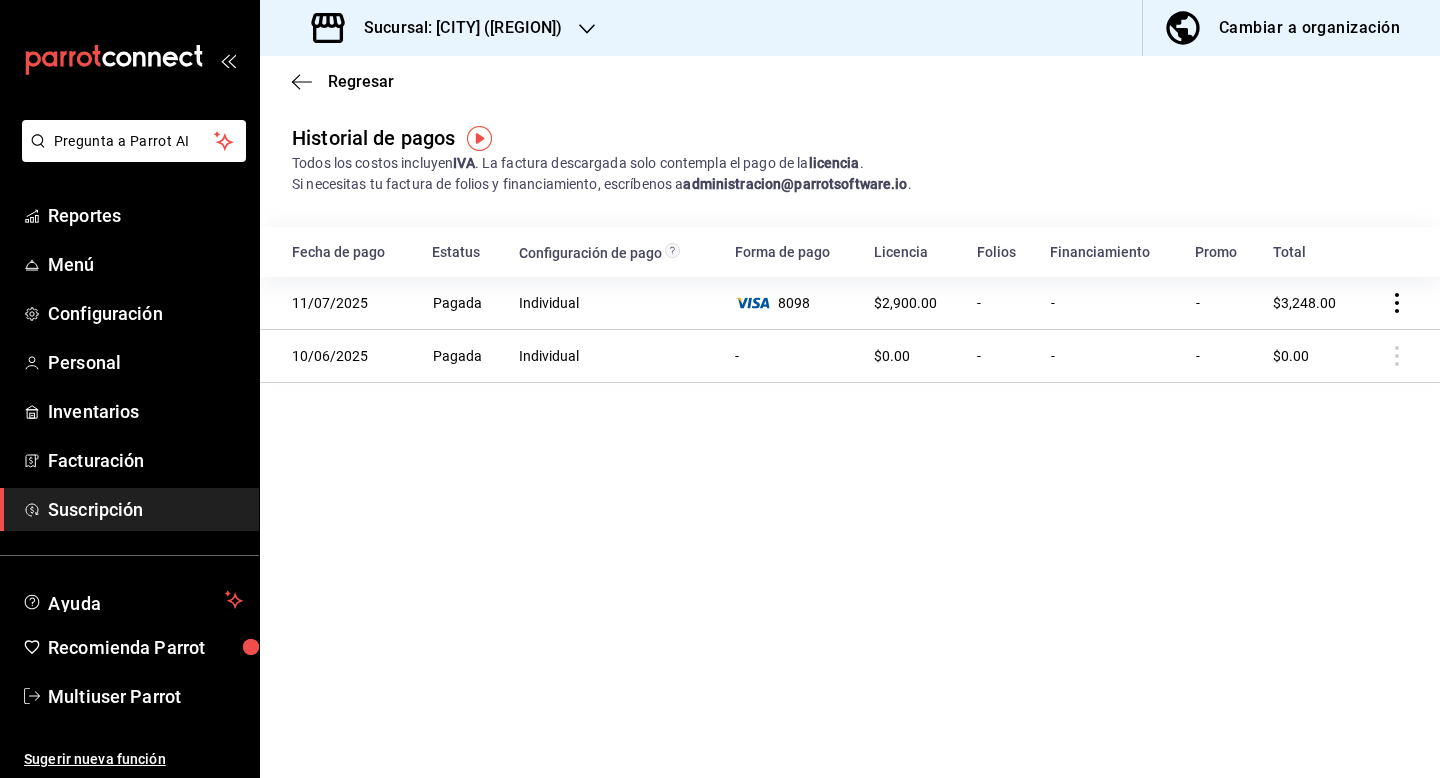 click 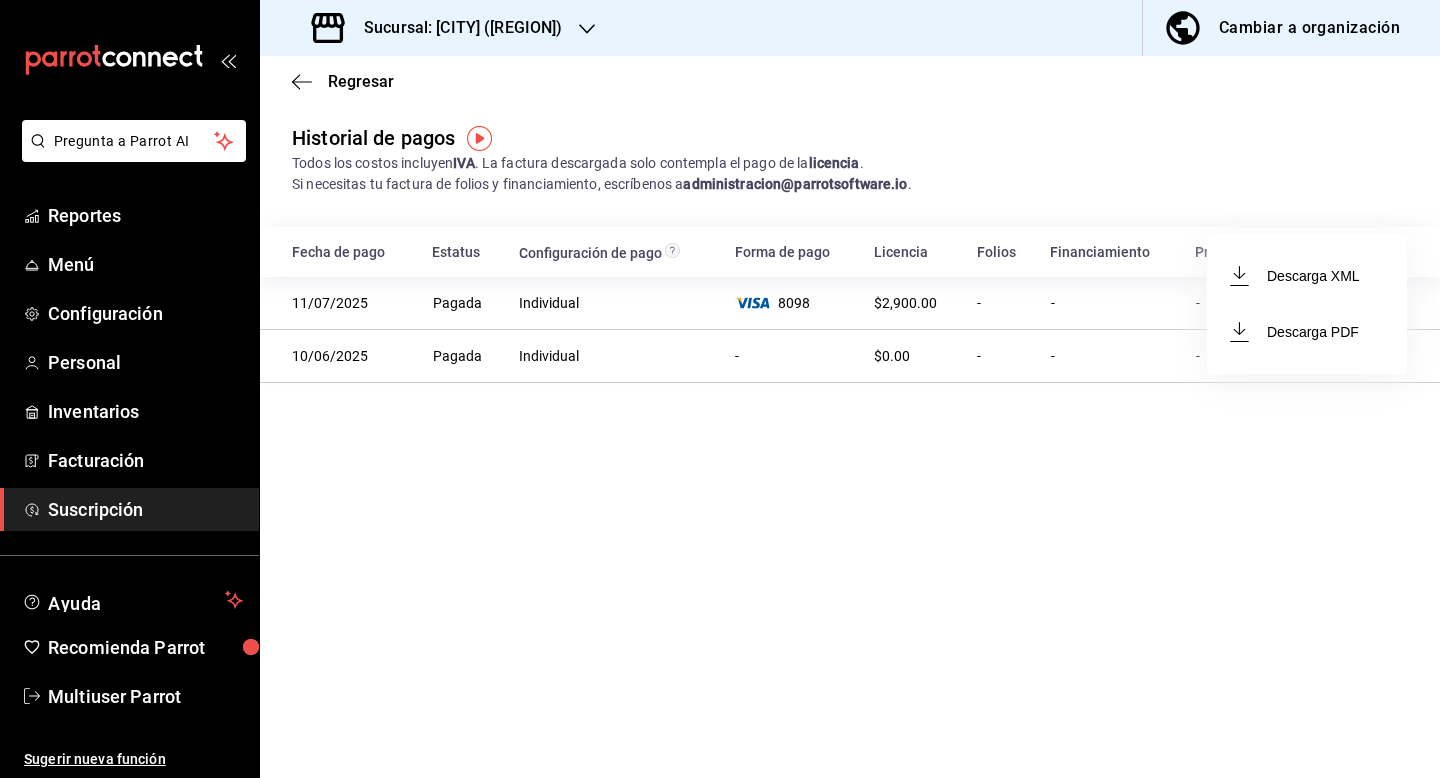click on "Descarga PDF" at bounding box center [1307, 332] 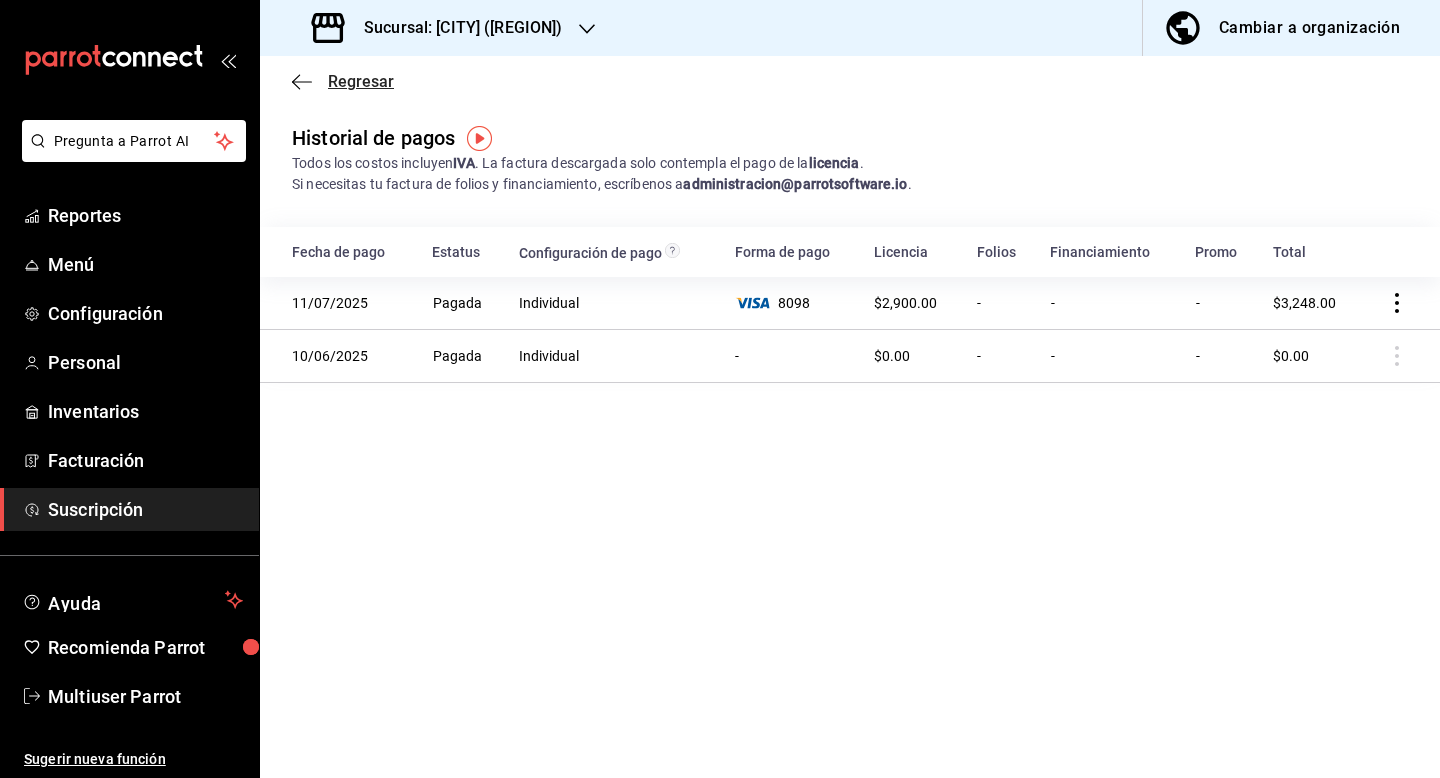 click on "Regresar" at bounding box center [361, 81] 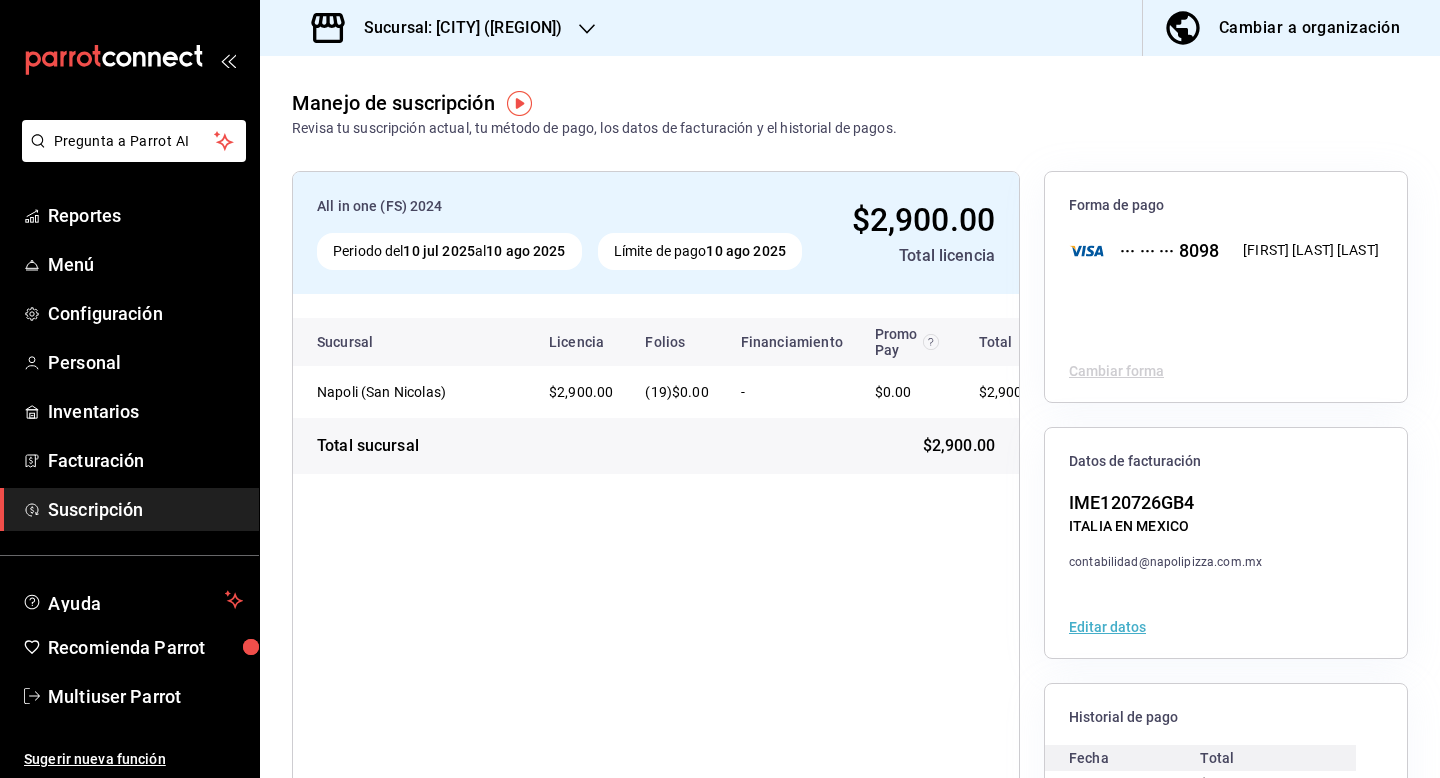 scroll, scrollTop: 0, scrollLeft: 34, axis: horizontal 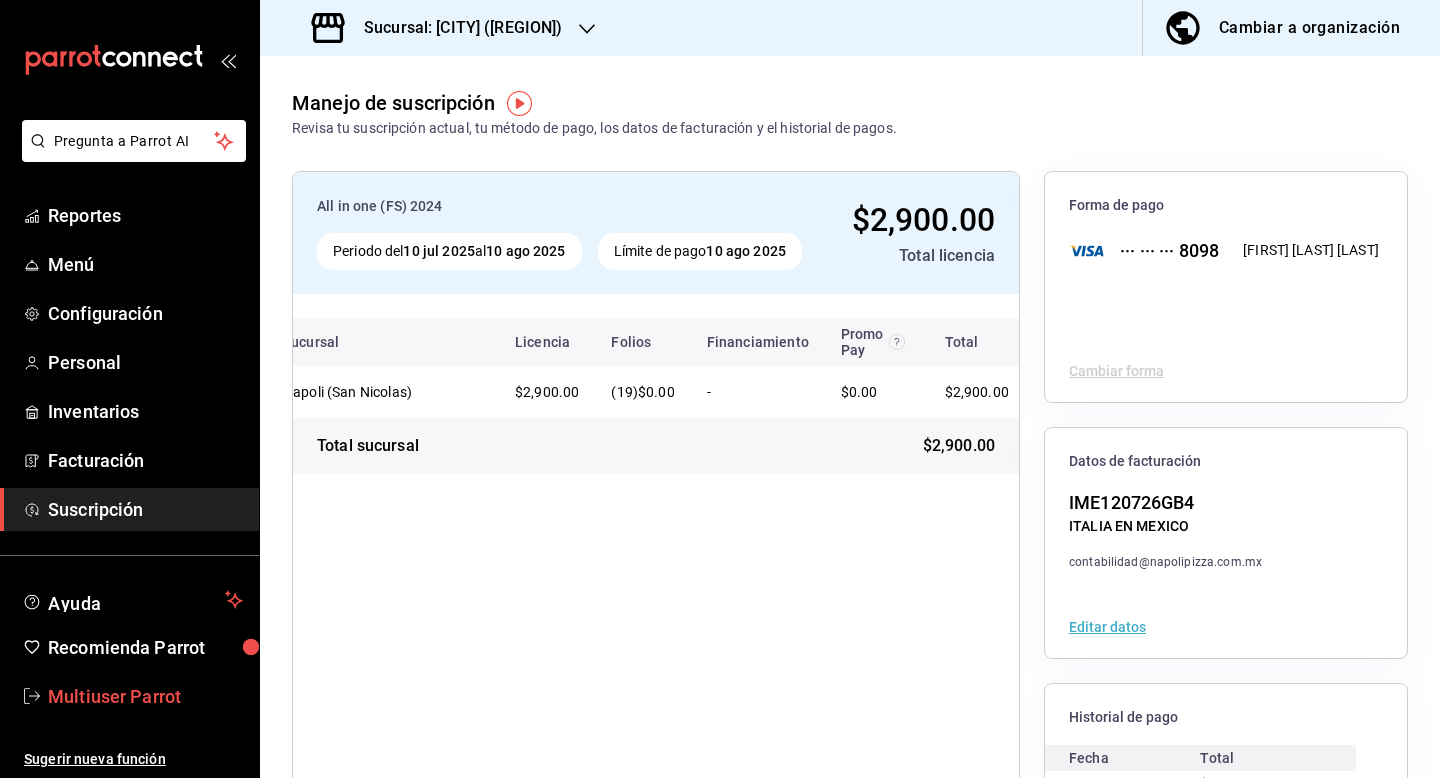click on "Multiuser Parrot" at bounding box center [145, 696] 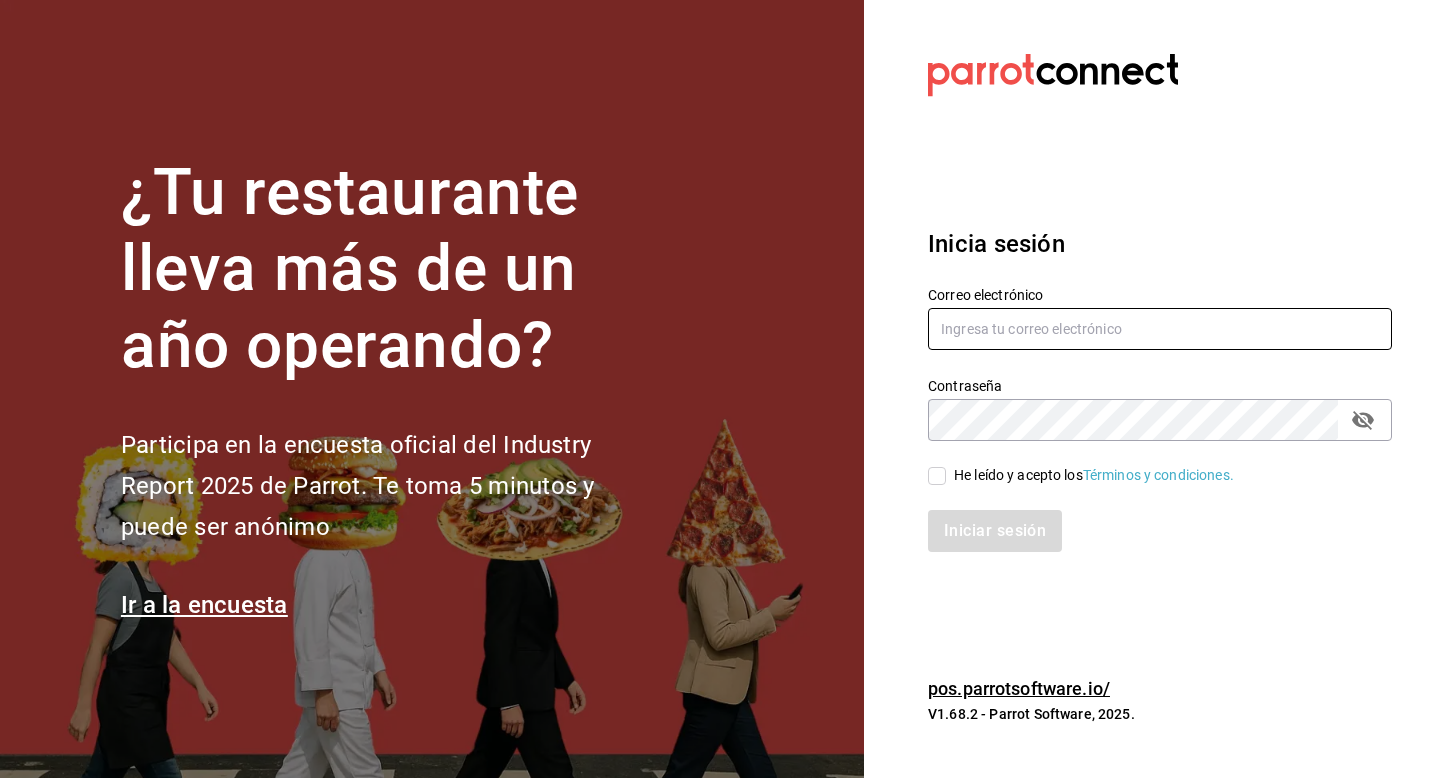 click at bounding box center [1160, 329] 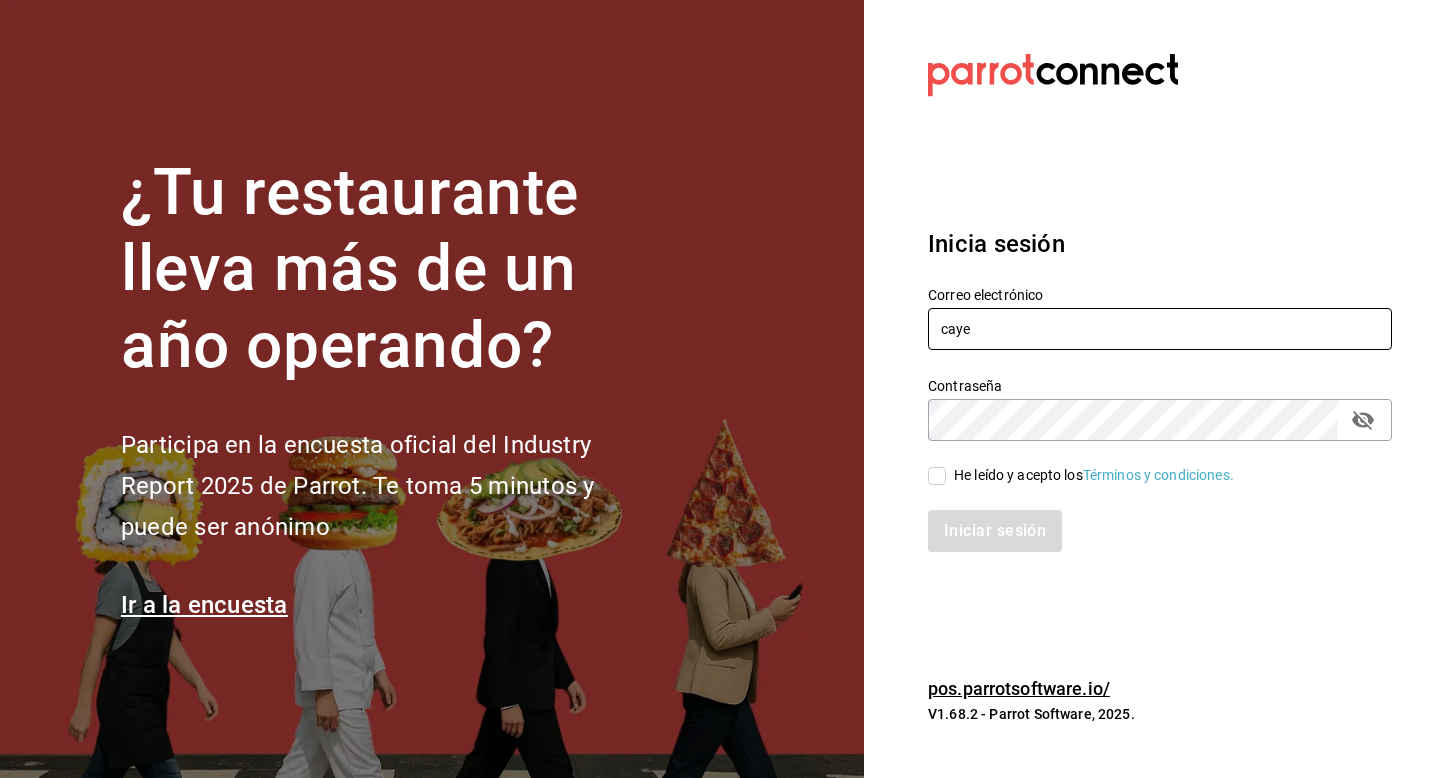 type on "cayetana@qro.com" 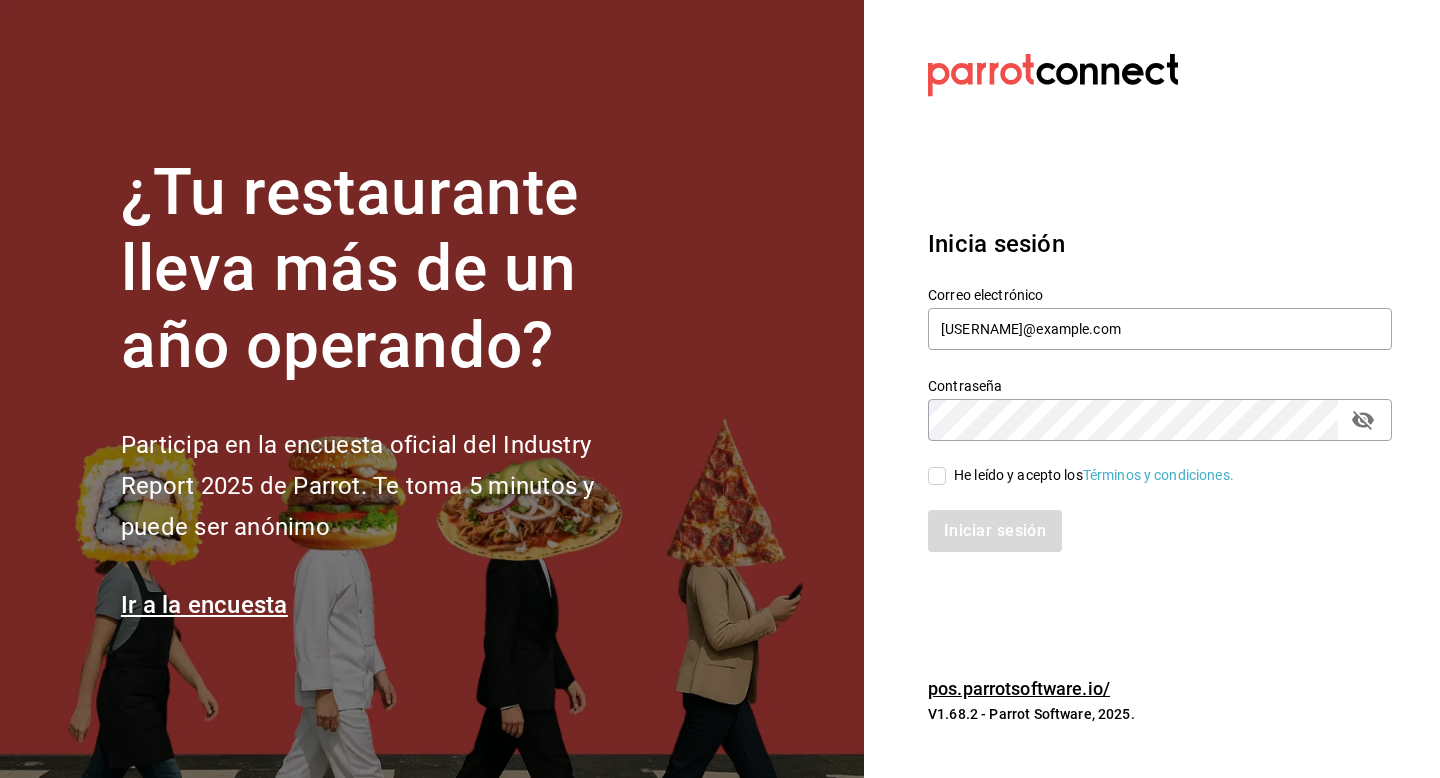click on "He leído y acepto los  Términos y condiciones." at bounding box center (937, 476) 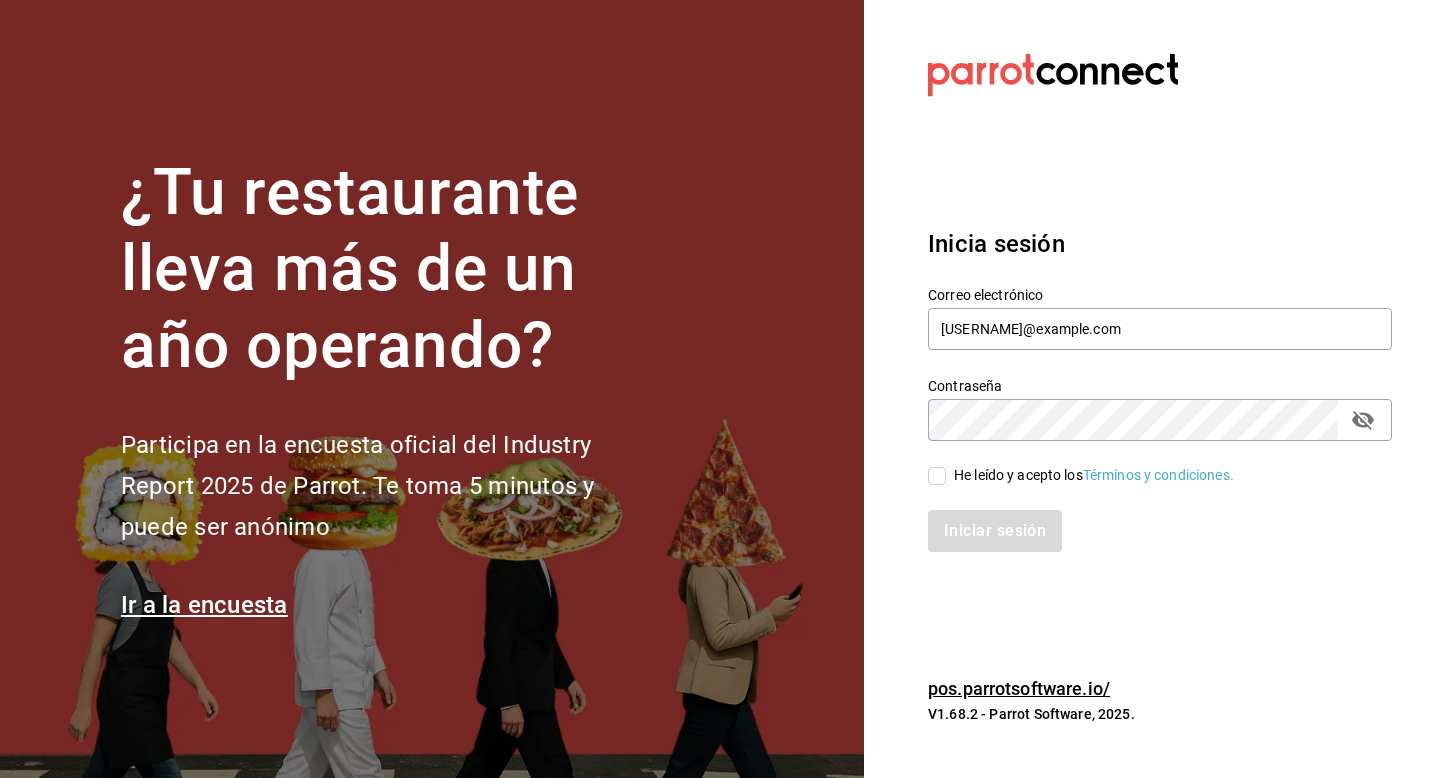 checkbox on "true" 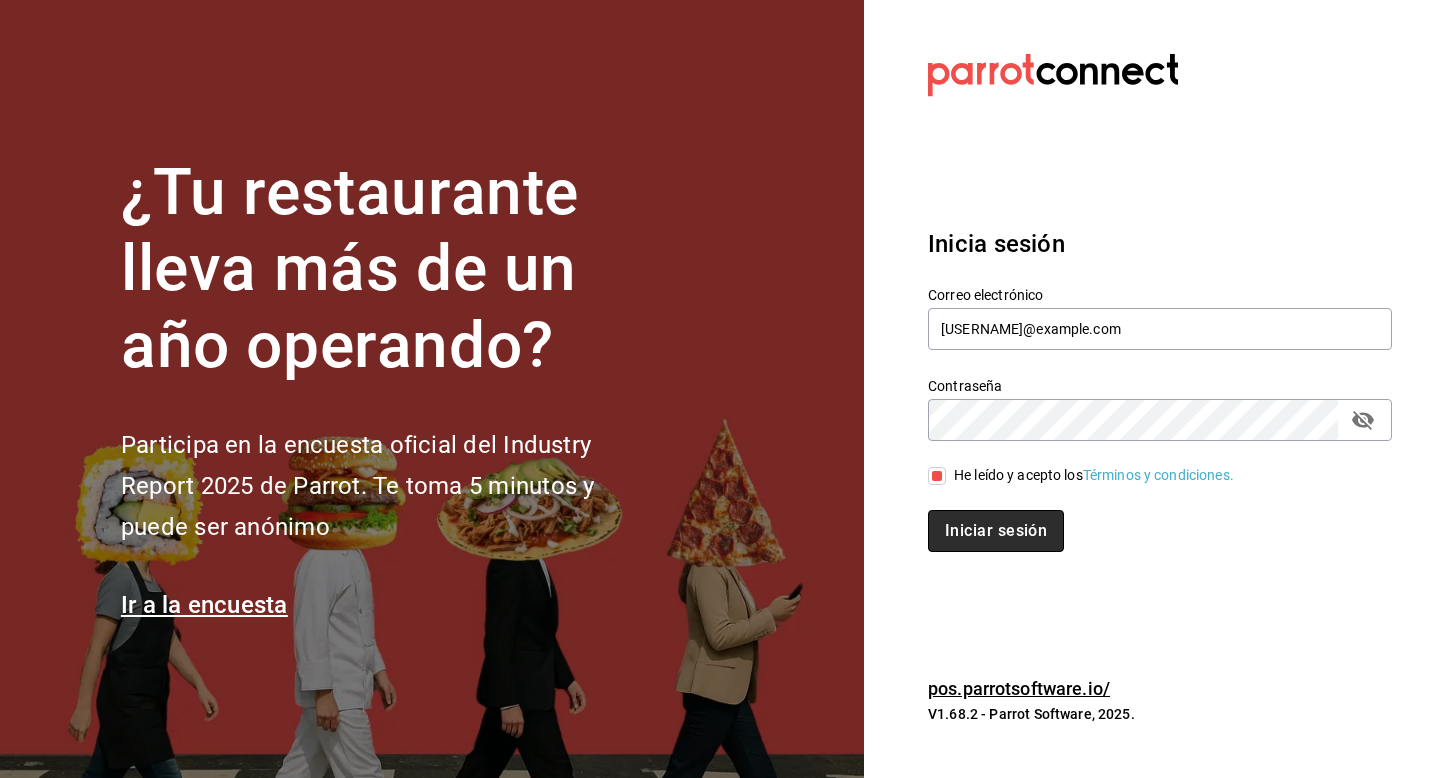 click on "Iniciar sesión" at bounding box center (996, 531) 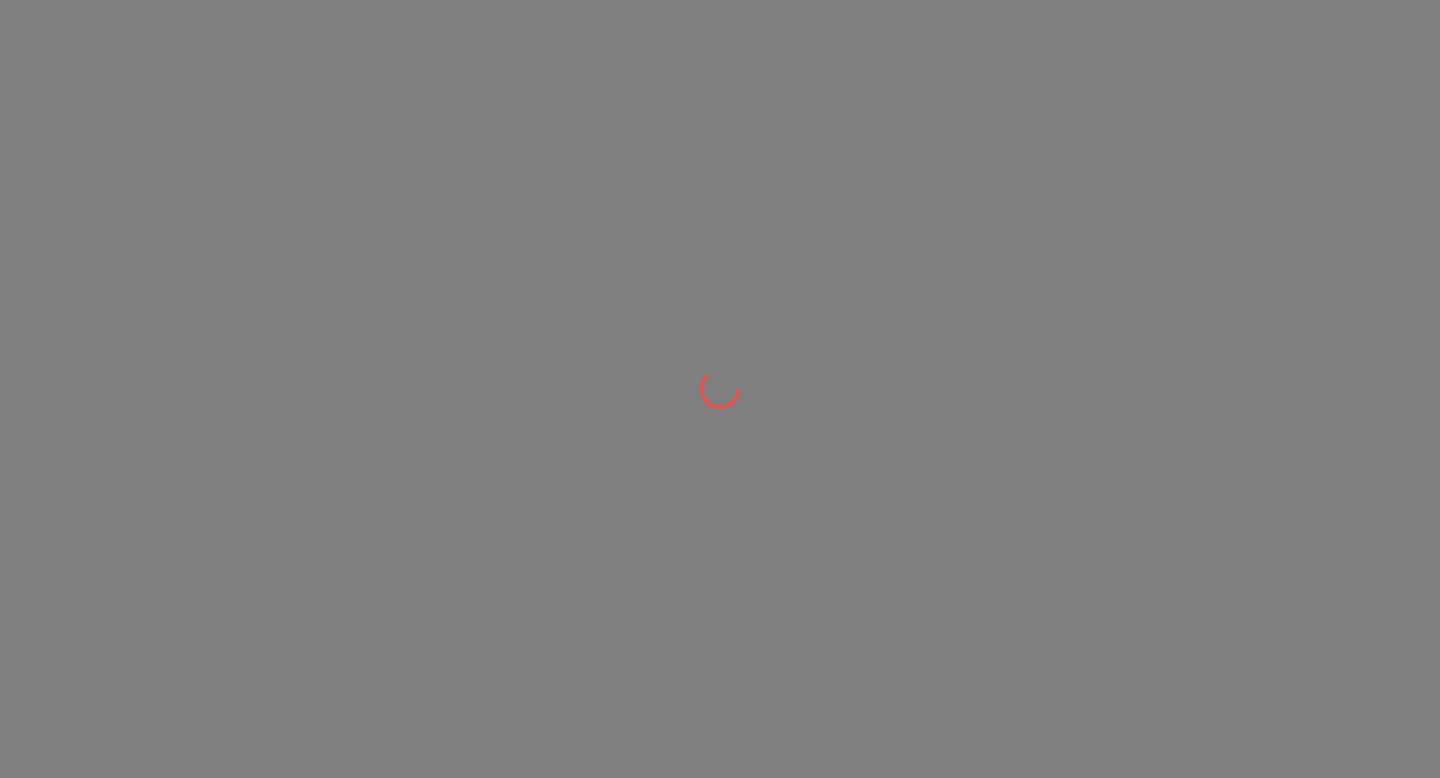 scroll, scrollTop: 0, scrollLeft: 0, axis: both 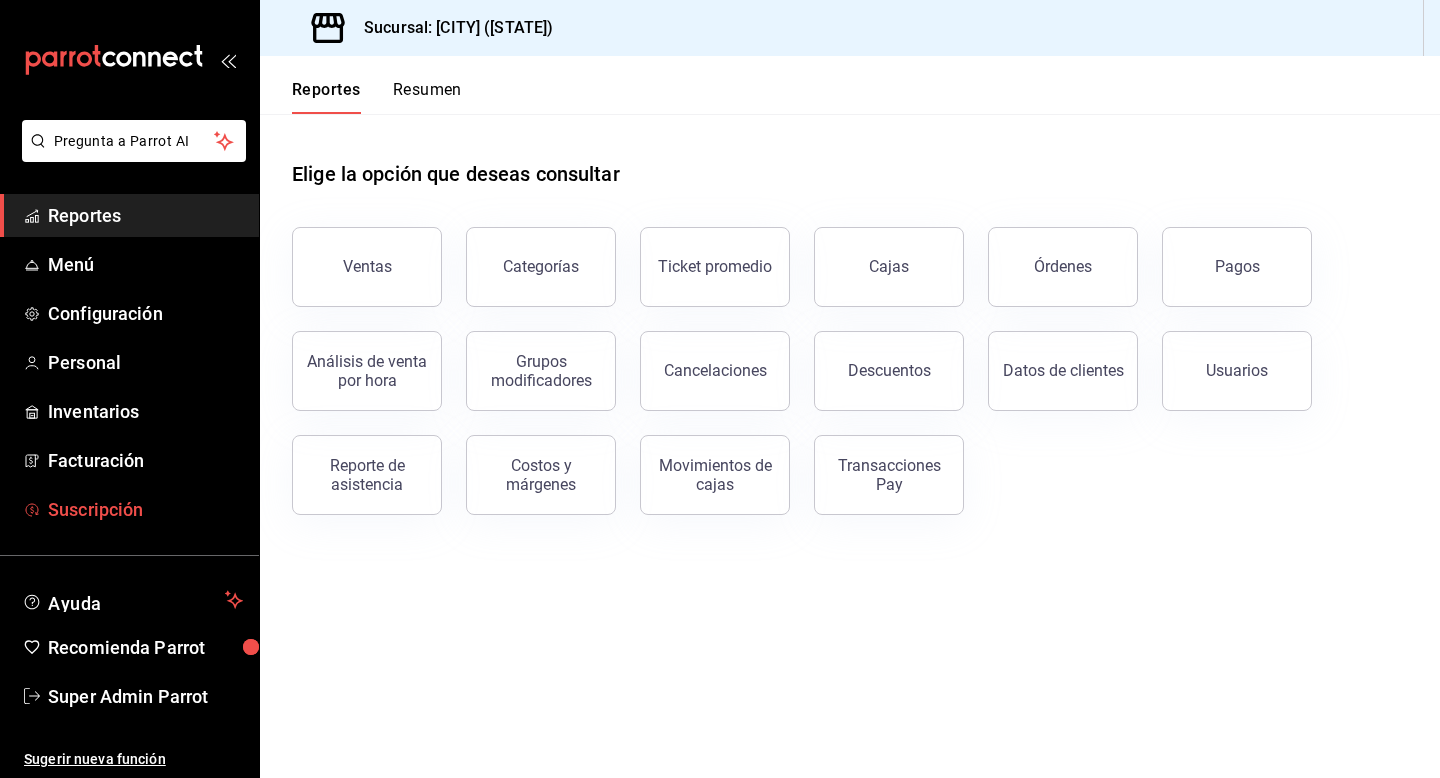 click on "Suscripción" at bounding box center [145, 509] 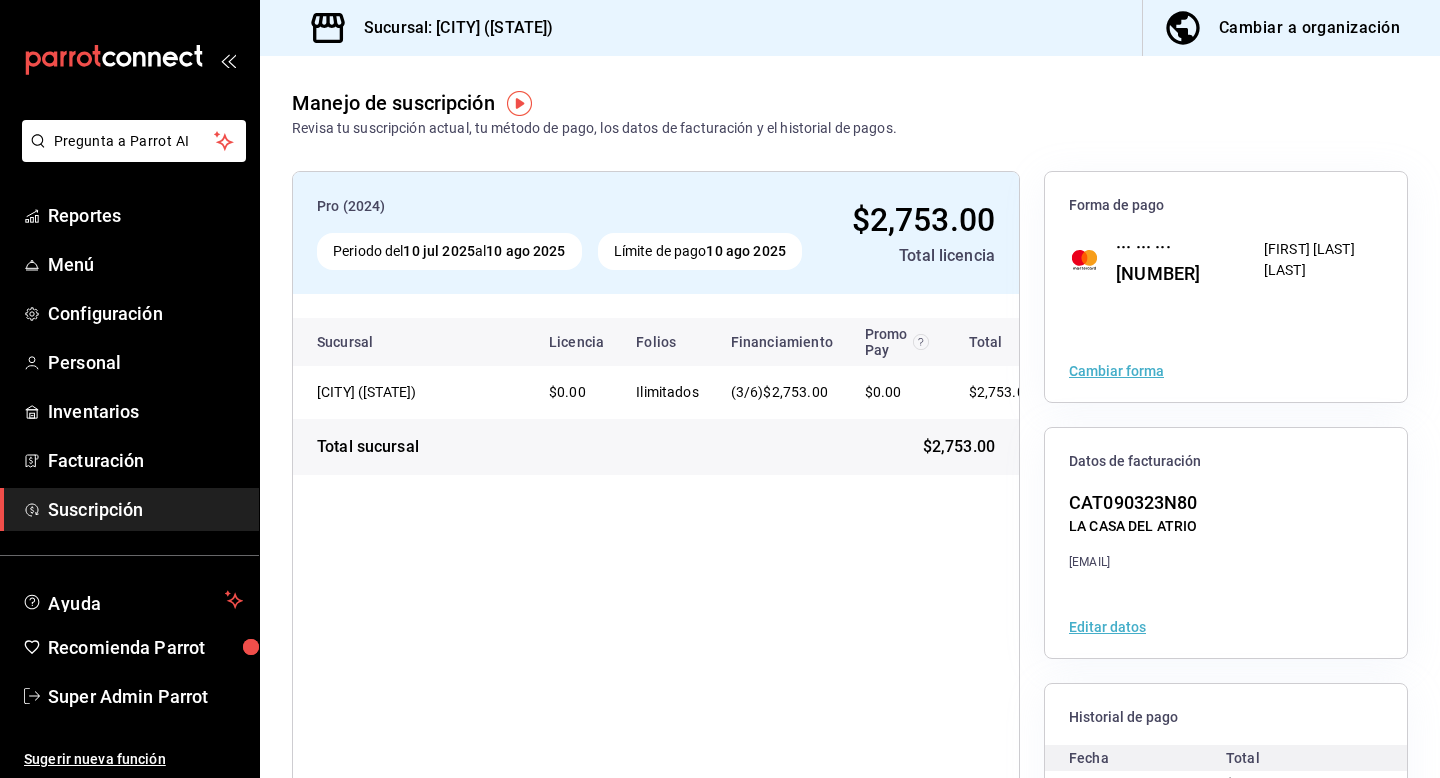 scroll, scrollTop: 0, scrollLeft: 49, axis: horizontal 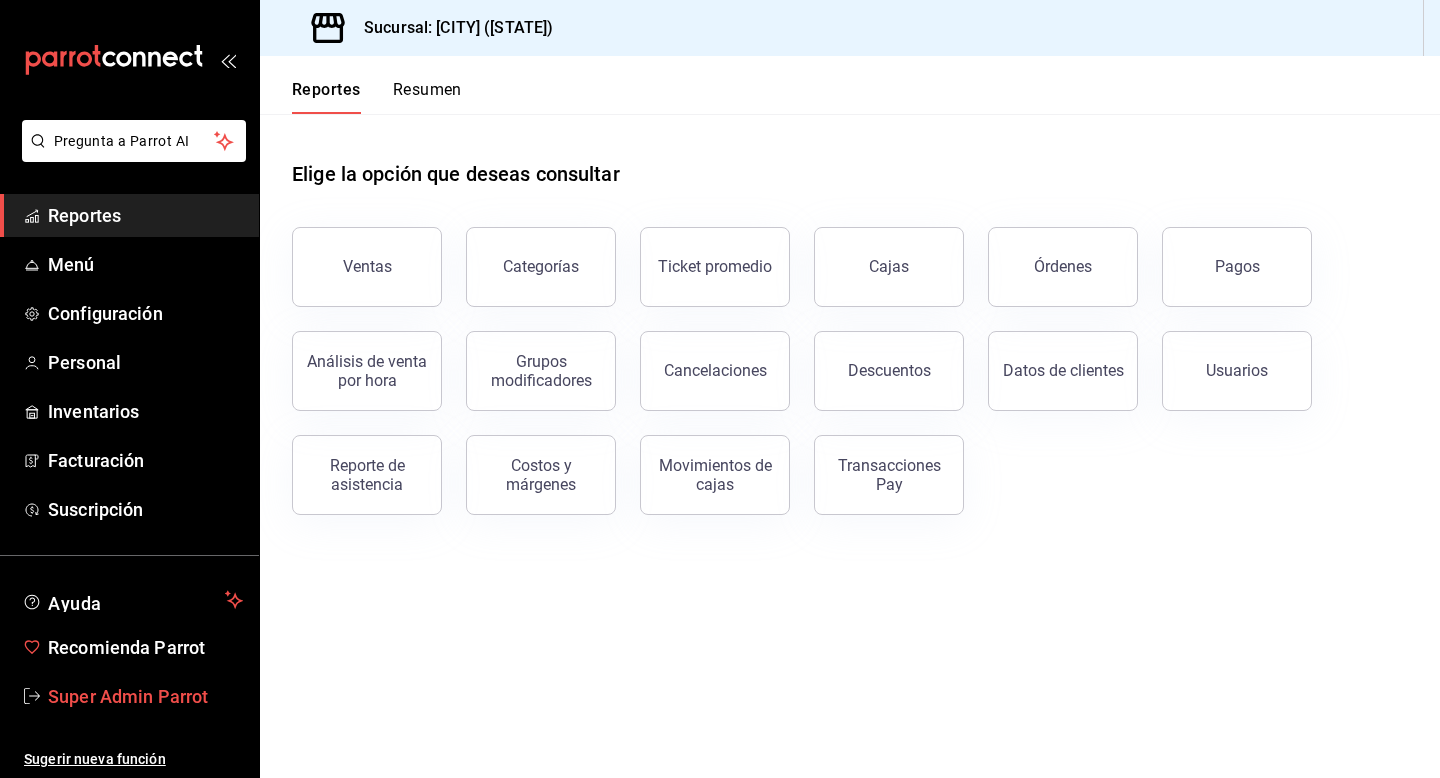 click on "Super Admin Parrot" at bounding box center (129, 696) 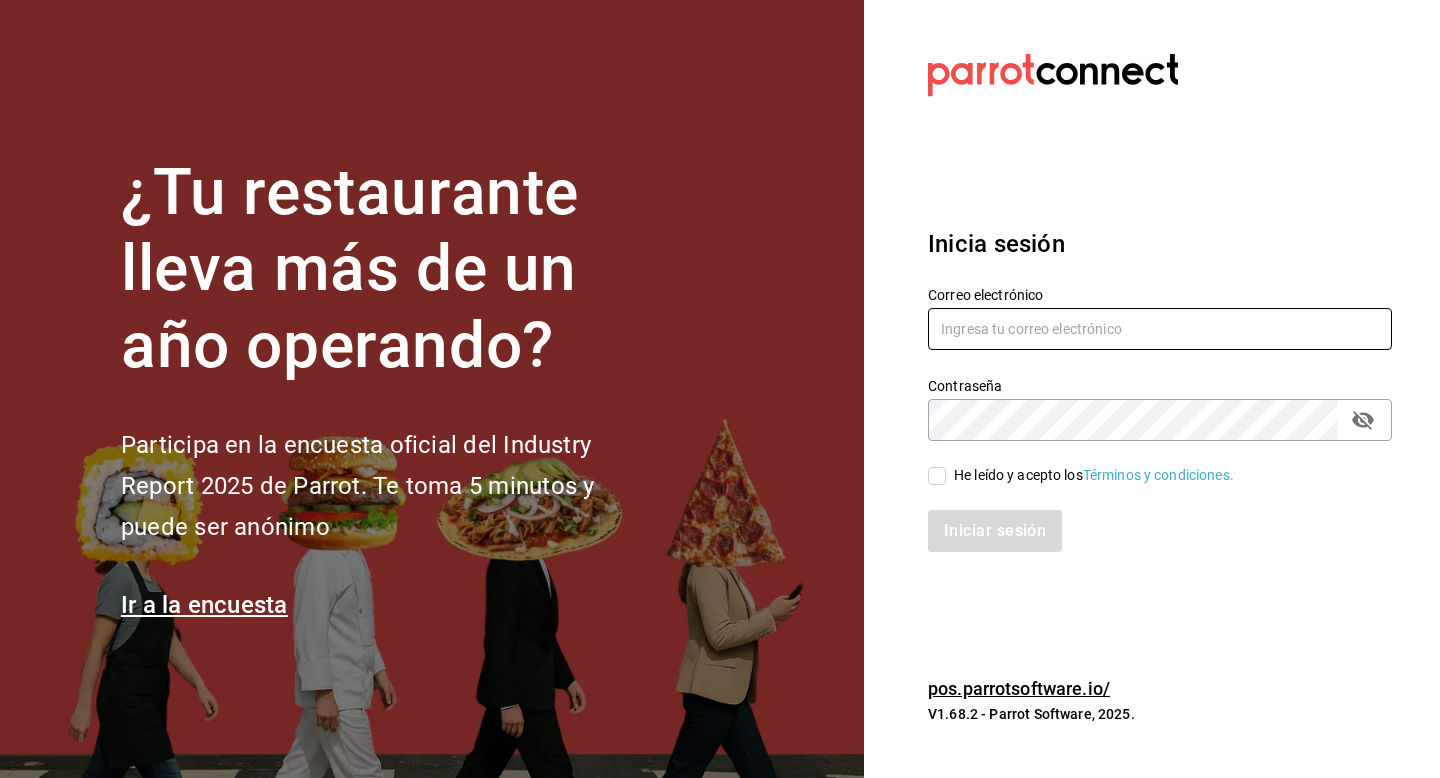 click at bounding box center (1160, 329) 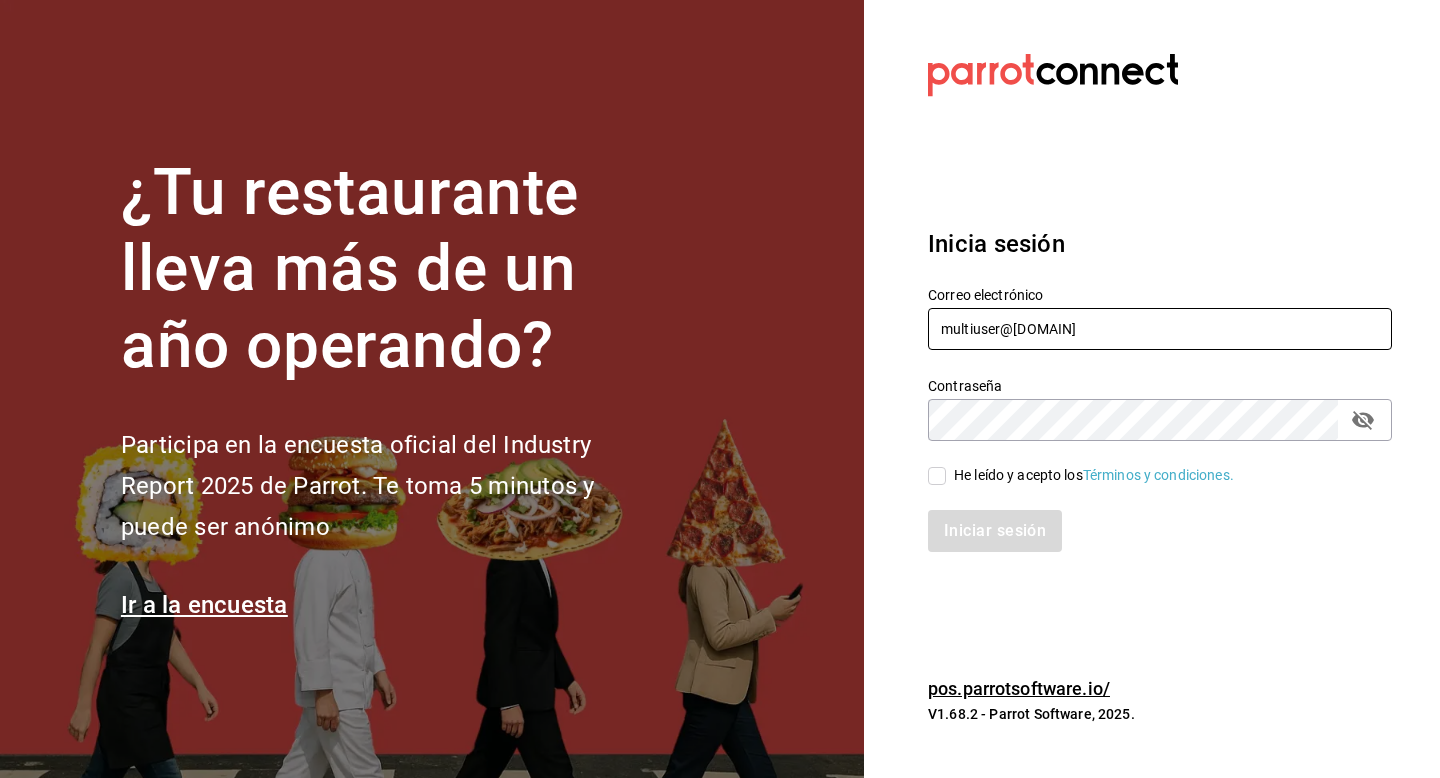 type on "multiuser@papizzas.com" 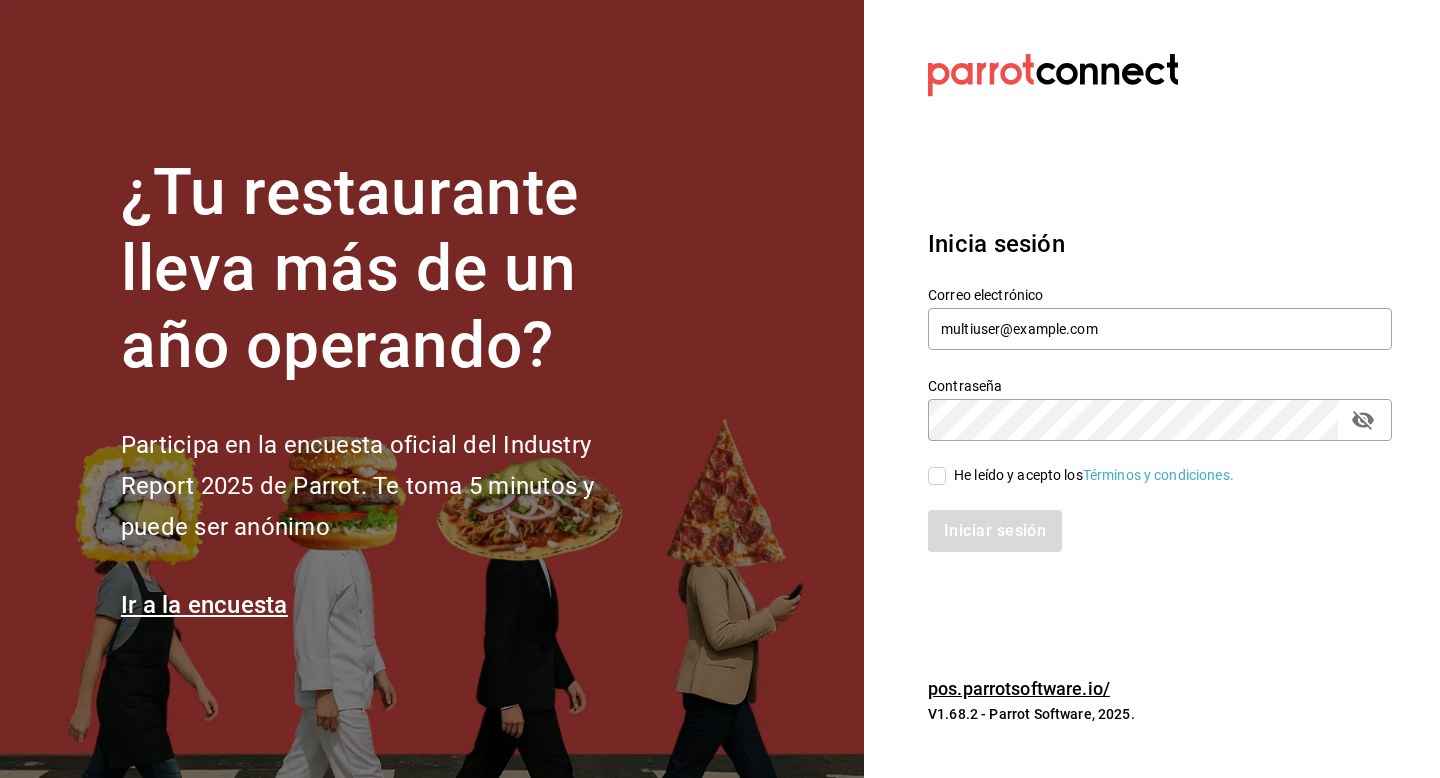 click on "He leído y acepto los  Términos y condiciones." at bounding box center (1094, 475) 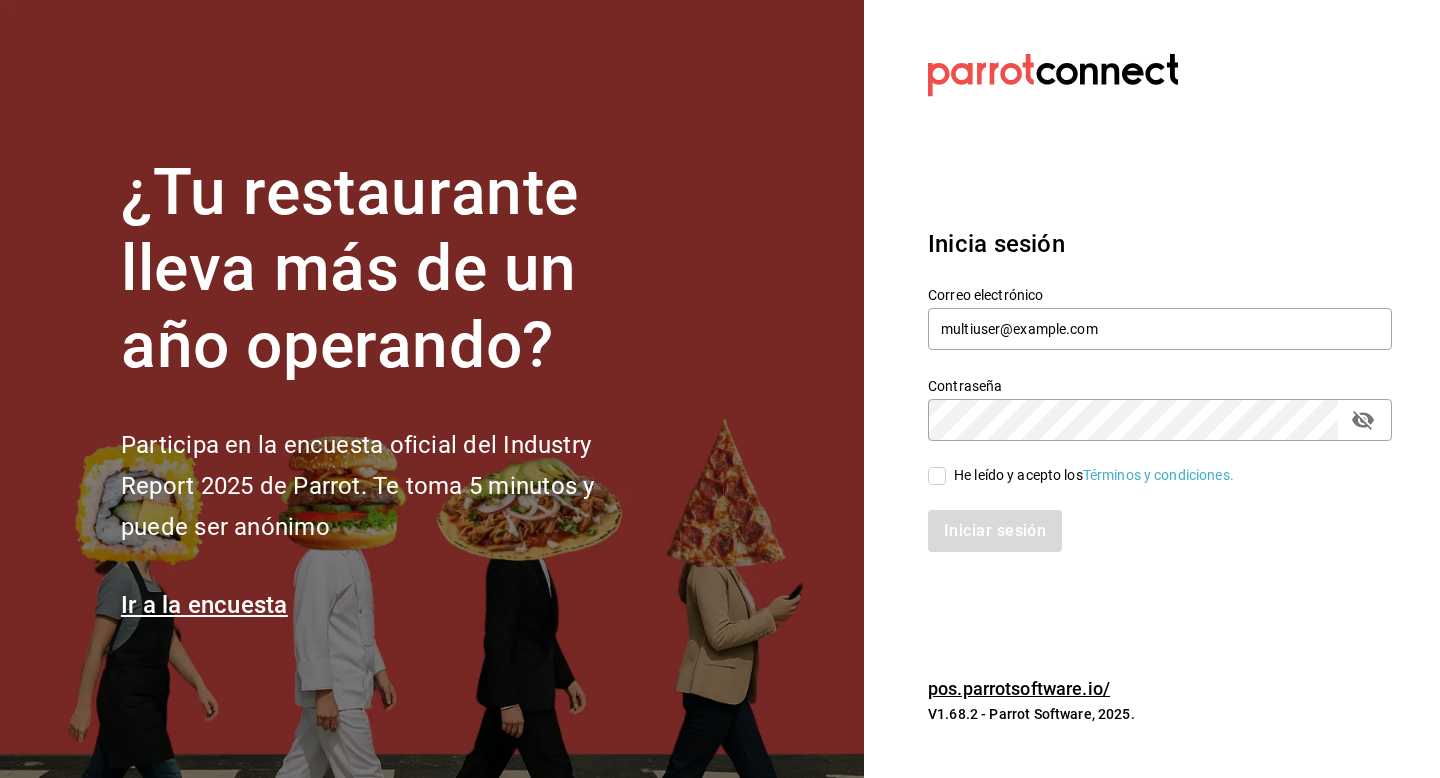 checkbox on "true" 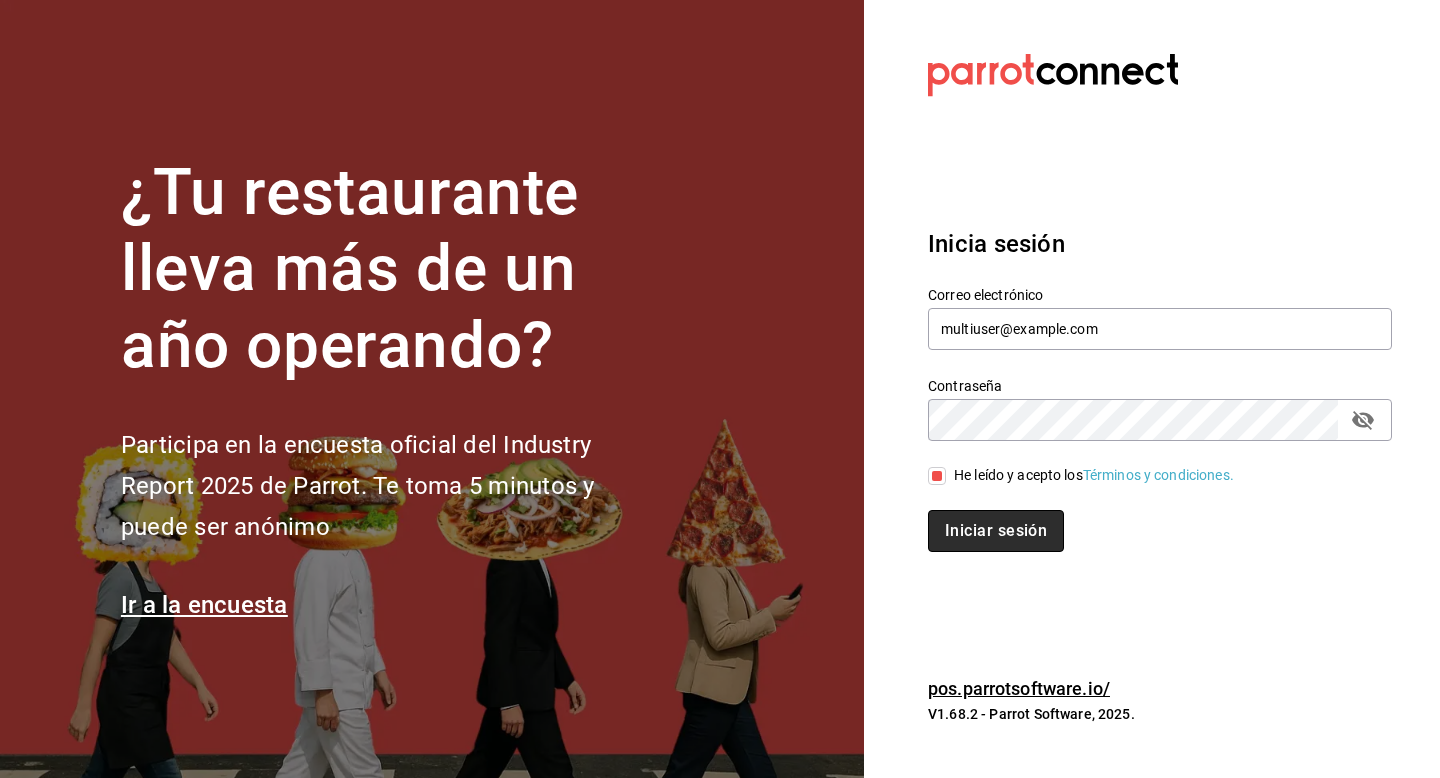 click on "Iniciar sesión" at bounding box center (996, 531) 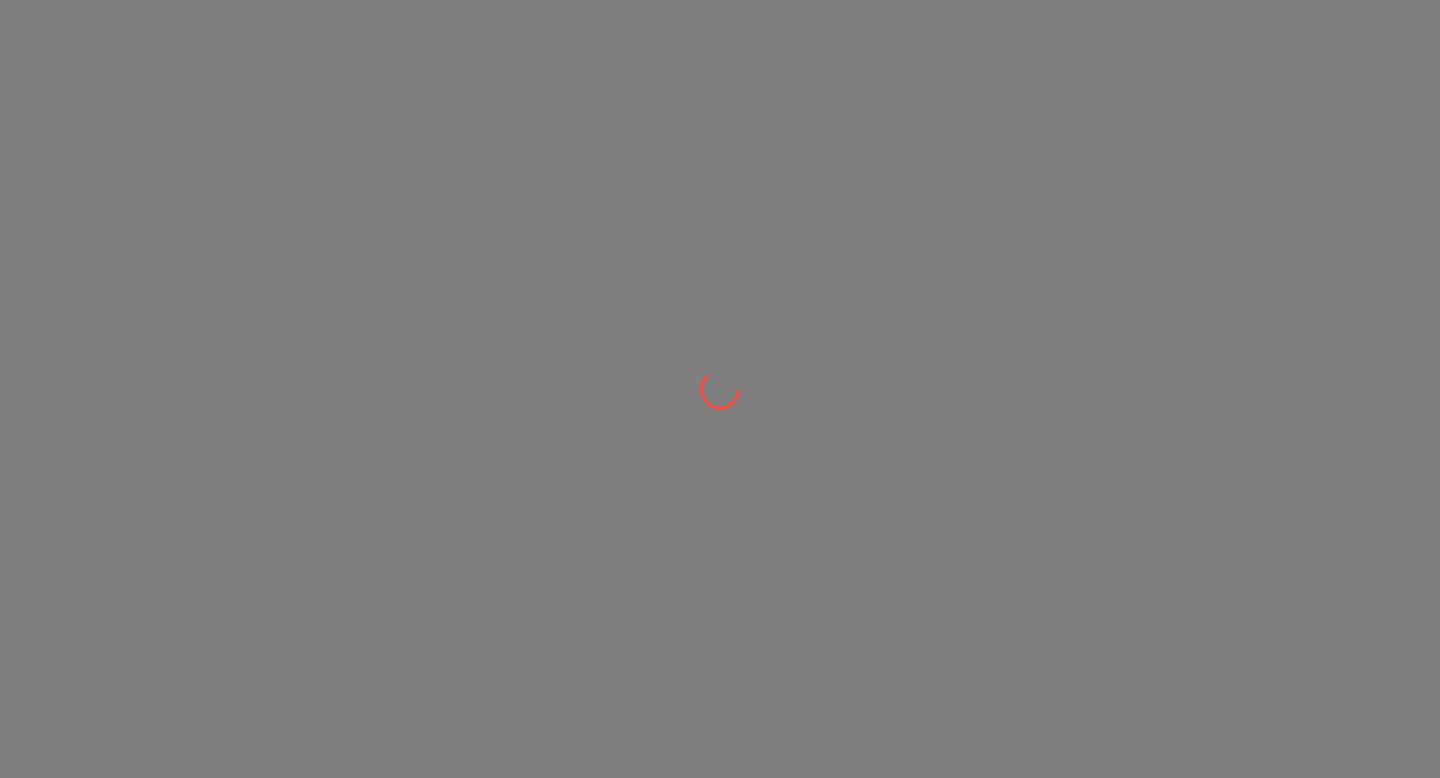 scroll, scrollTop: 0, scrollLeft: 0, axis: both 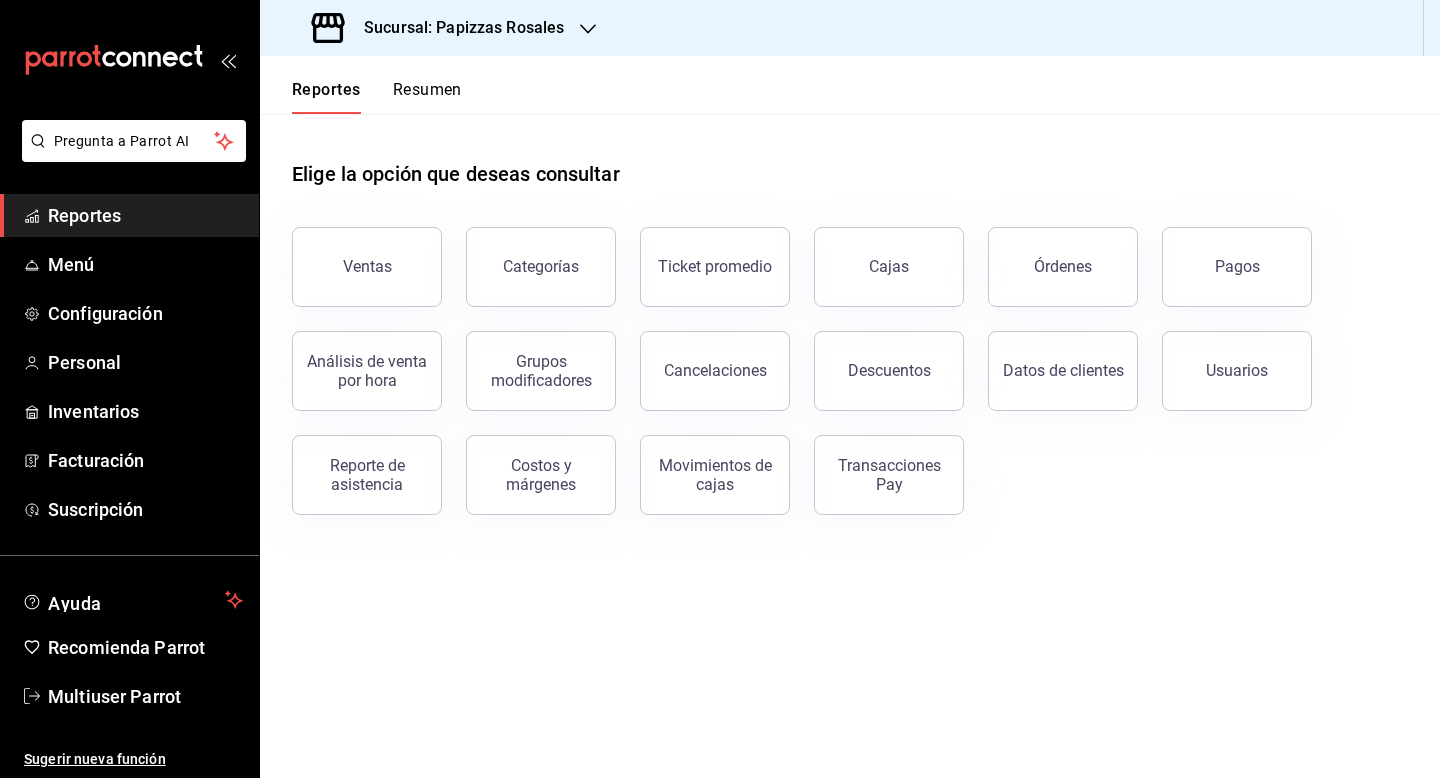 click on "Sucursal: Papizzas Rosales" at bounding box center (456, 28) 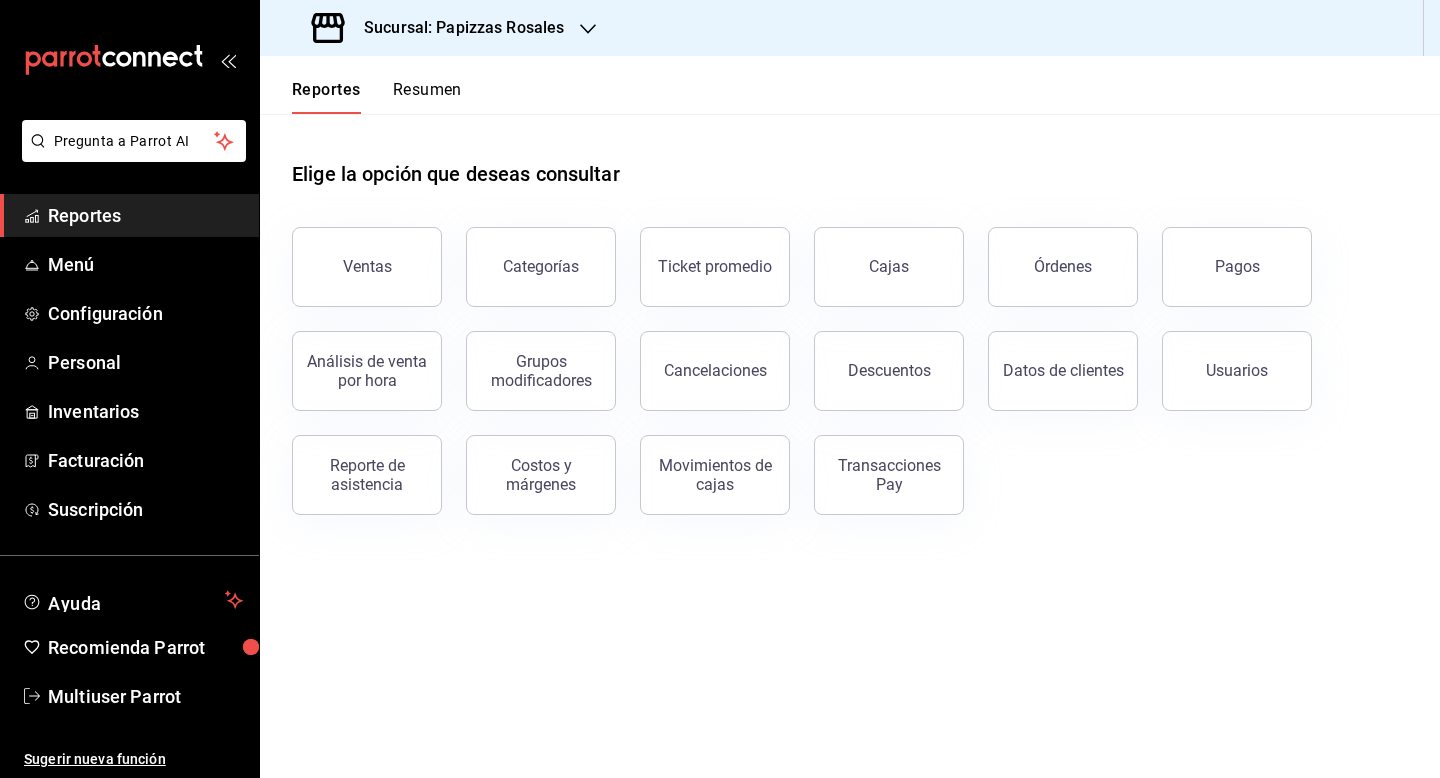 click at bounding box center (720, 389) 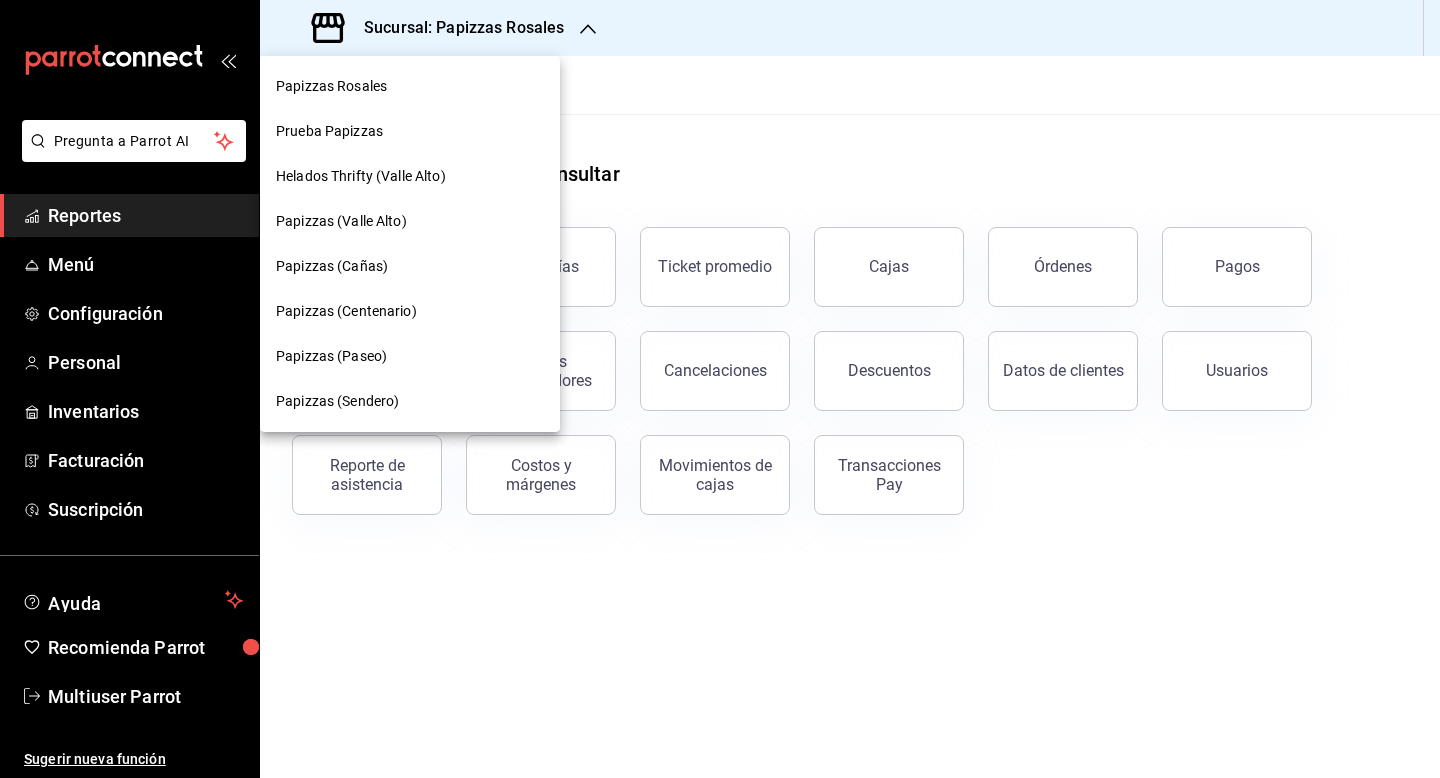 click at bounding box center (720, 389) 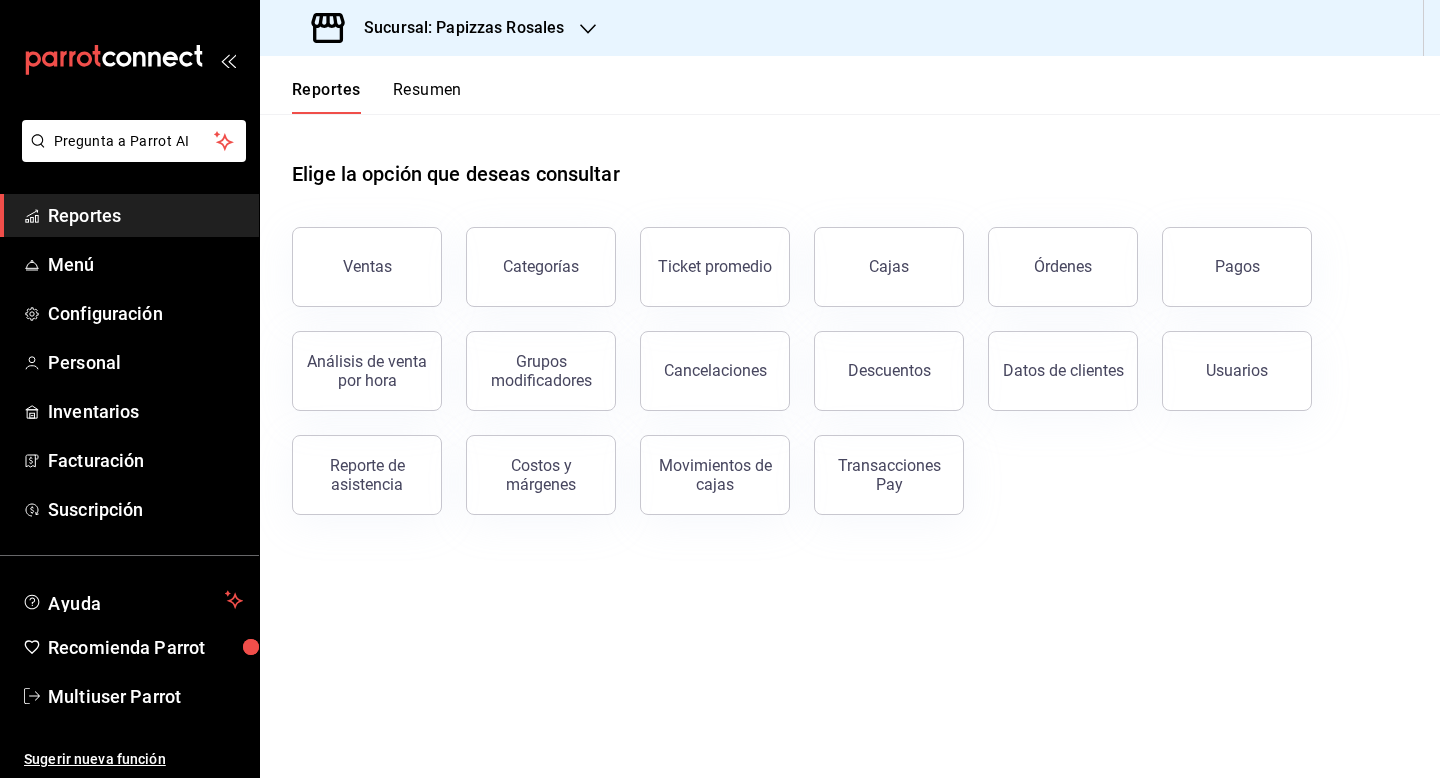 click on "Sucursal: Papizzas Rosales" at bounding box center (456, 28) 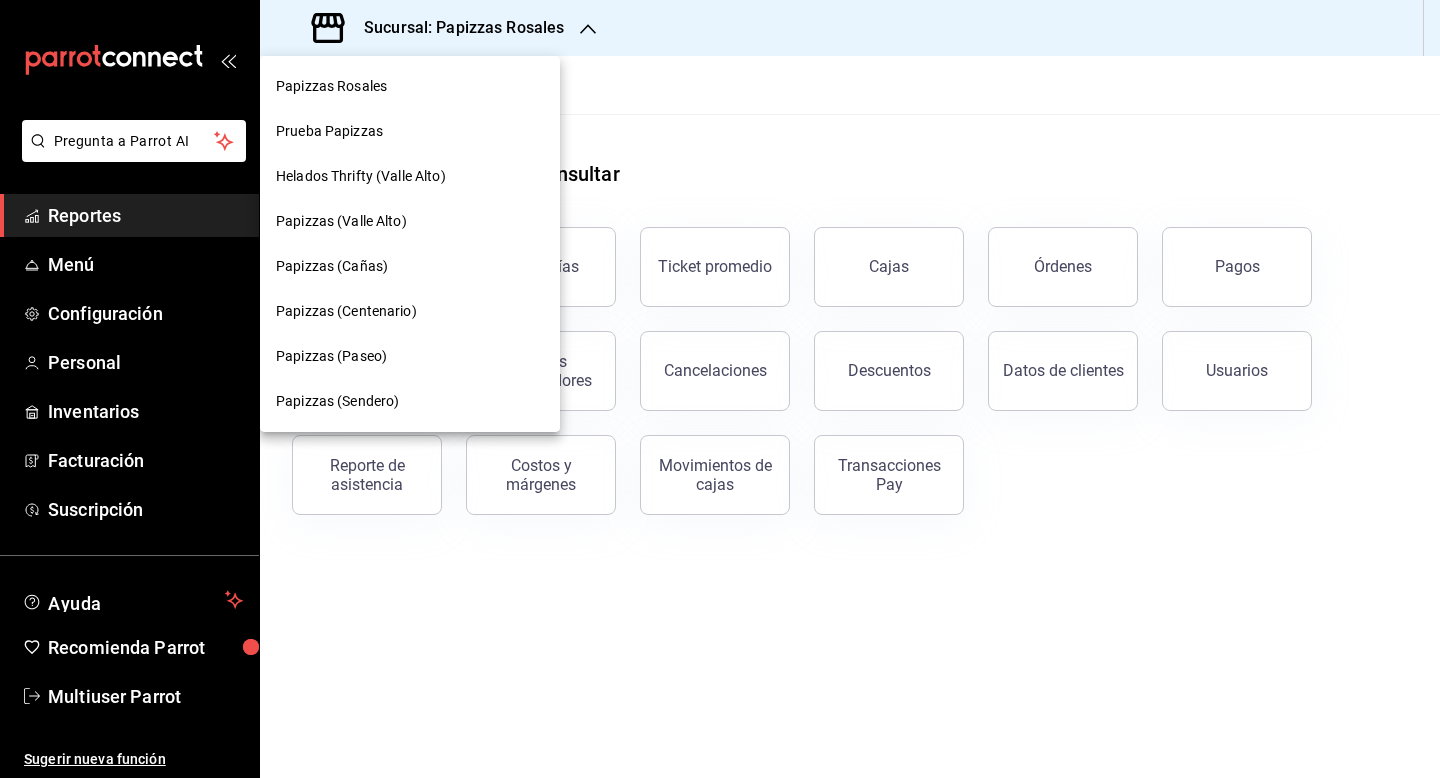 click on "Papizzas (Sendero)" at bounding box center [410, 401] 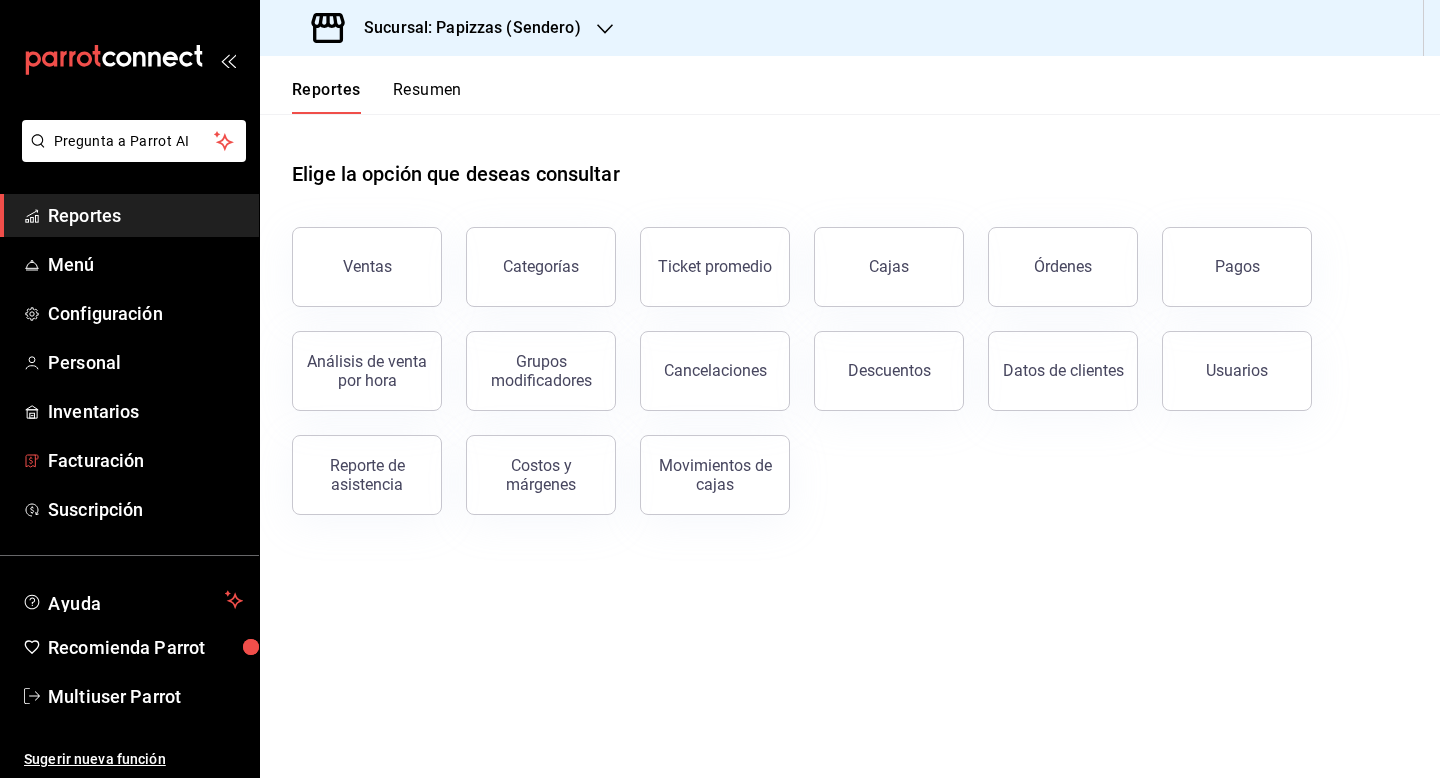 click on "Suscripción" at bounding box center [145, 509] 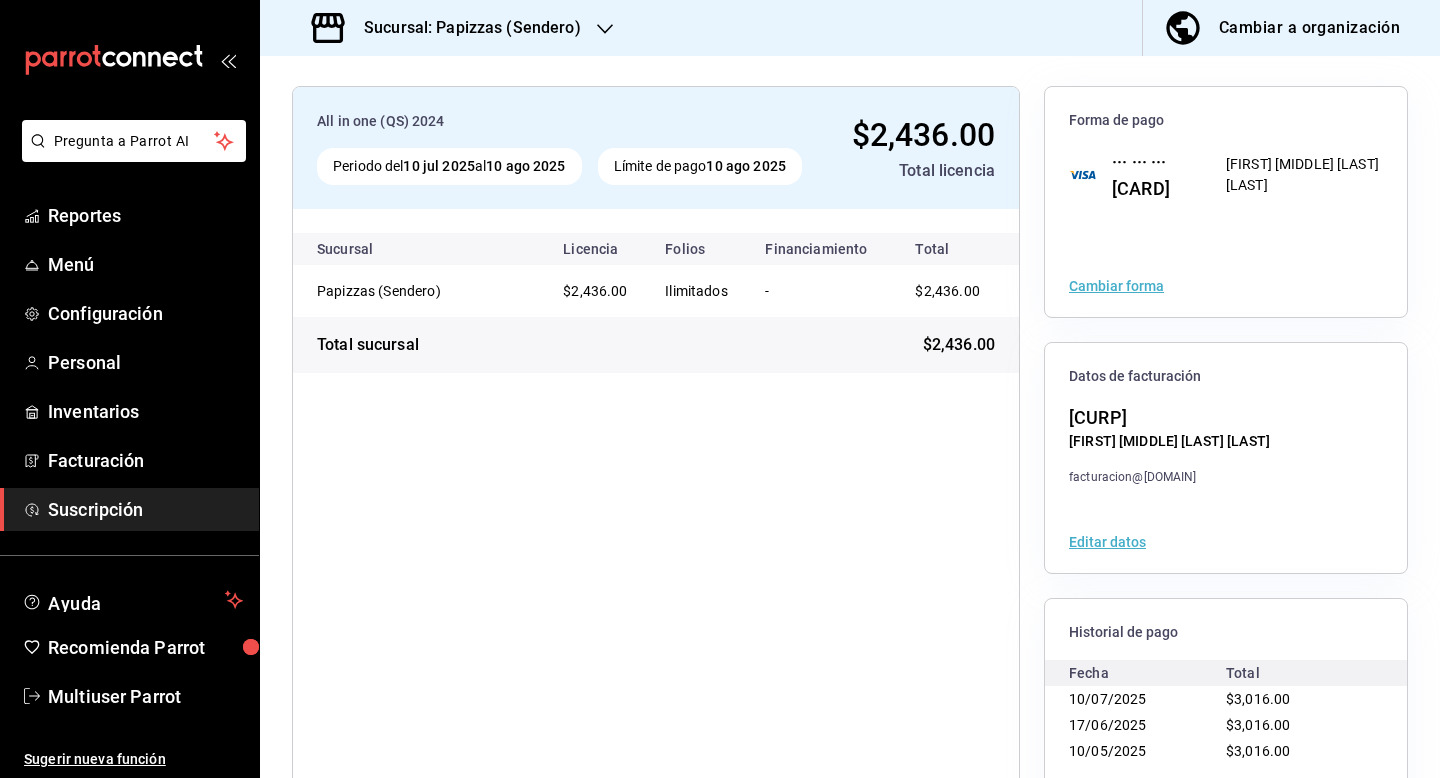 scroll, scrollTop: 0, scrollLeft: 0, axis: both 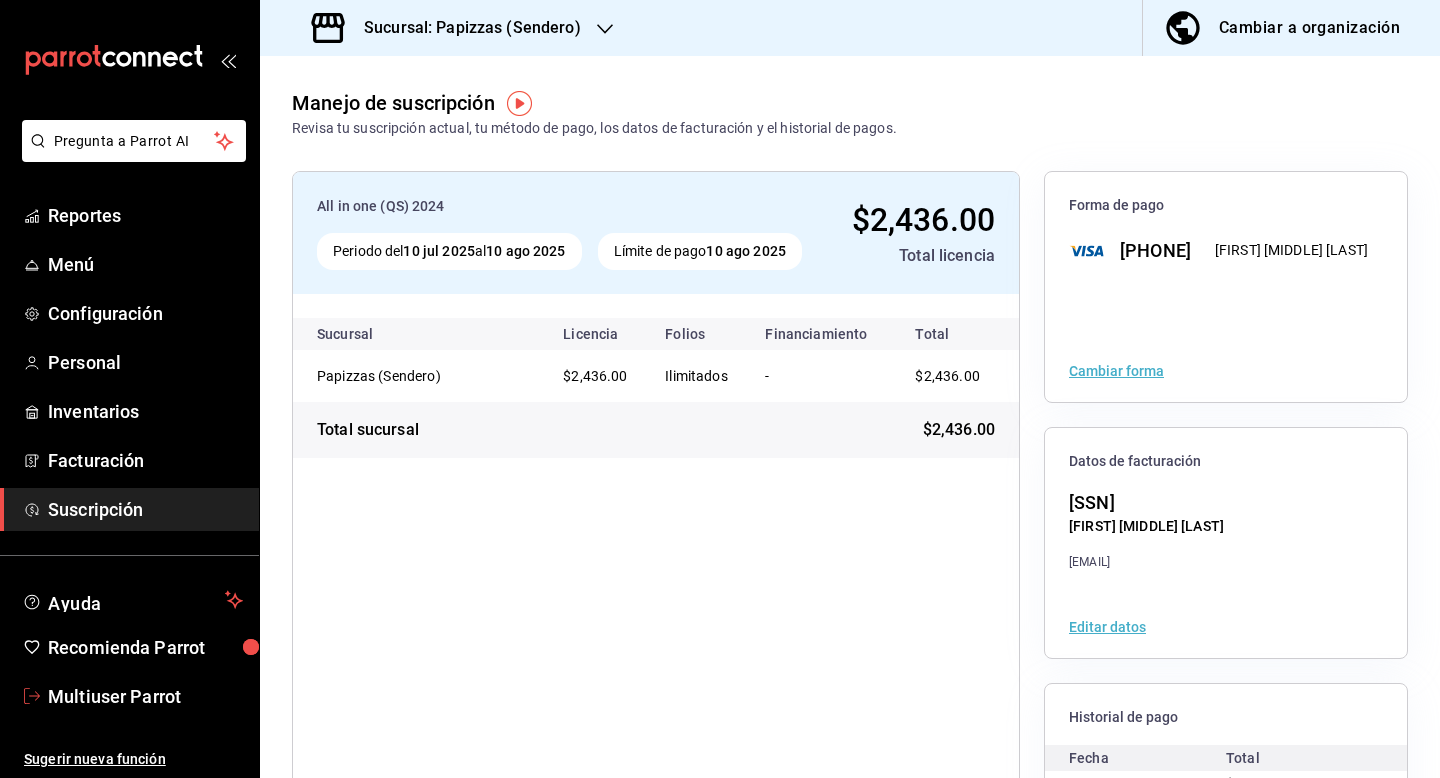 drag, startPoint x: 125, startPoint y: 699, endPoint x: 191, endPoint y: 681, distance: 68.41052 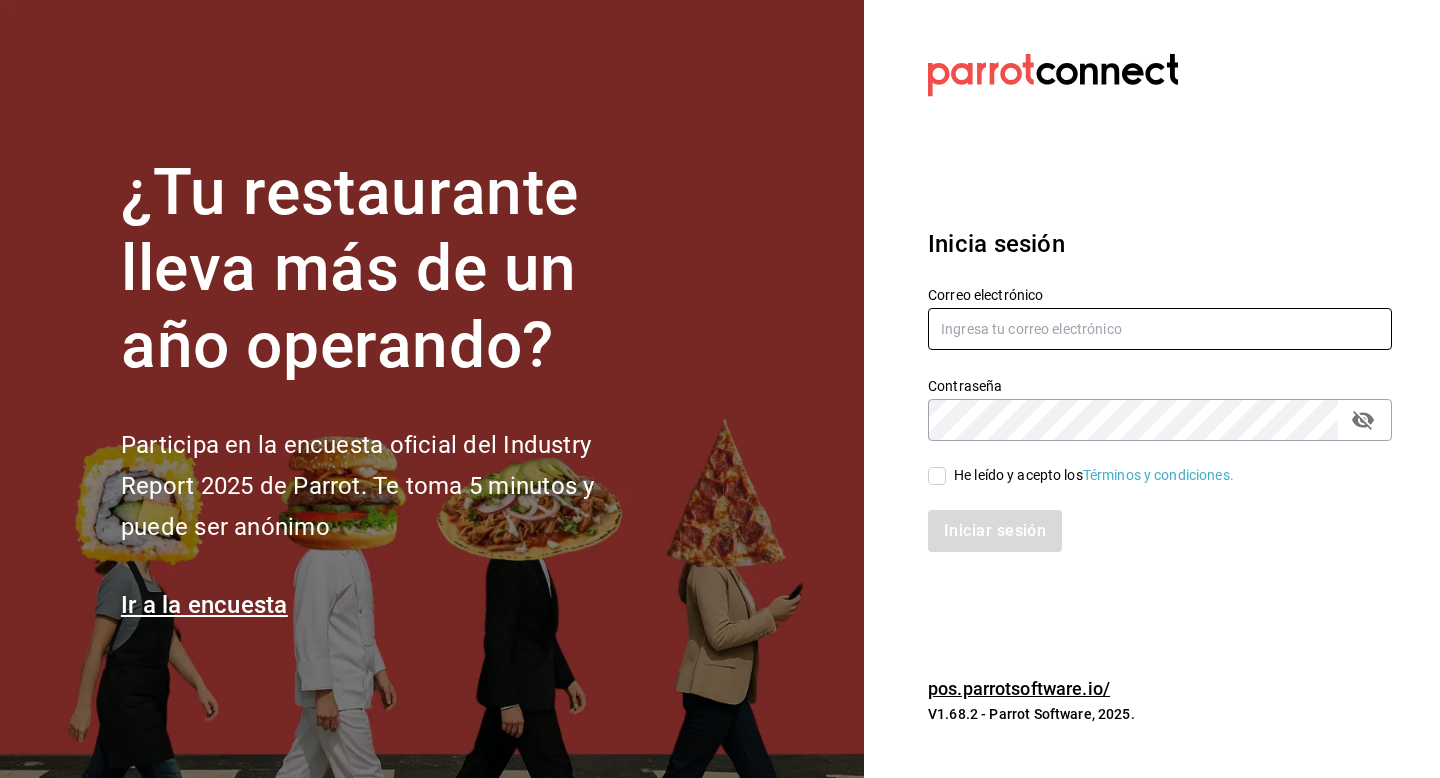 click at bounding box center [1160, 329] 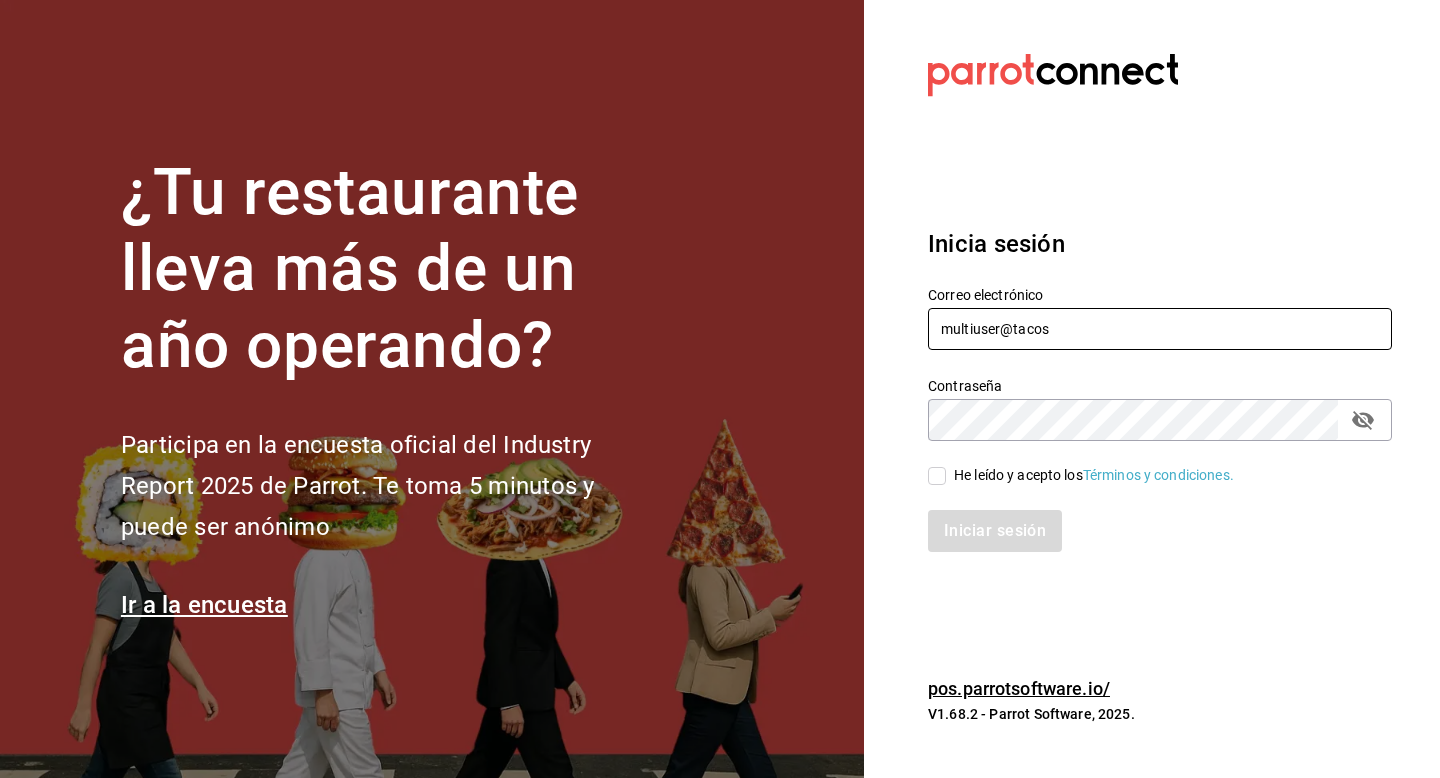 type on "[EMAIL]" 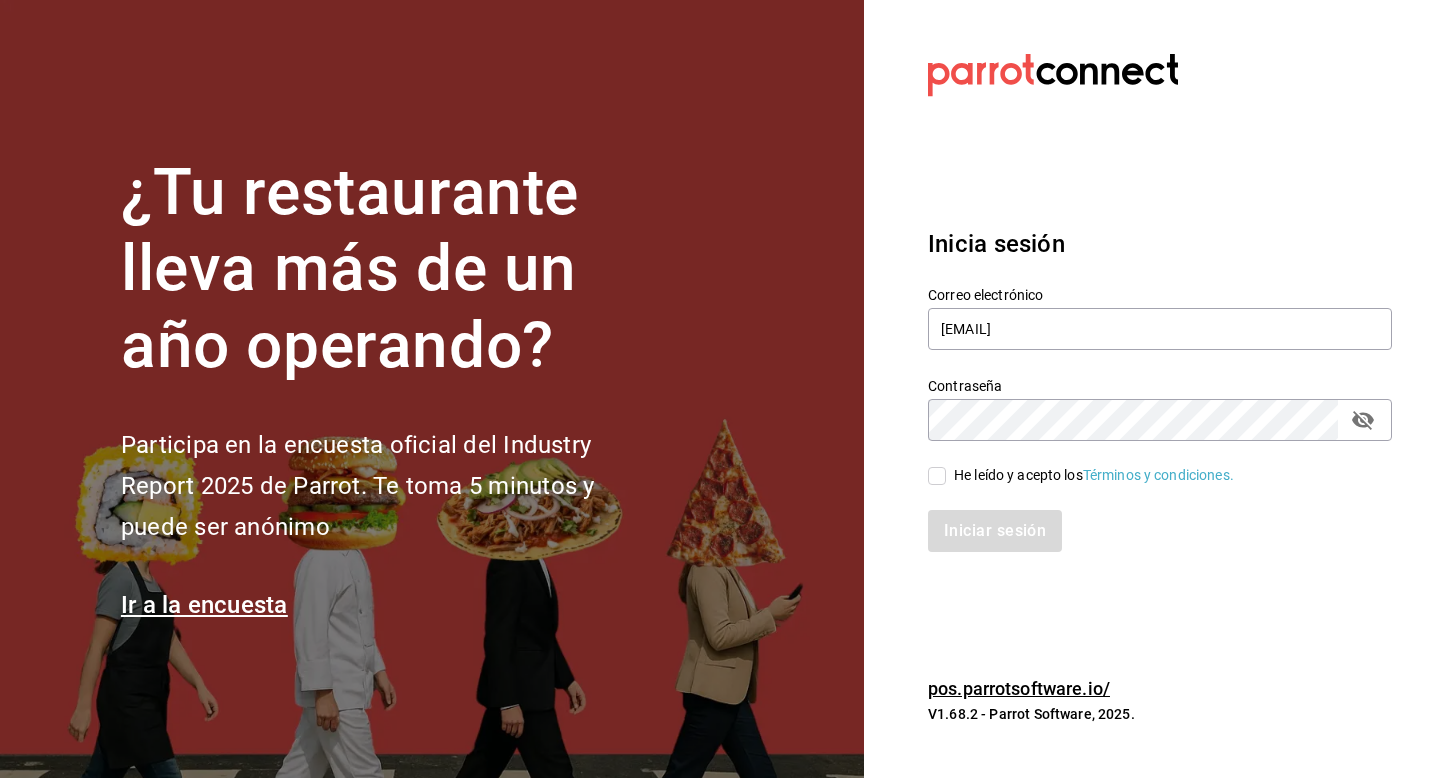 click on "He leído y acepto los  Términos y condiciones." at bounding box center [1090, 475] 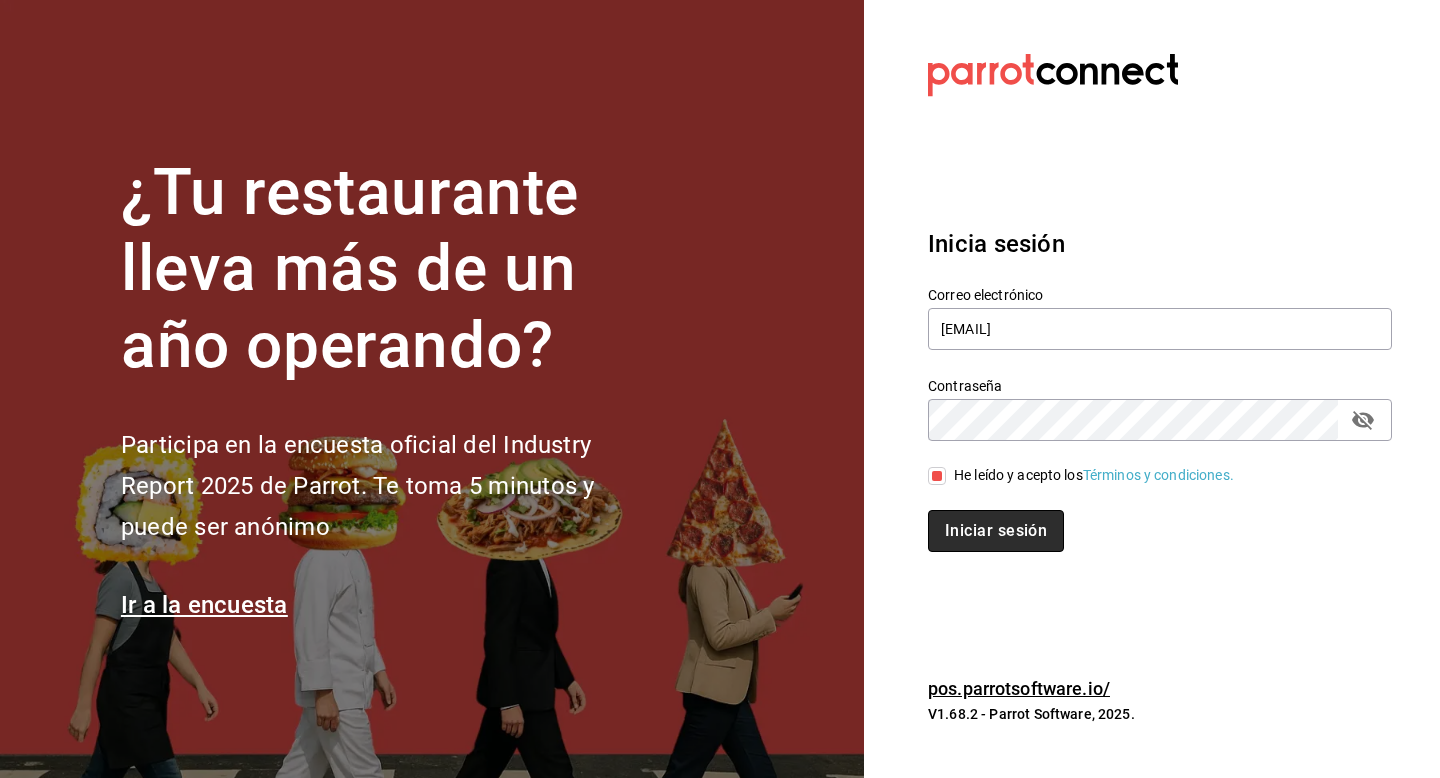 click on "Iniciar sesión" at bounding box center (996, 531) 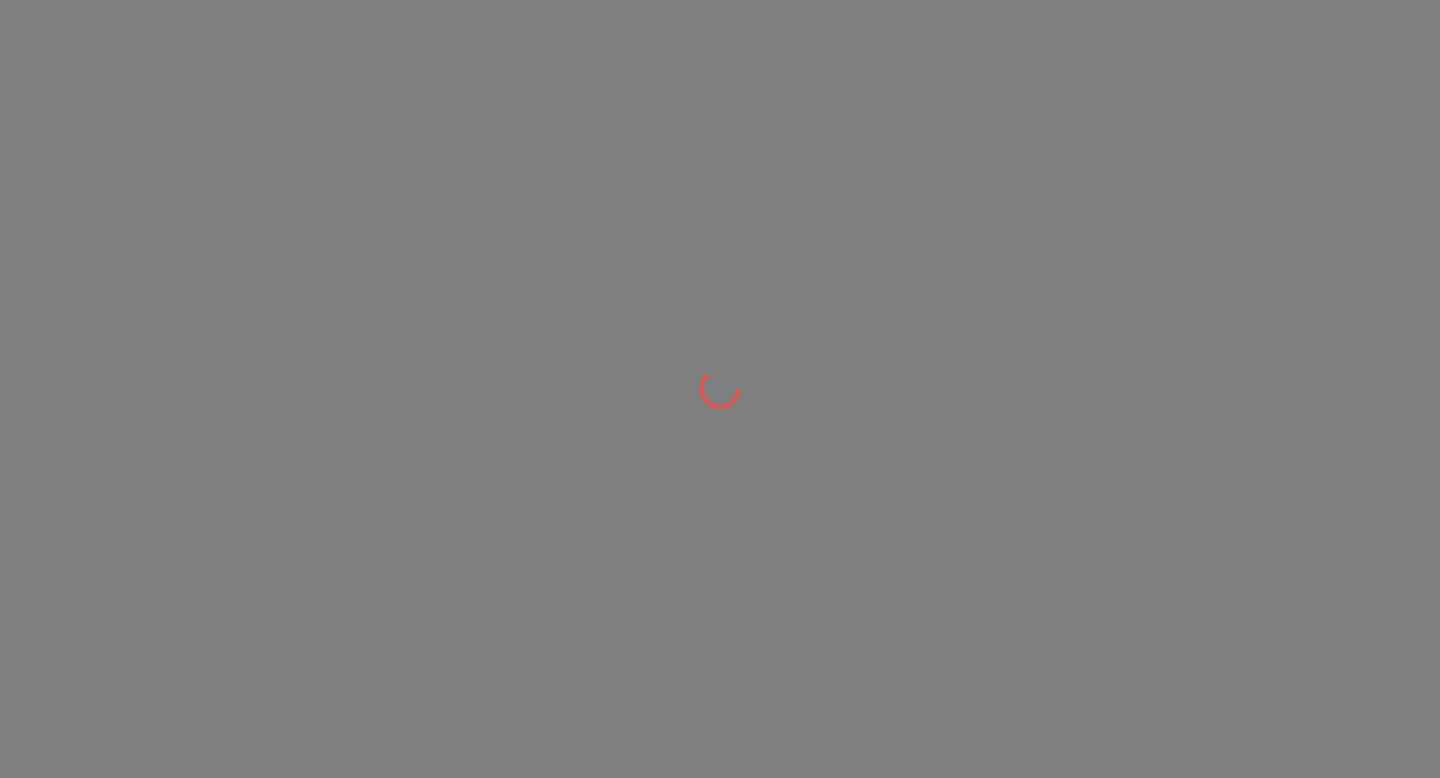 scroll, scrollTop: 0, scrollLeft: 0, axis: both 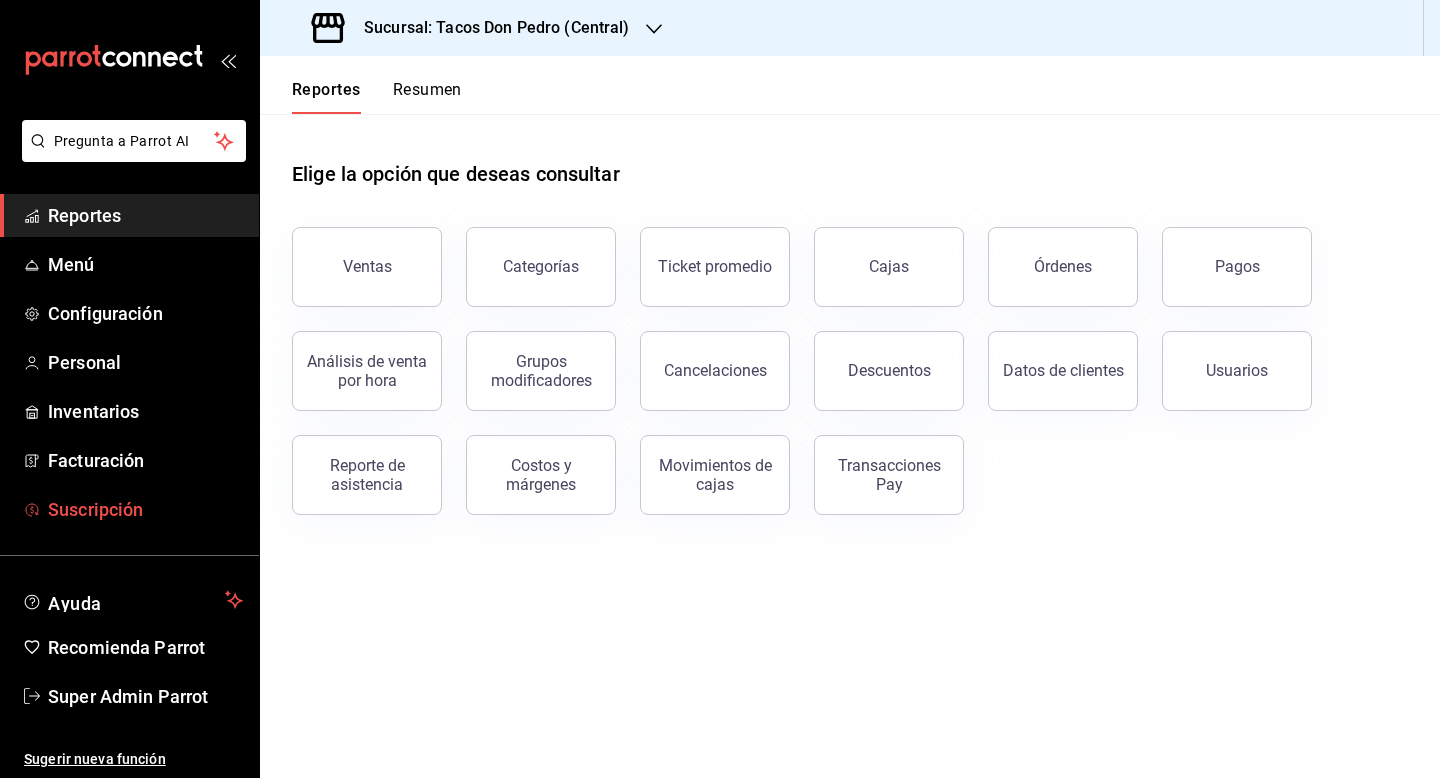 click on "Suscripción" at bounding box center (145, 509) 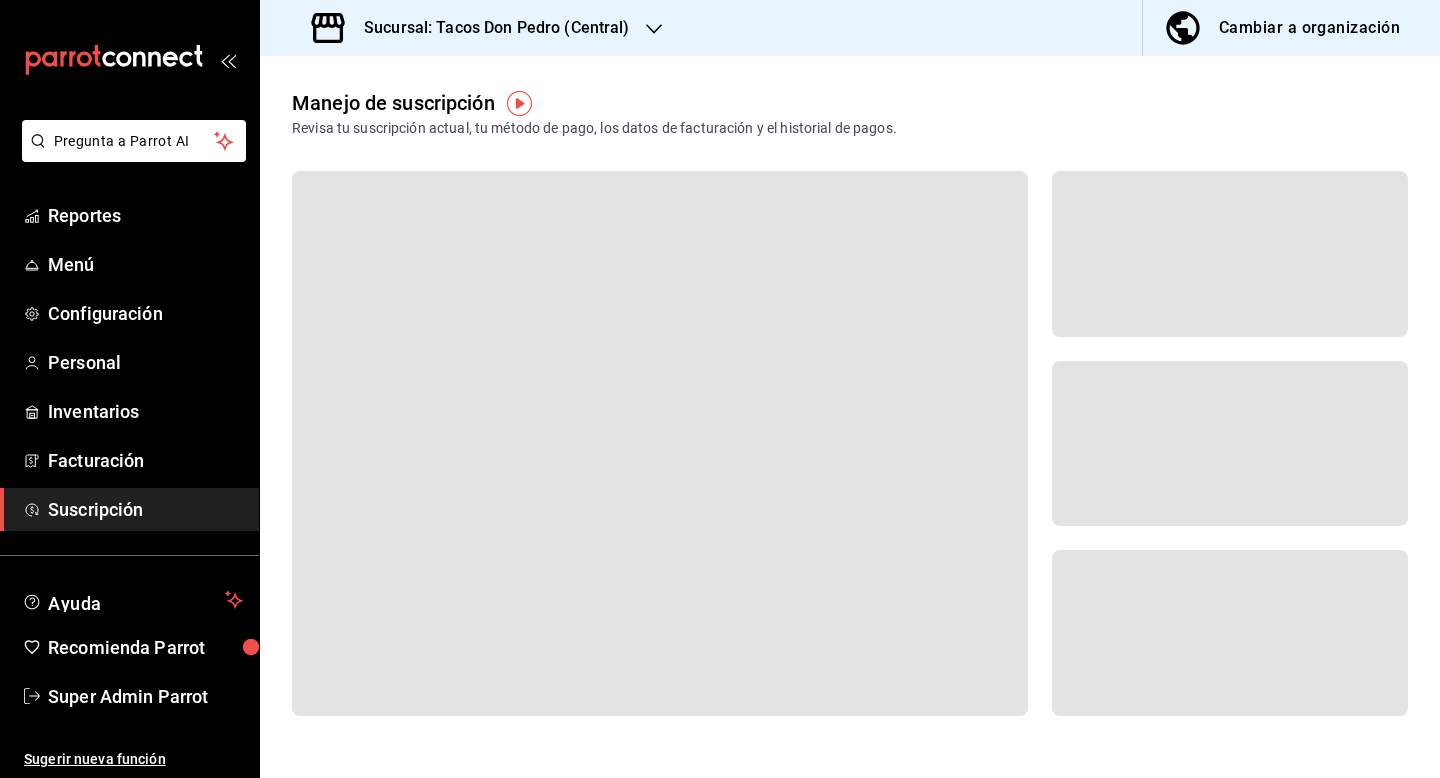 click on "Sucursal: Tacos Don Pedro (Central)" at bounding box center (489, 28) 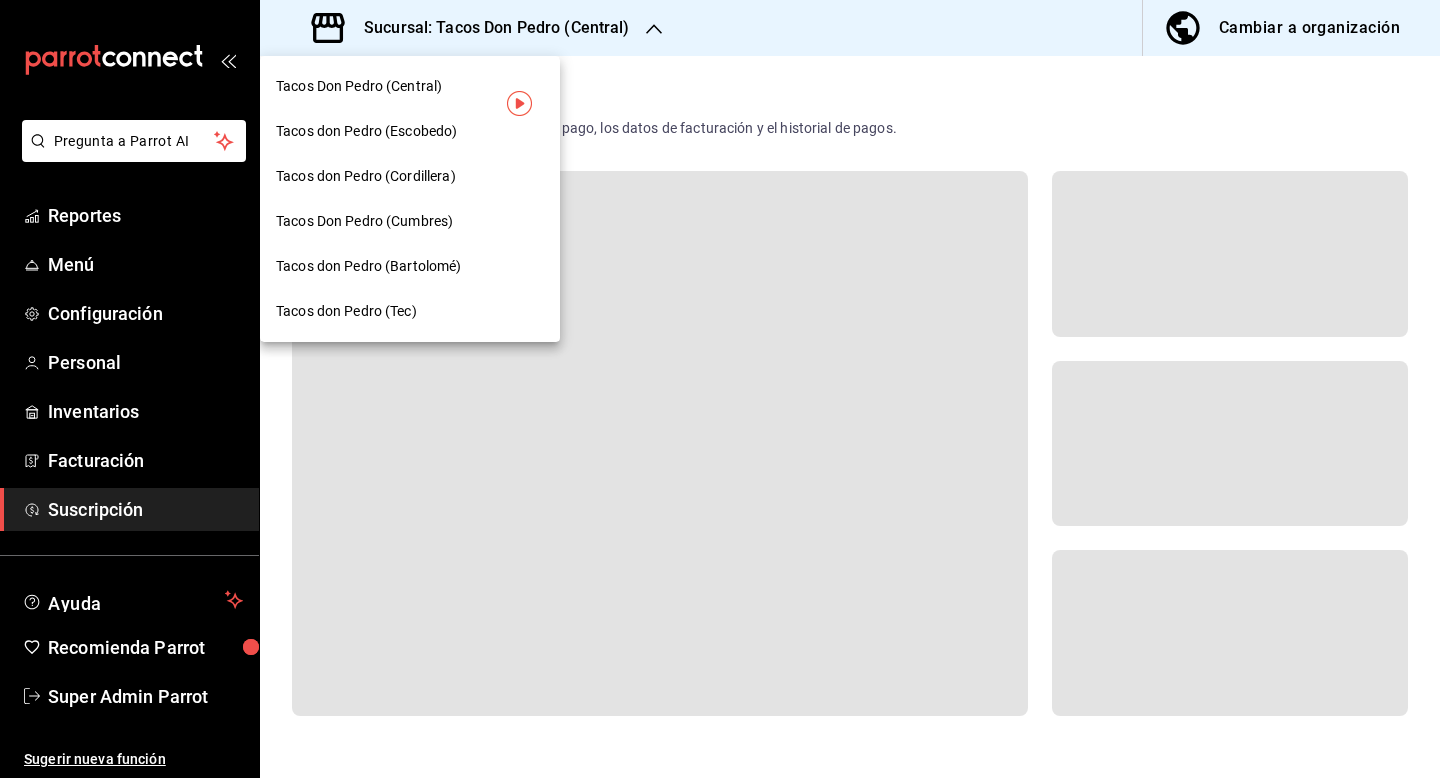 click at bounding box center [720, 389] 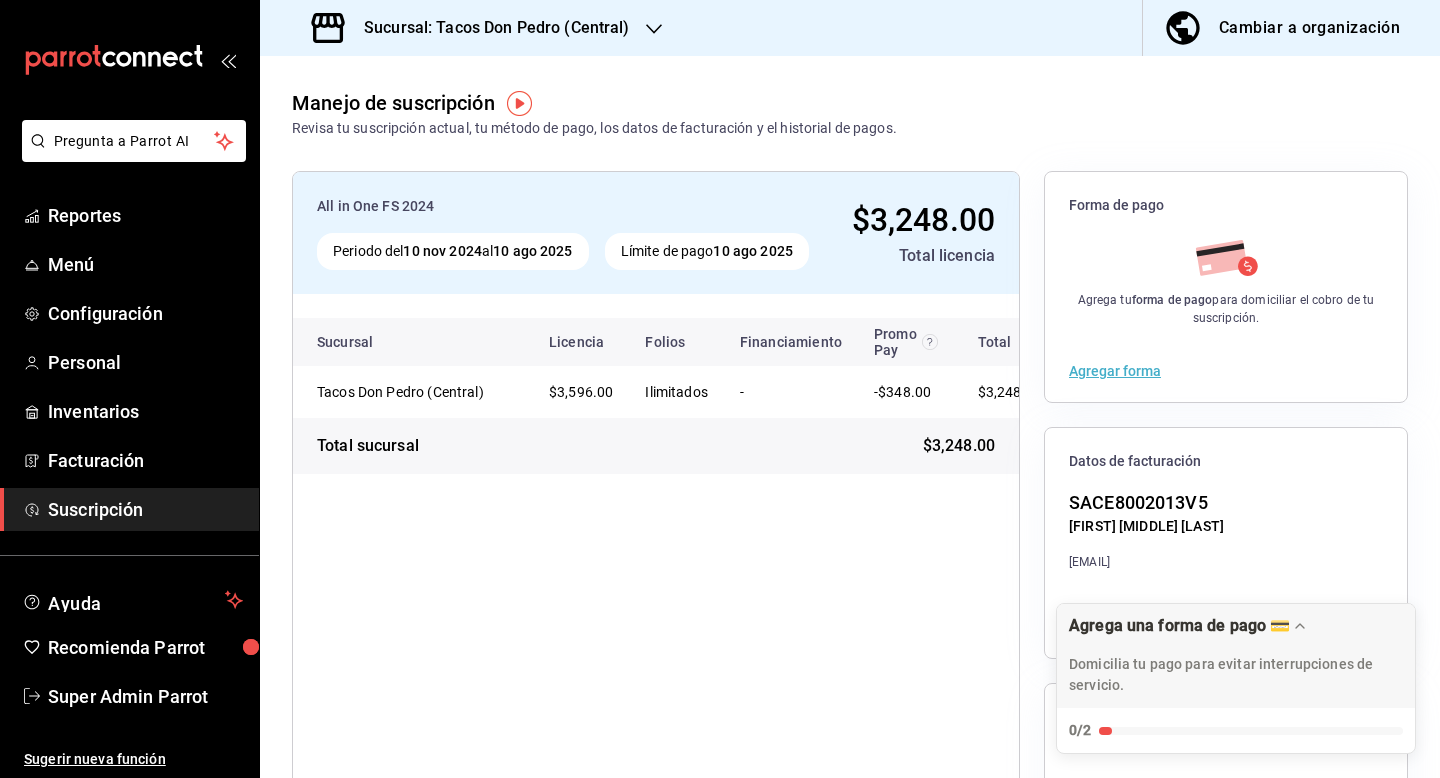 click on "Sucursal: Tacos Don Pedro (Central)" at bounding box center (489, 28) 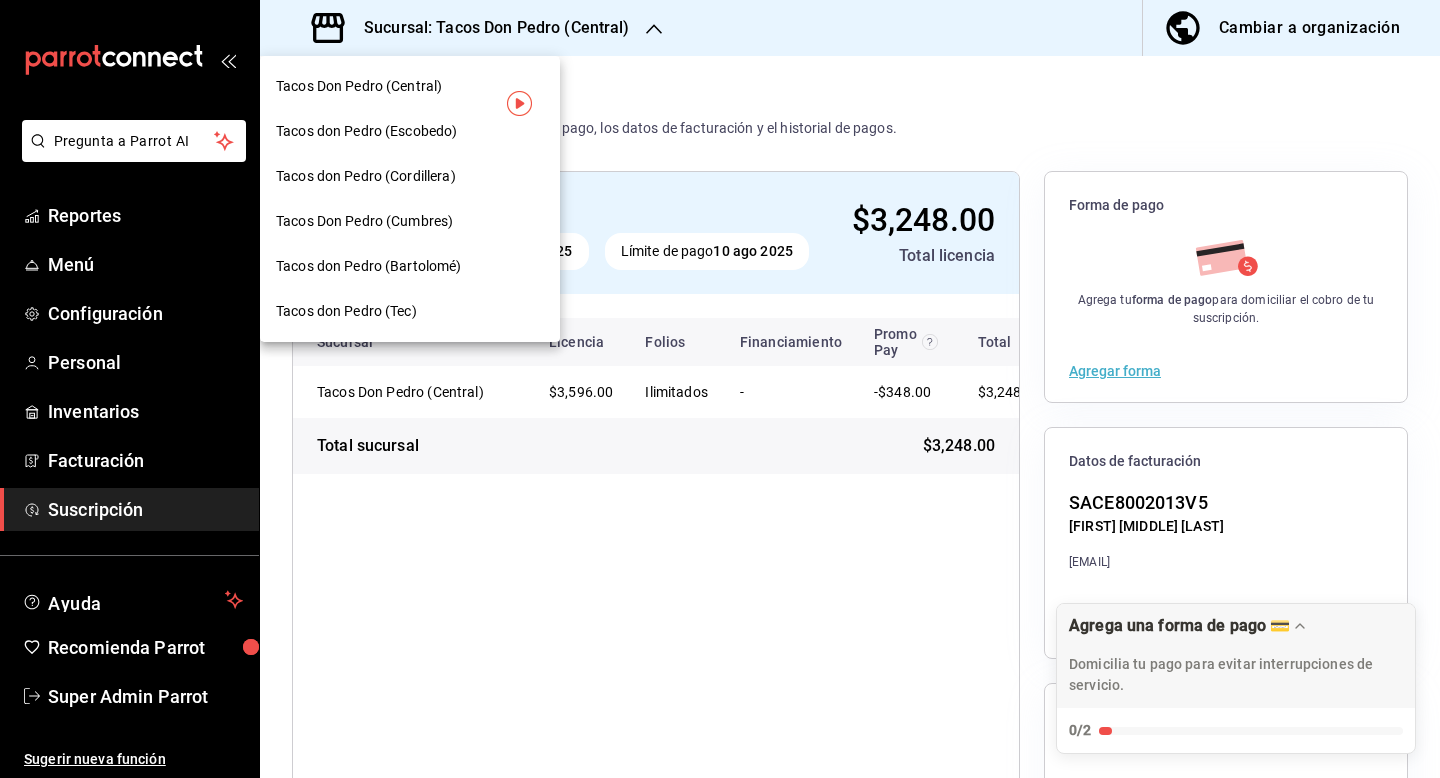 click on "Tacos don Pedro (Escobedo)" at bounding box center (410, 131) 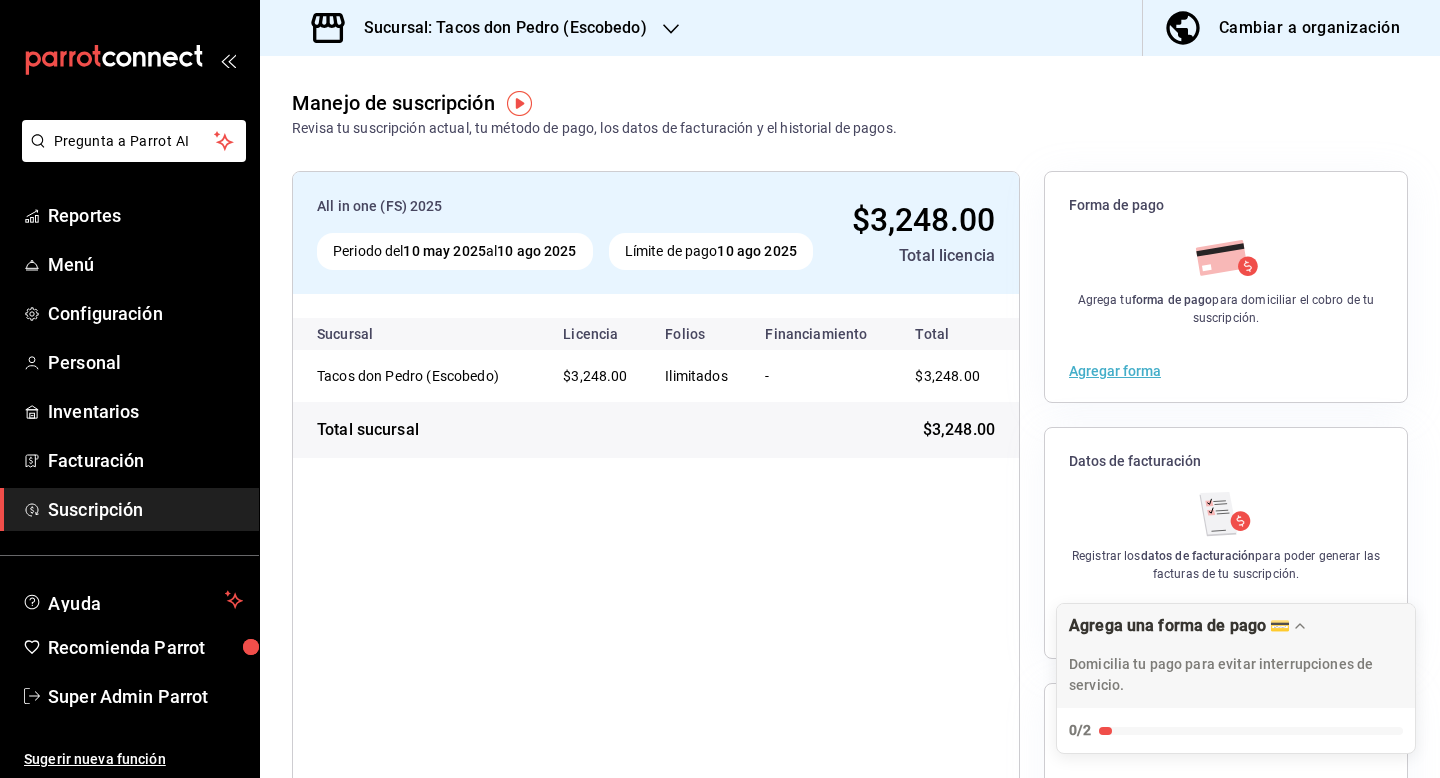 click on "Sucursal: Tacos don Pedro (Escobedo)" at bounding box center [497, 28] 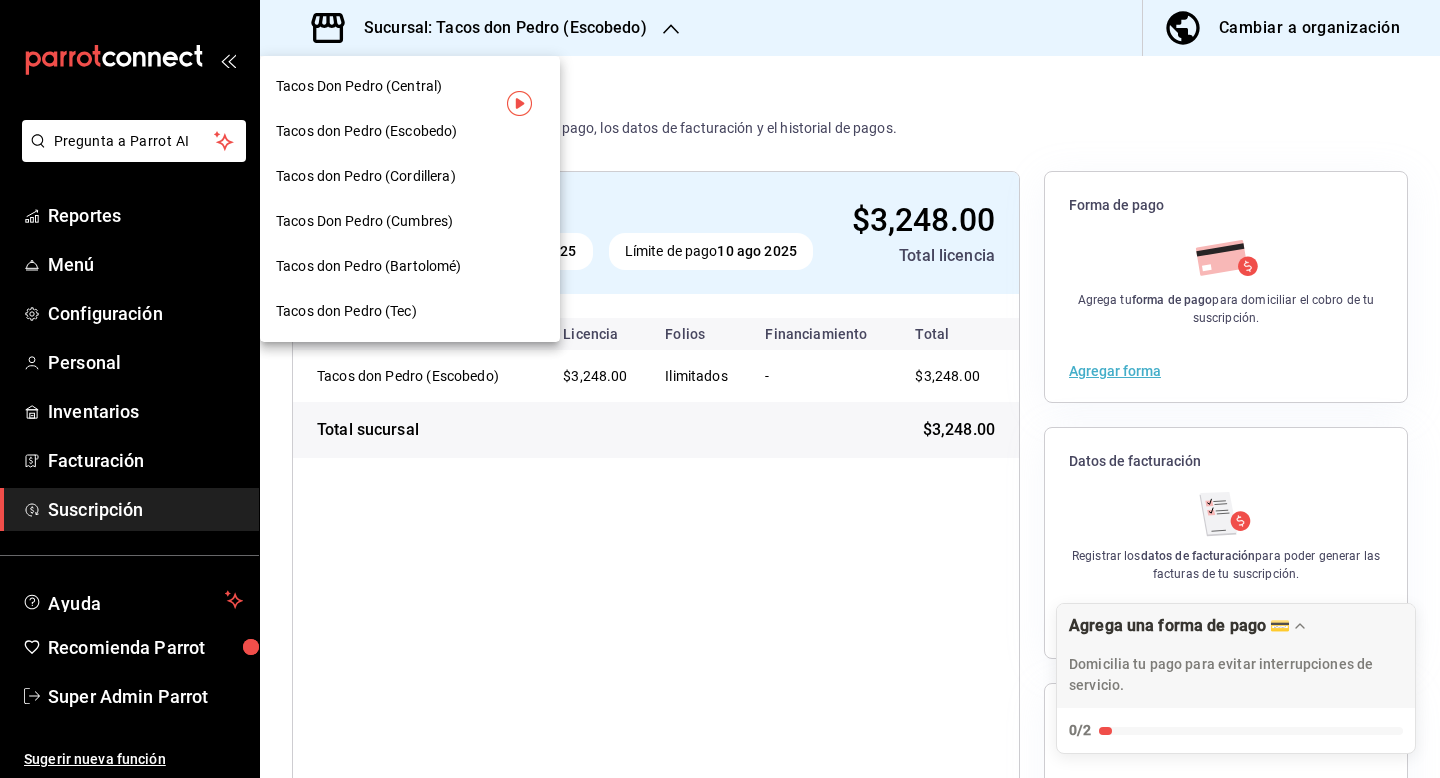 click on "Tacos don Pedro (Cordillera)" at bounding box center [410, 176] 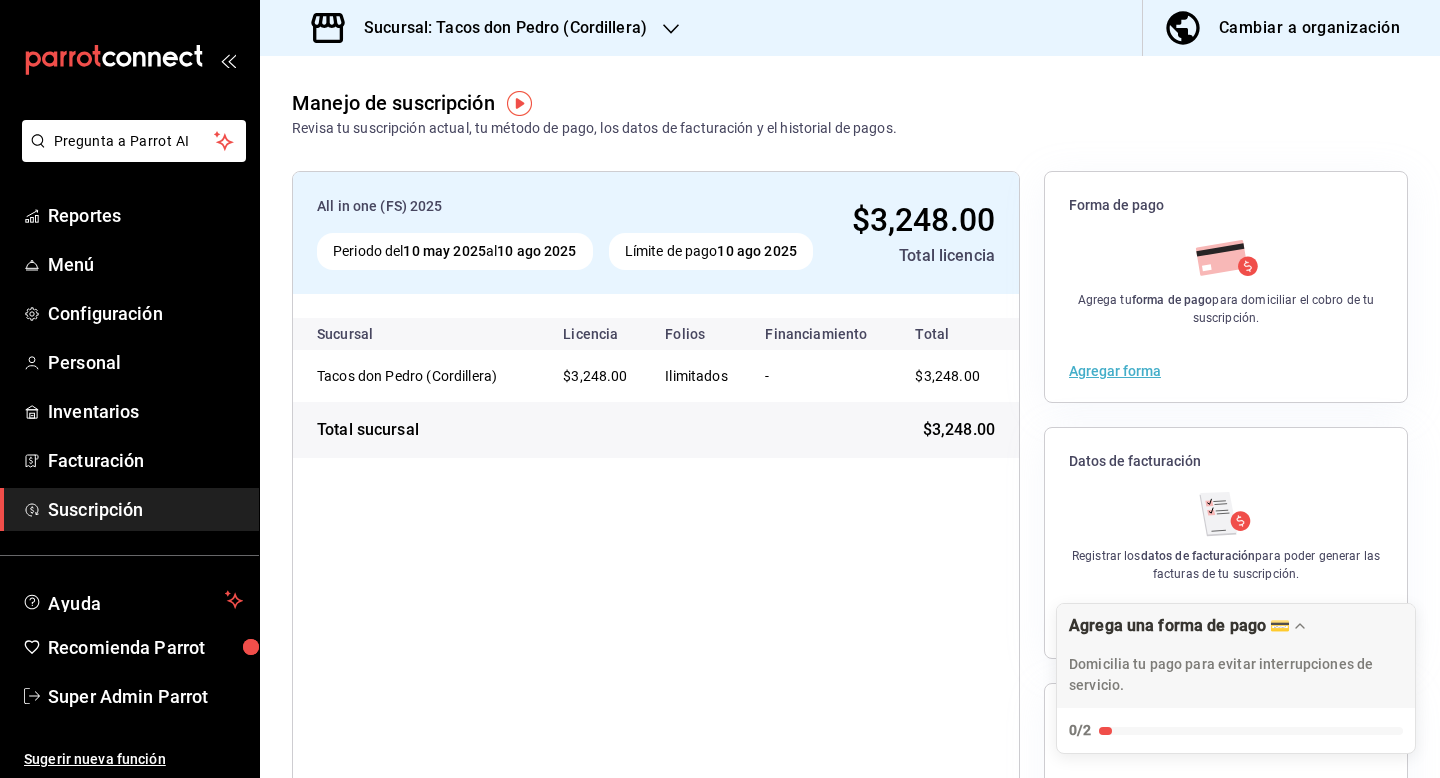 click on "Sucursal: Tacos don Pedro (Cordillera)" at bounding box center (497, 28) 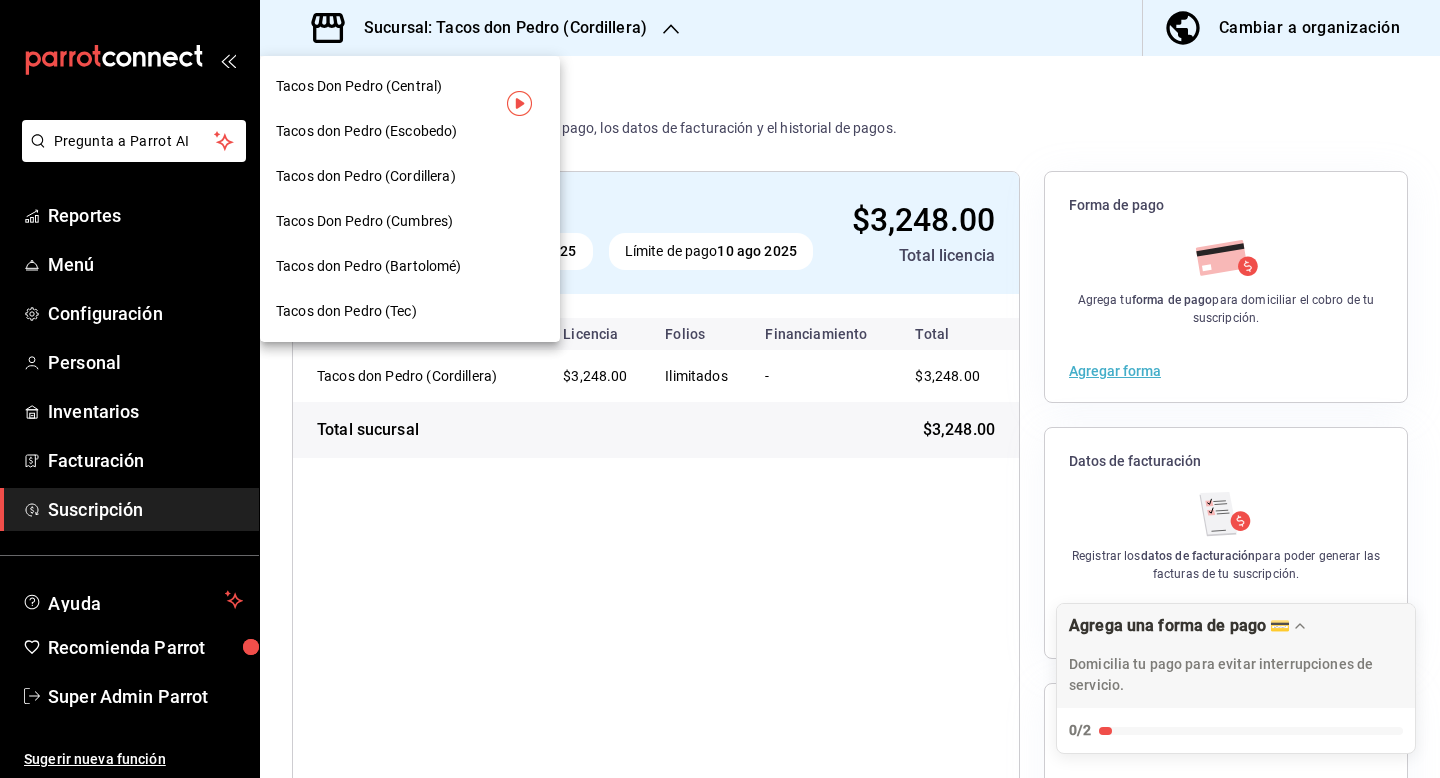 click on "Tacos Don Pedro (Cumbres)" at bounding box center (410, 221) 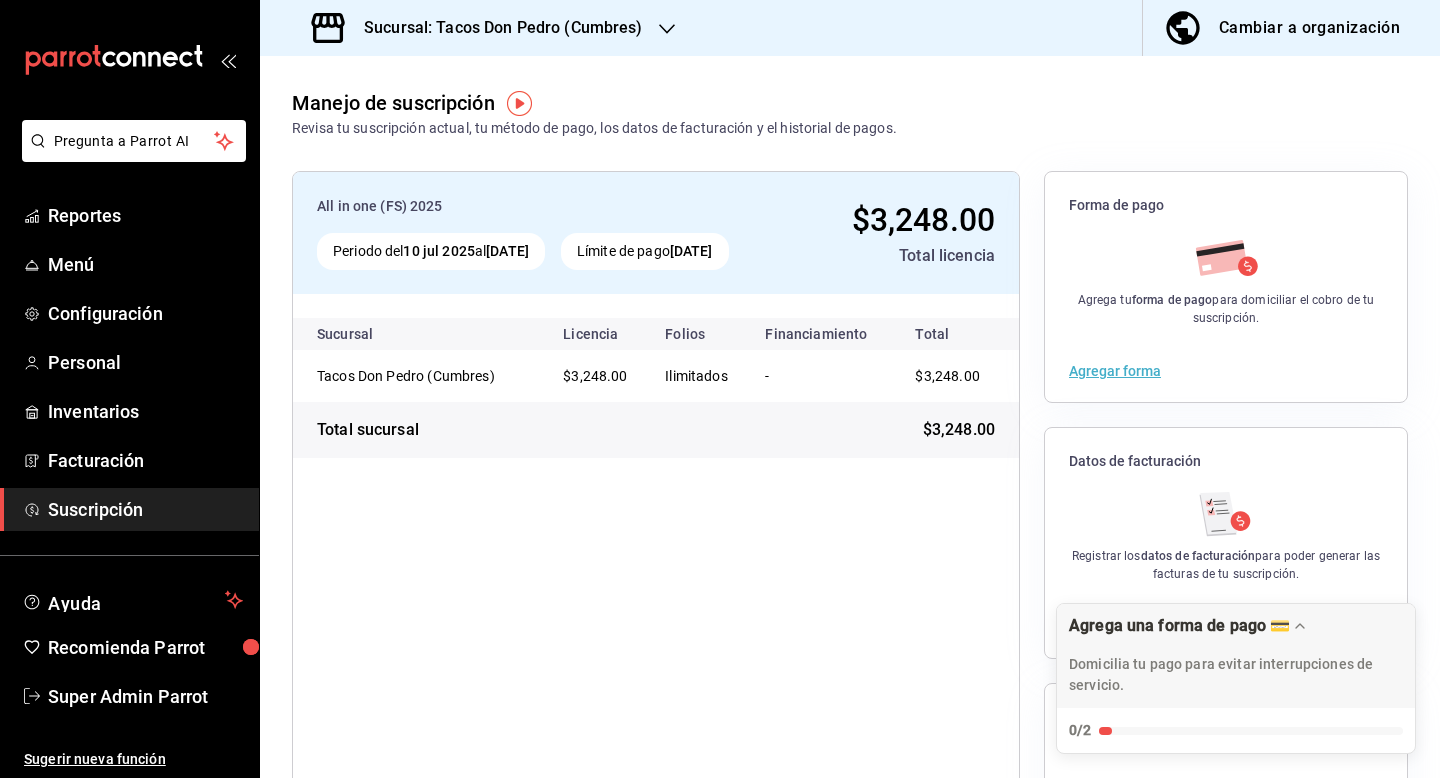 click on "Sucursal: Tacos Don Pedro (Cumbres)" at bounding box center (495, 28) 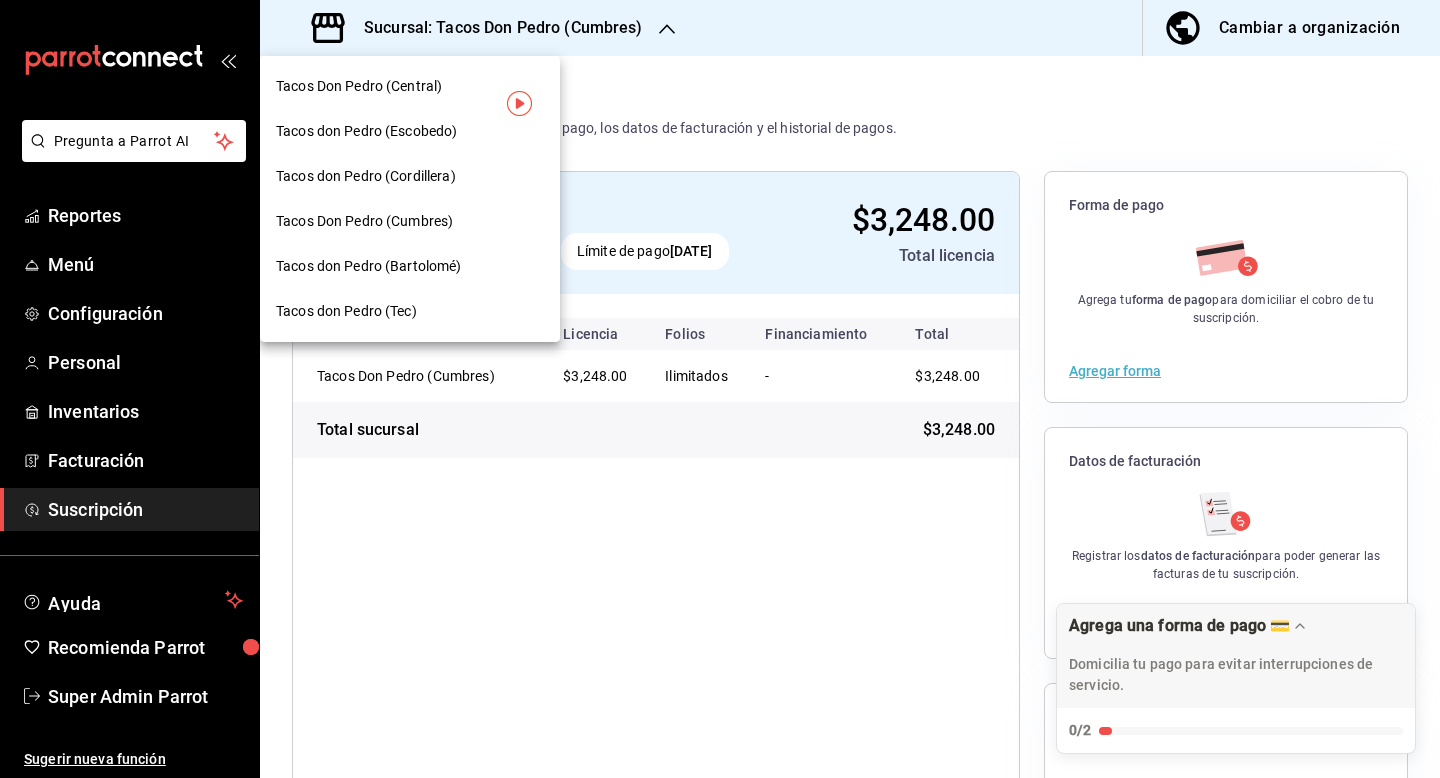 click on "Tacos don Pedro (Bartolomé)" at bounding box center (369, 266) 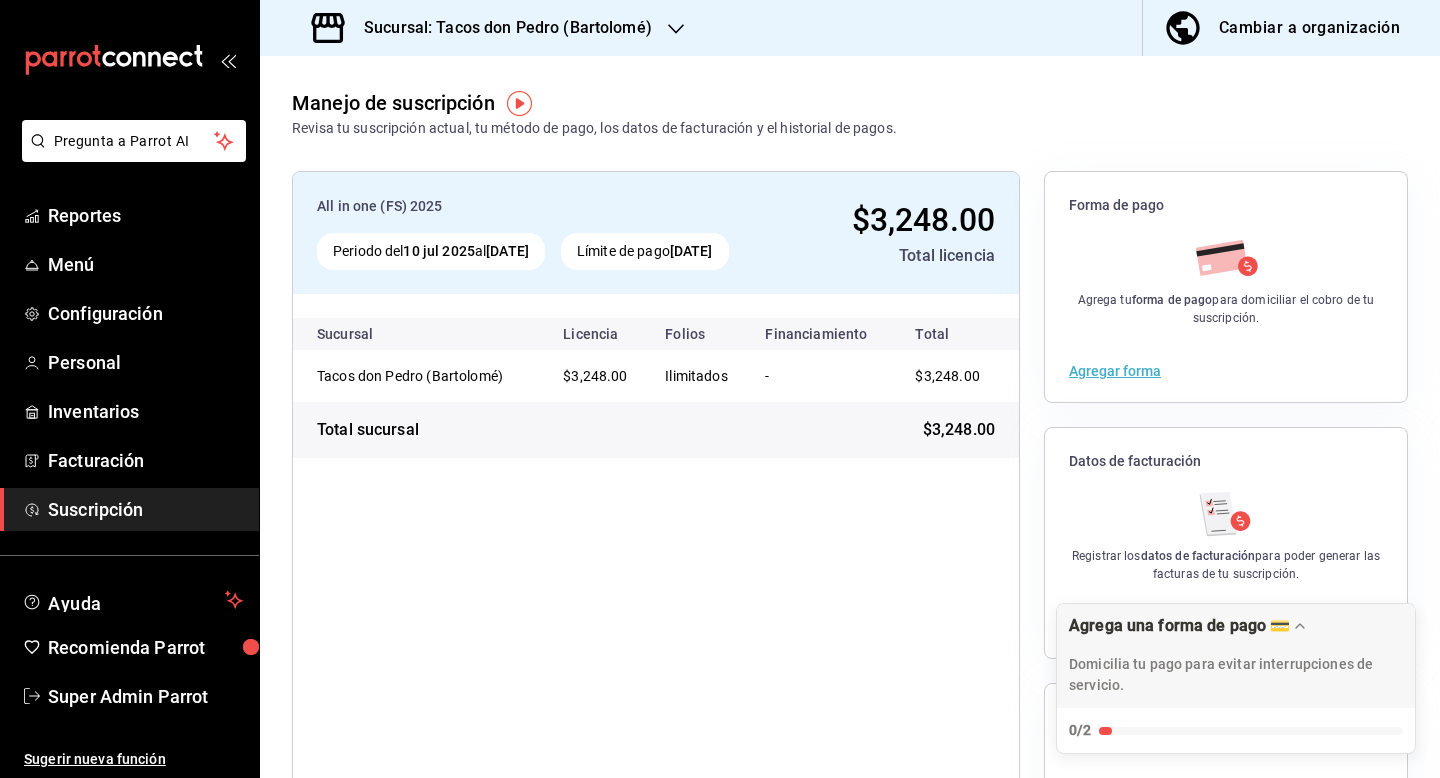 click on "Sucursal: Tacos don Pedro (Bartolomé)" at bounding box center (500, 28) 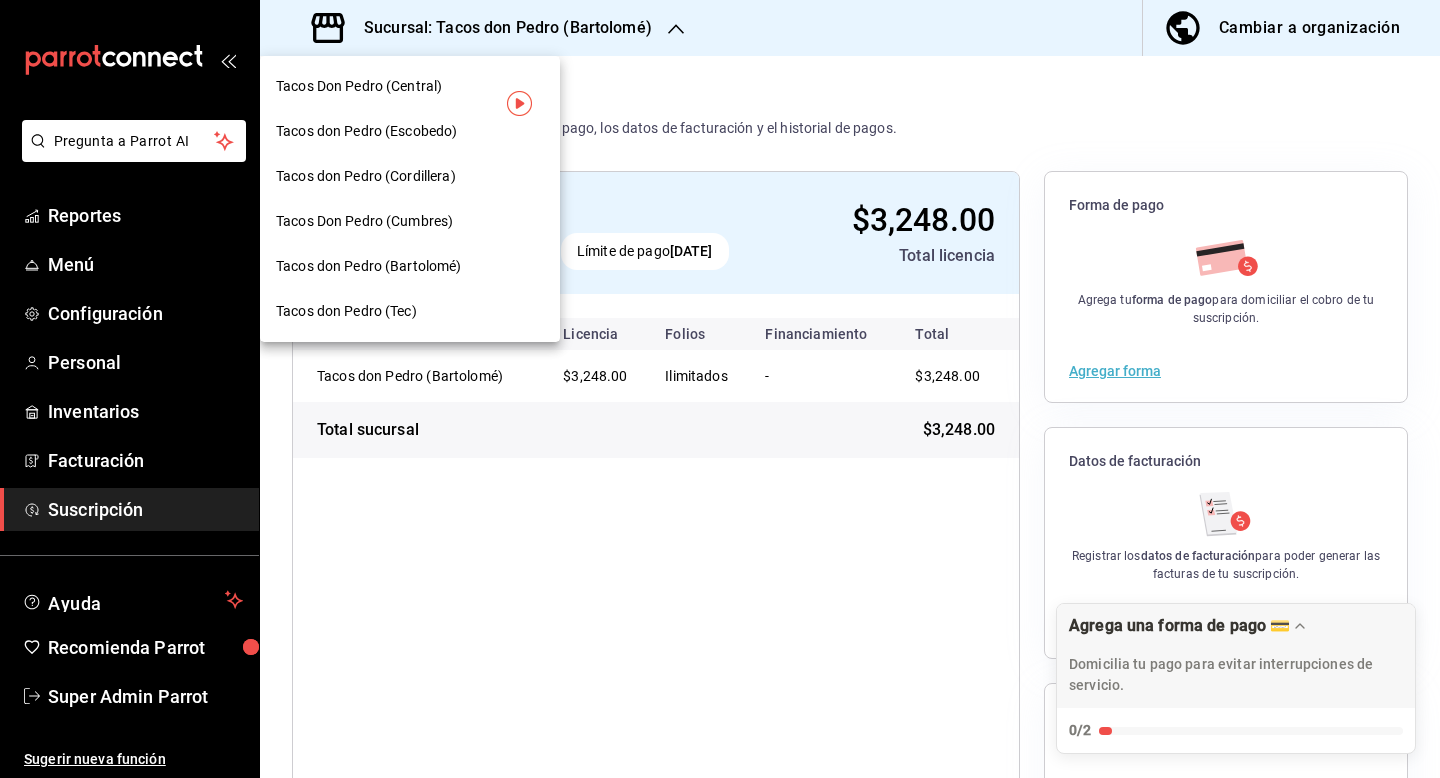 click on "Tacos don Pedro (Tec)" at bounding box center (410, 311) 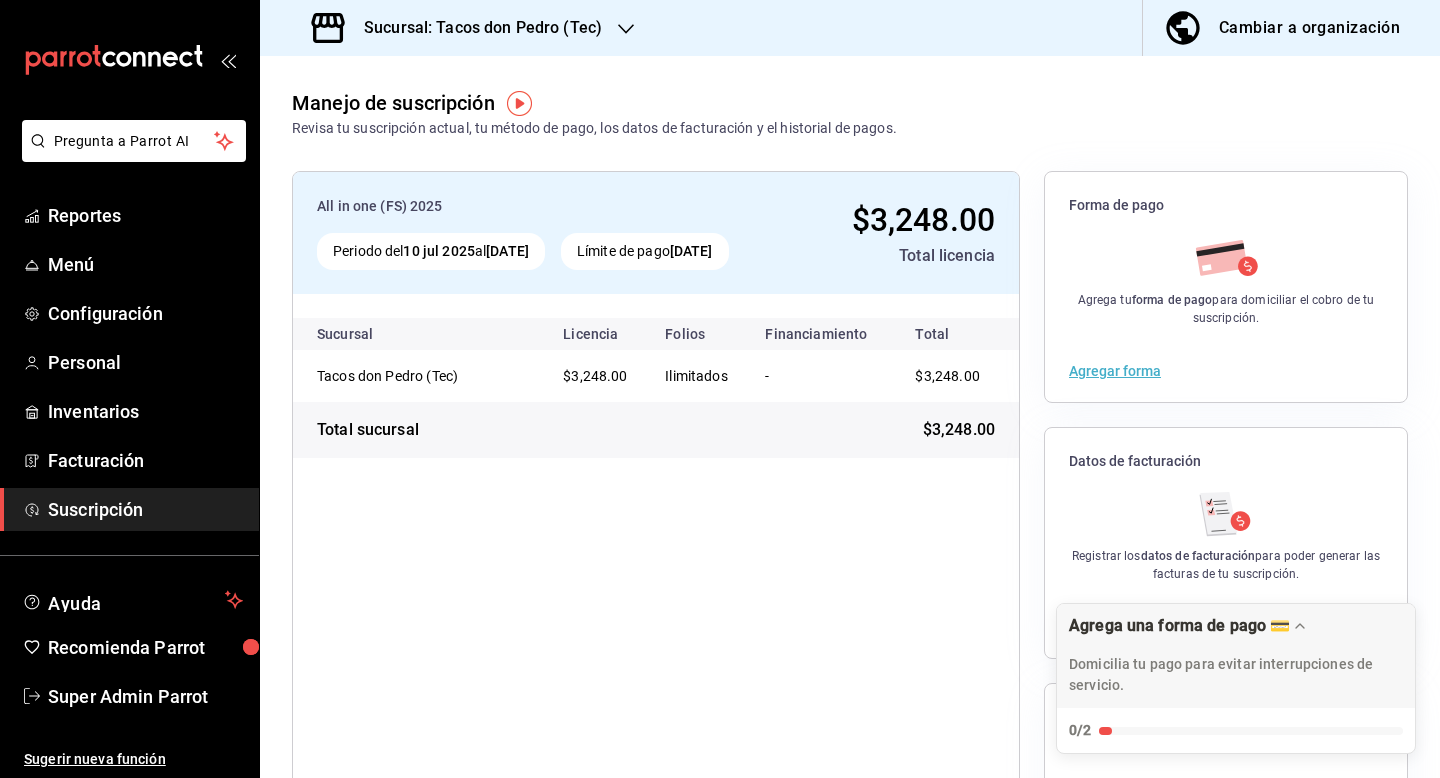 click on "Sucursal: Tacos don Pedro (Tec)" at bounding box center (475, 28) 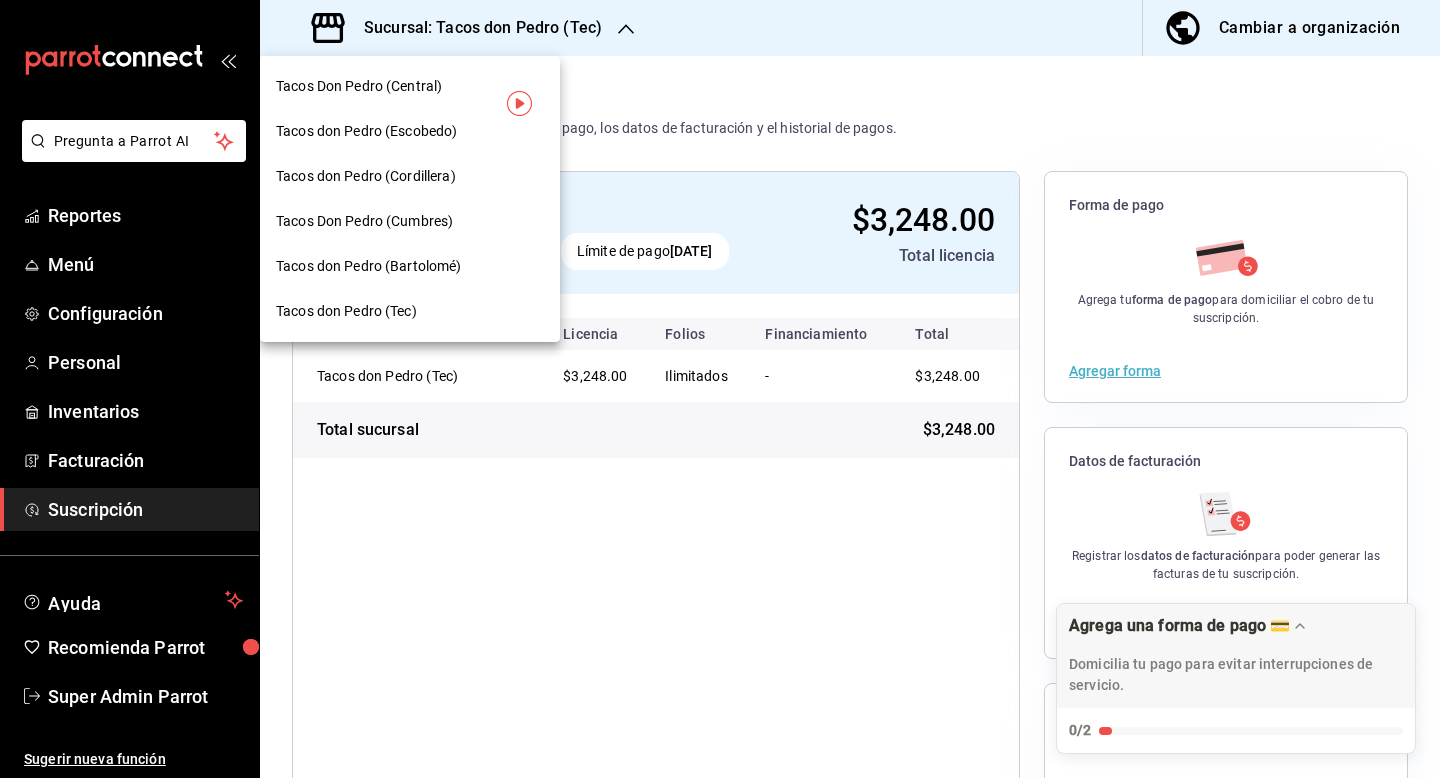 click at bounding box center (720, 389) 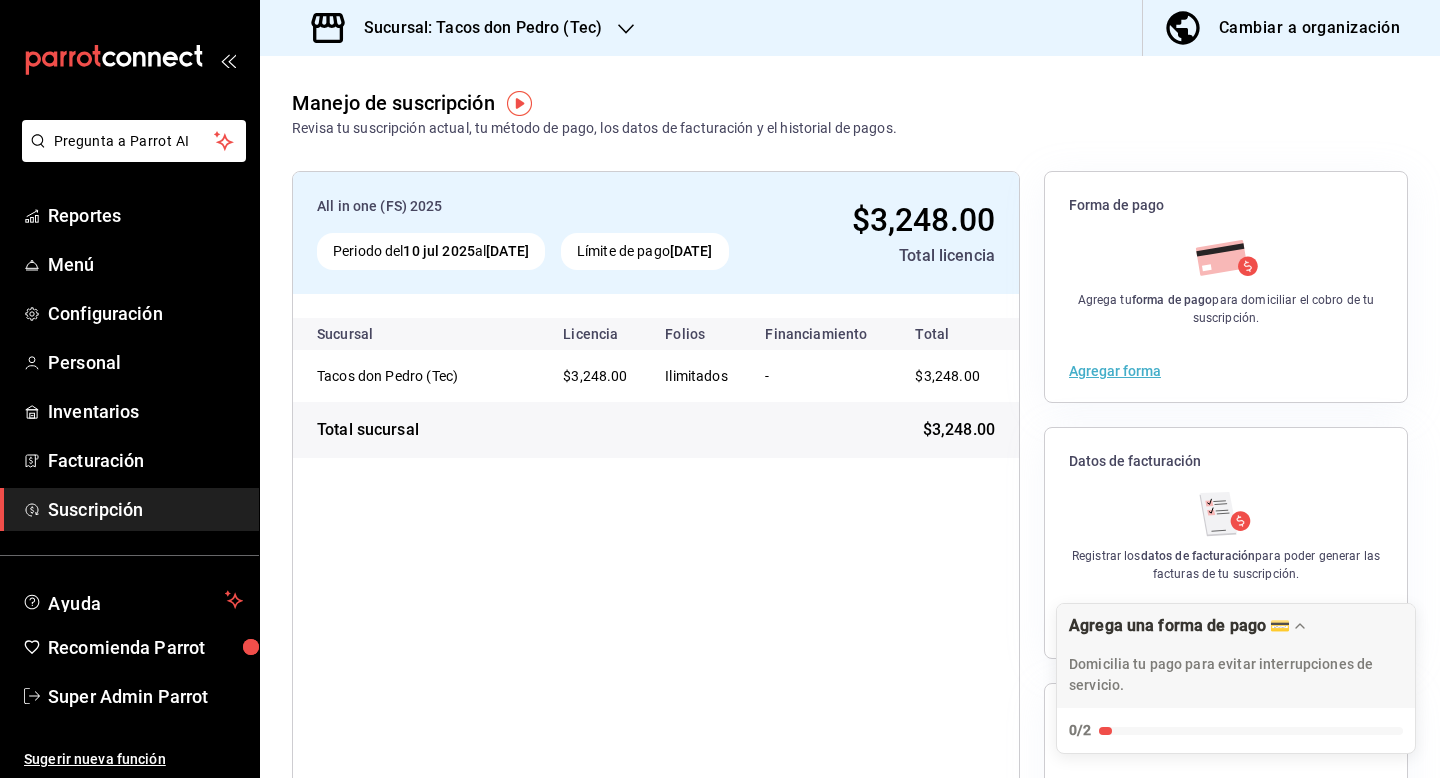 click on "Cambiar a organización" at bounding box center [1309, 28] 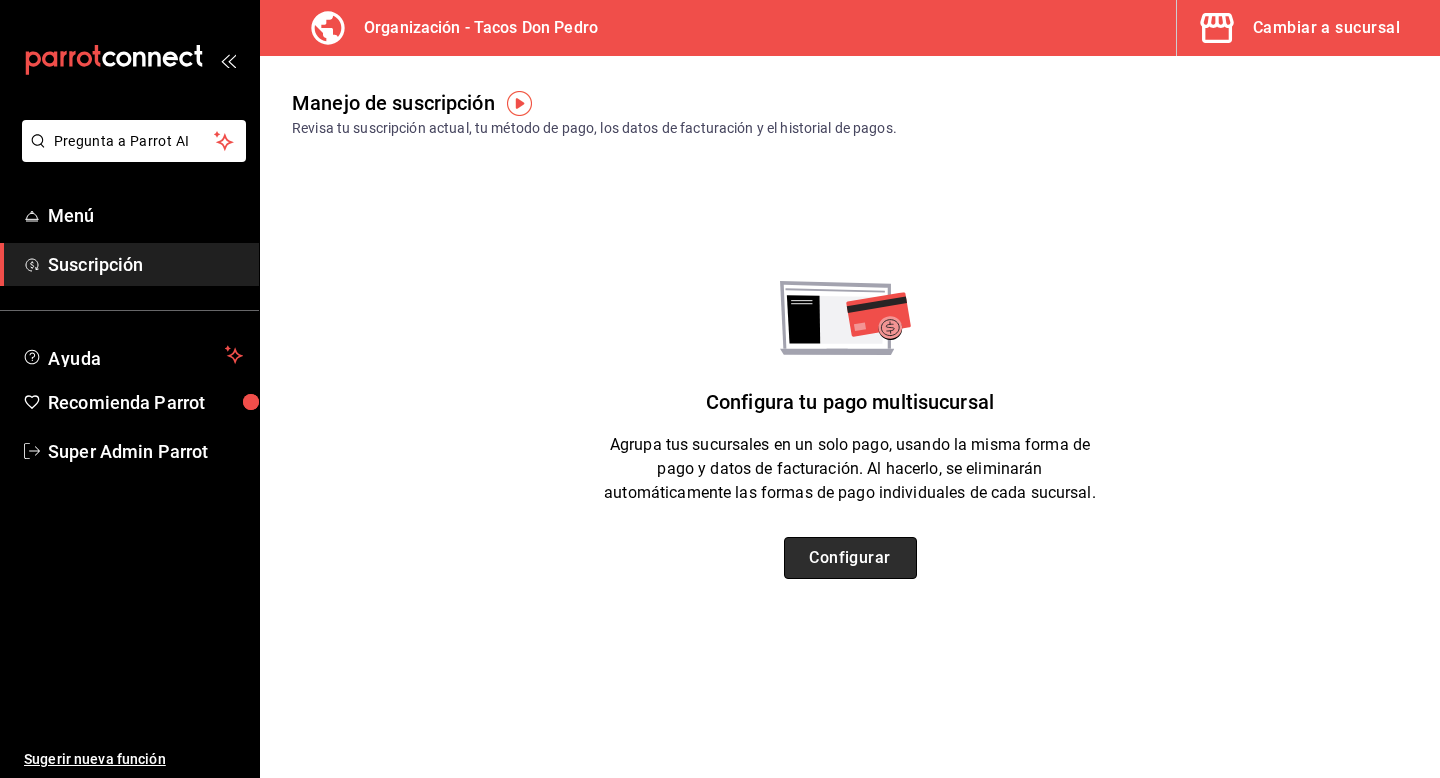 click on "Configurar" at bounding box center [850, 558] 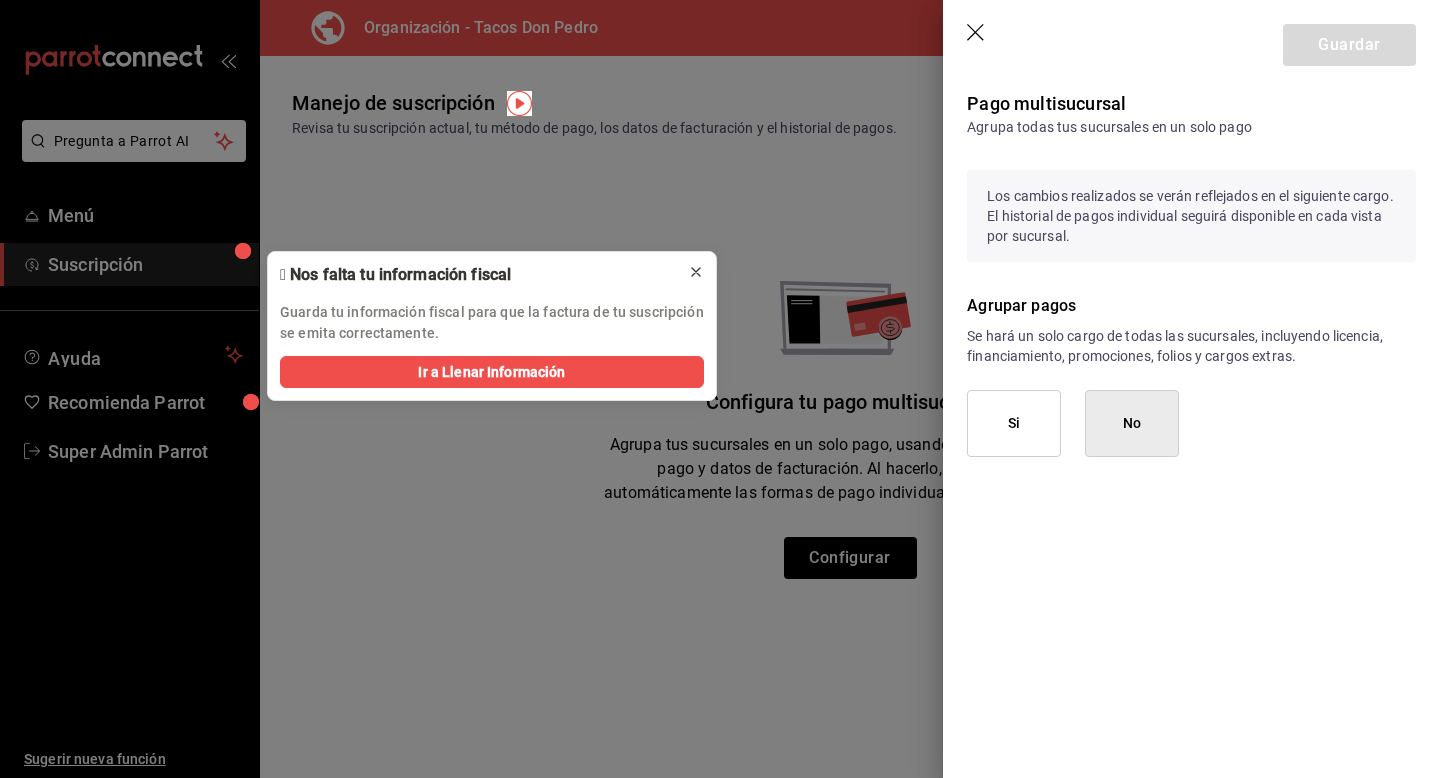 click 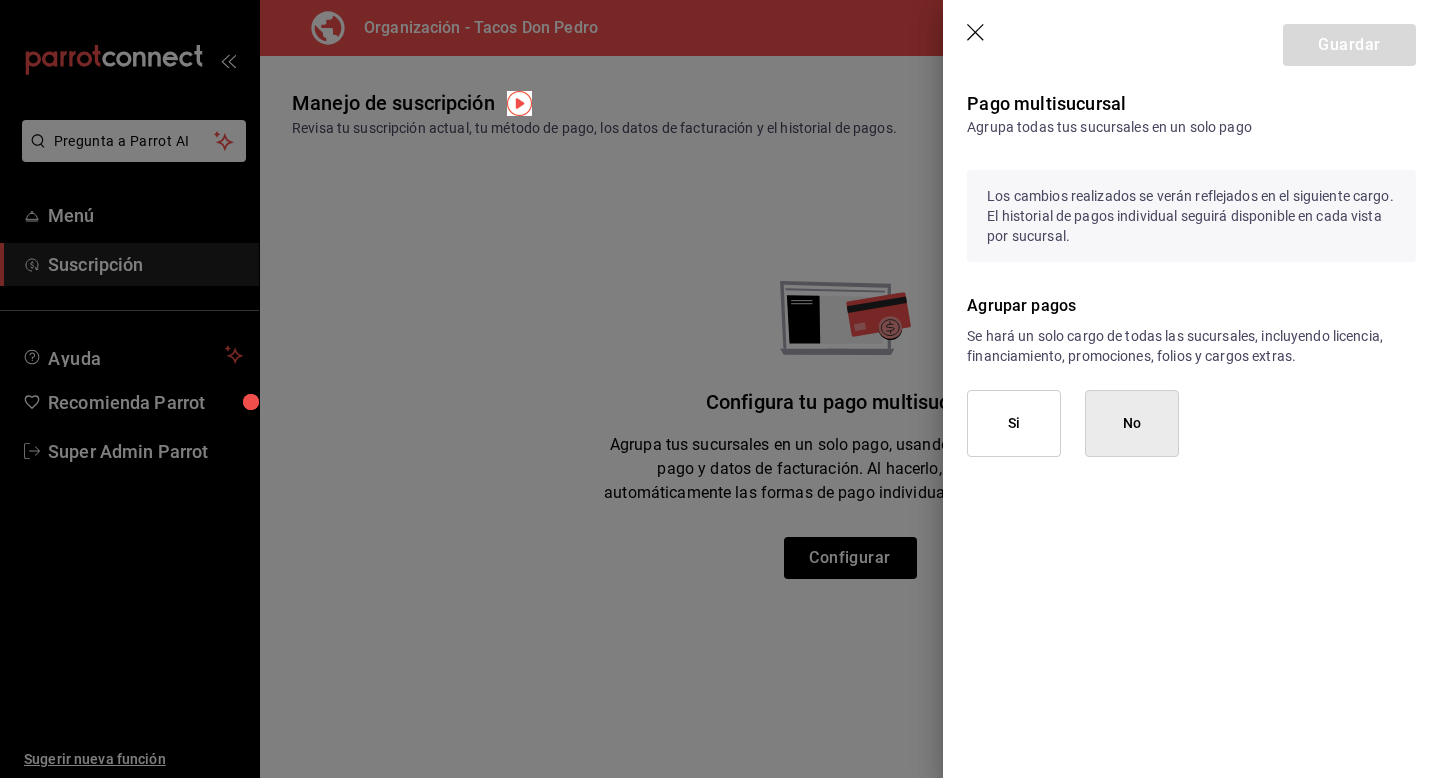 click 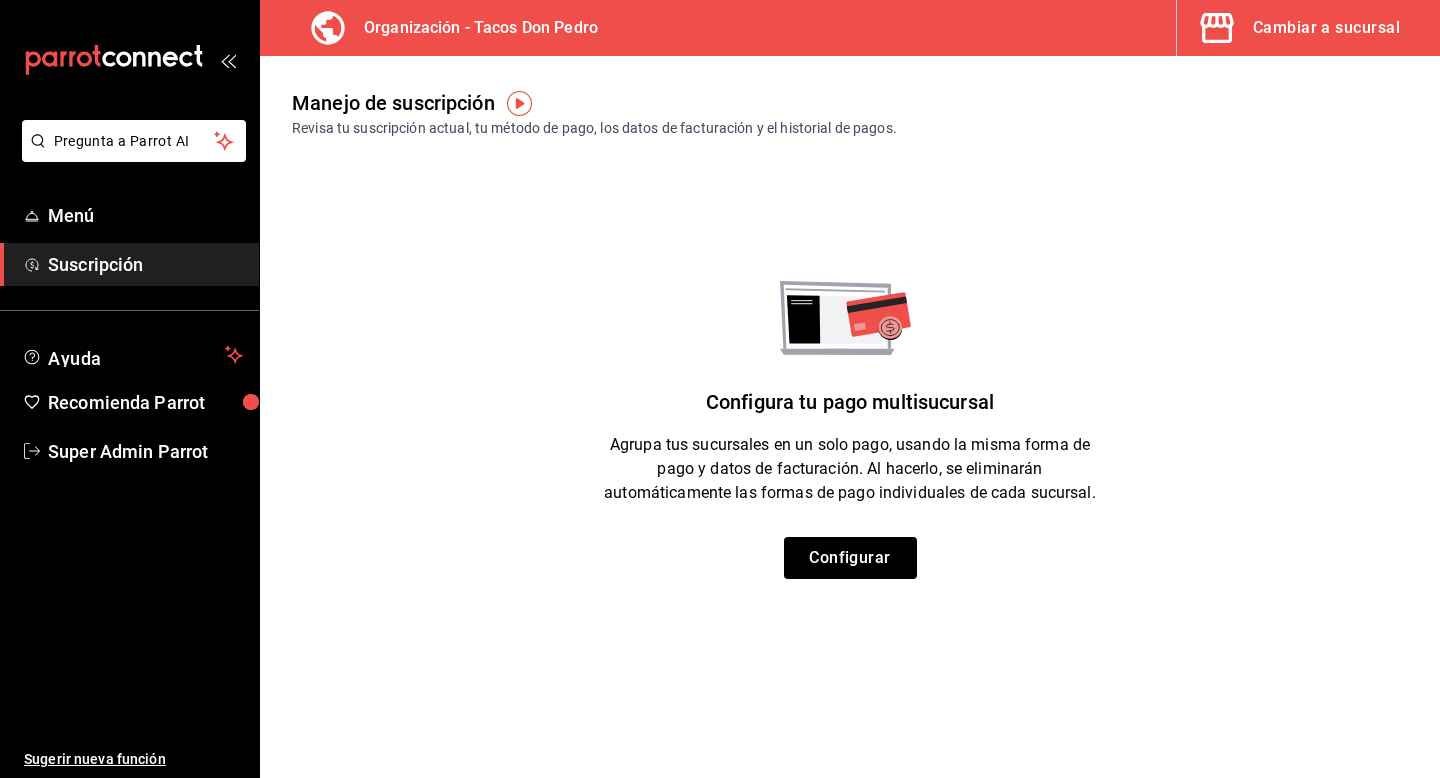 click on "Cambiar a sucursal" at bounding box center (1326, 28) 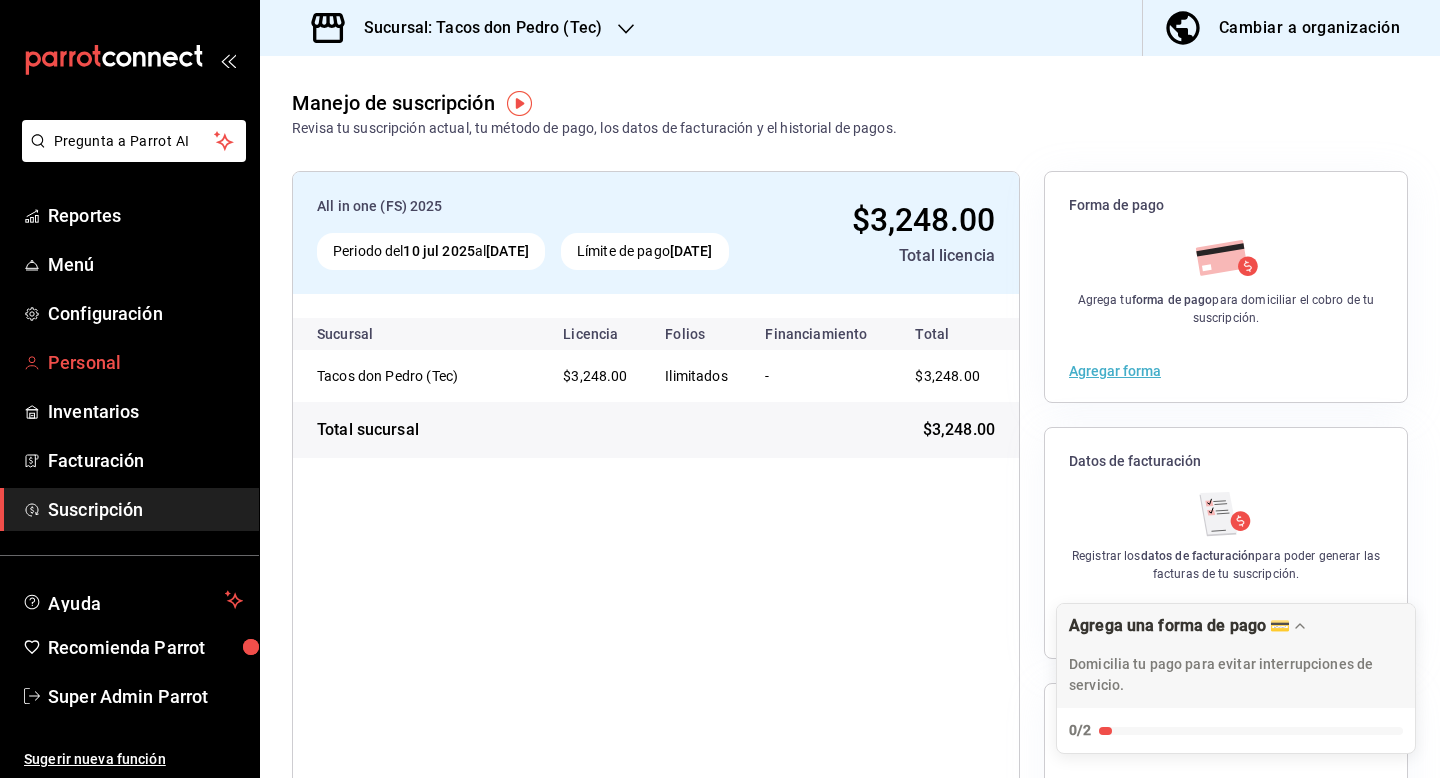 click on "Personal" at bounding box center (145, 362) 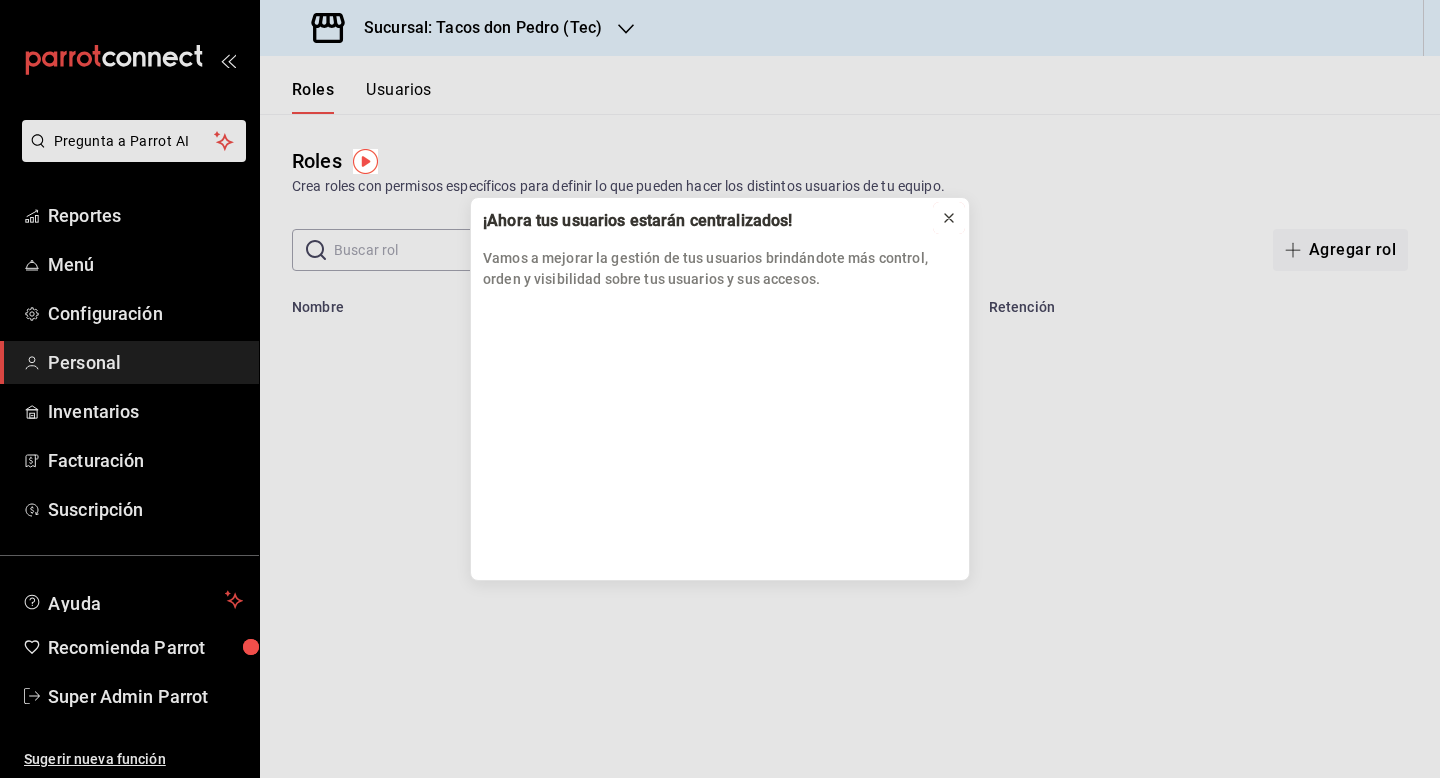 click 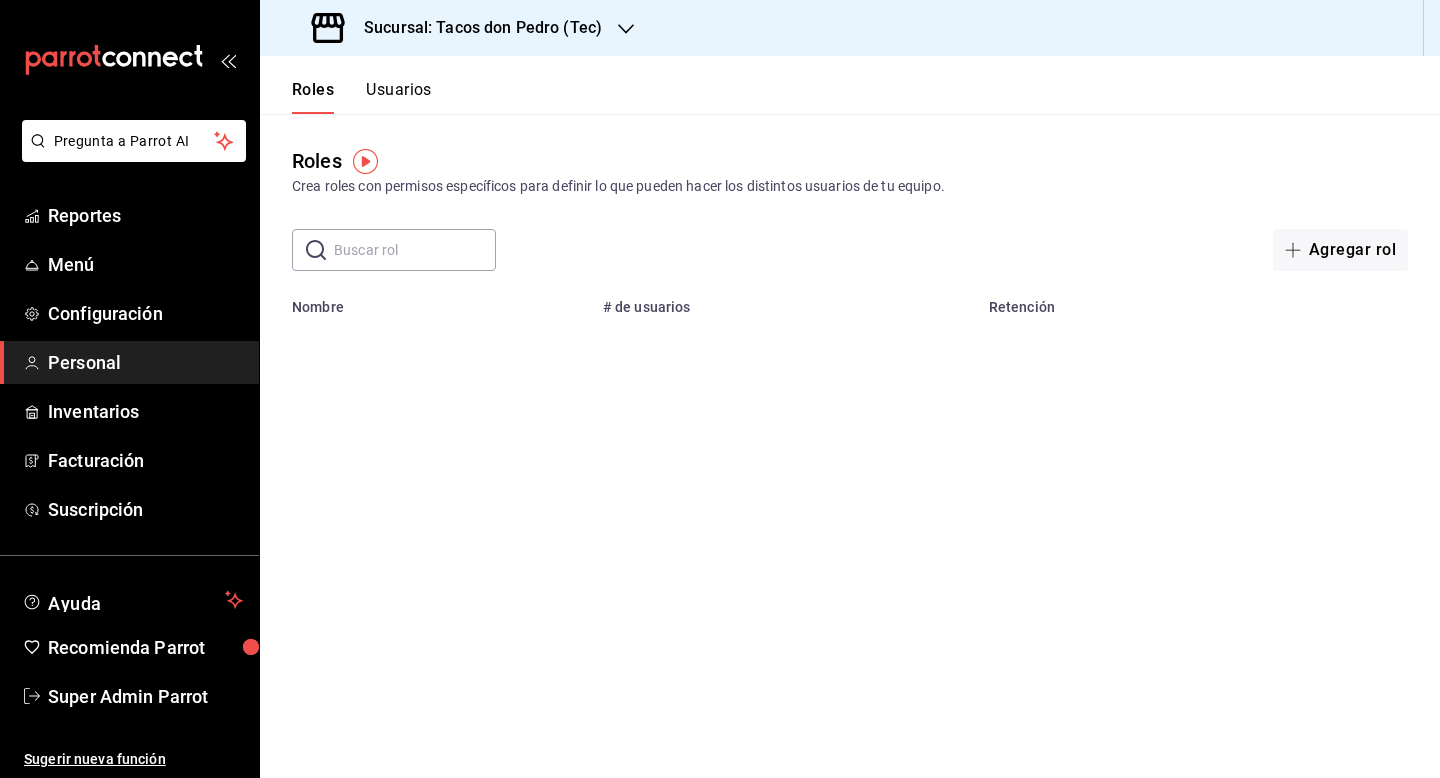 click on "Sucursal: Tacos don Pedro (Tec)" at bounding box center (475, 28) 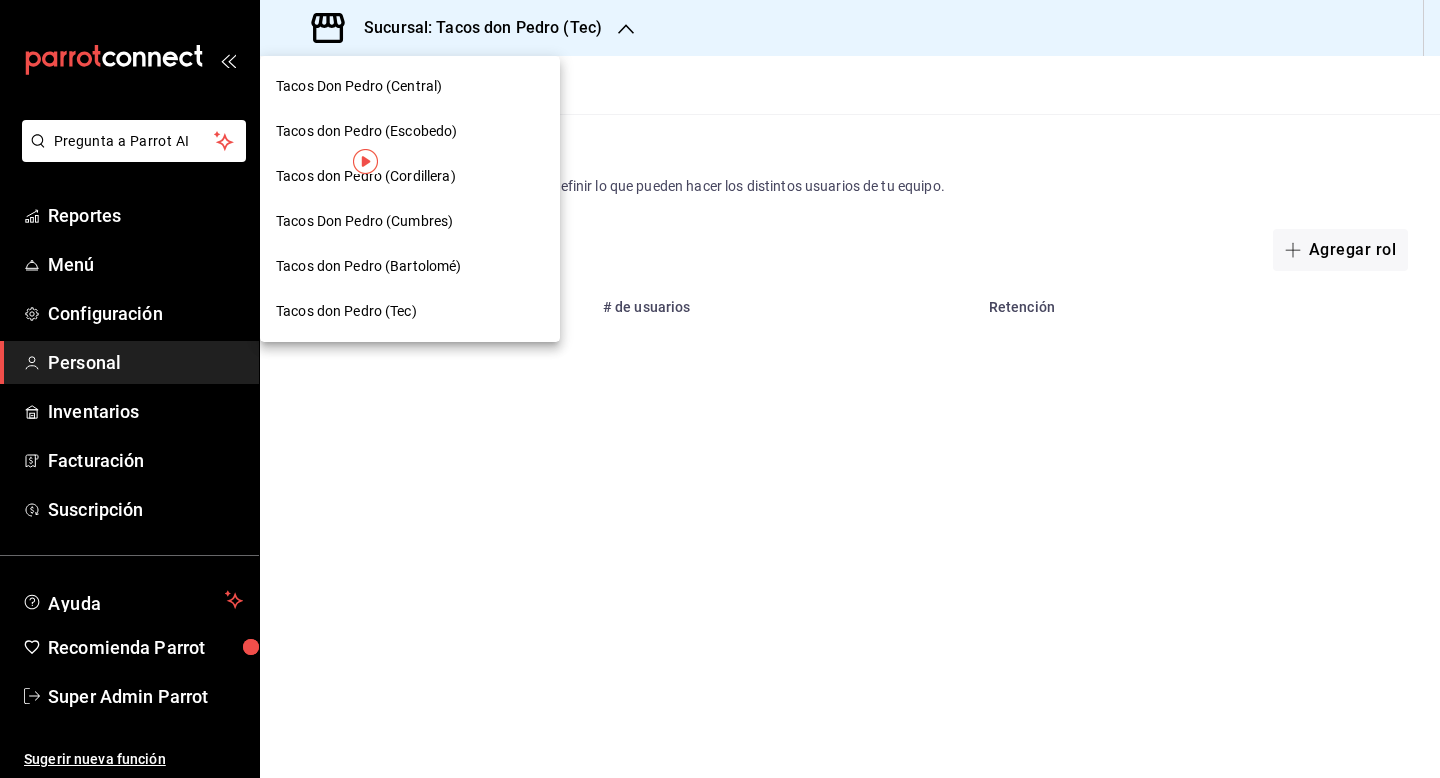 click on "Tacos Don Pedro (Central)" at bounding box center [410, 86] 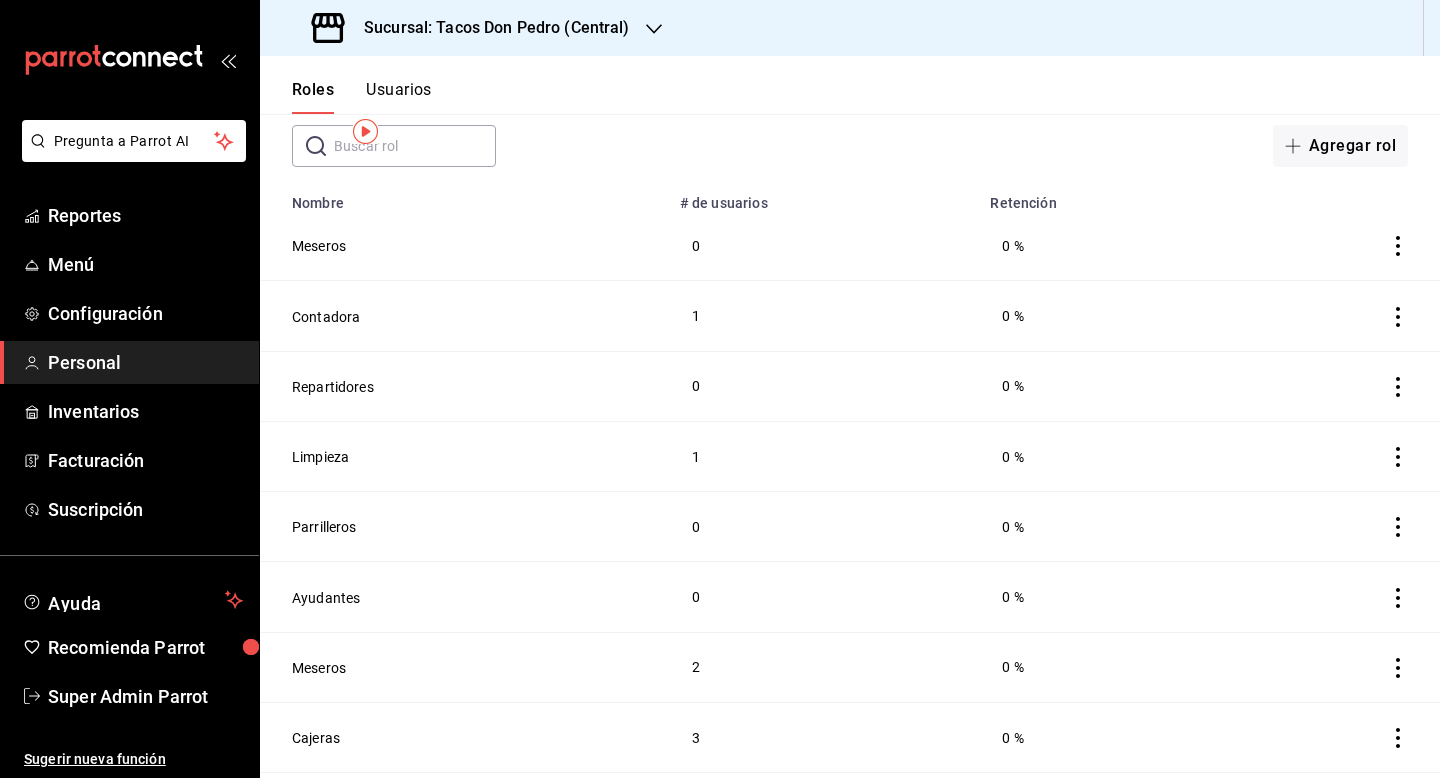 scroll, scrollTop: 0, scrollLeft: 0, axis: both 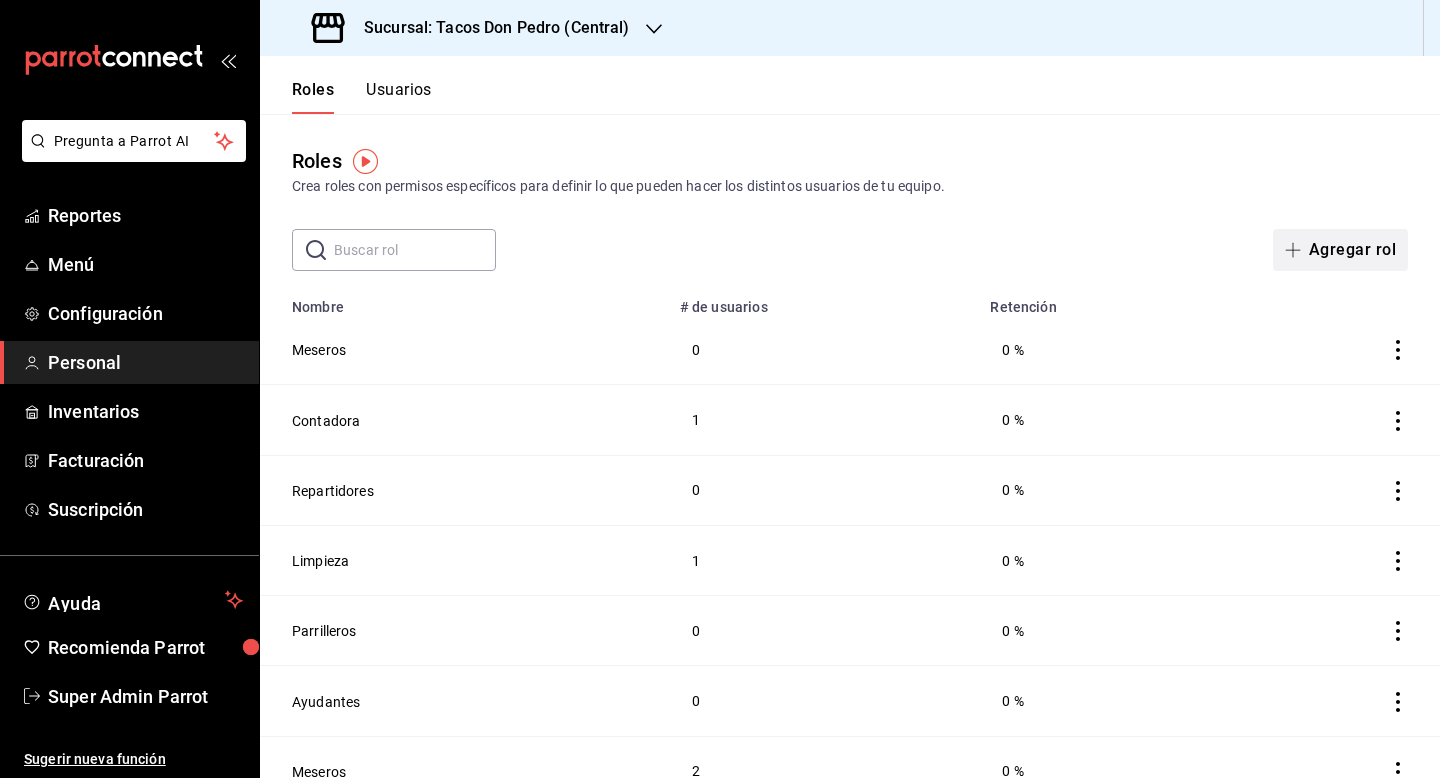 click on "Agregar rol" at bounding box center (1340, 250) 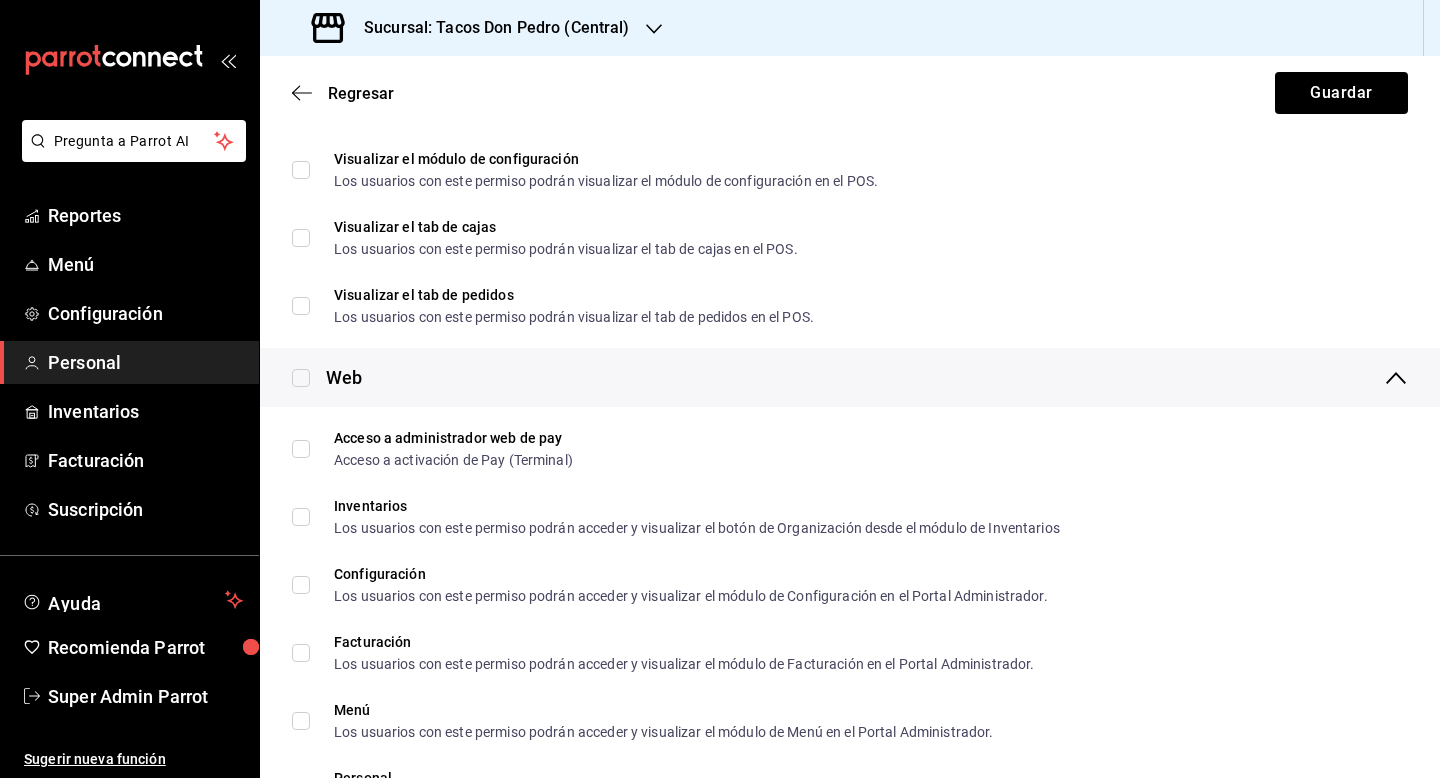 scroll, scrollTop: 1107, scrollLeft: 0, axis: vertical 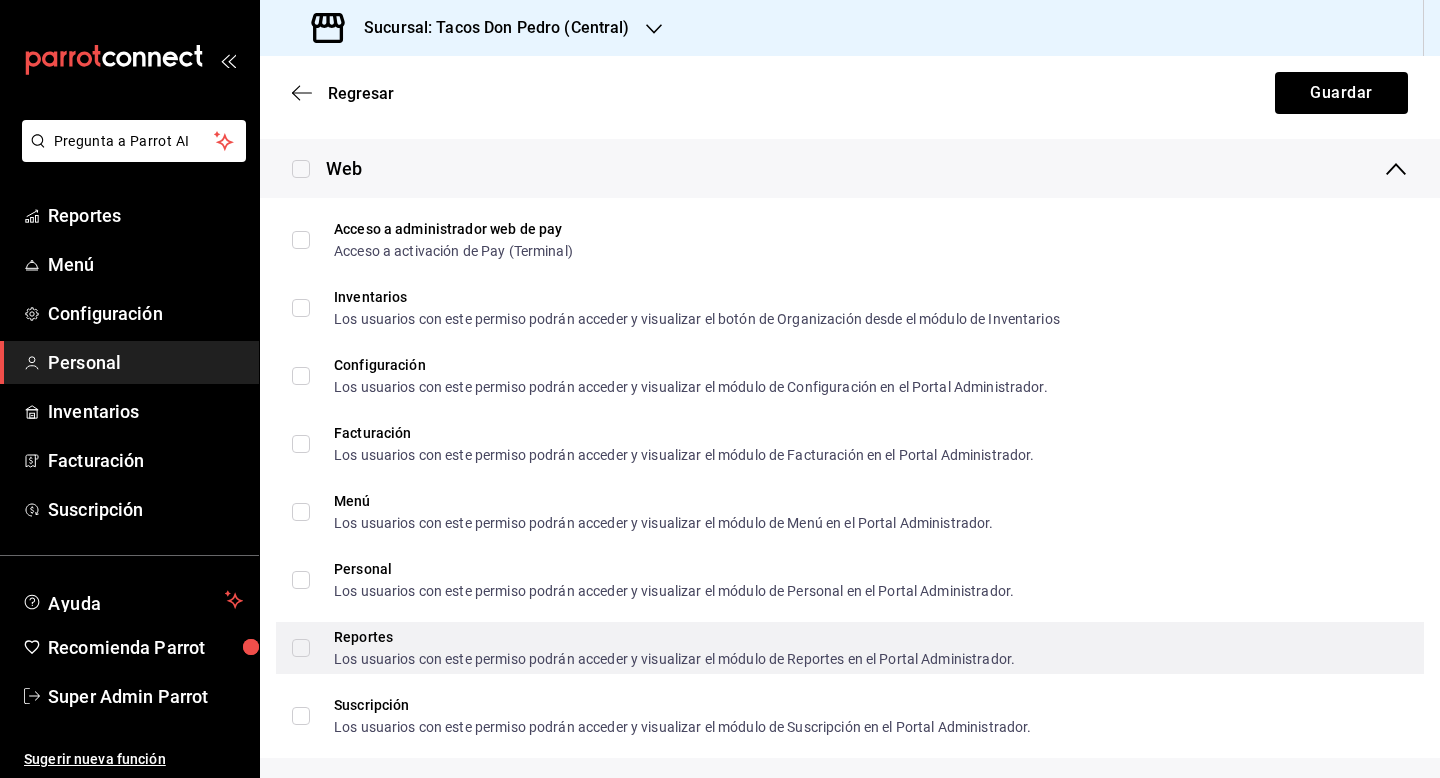 type on "Cortes y Reportes" 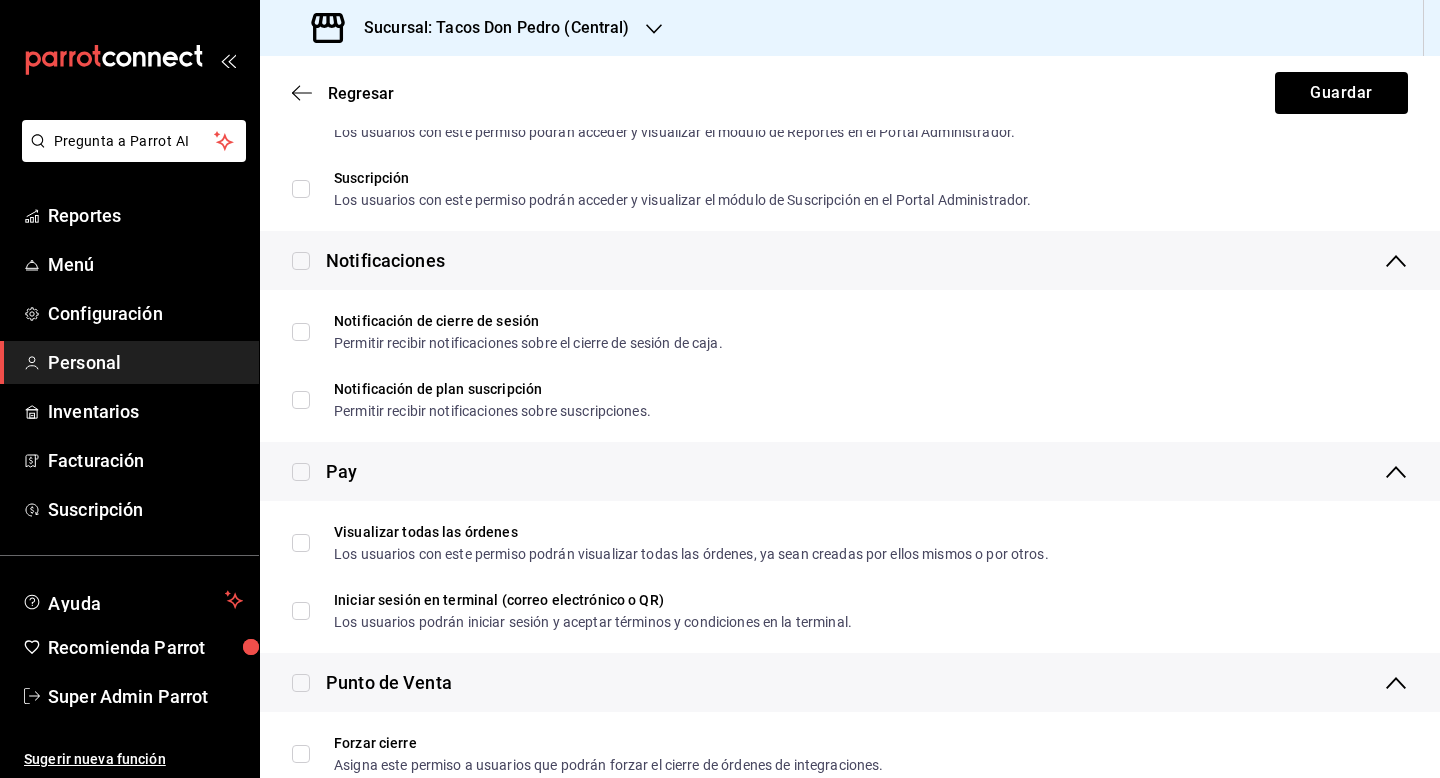 scroll, scrollTop: 1625, scrollLeft: 0, axis: vertical 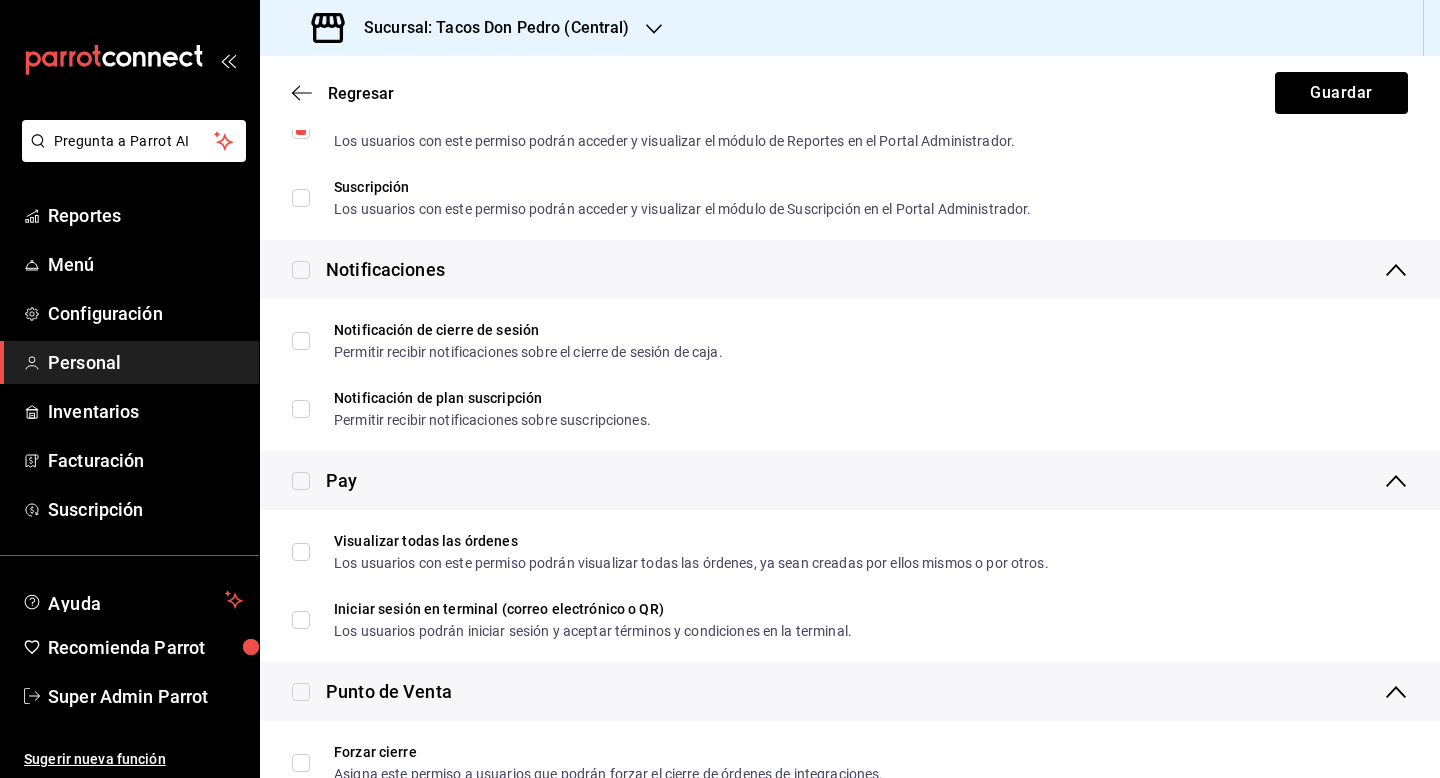 click at bounding box center [301, 269] 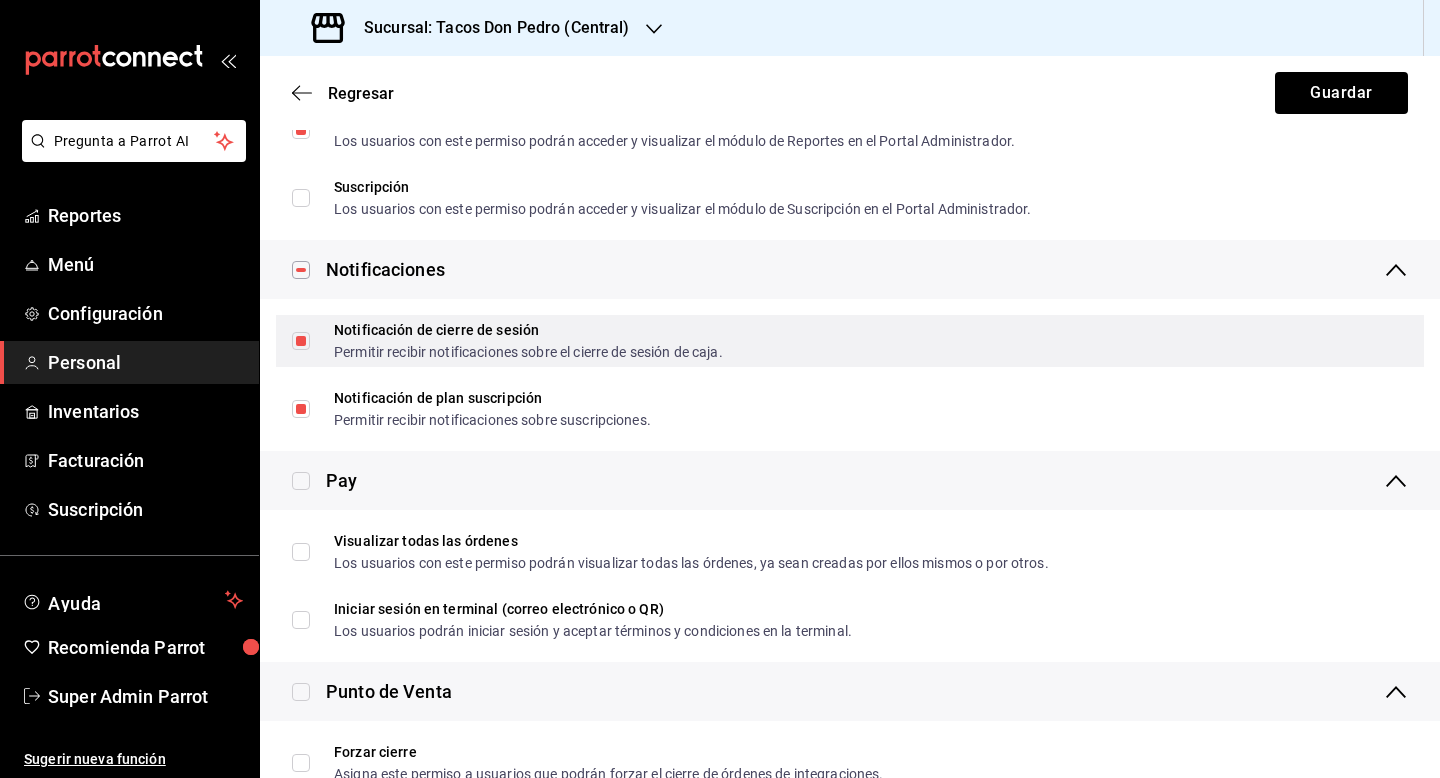 scroll, scrollTop: 1460, scrollLeft: 0, axis: vertical 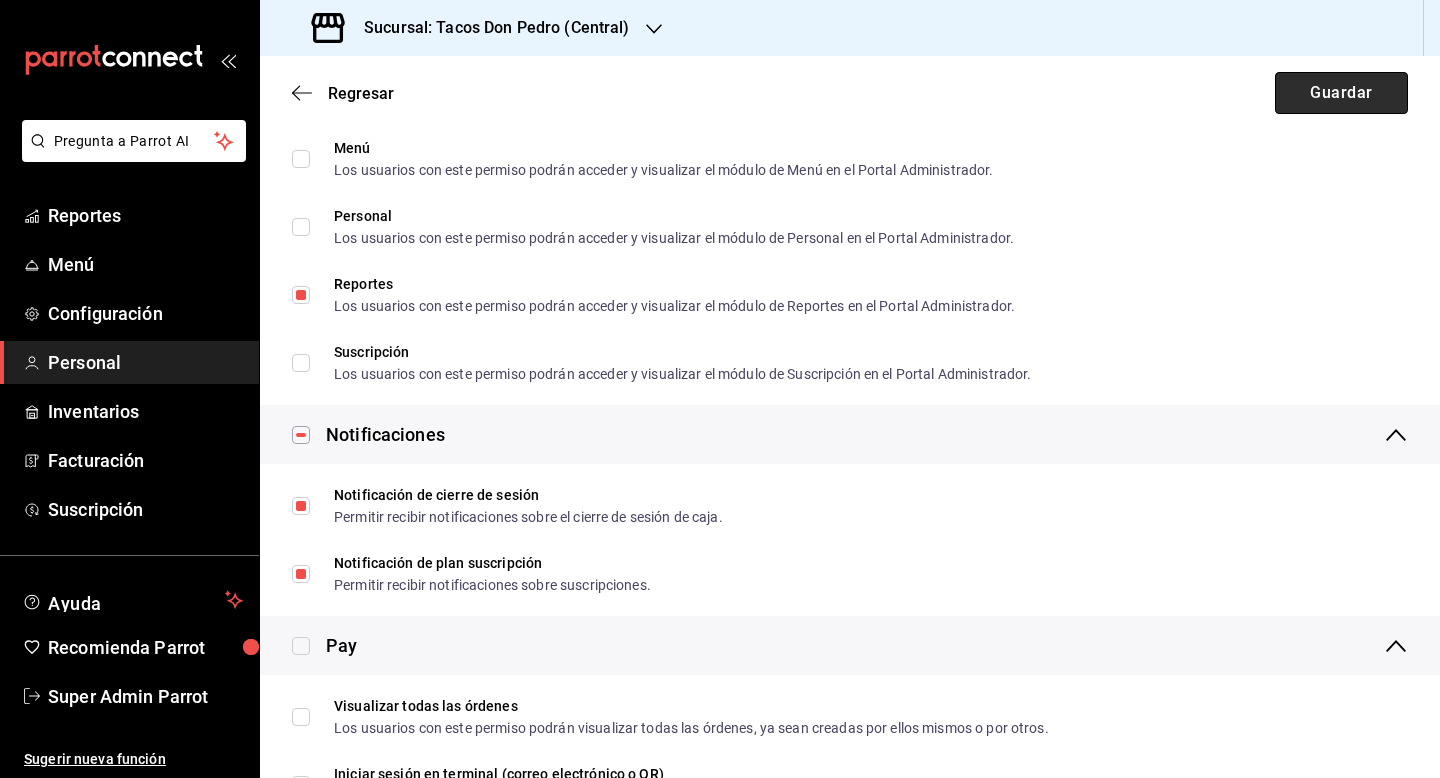 click on "Guardar" at bounding box center (1341, 93) 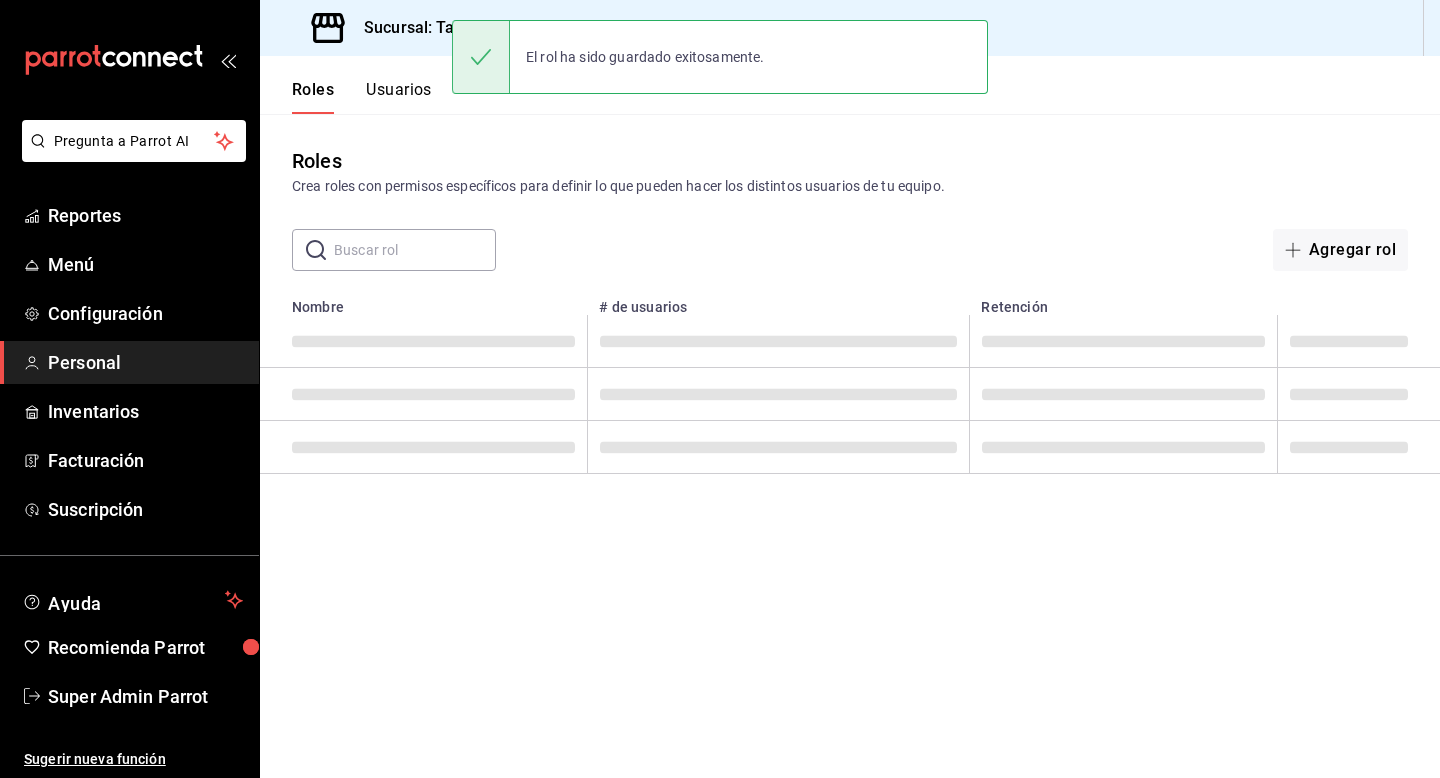 scroll, scrollTop: 0, scrollLeft: 0, axis: both 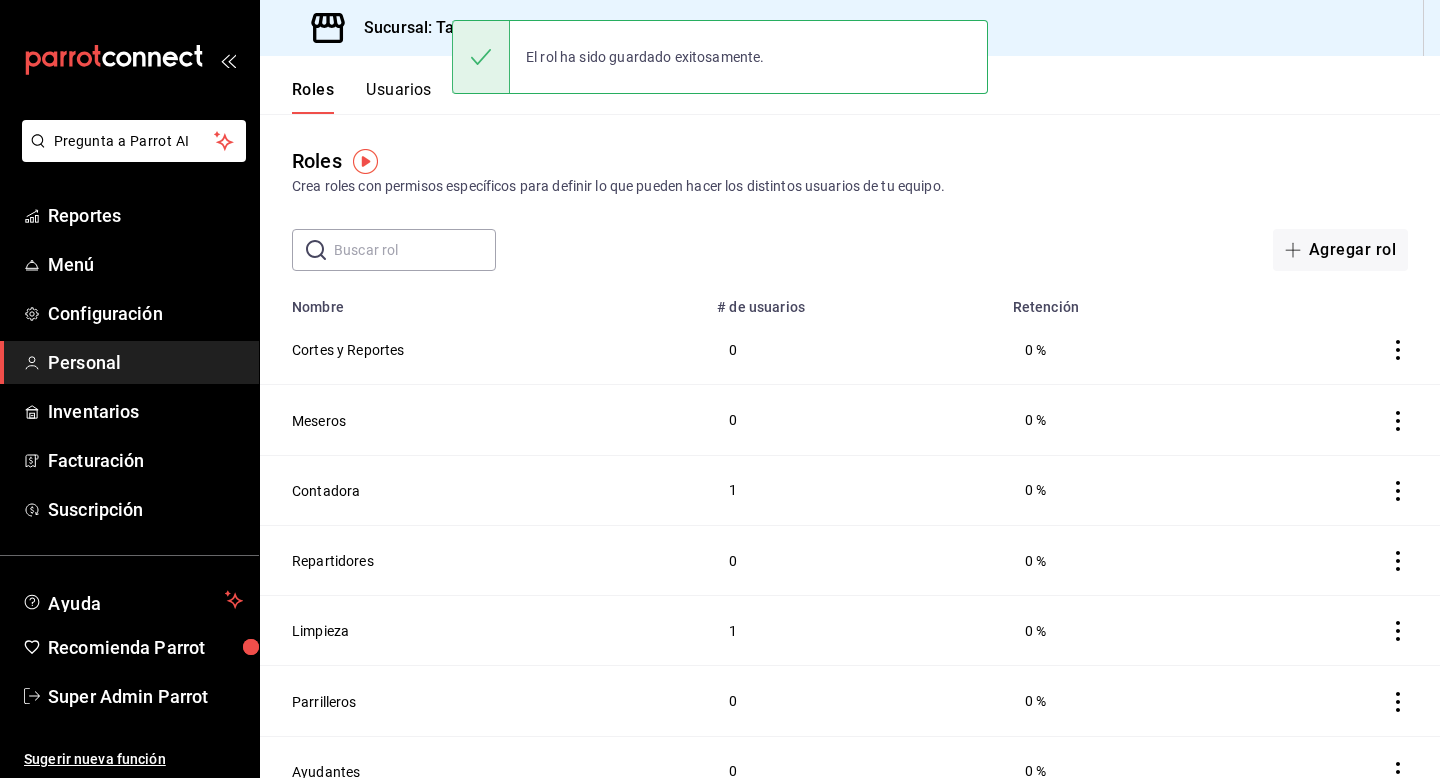 click on "Sucursal: Tacos Don Pedro (Central)" at bounding box center [489, 28] 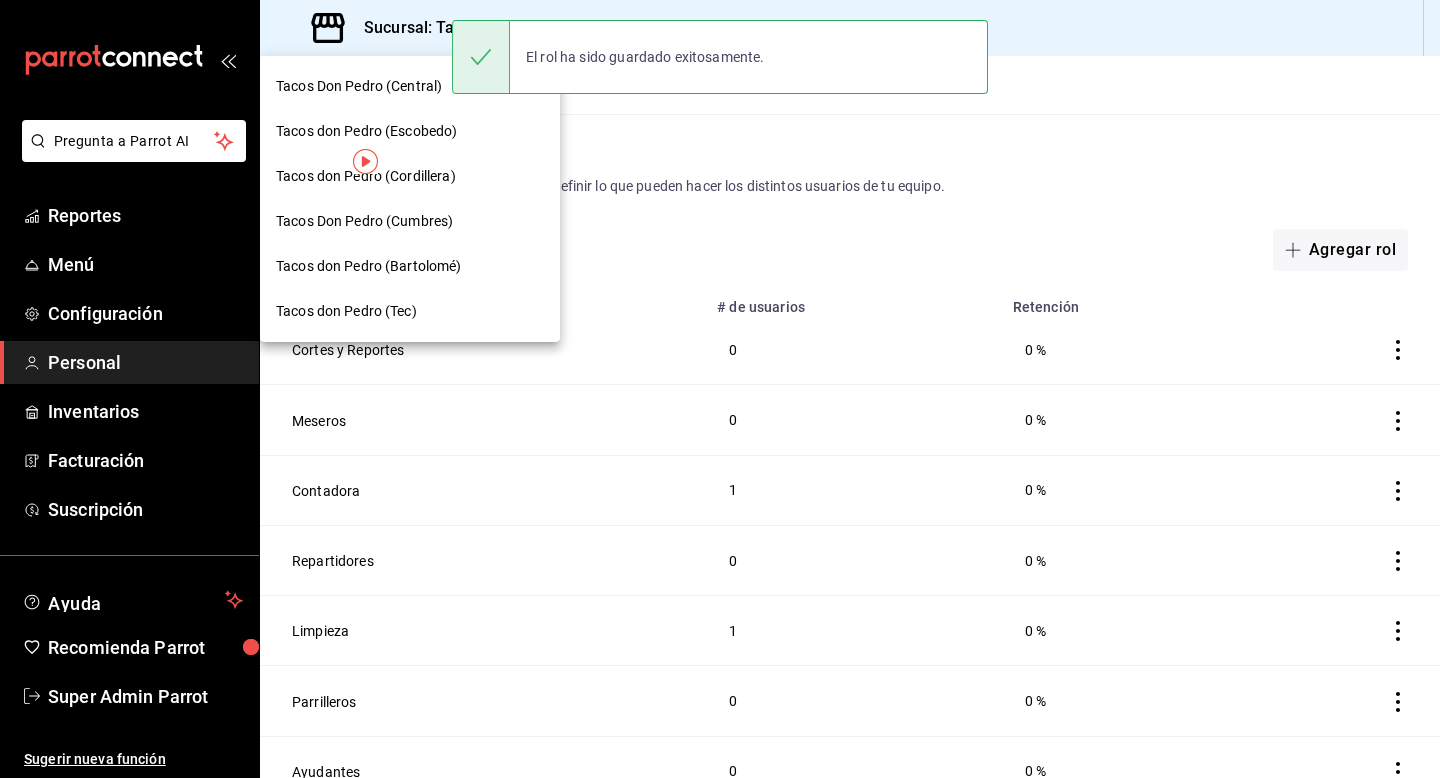 click on "Tacos don Pedro (Escobedo)" at bounding box center [366, 131] 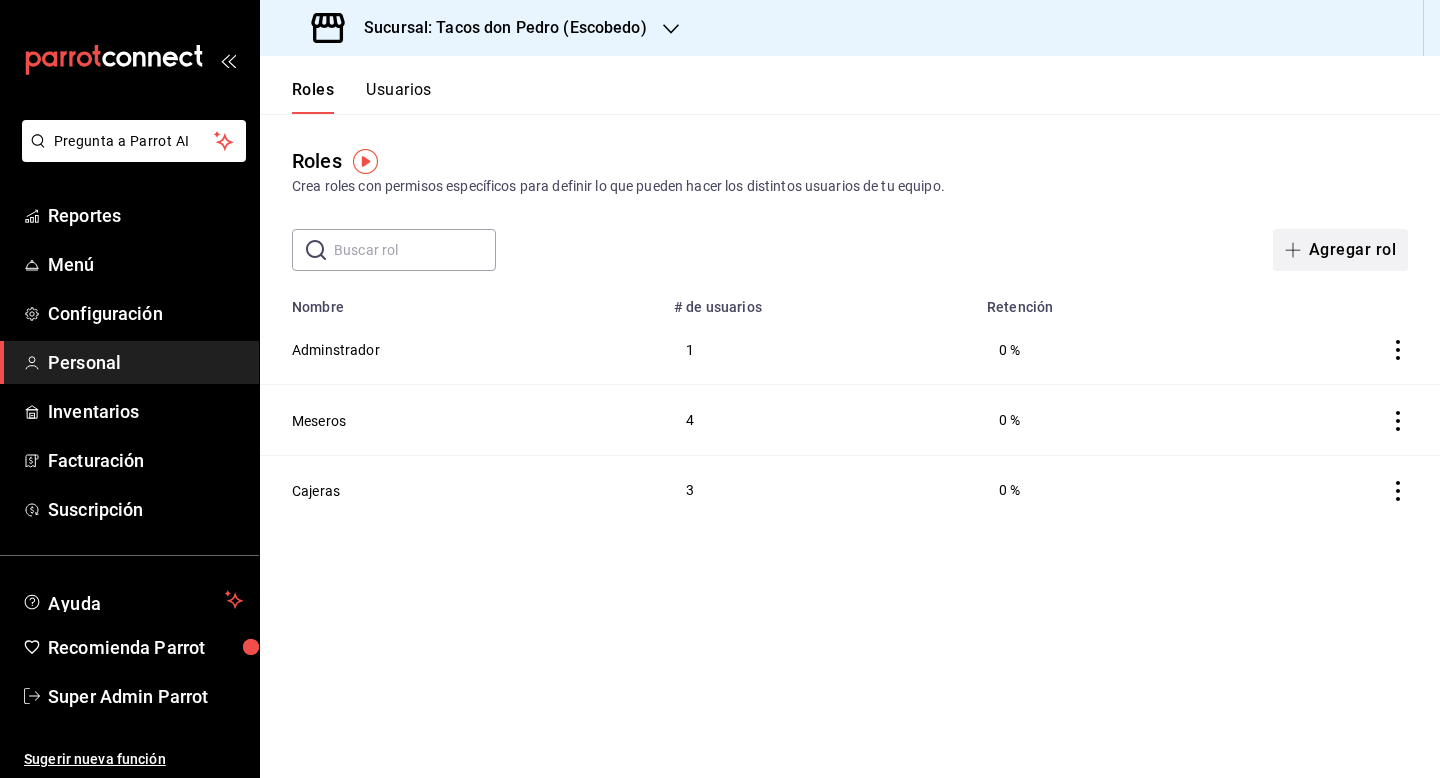click on "Agregar rol" at bounding box center (1340, 250) 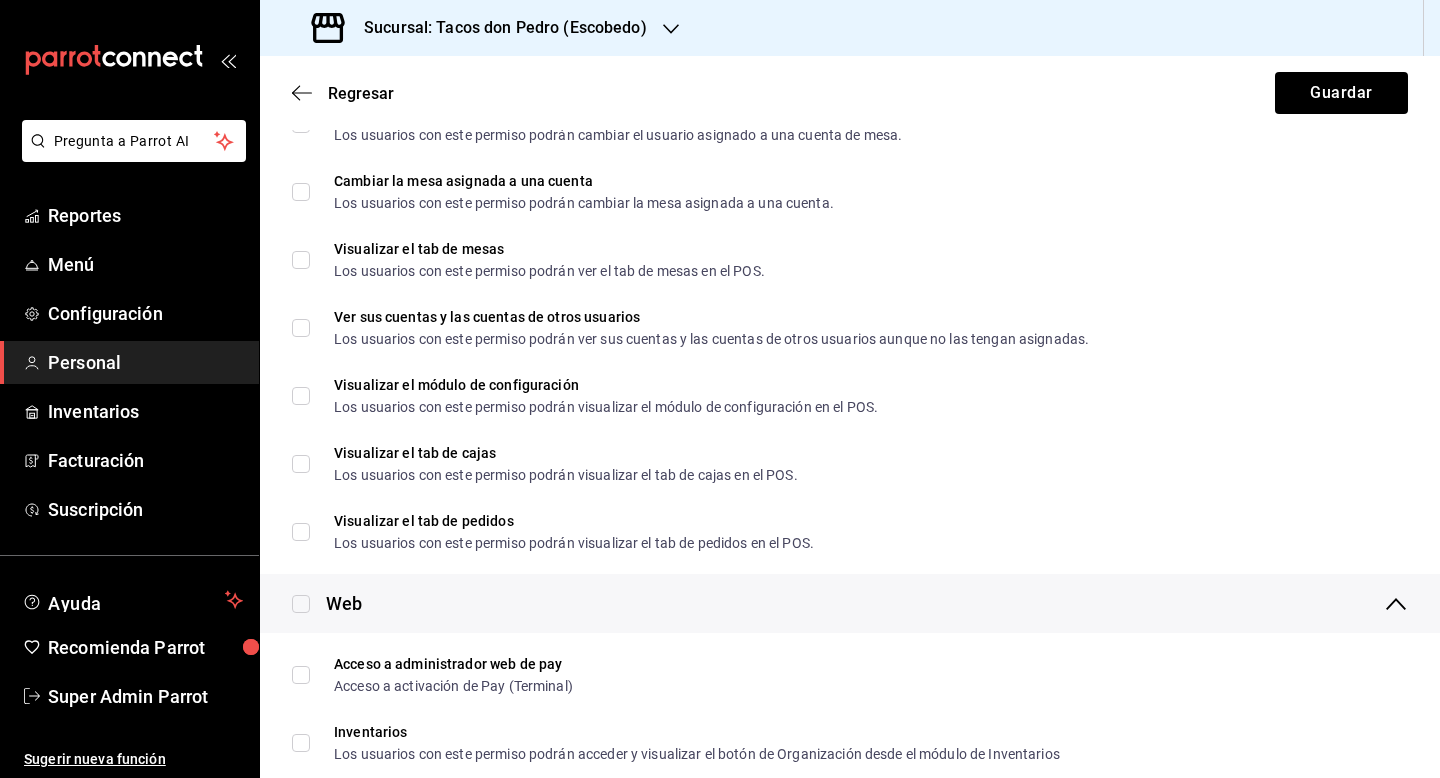 scroll, scrollTop: 1337, scrollLeft: 0, axis: vertical 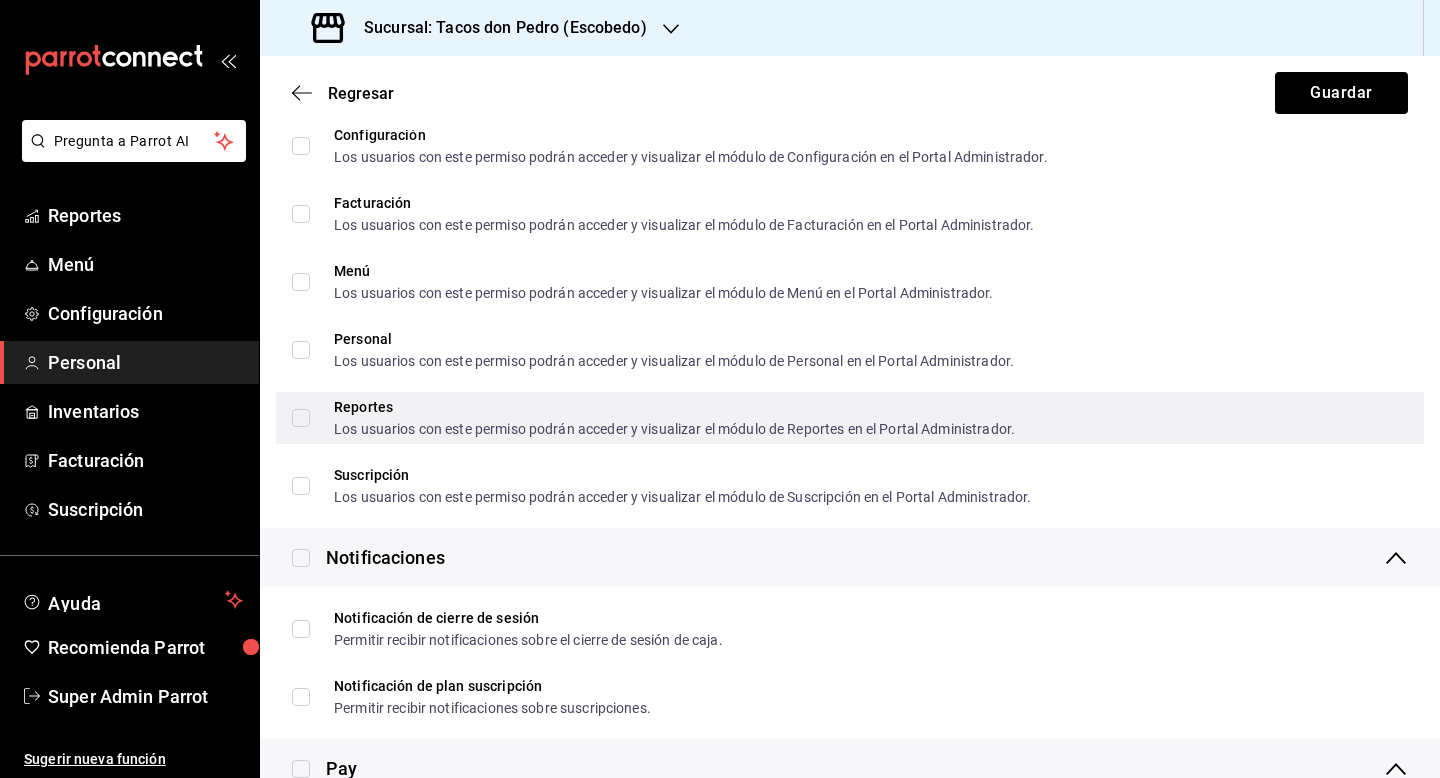 type on "Cortes y Reportes" 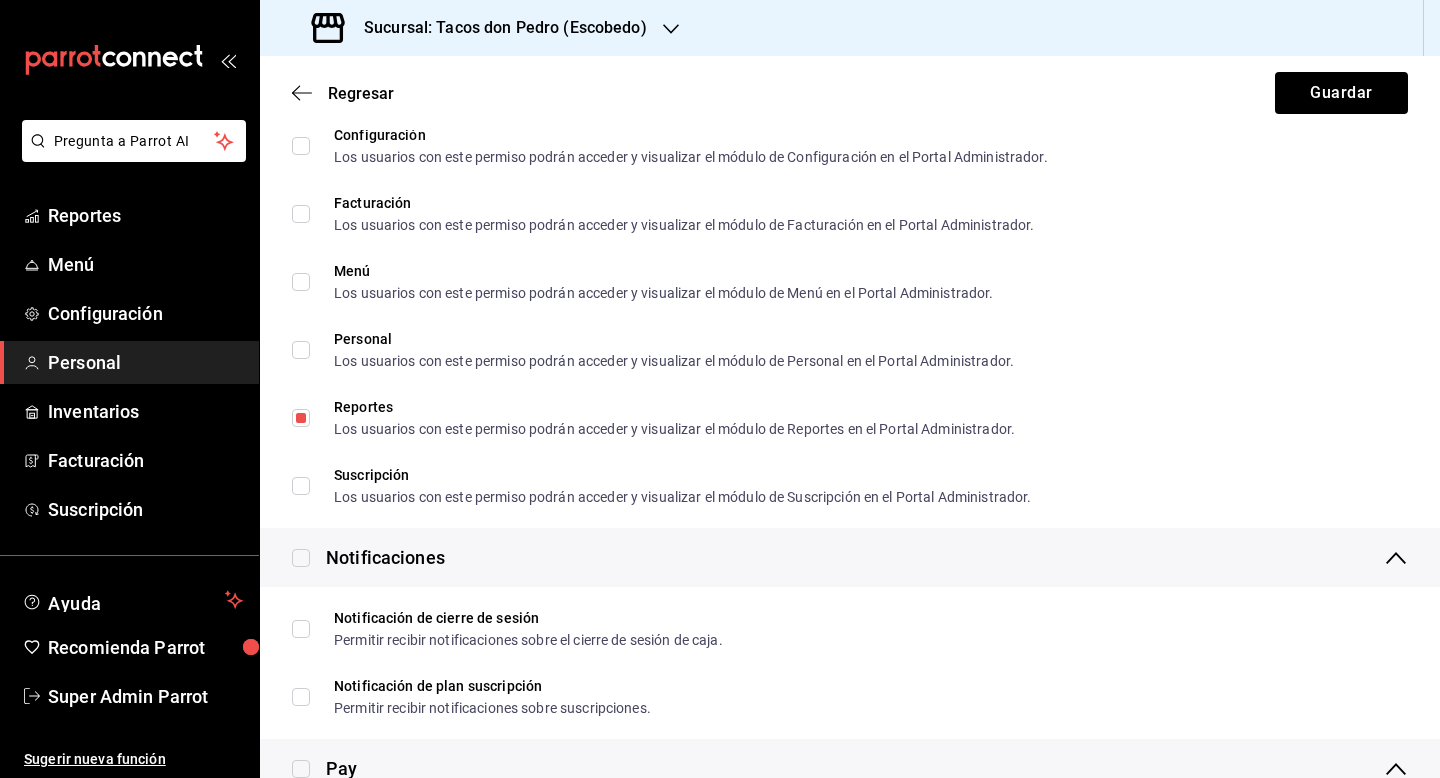click at bounding box center (301, 558) 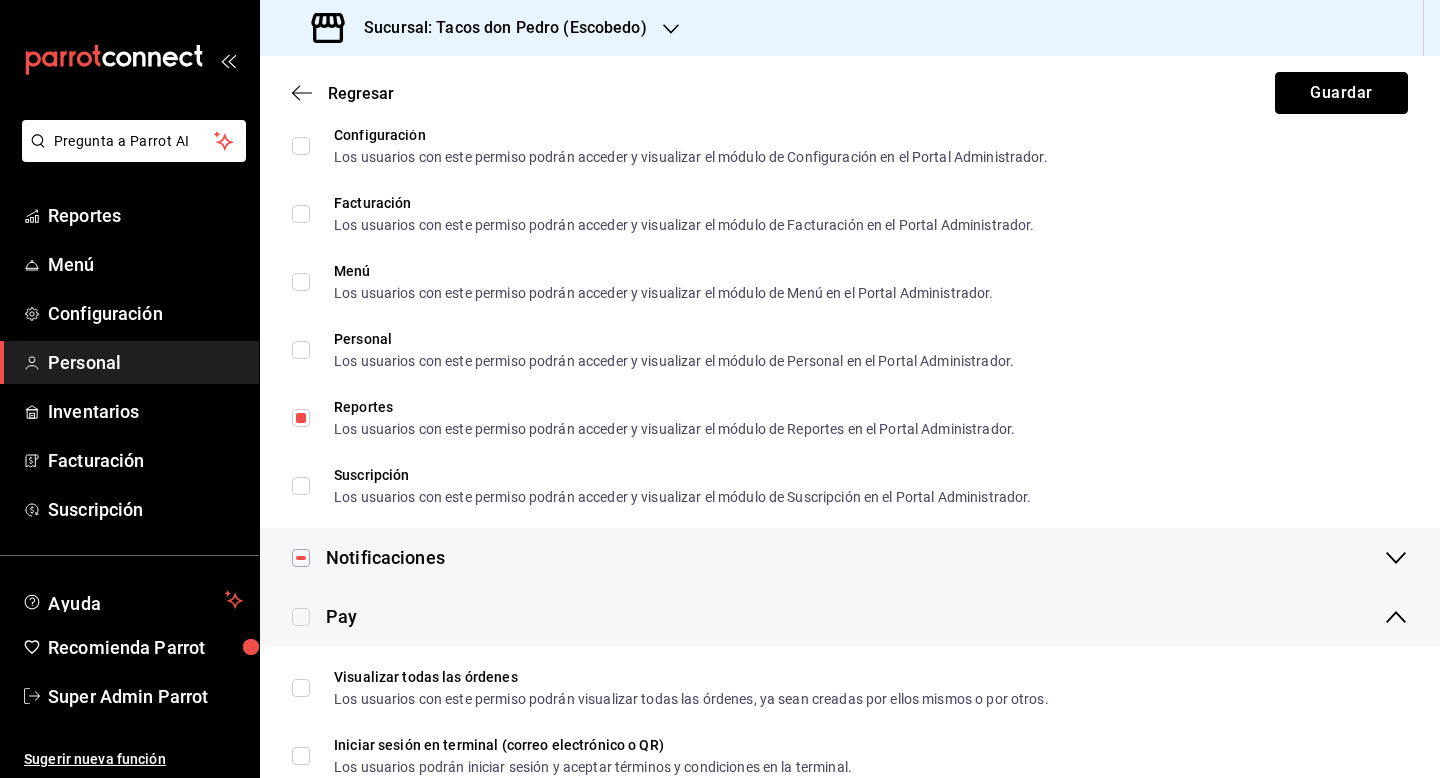 click on "Guardar" at bounding box center [1341, 93] 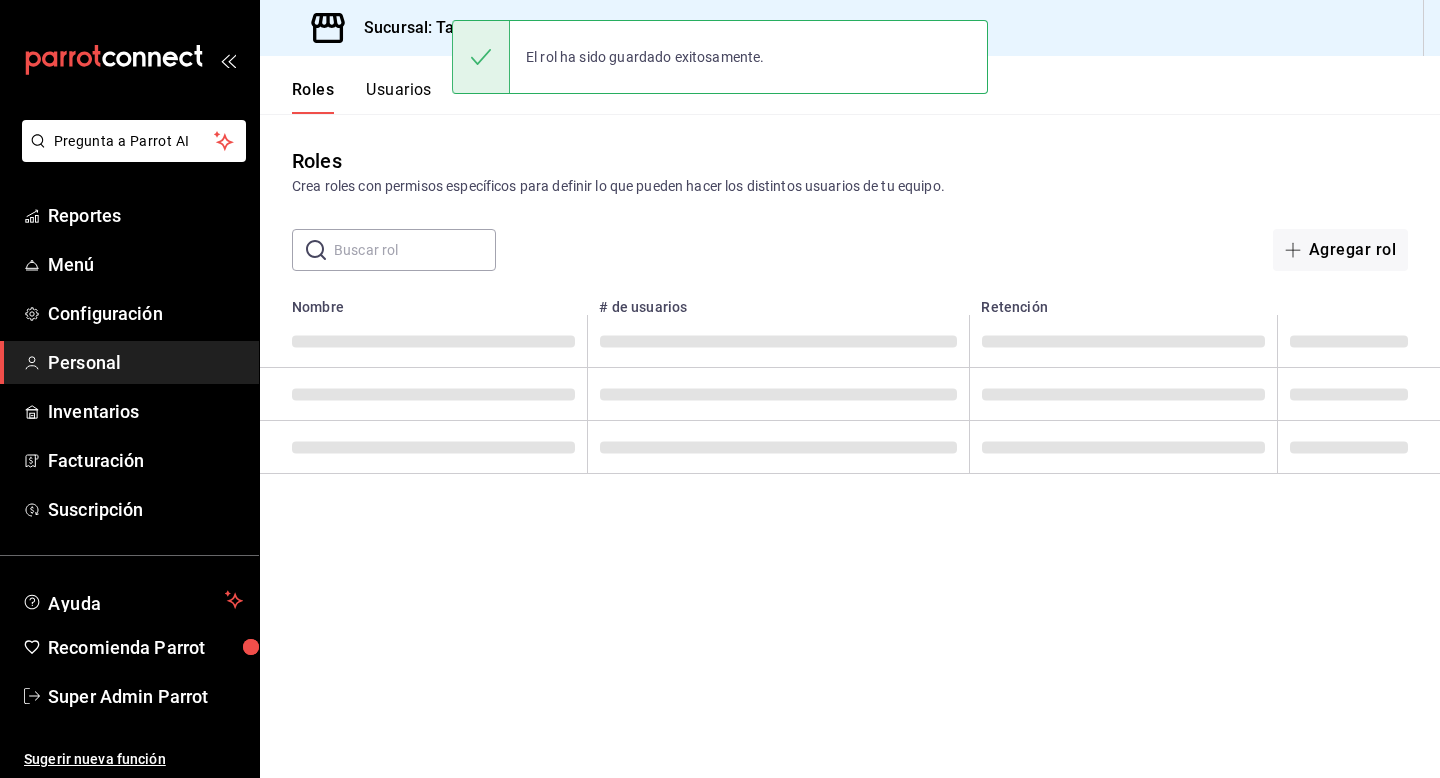 scroll, scrollTop: 0, scrollLeft: 0, axis: both 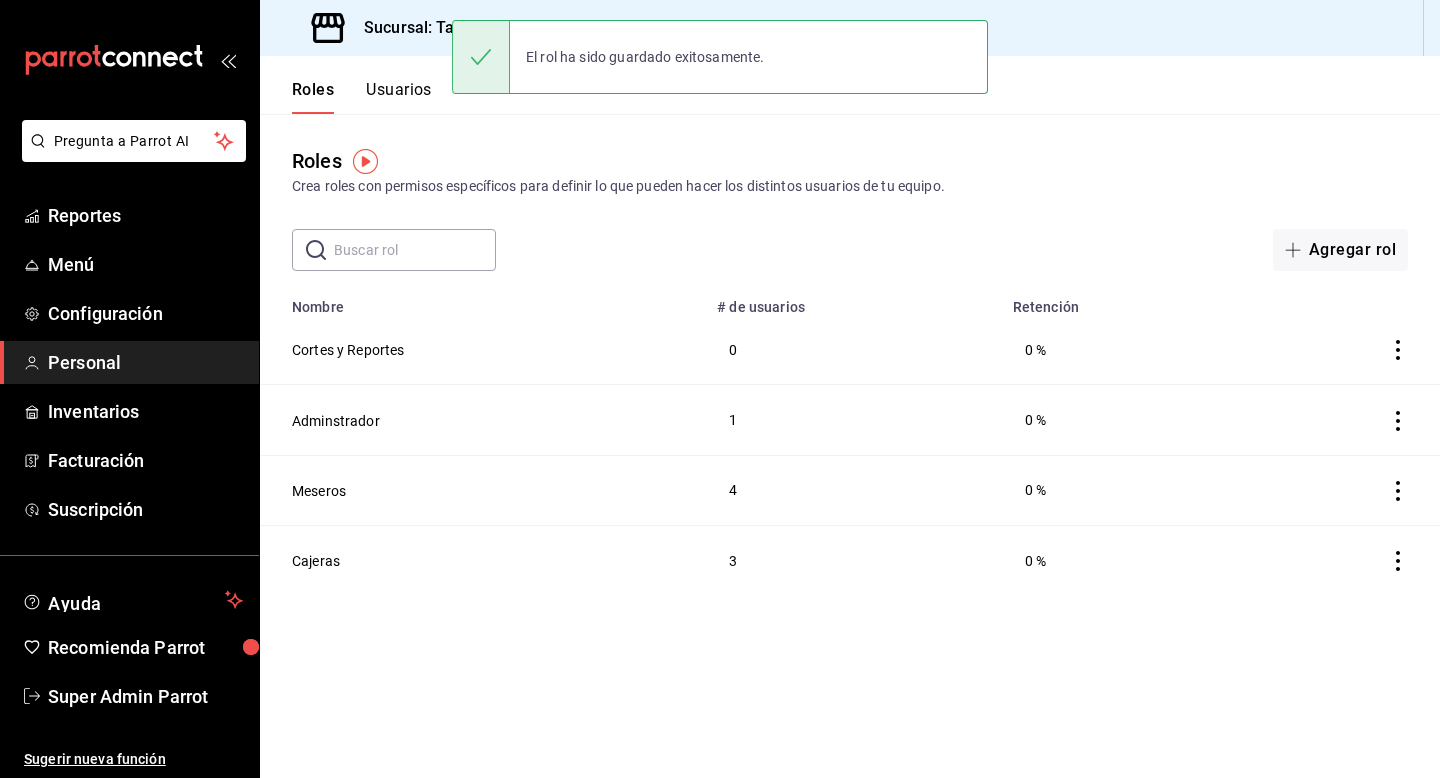 click on "Sucursal: Tacos don Pedro (Escobedo)" at bounding box center (497, 28) 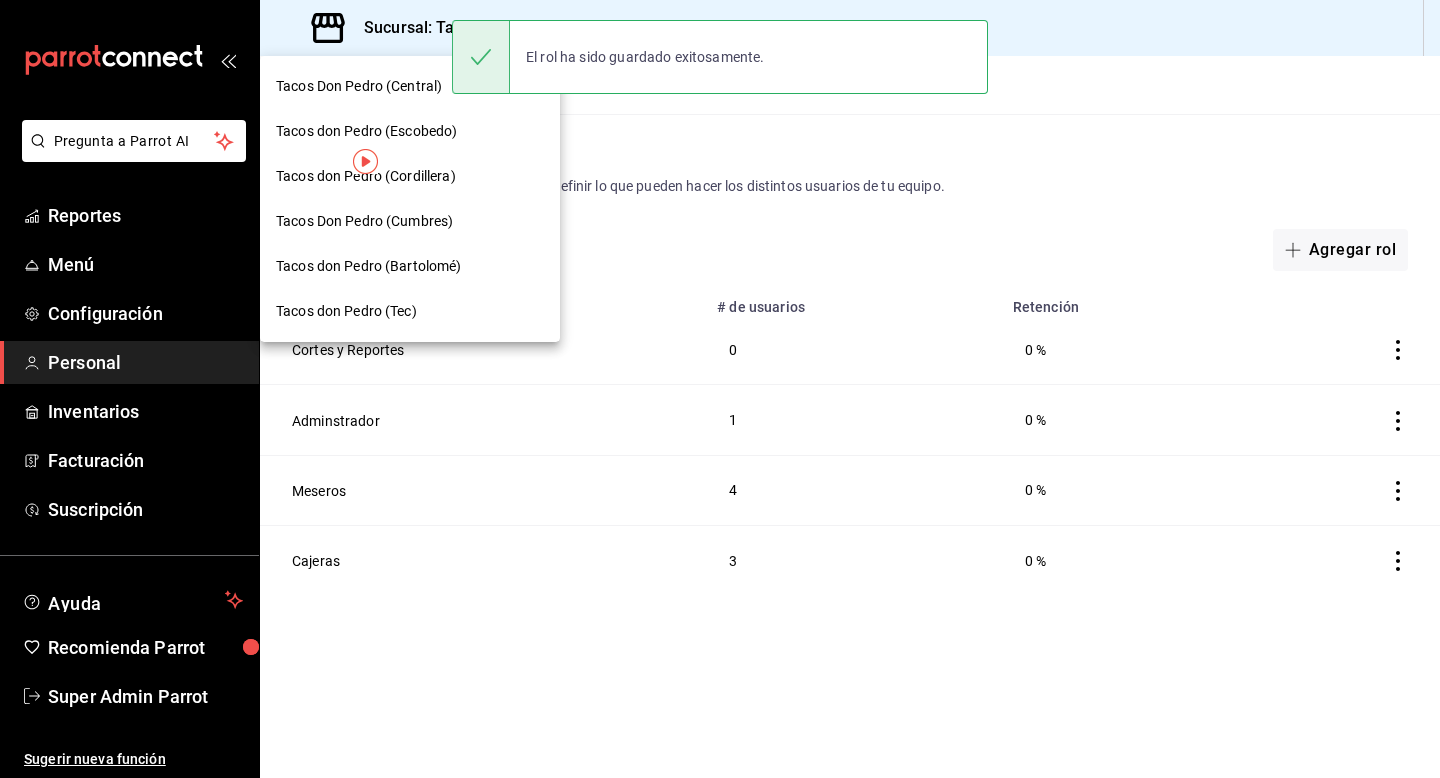 click on "Tacos don Pedro (Cordillera)" at bounding box center [366, 176] 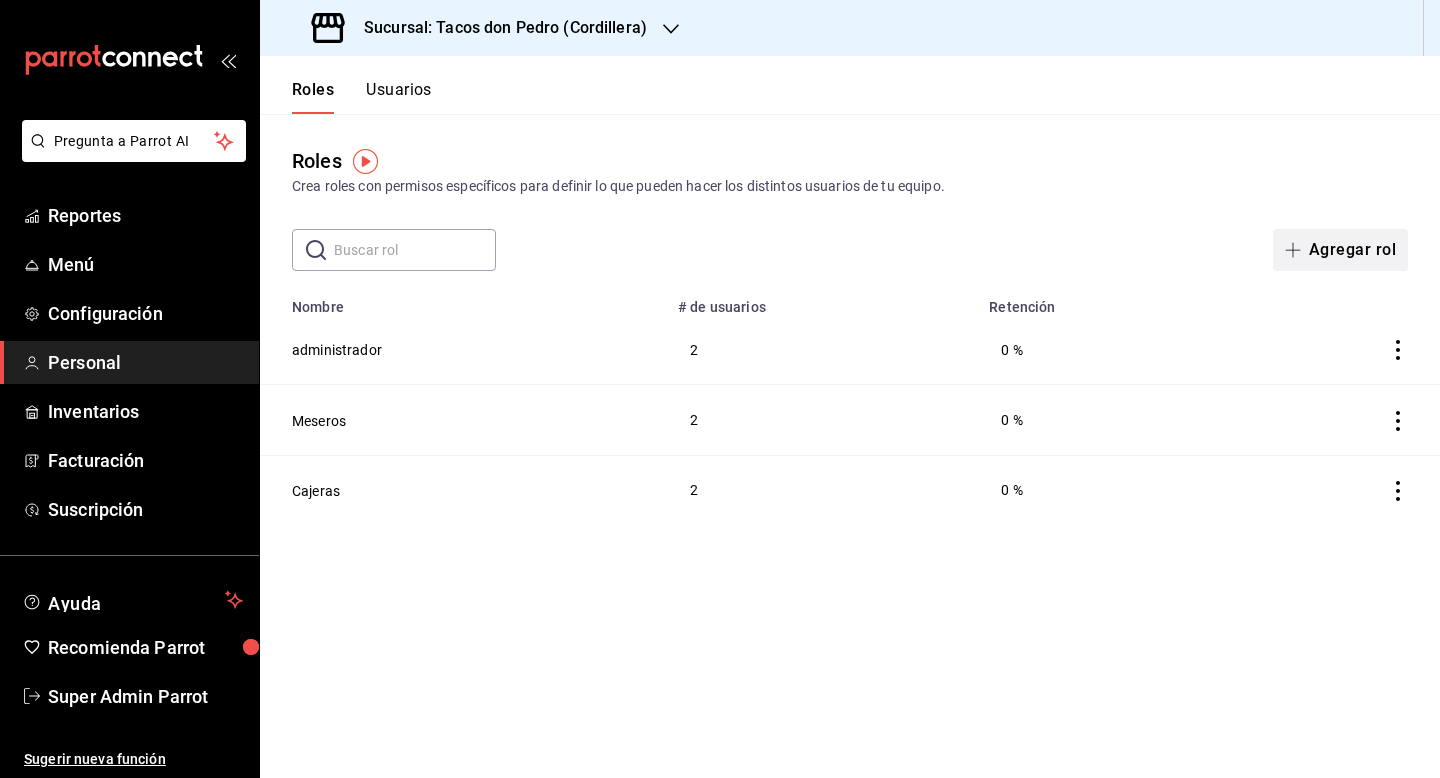 click on "Agregar rol" at bounding box center [1340, 250] 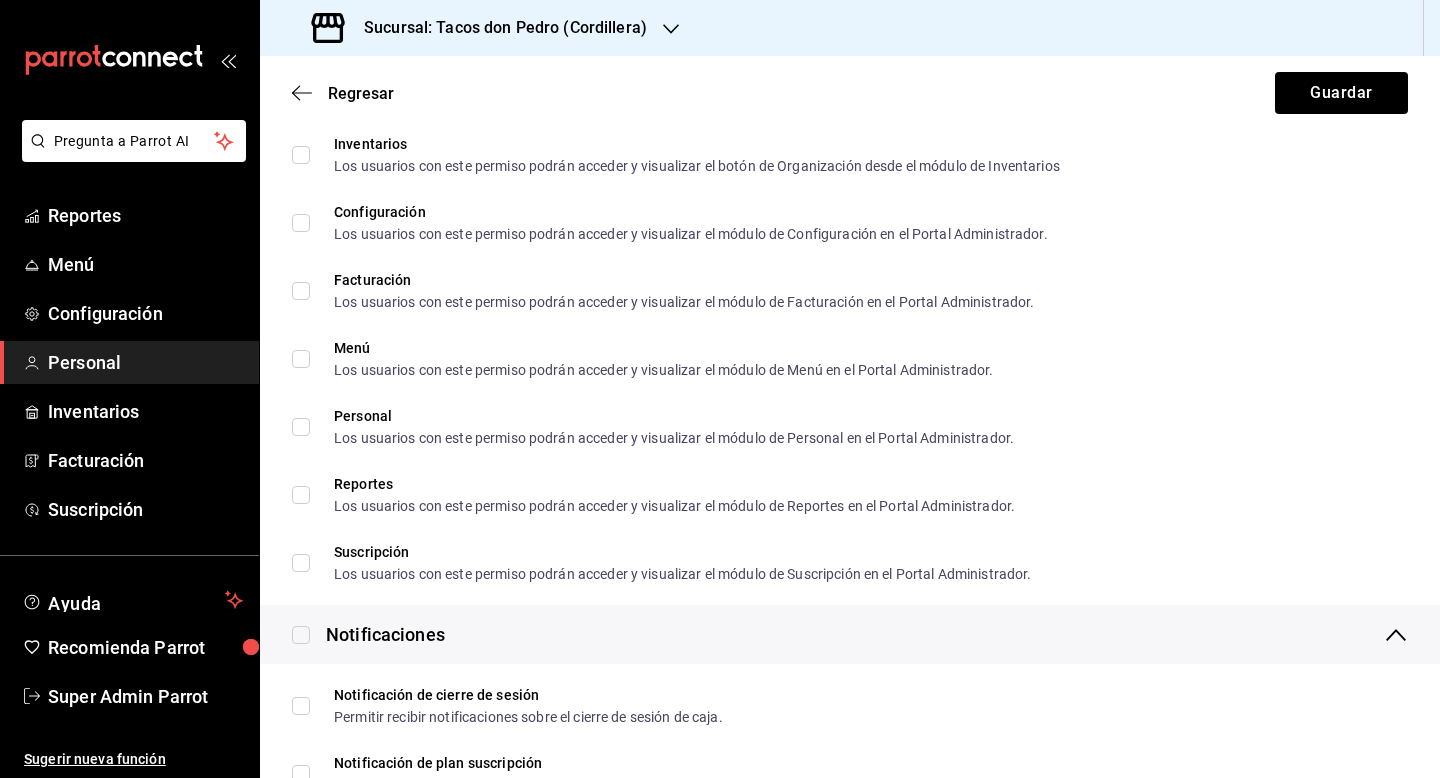 scroll, scrollTop: 1444, scrollLeft: 0, axis: vertical 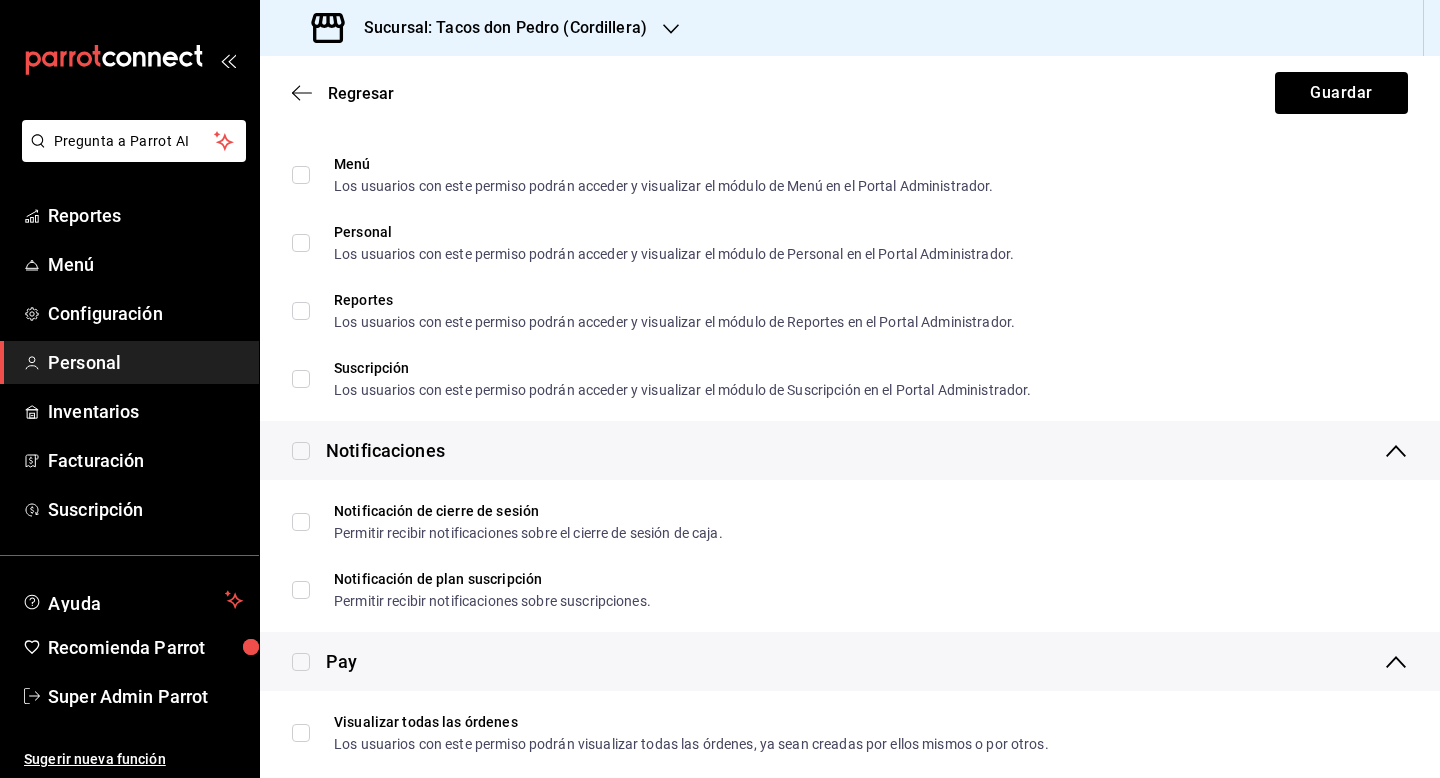 type on "Cortes y Reportes" 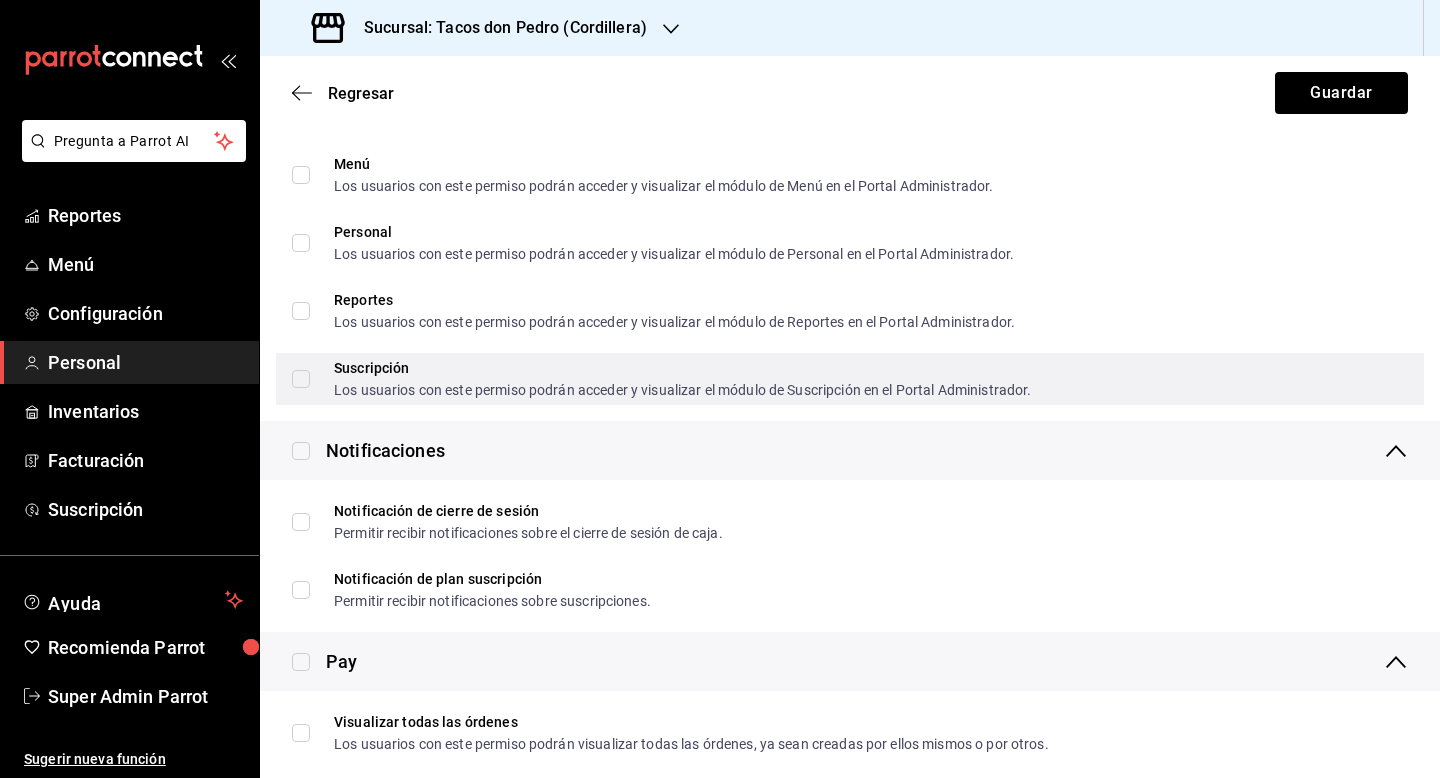 checkbox on "true" 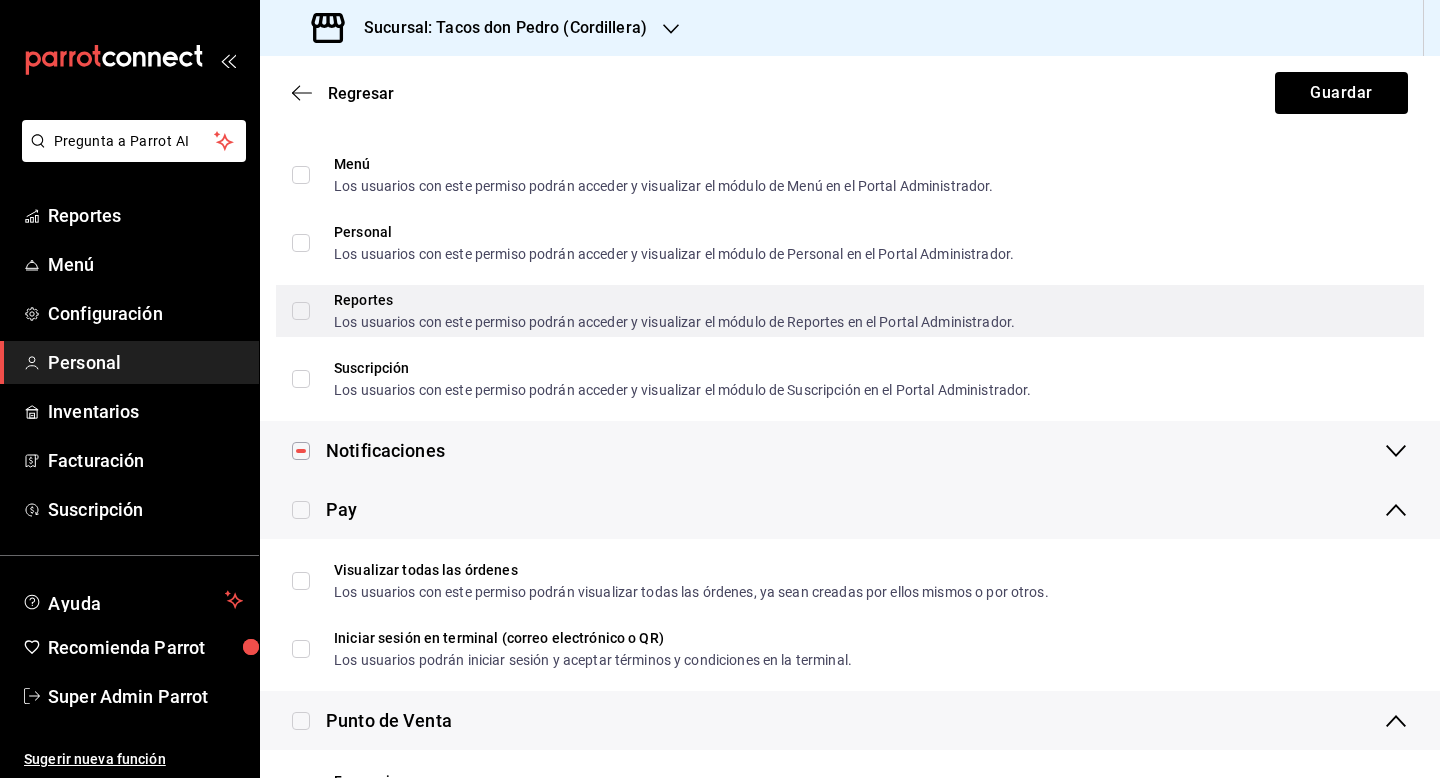 click on "Reportes Los usuarios con este permiso podrán acceder y visualizar el módulo de Reportes en el Portal Administrador." at bounding box center [301, 311] 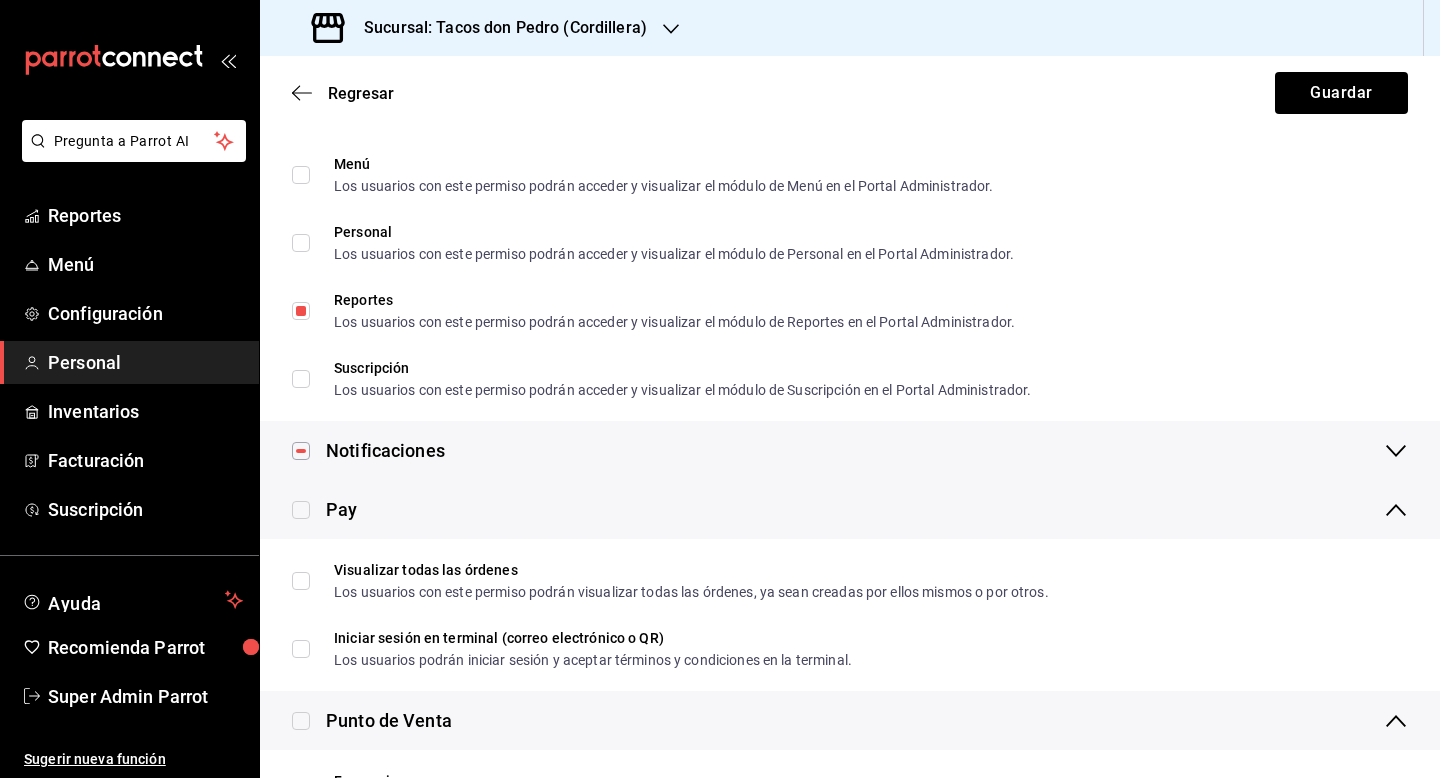 click on "Notificaciones" at bounding box center [850, 450] 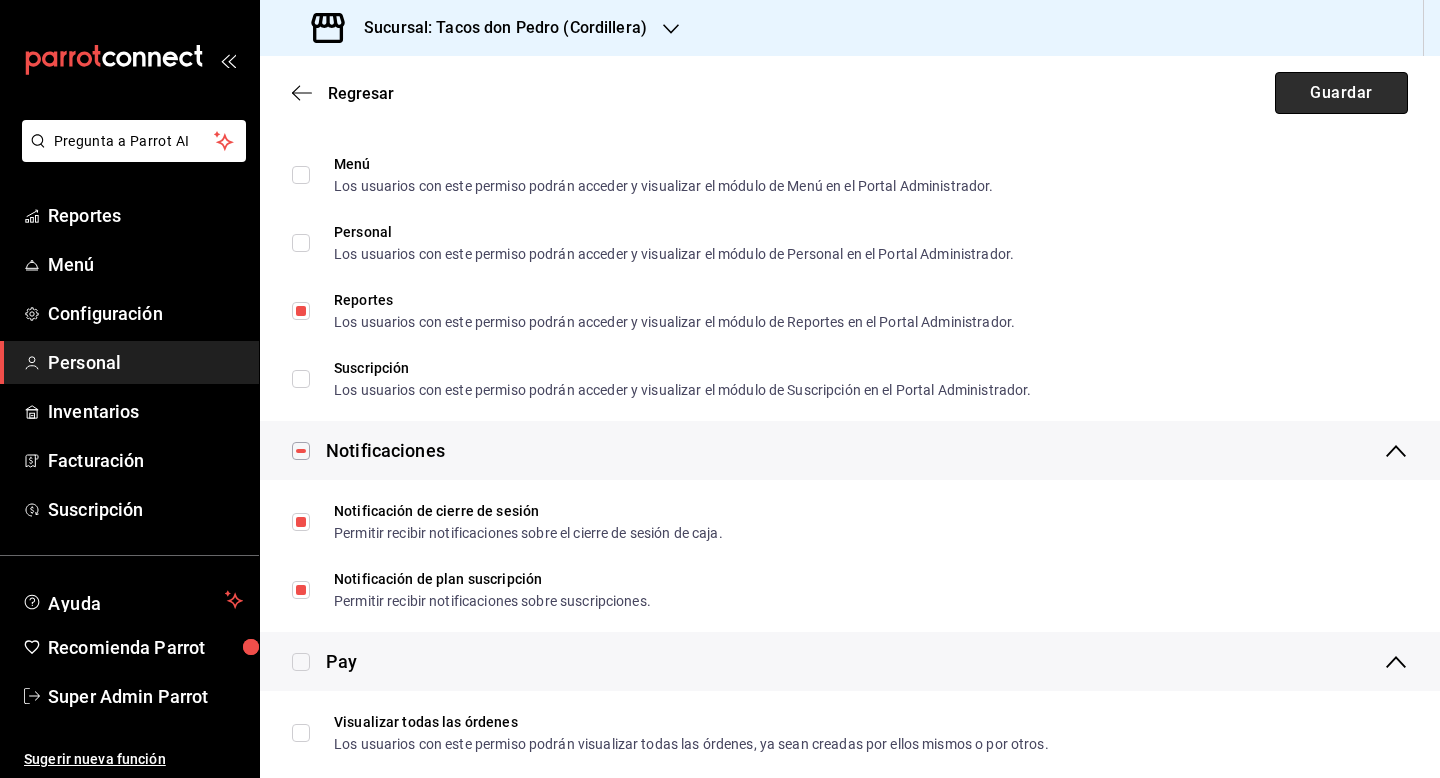 click on "Guardar" at bounding box center [1341, 93] 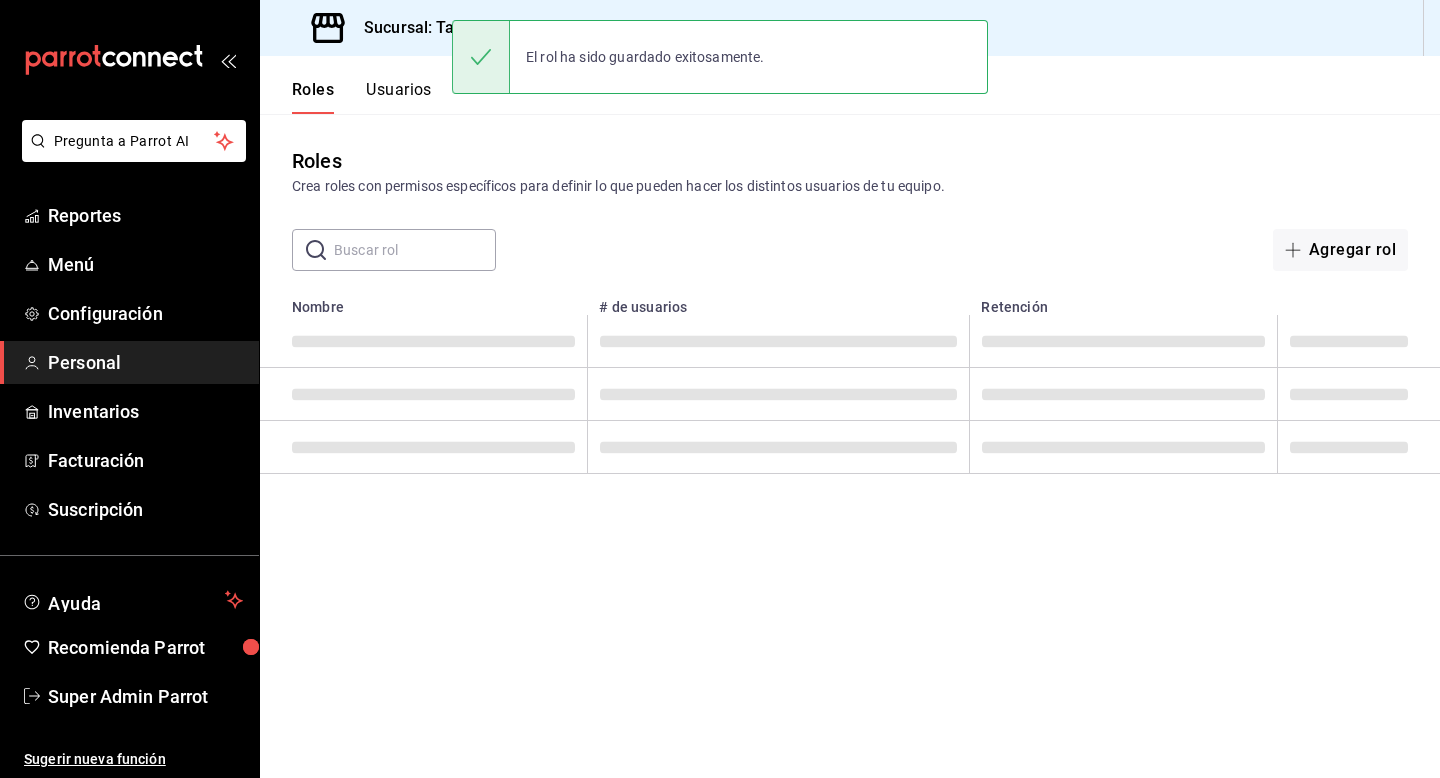 scroll, scrollTop: 0, scrollLeft: 0, axis: both 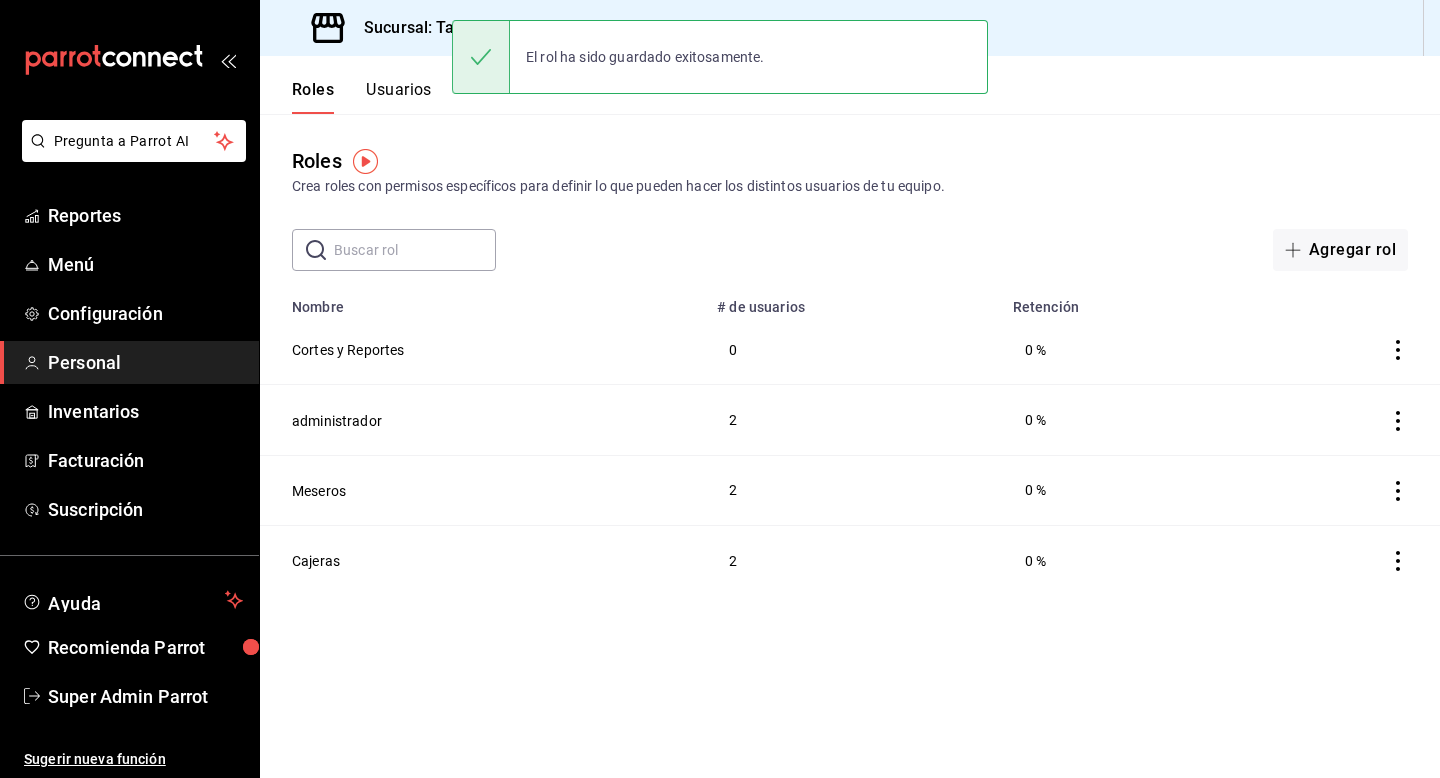 click on "Sucursal: Tacos don Pedro (Cordillera)" at bounding box center (497, 28) 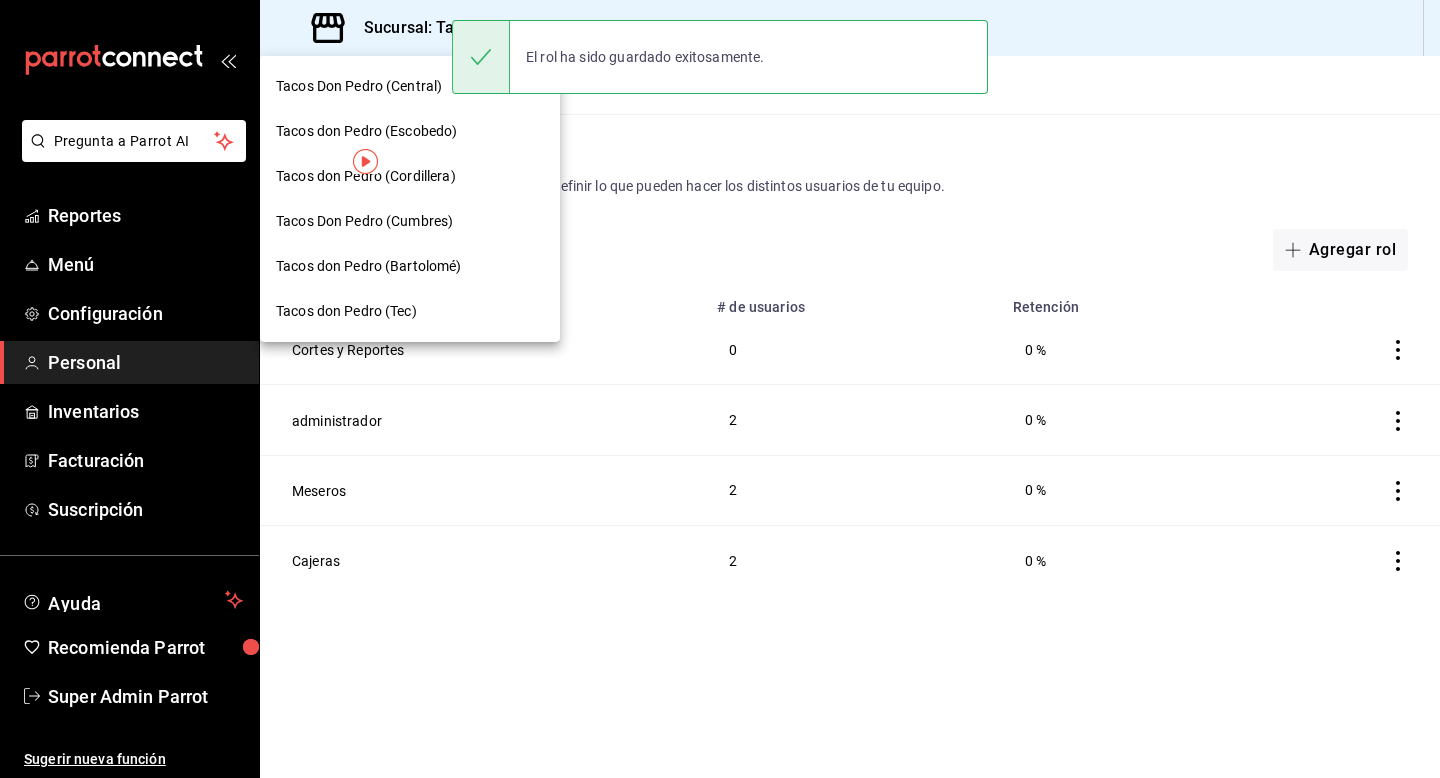 click on "Tacos Don Pedro (Cumbres)" at bounding box center [364, 221] 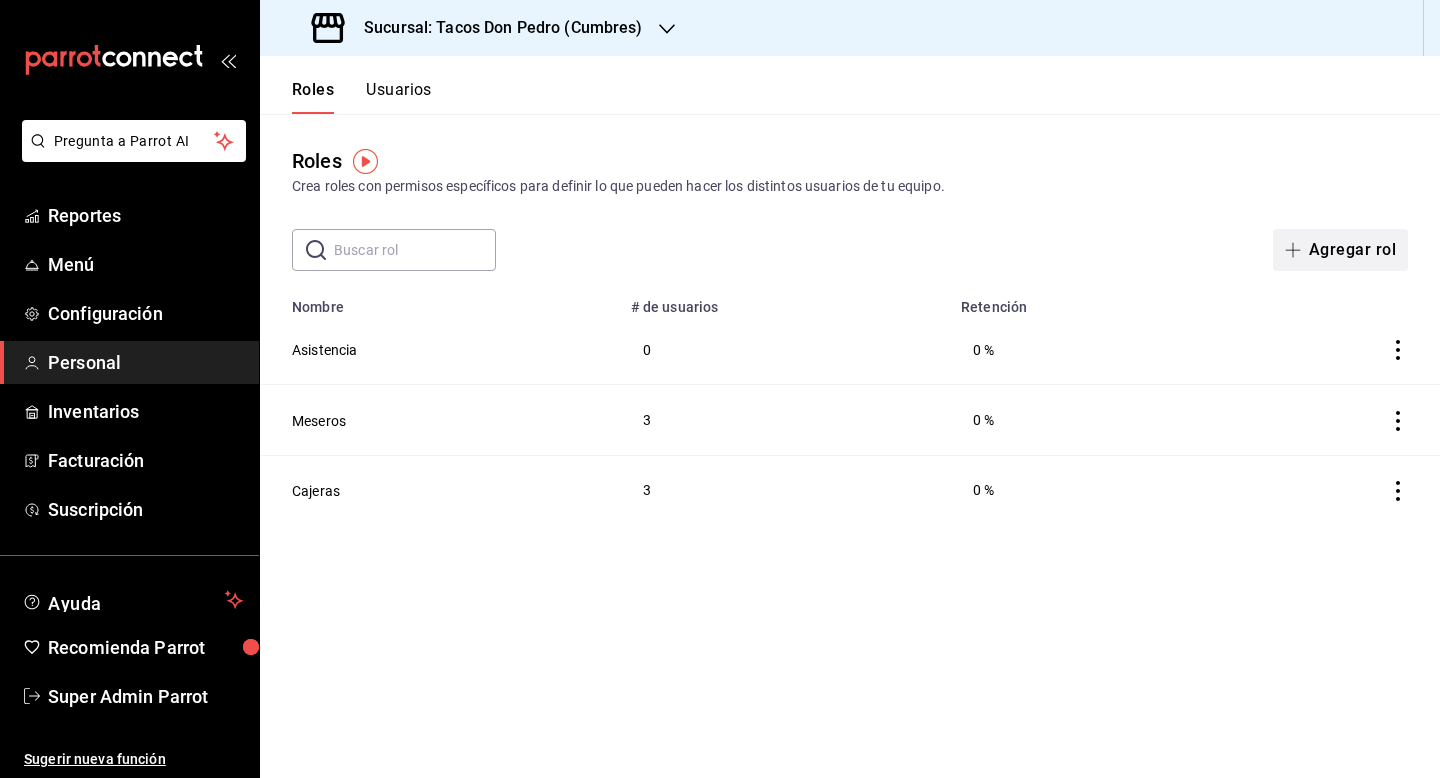 click on "Agregar rol" at bounding box center [1340, 250] 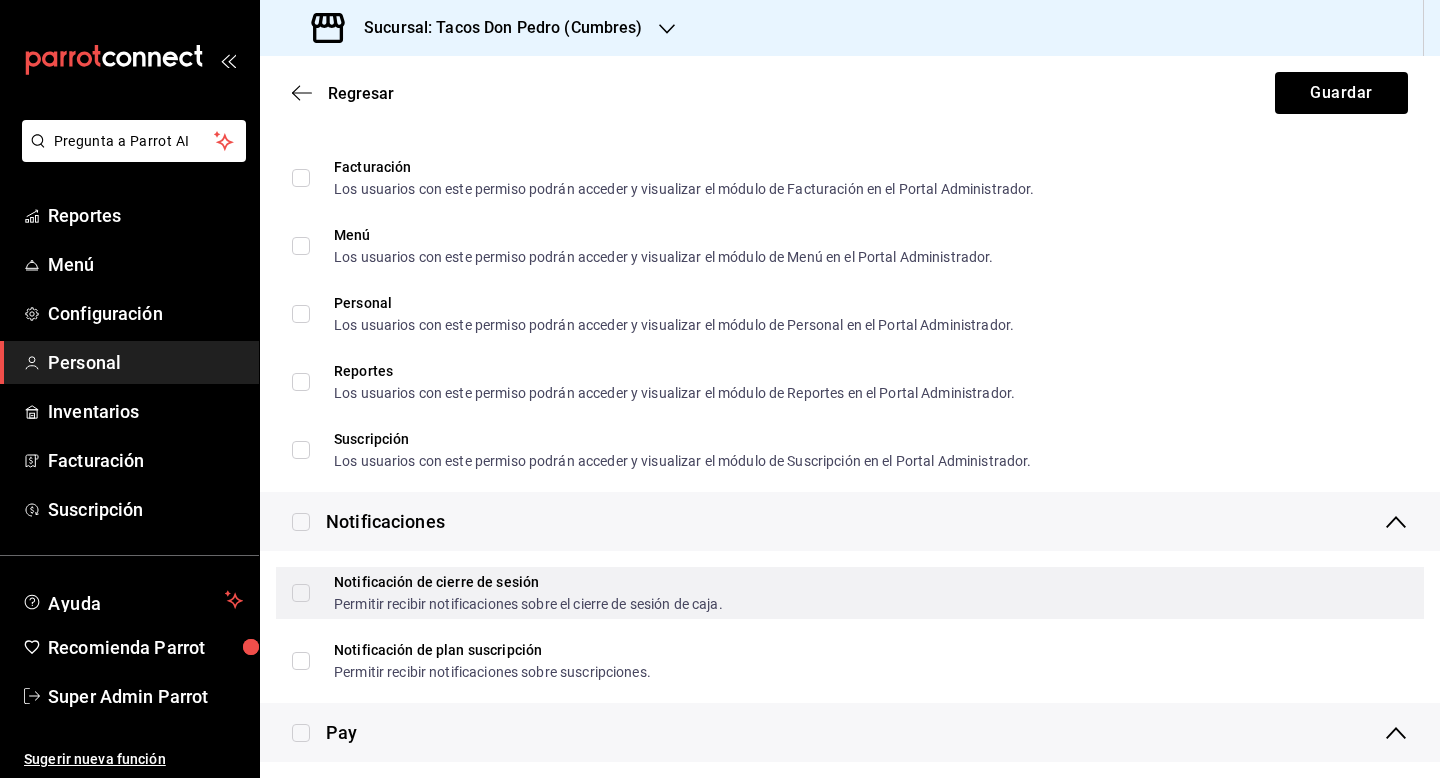 scroll, scrollTop: 1514, scrollLeft: 0, axis: vertical 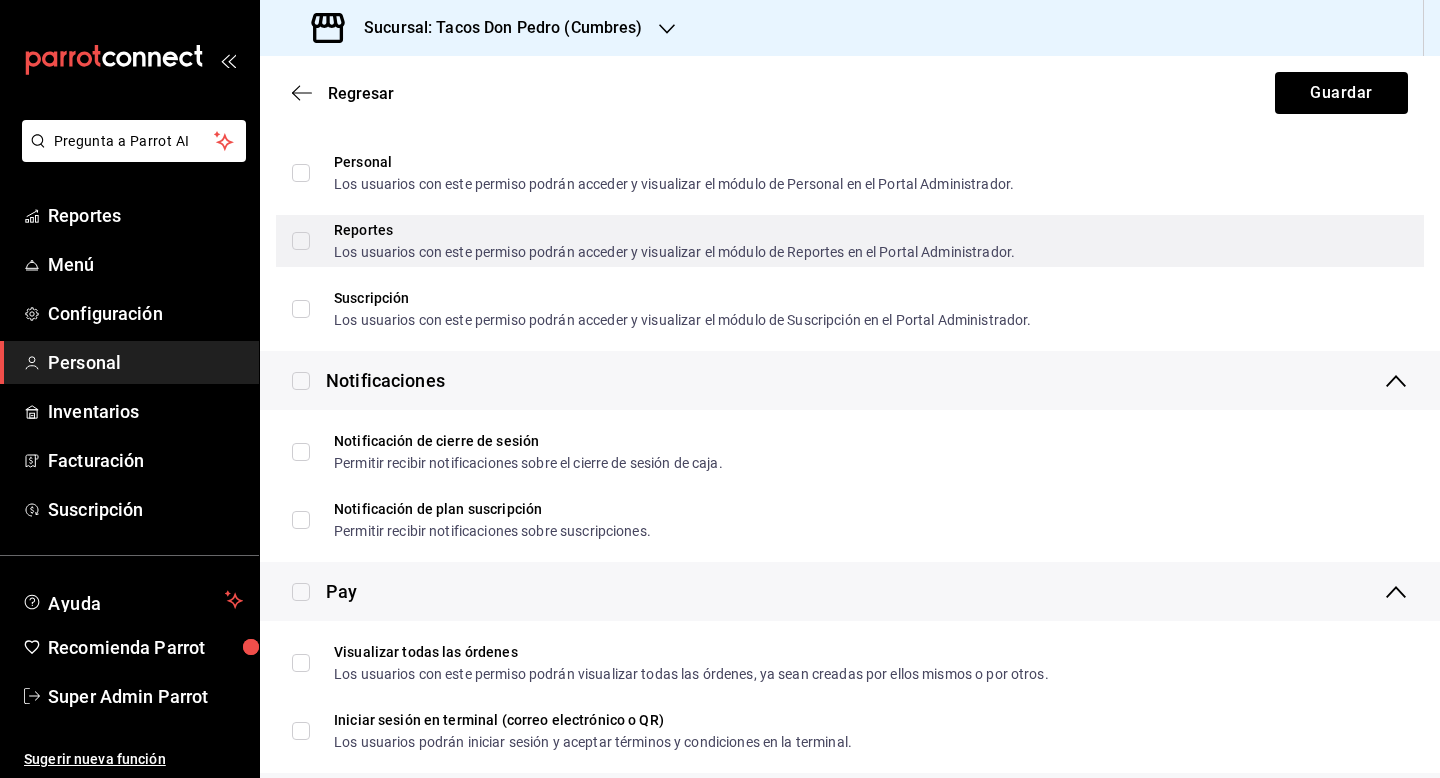 type on "Cortes y Reportes" 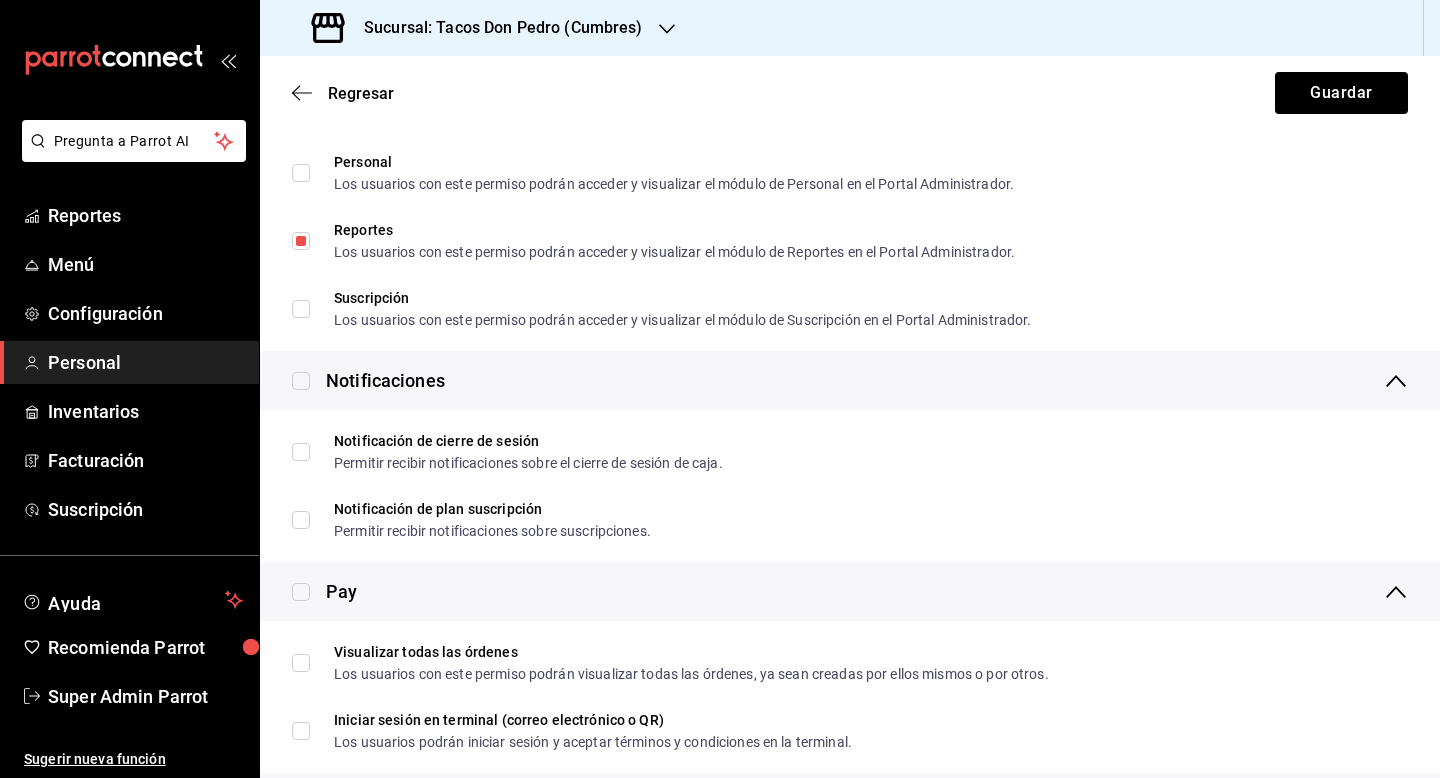click at bounding box center [301, 381] 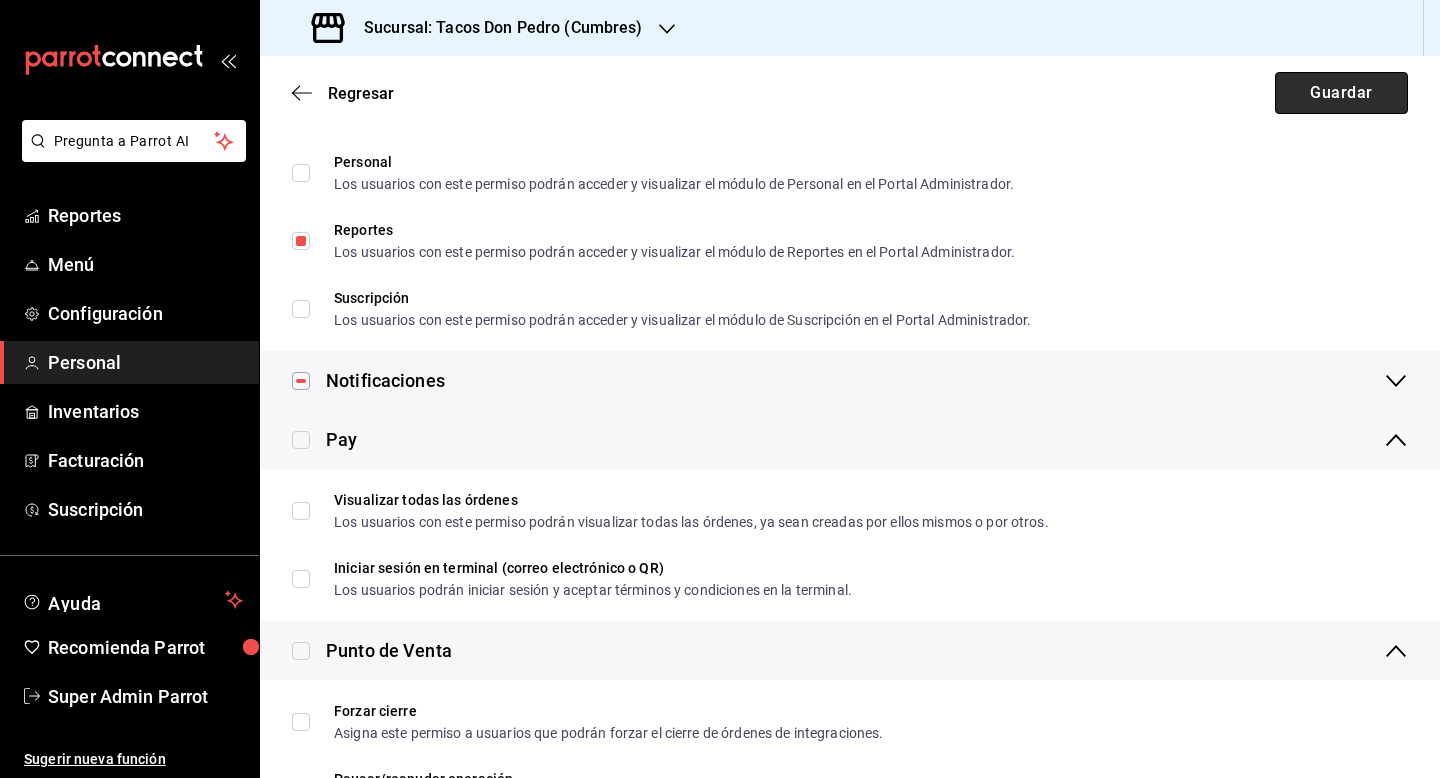 click on "Guardar" at bounding box center [1341, 93] 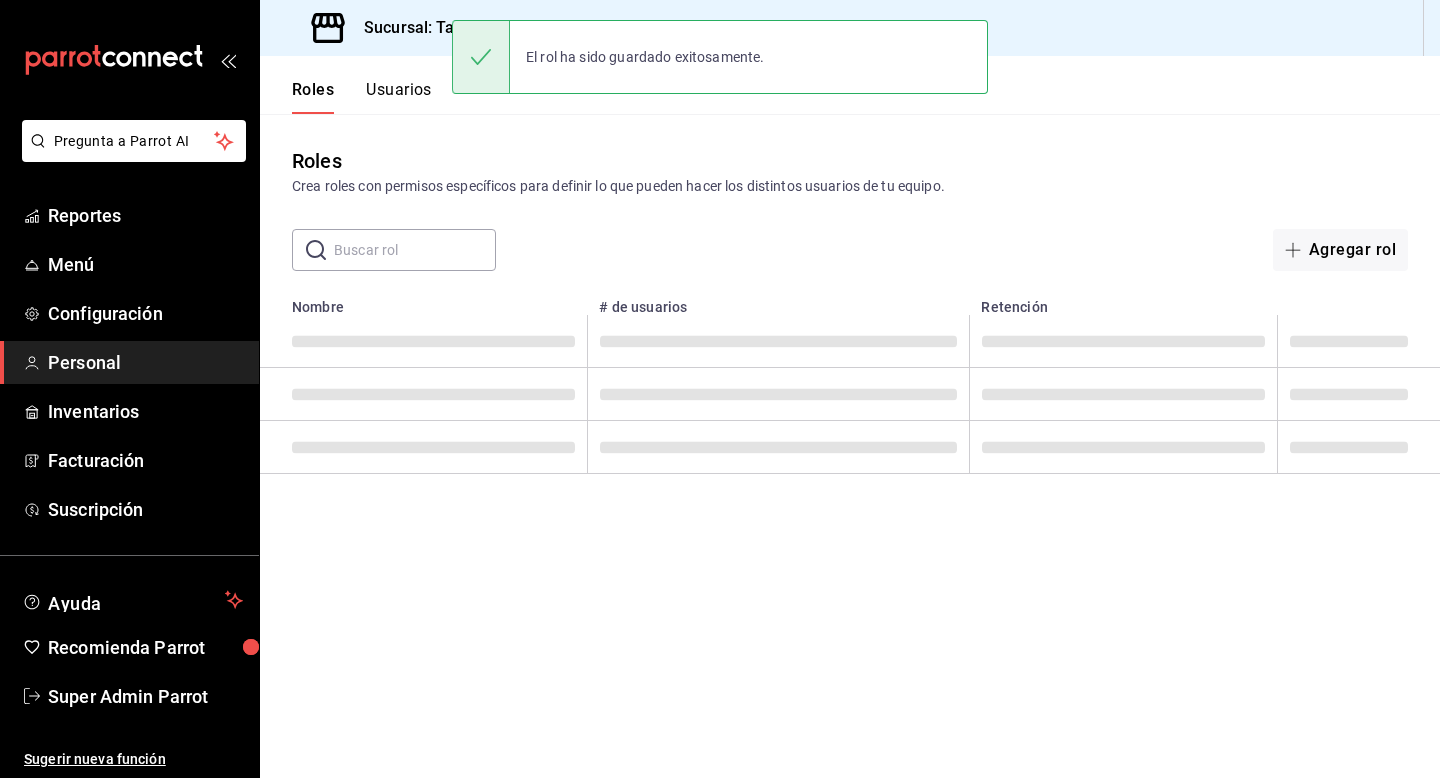 scroll, scrollTop: 0, scrollLeft: 0, axis: both 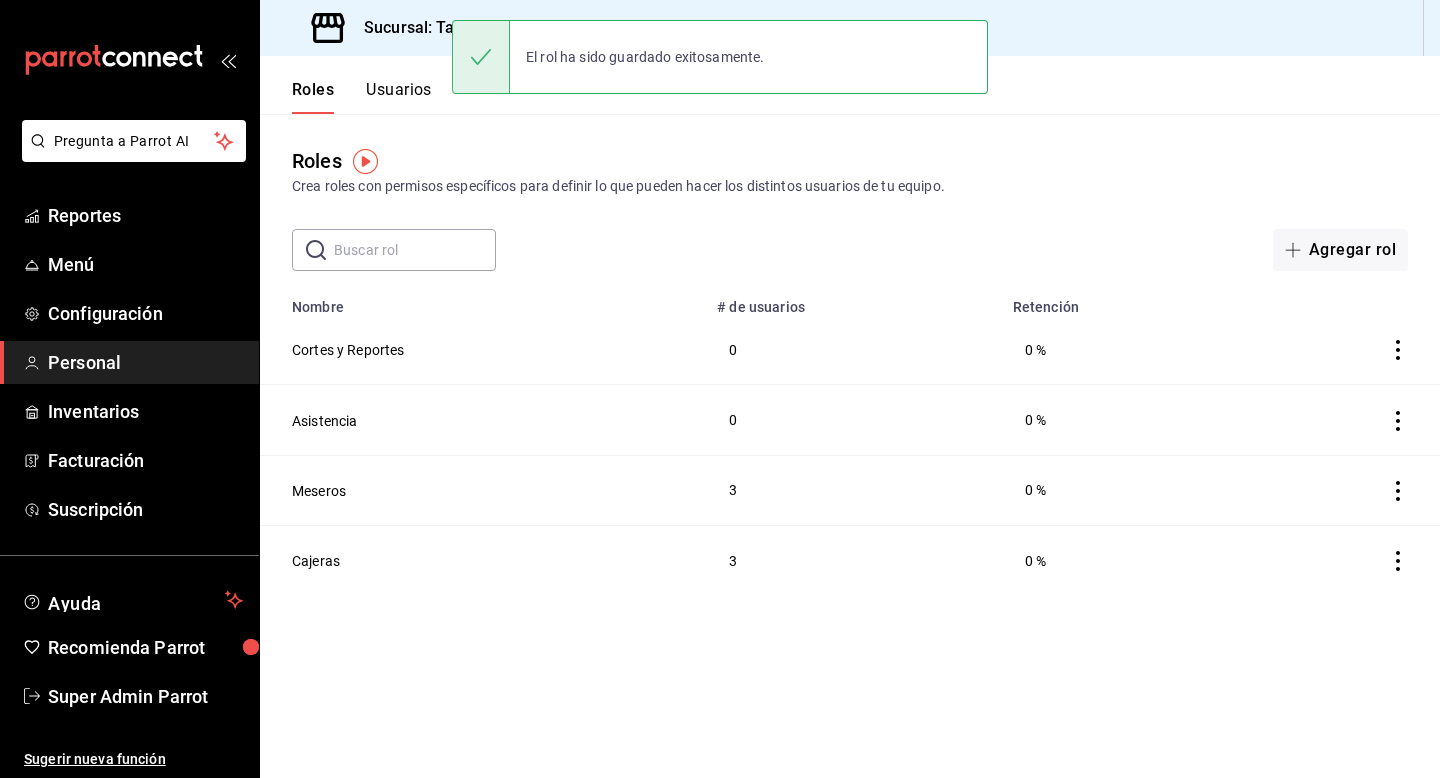 click on "Sucursal: Tacos Don Pedro (Cumbres)" at bounding box center [479, 28] 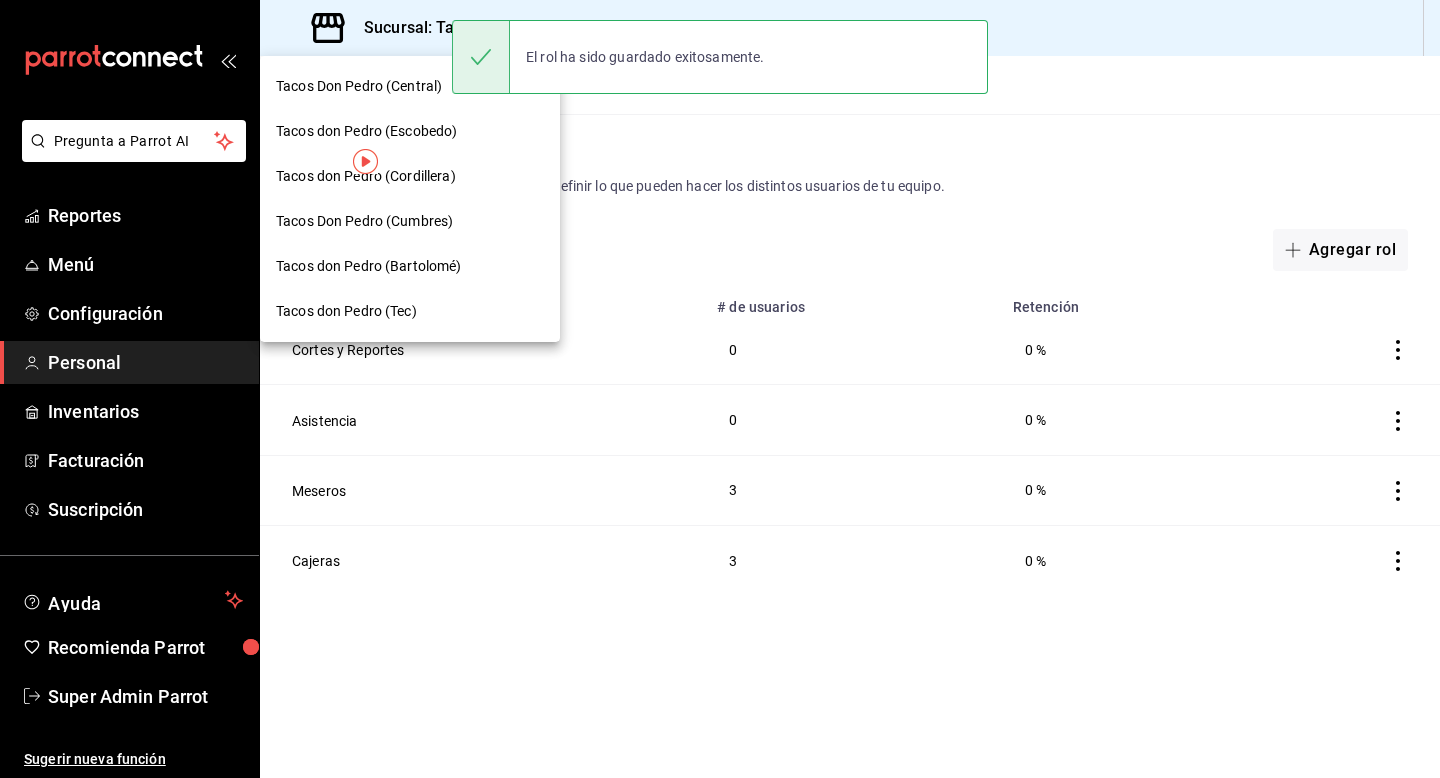 click on "Tacos don Pedro (Bartolomé)" at bounding box center (369, 266) 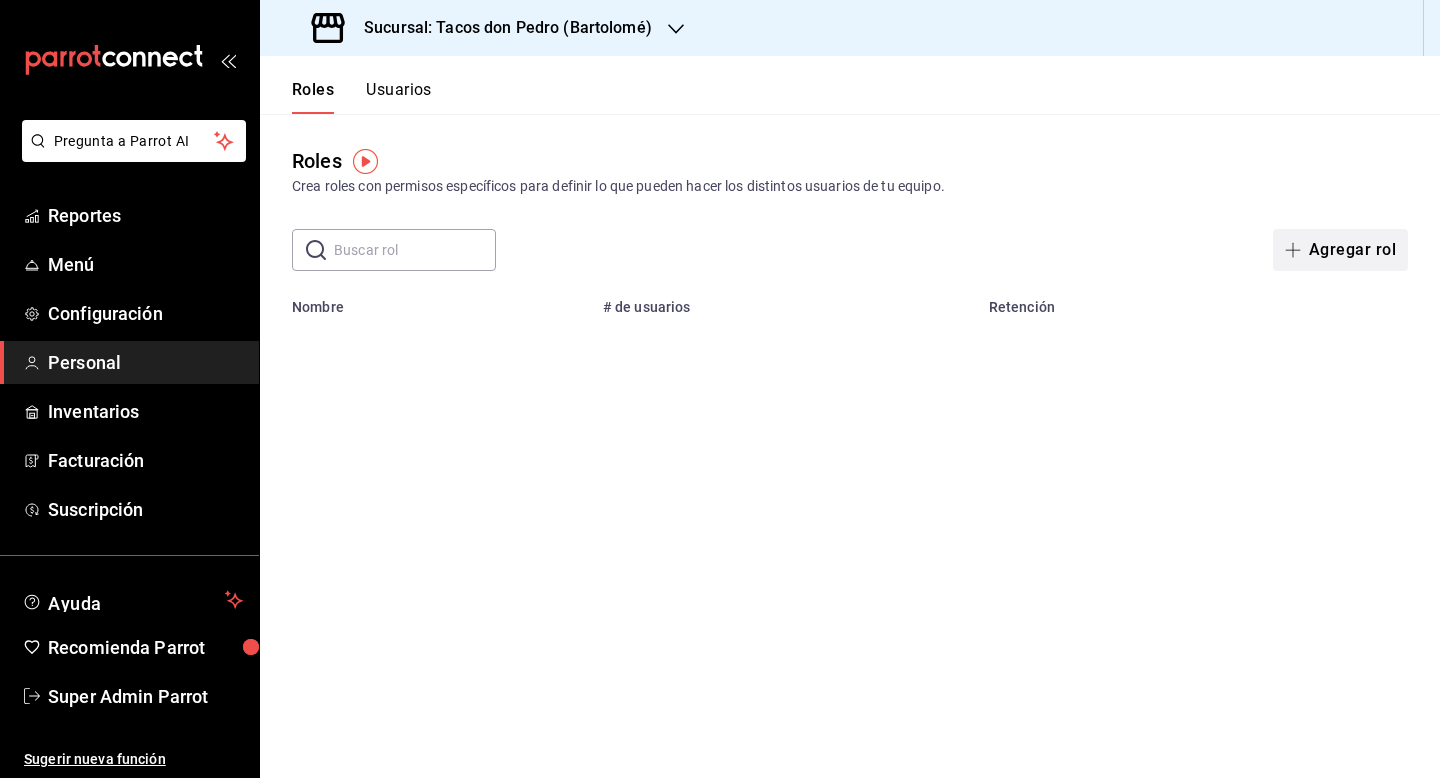 click on "Agregar rol" at bounding box center (1340, 250) 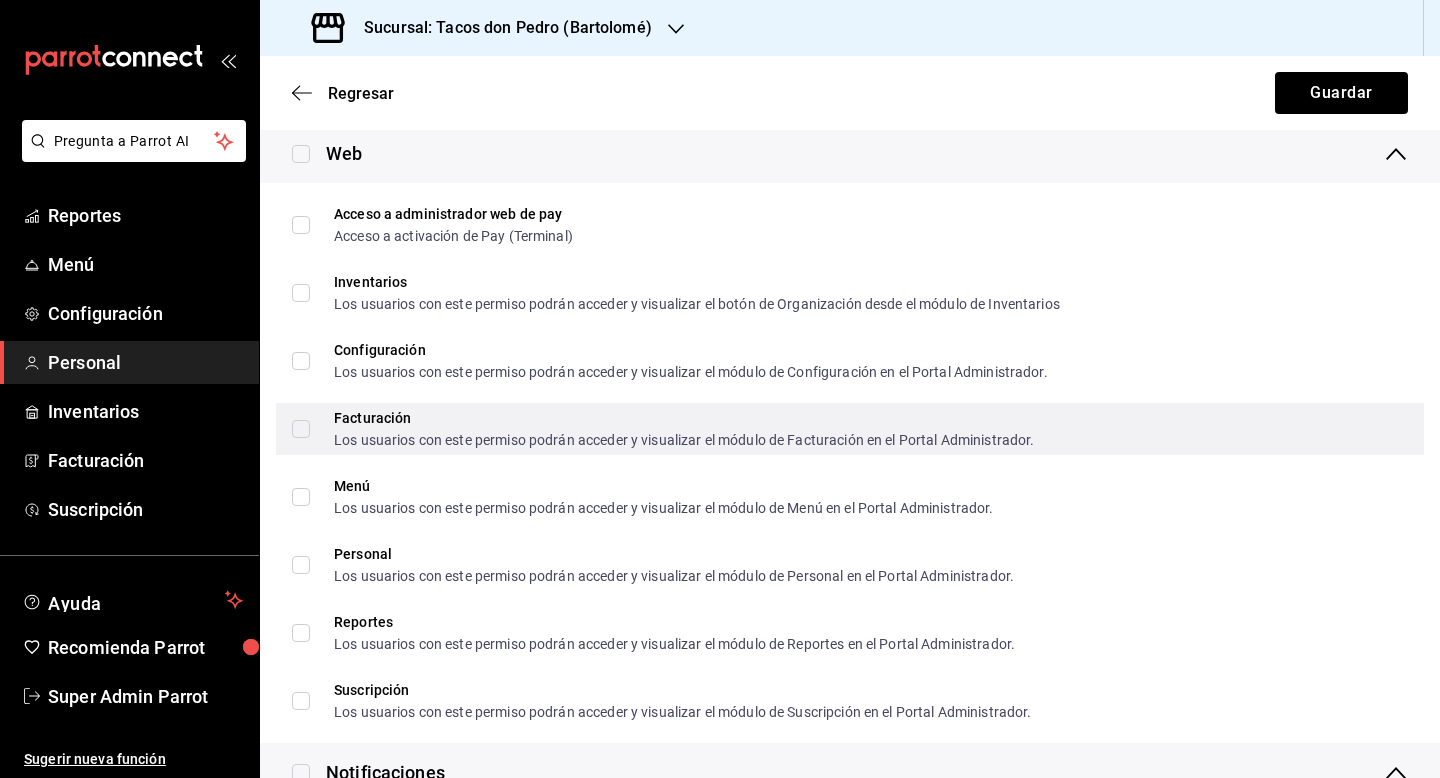 scroll, scrollTop: 1167, scrollLeft: 0, axis: vertical 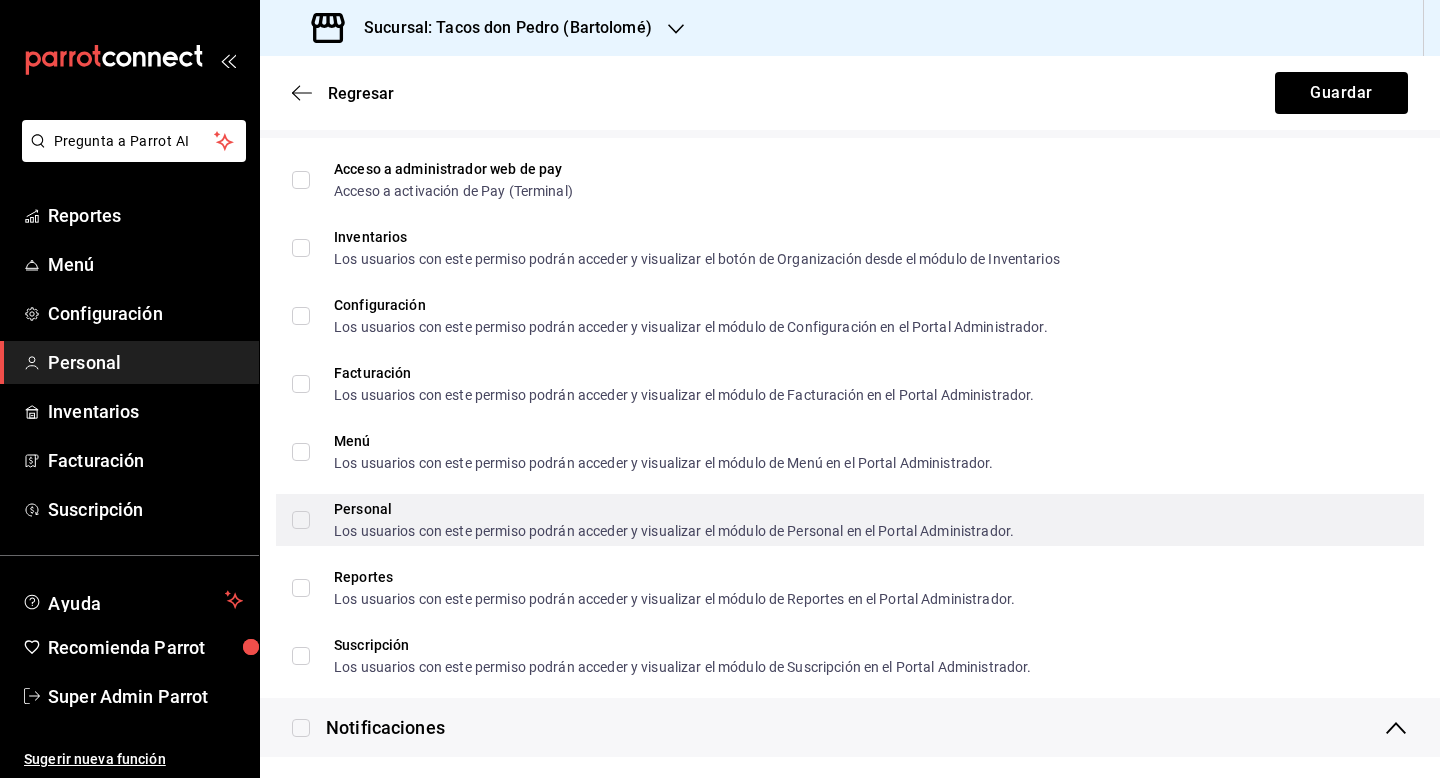 type on "Cortes y Reportes" 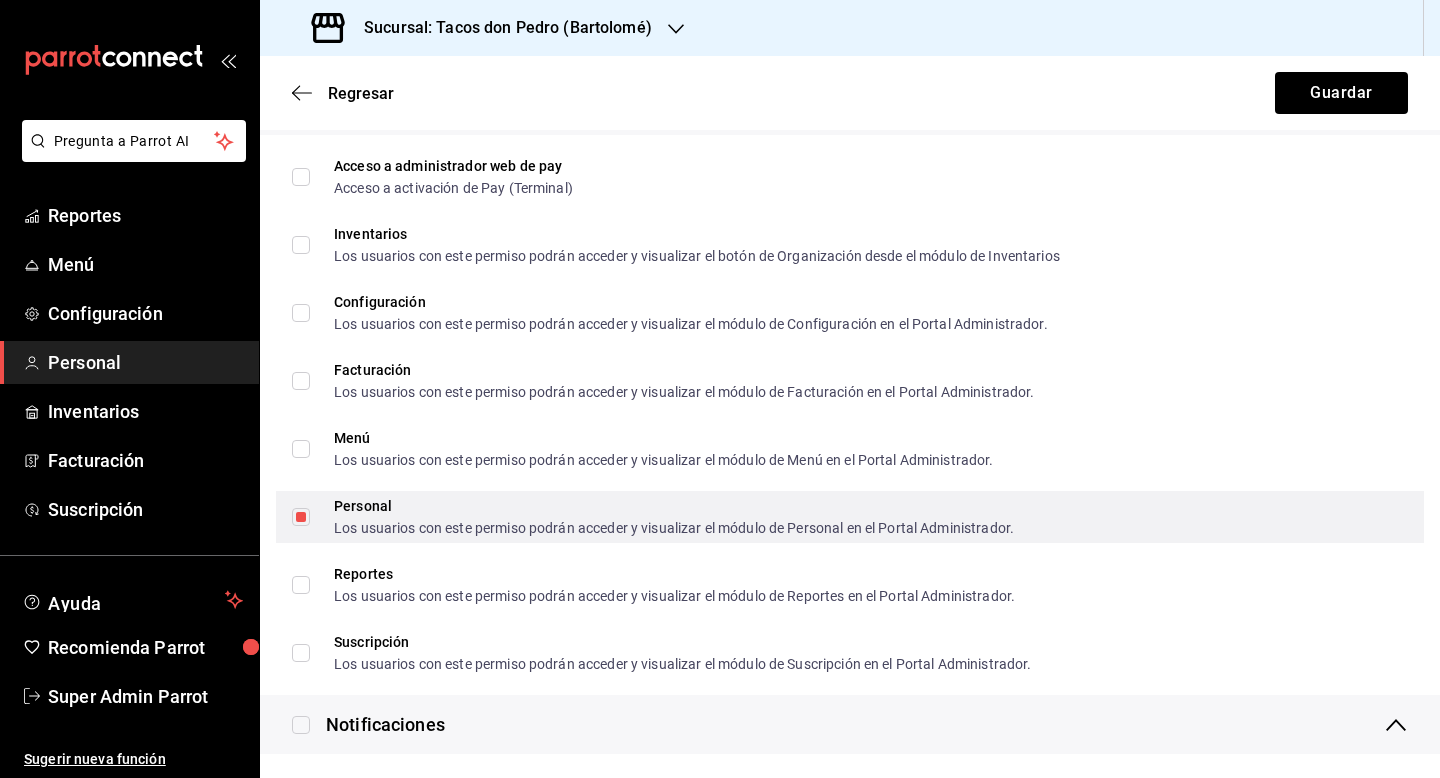 scroll, scrollTop: 1171, scrollLeft: 0, axis: vertical 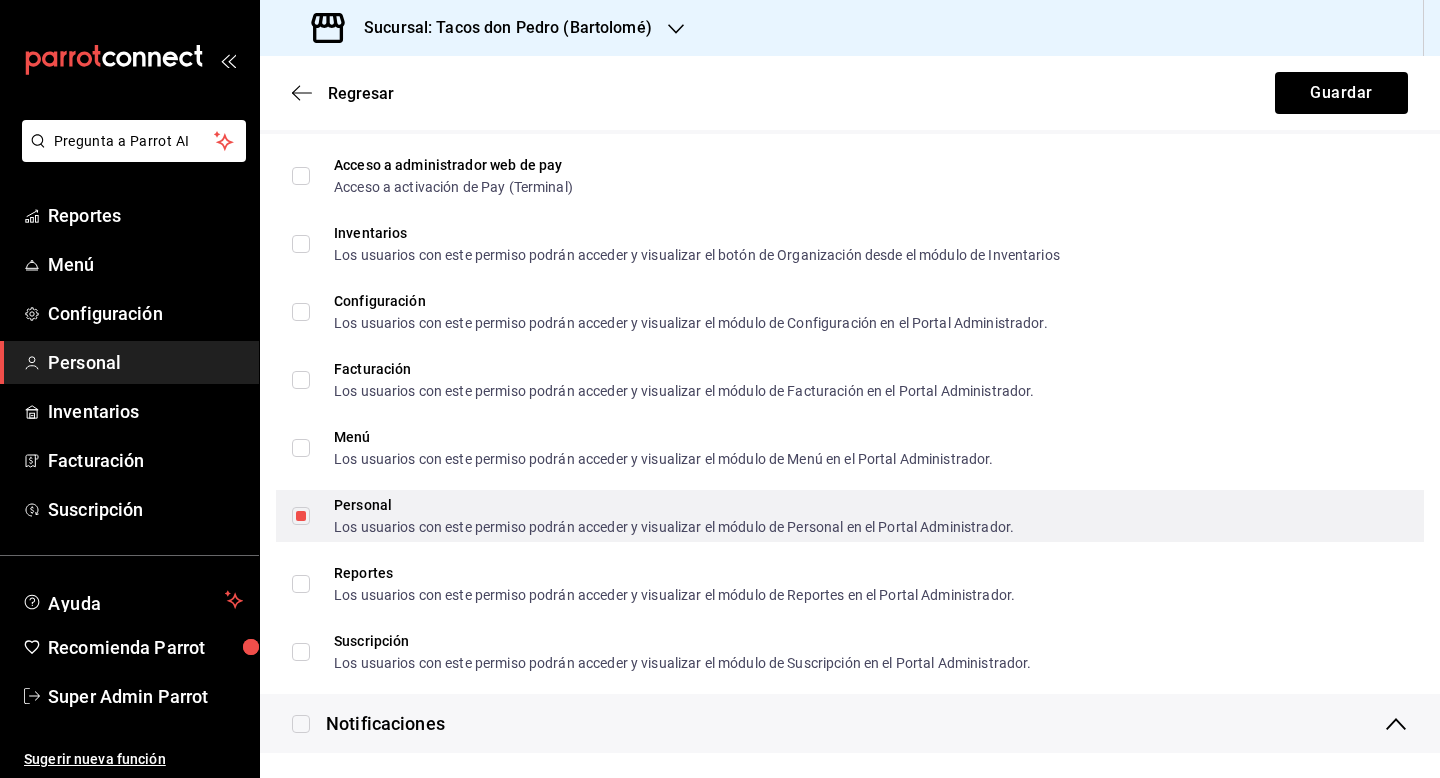 click on "Personal Los usuarios con este permiso podrán acceder y visualizar el módulo de Personal en el Portal Administrador." at bounding box center [301, 516] 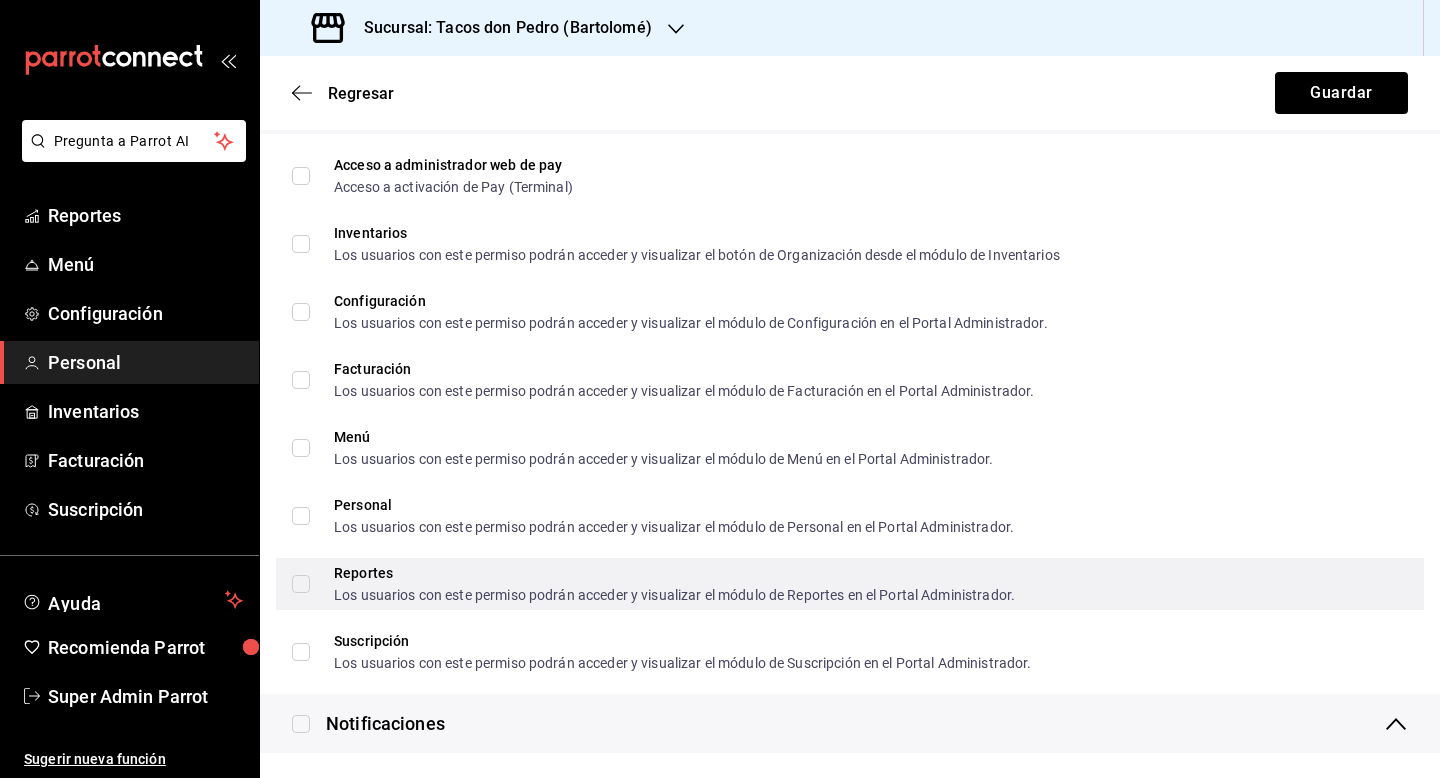 click on "Reportes Los usuarios con este permiso podrán acceder y visualizar el módulo de Reportes en el Portal Administrador." at bounding box center [301, 584] 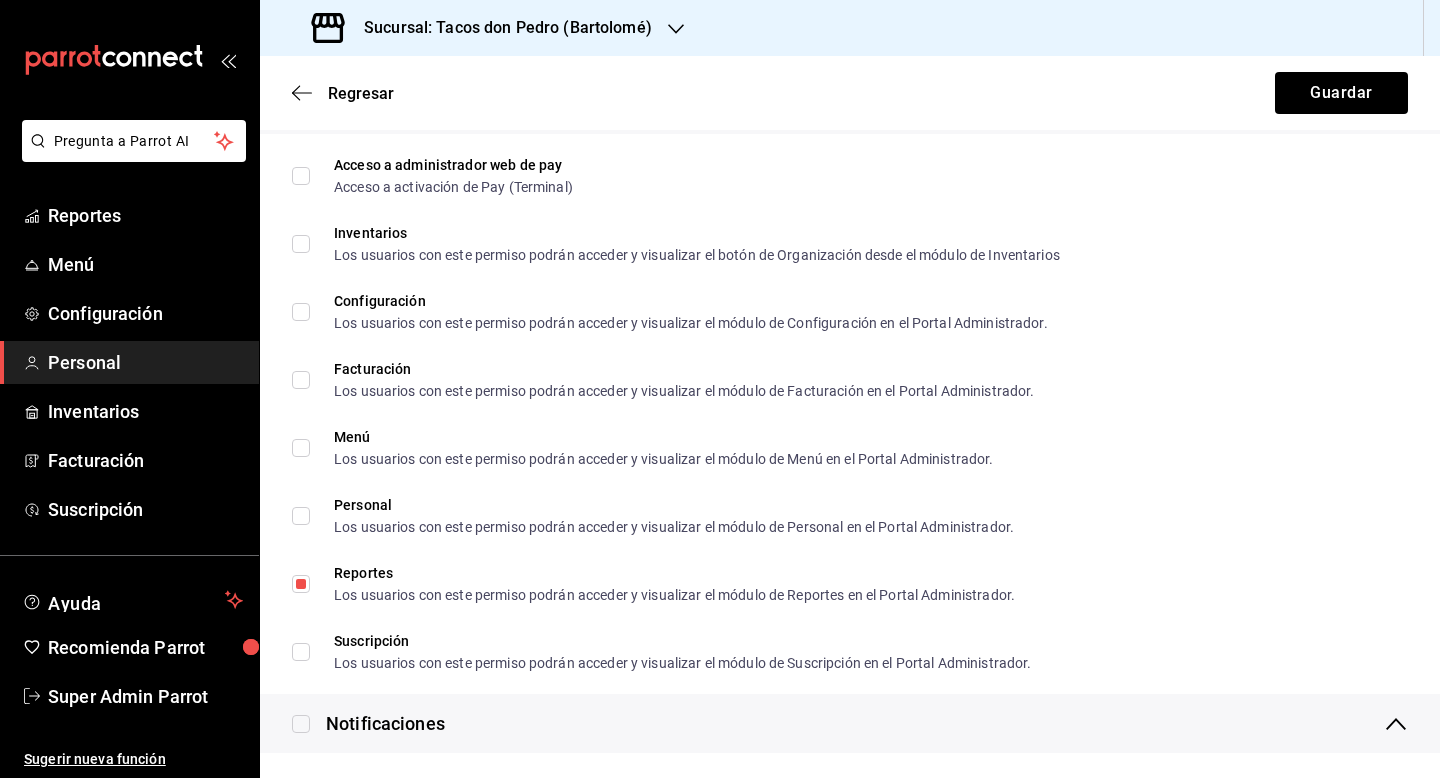 click at bounding box center [301, 724] 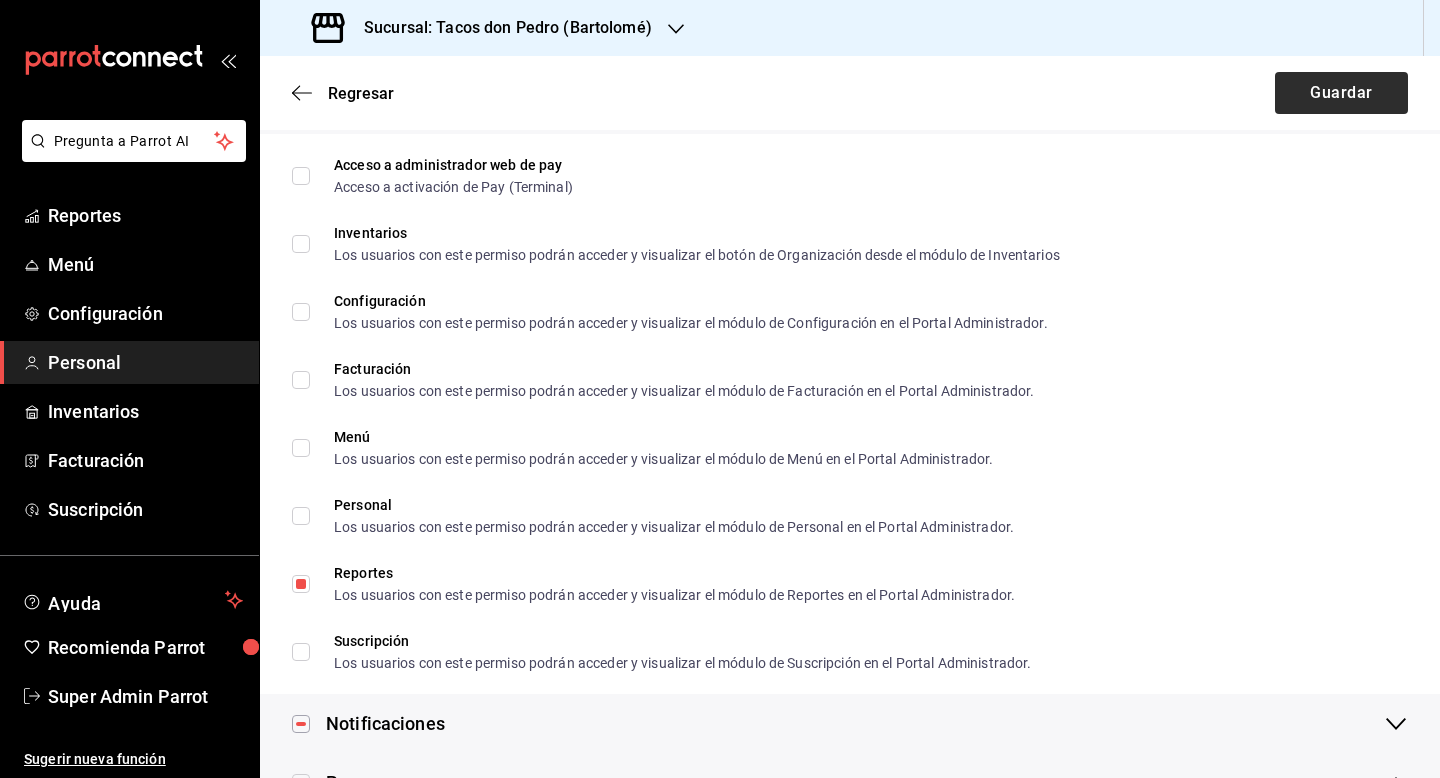 click on "Regresar Guardar" at bounding box center [850, 93] 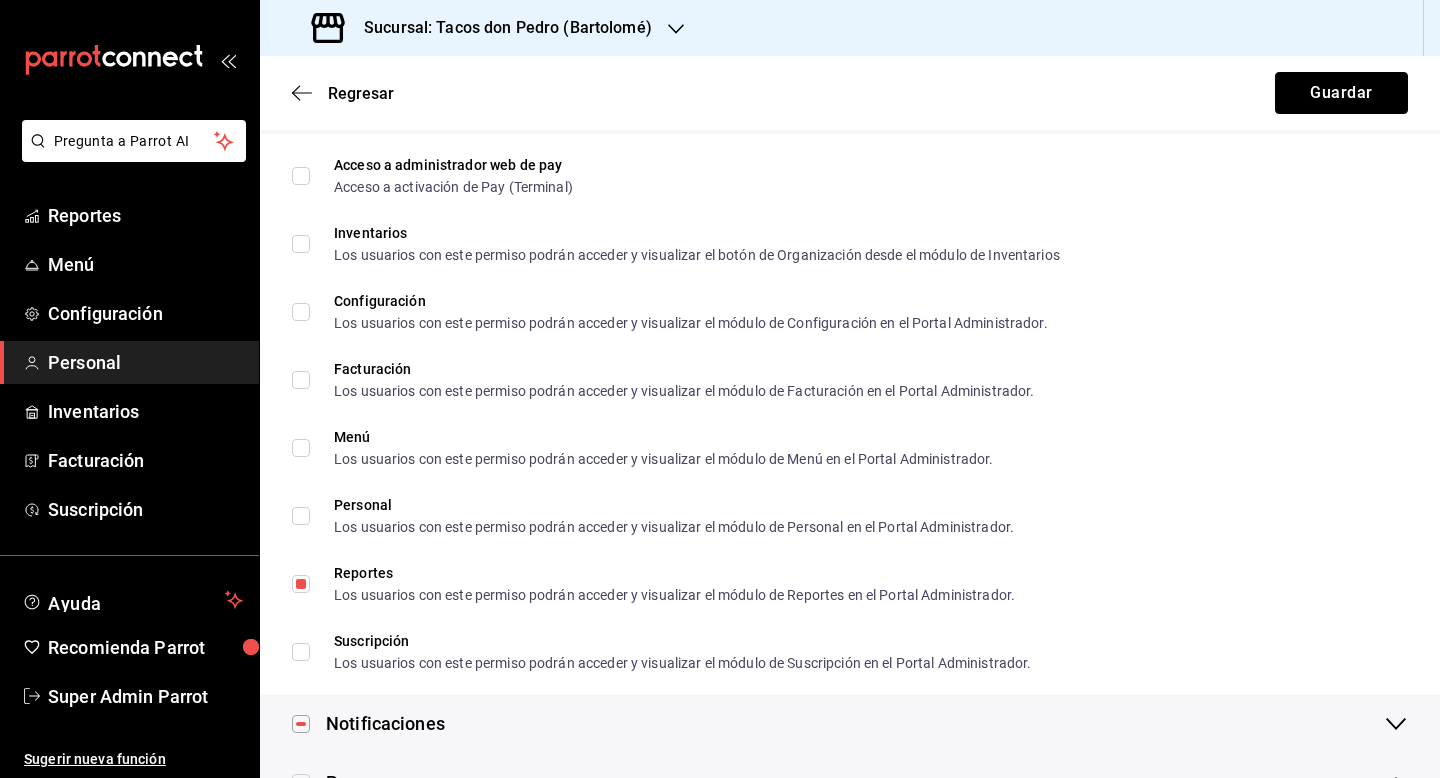 click on "Guardar" at bounding box center (1341, 93) 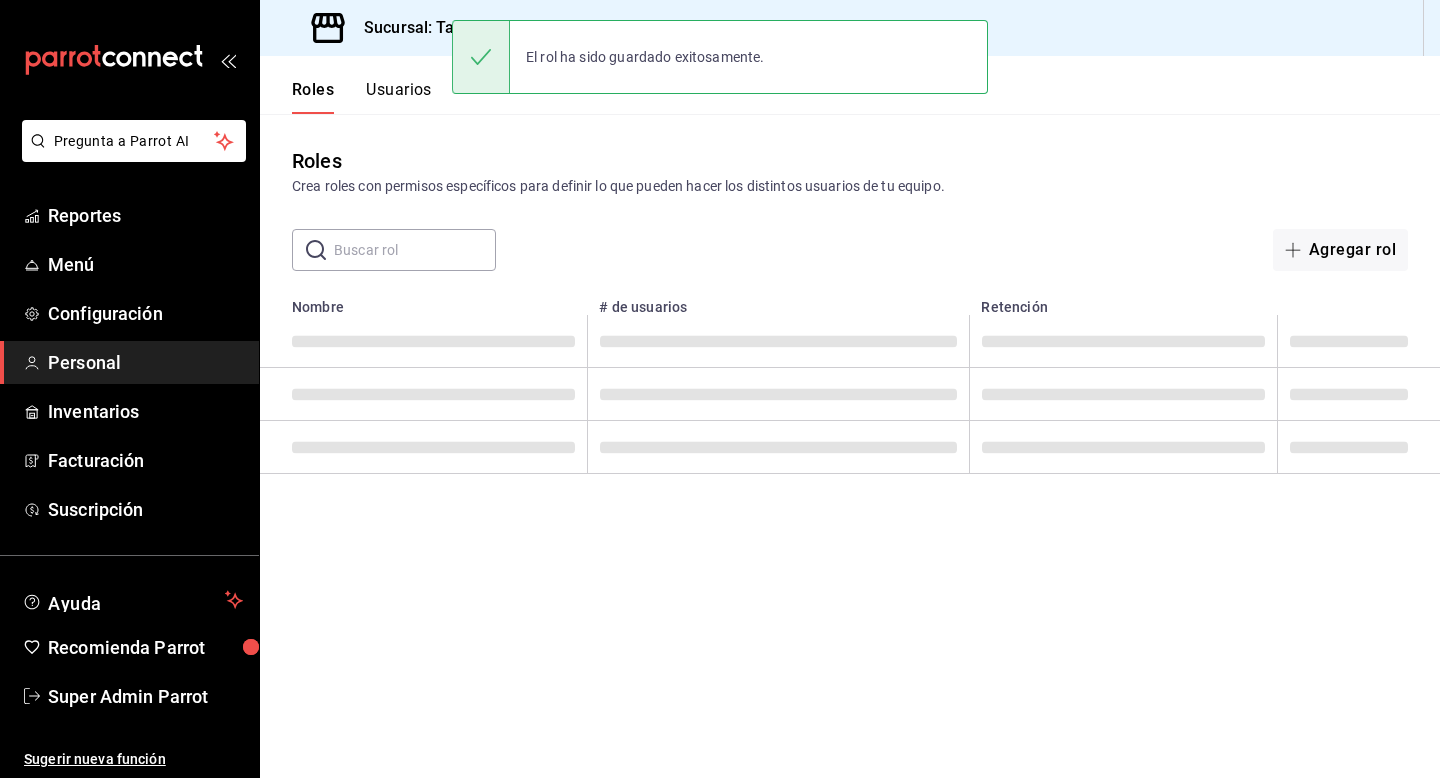 scroll, scrollTop: 0, scrollLeft: 0, axis: both 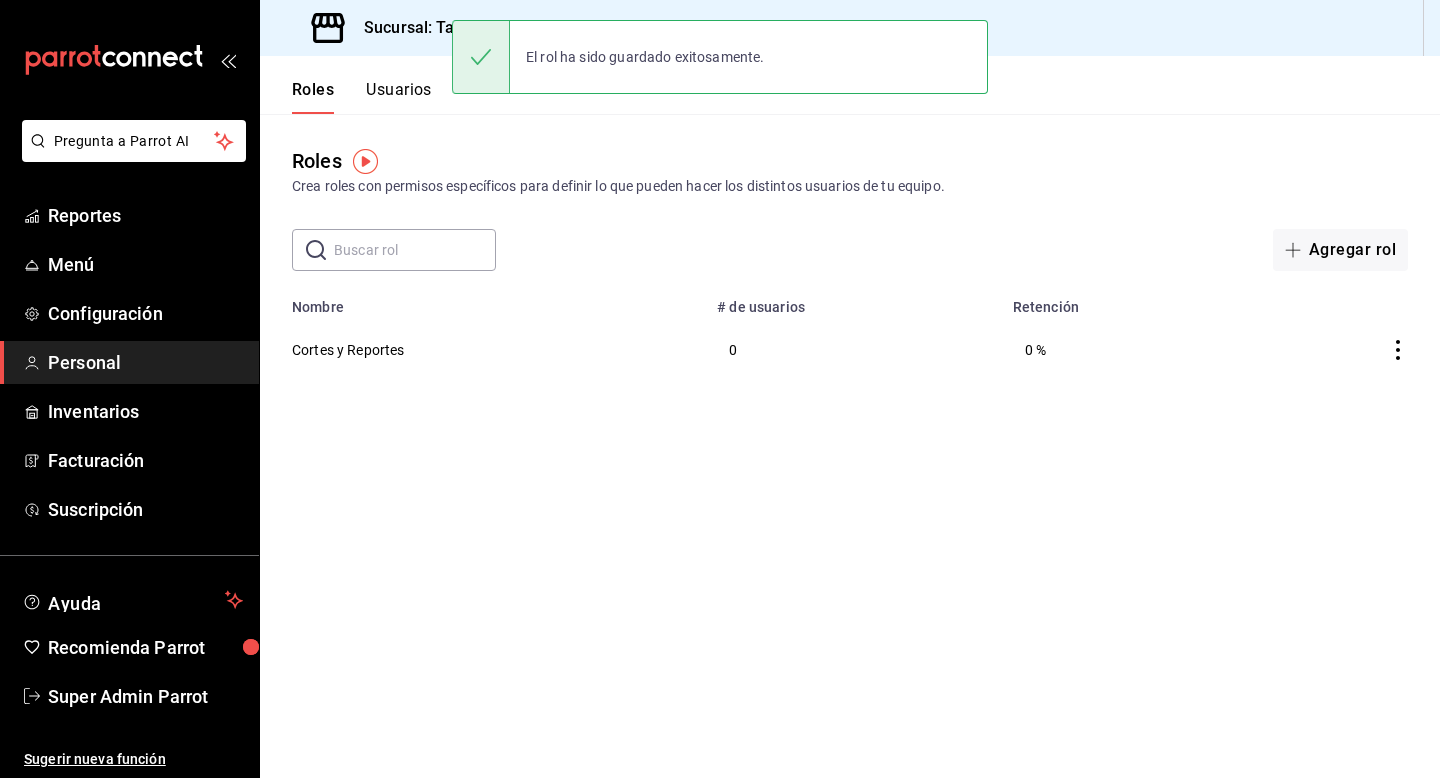 click on "Sucursal: Tacos don Pedro (Bartolomé)" at bounding box center [500, 28] 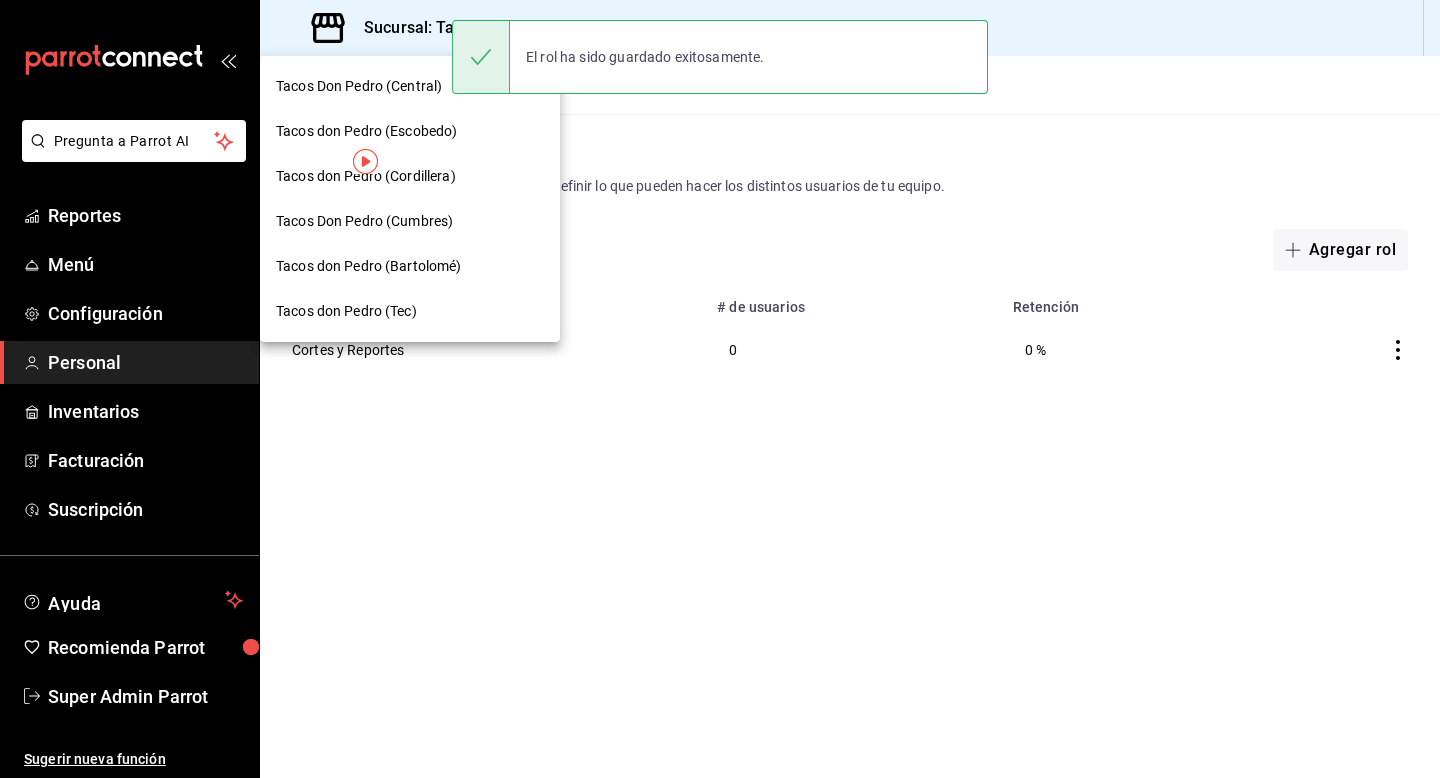 click on "Tacos Don Pedro (Central) Tacos don Pedro (Escobedo) Tacos don Pedro (Cordillera) Tacos Don Pedro (Cumbres) Tacos don Pedro (Bartolomé) Tacos don Pedro (Tec)" at bounding box center [410, 199] 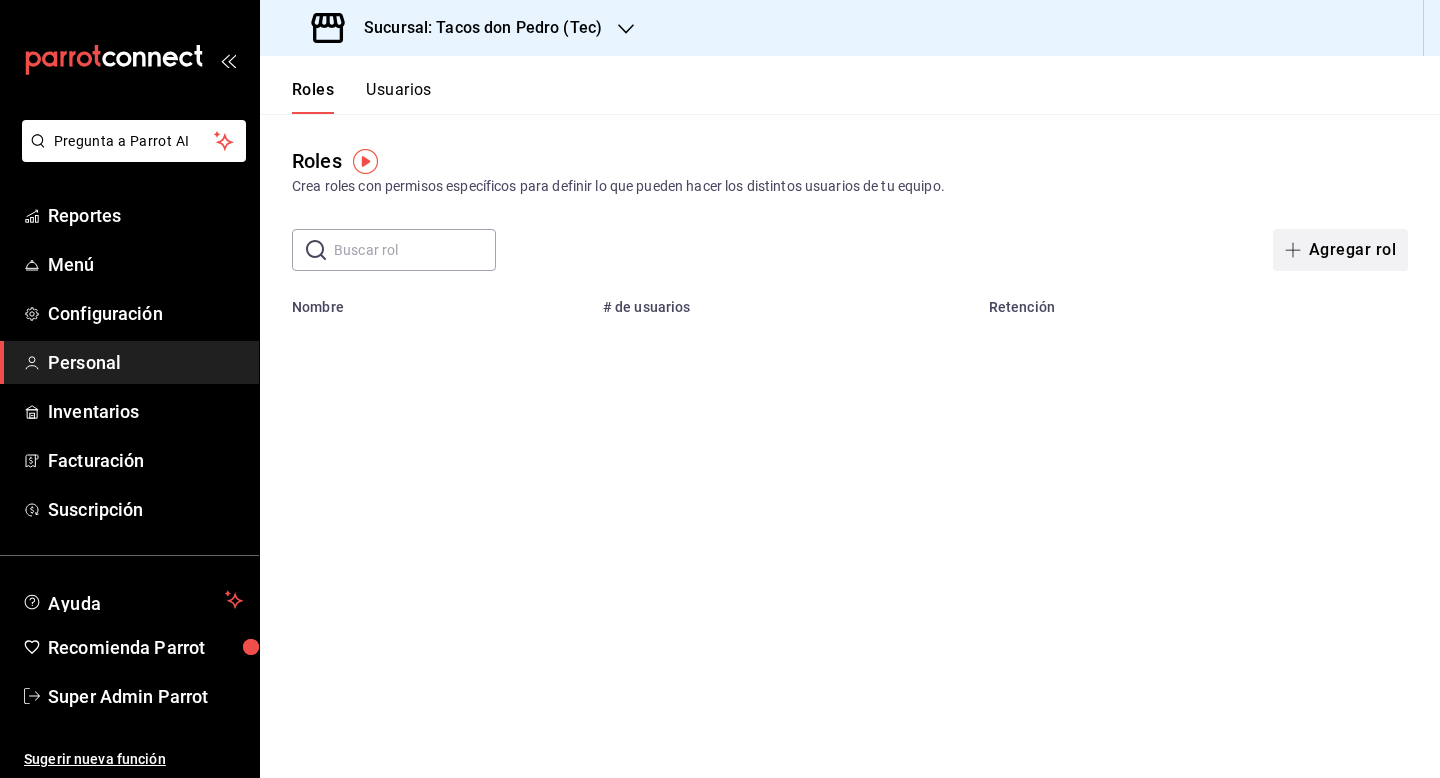 click on "Agregar rol" at bounding box center [1340, 250] 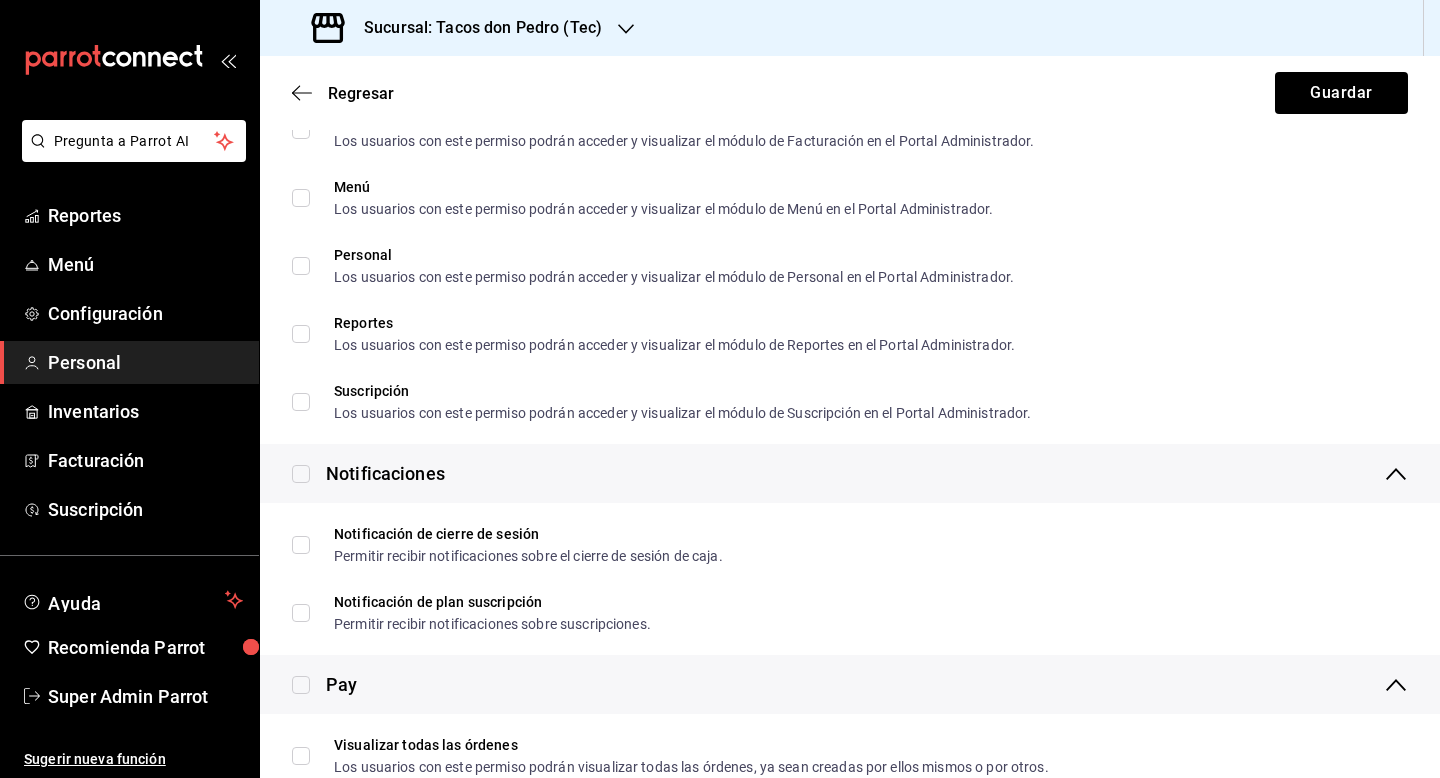 scroll, scrollTop: 1456, scrollLeft: 0, axis: vertical 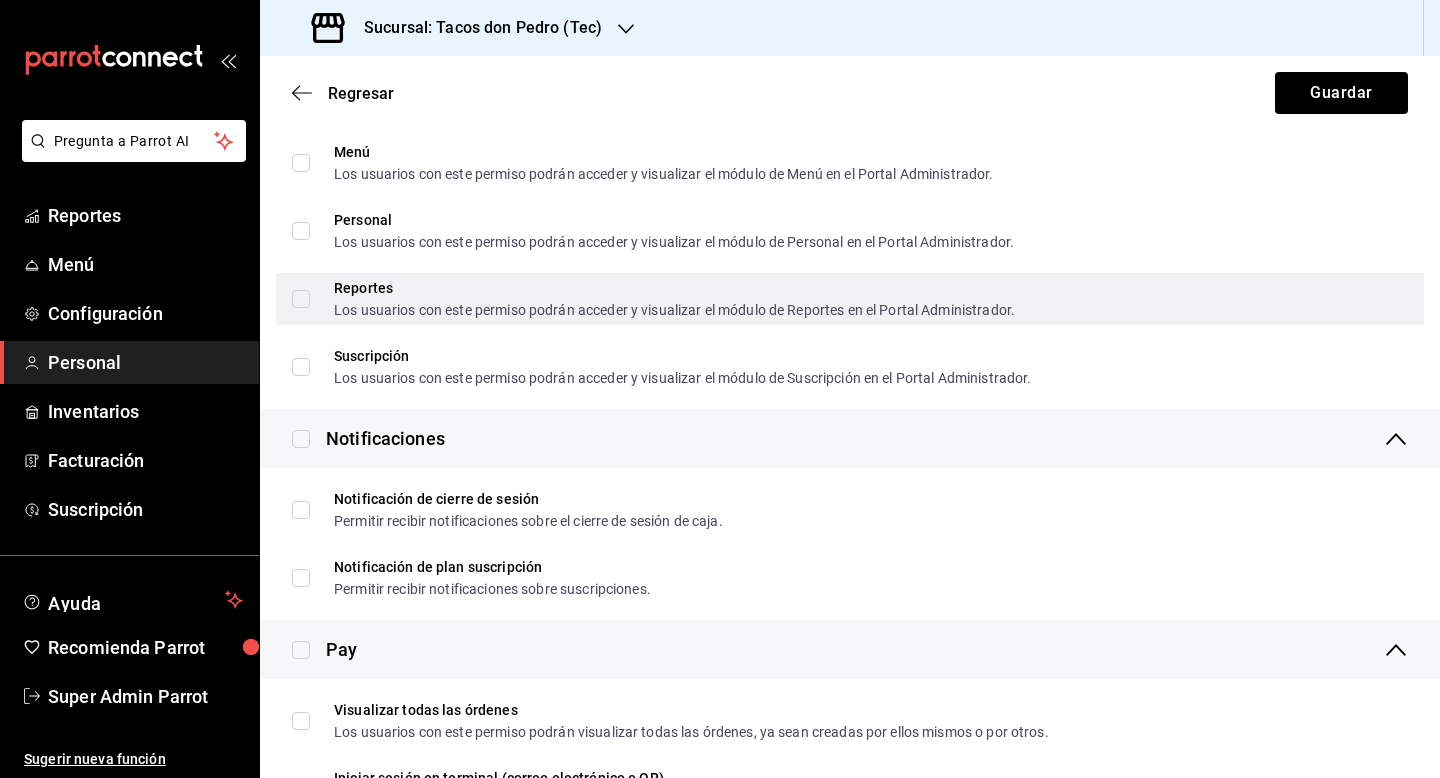 type on "Cortes y Reportes" 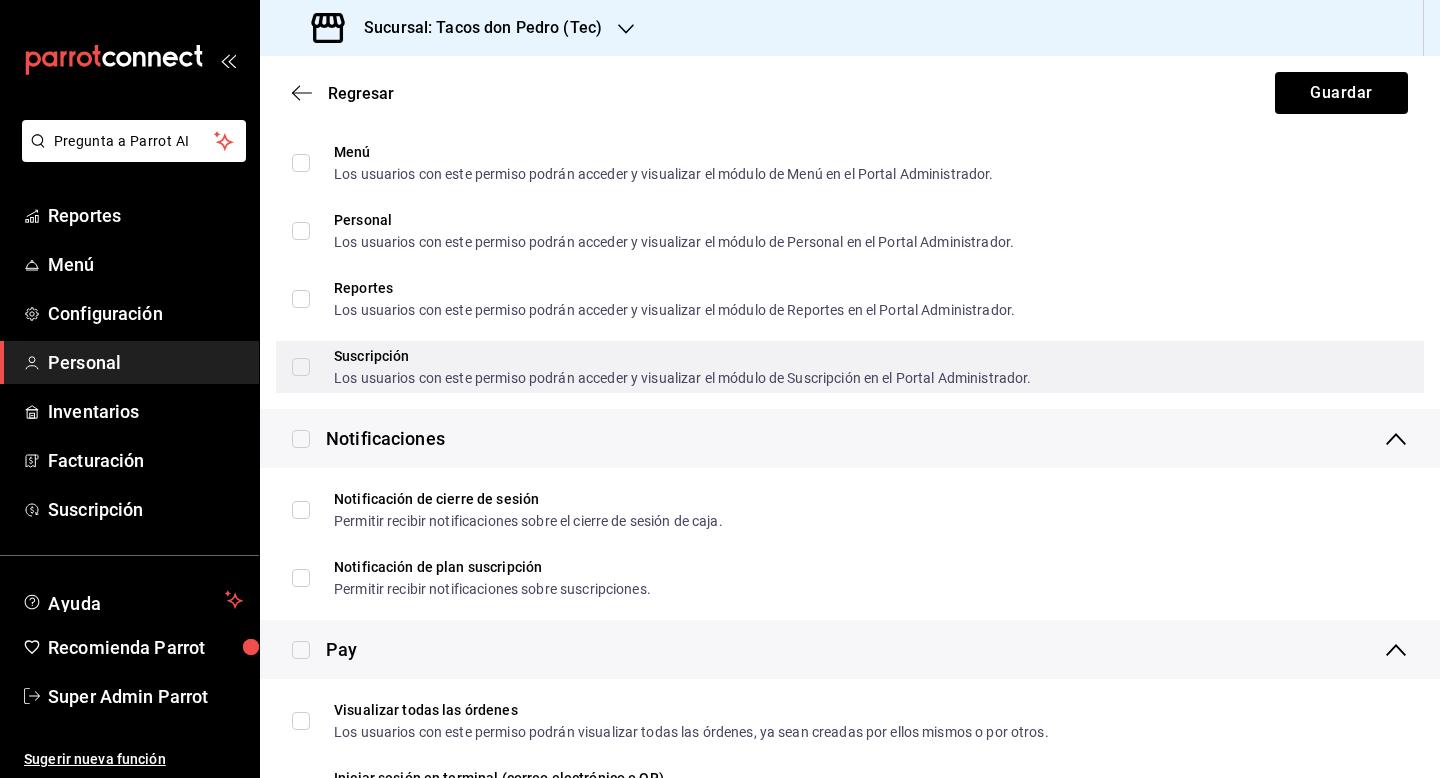drag, startPoint x: 293, startPoint y: 298, endPoint x: 304, endPoint y: 342, distance: 45.35416 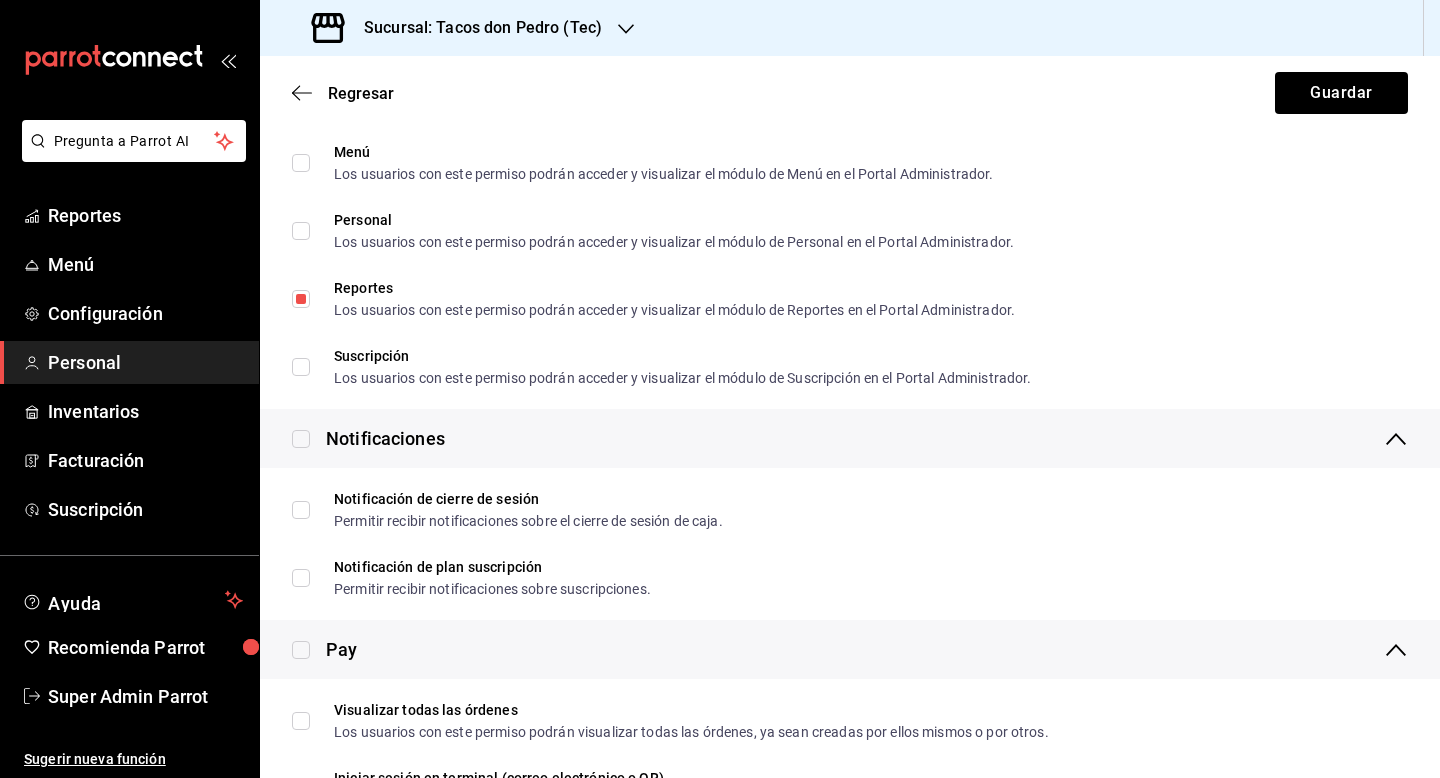 click at bounding box center [301, 439] 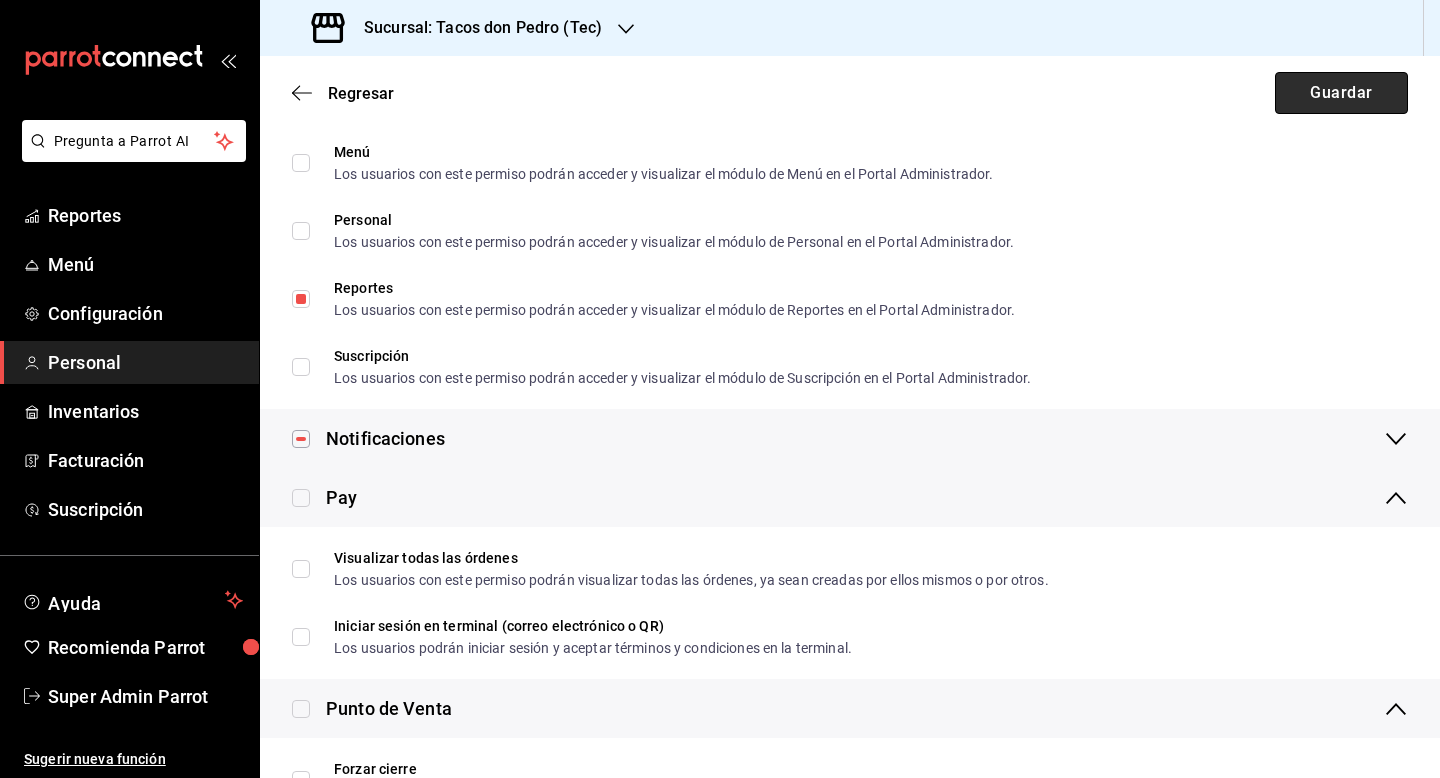 click on "Guardar" at bounding box center [1341, 93] 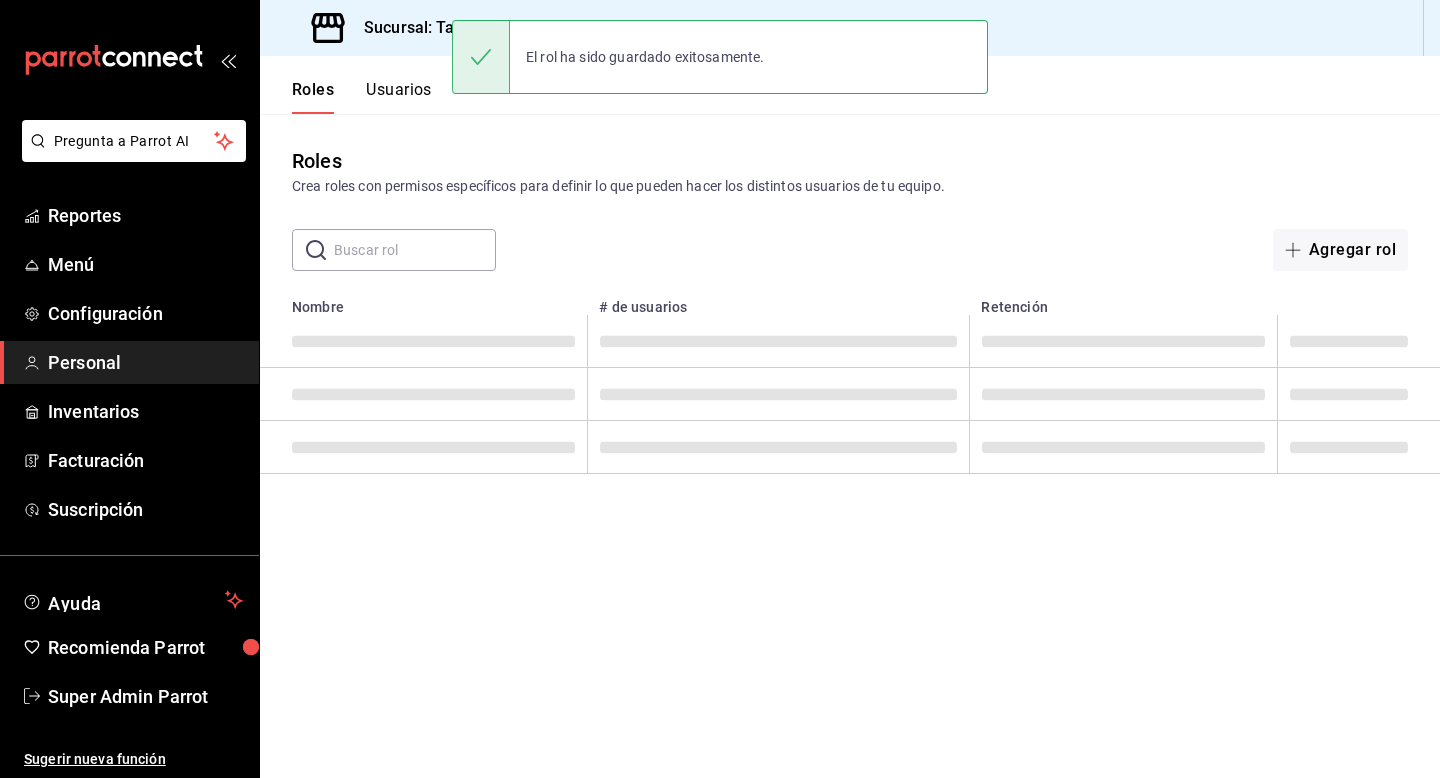 scroll, scrollTop: 0, scrollLeft: 0, axis: both 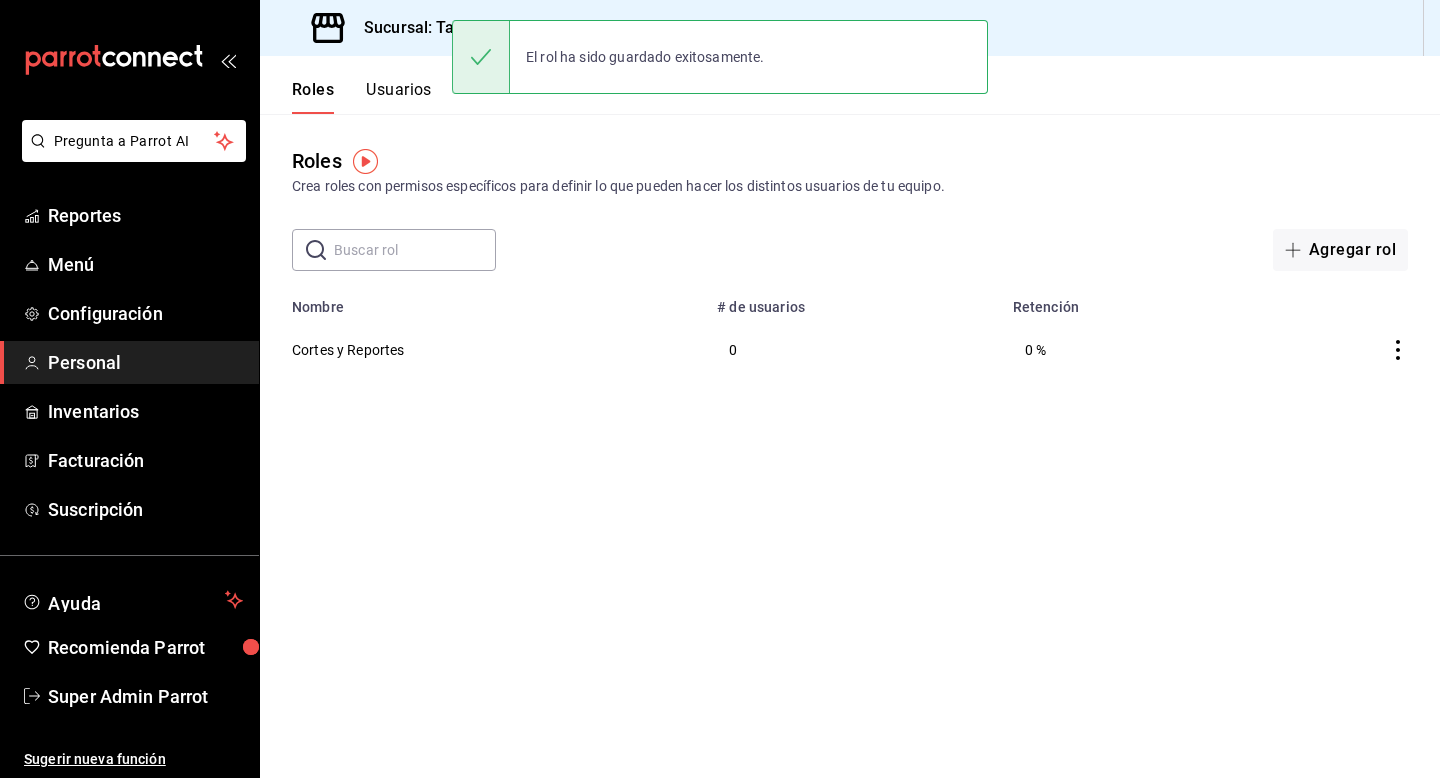 click on "Sucursal: Tacos don Pedro (Tec)" at bounding box center (475, 28) 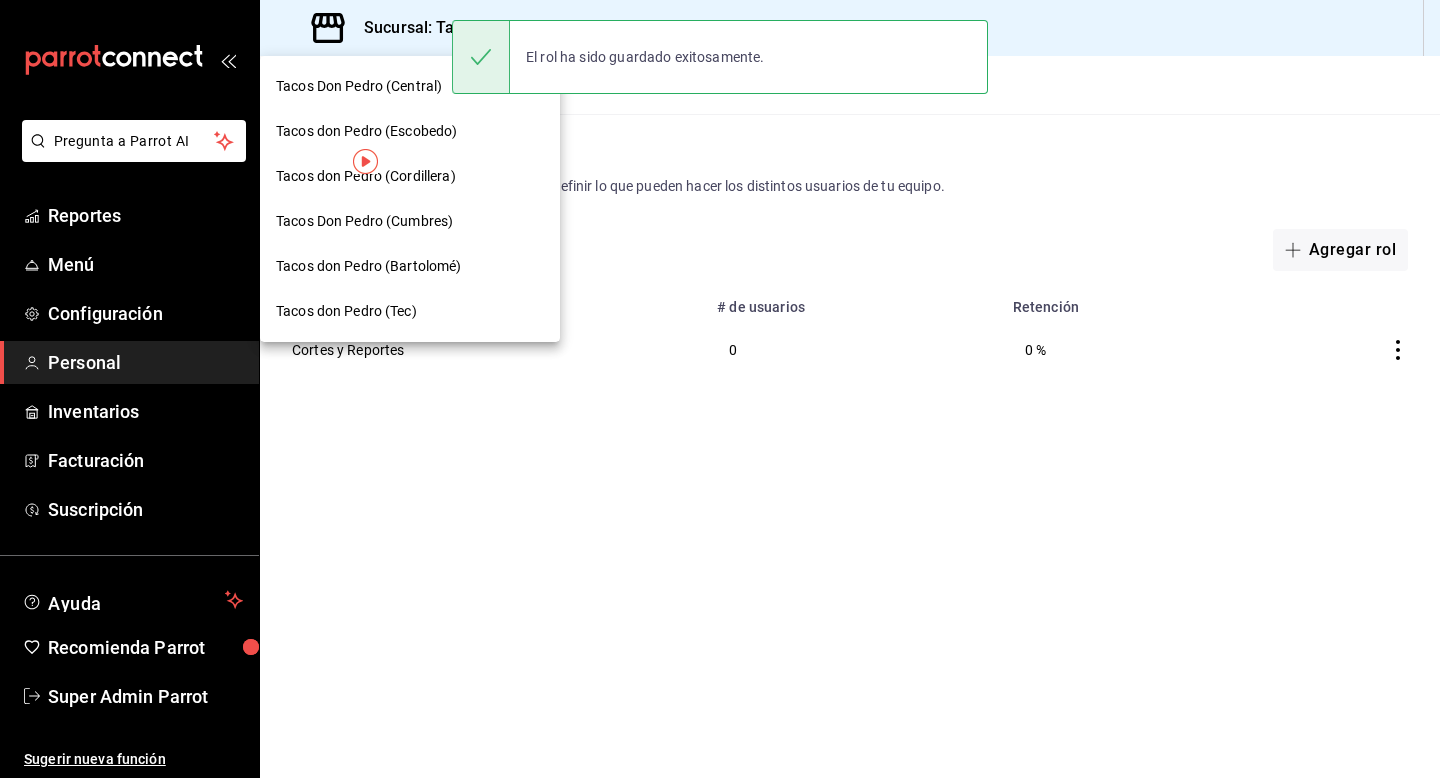 click on "Tacos Don Pedro (Central)" at bounding box center (359, 86) 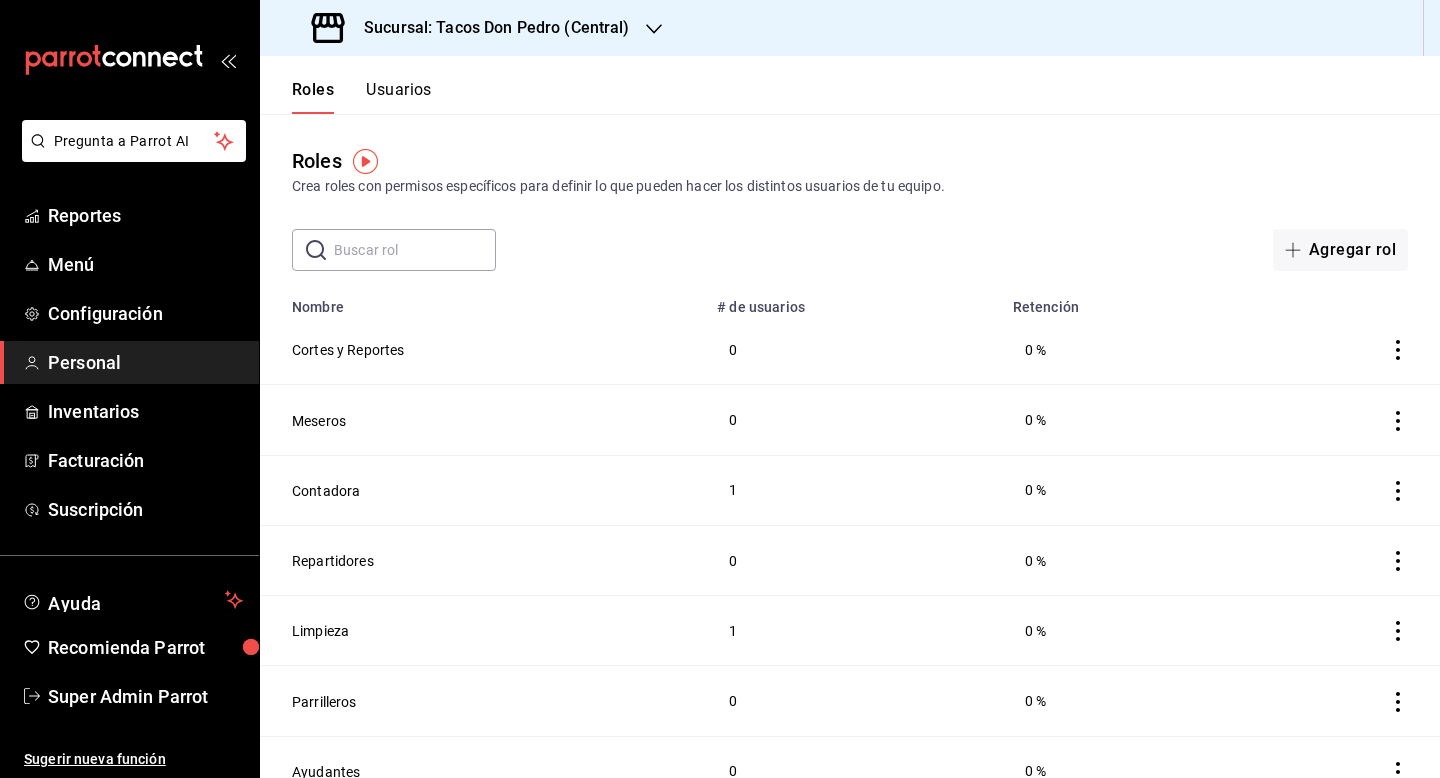 click on "Usuarios" at bounding box center [399, 97] 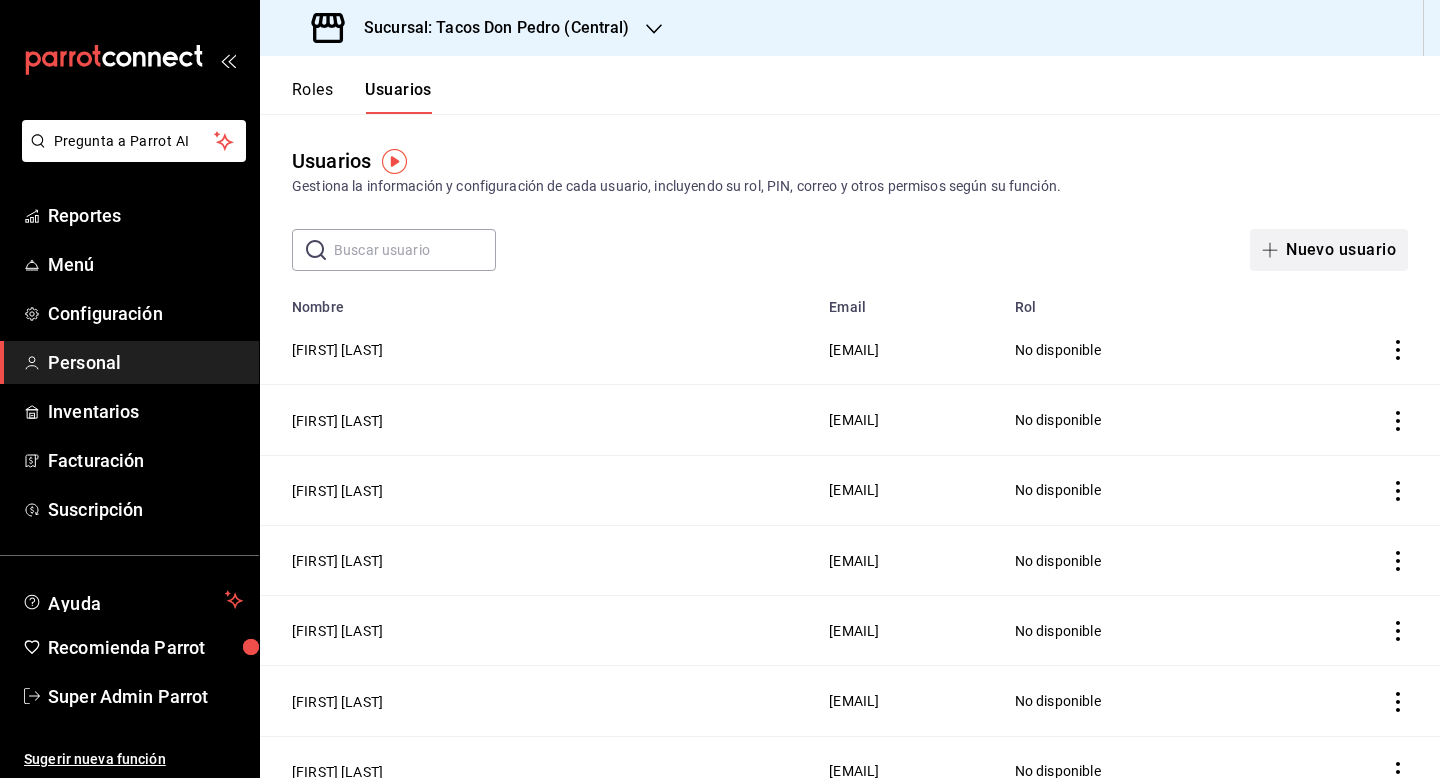 click on "Nuevo usuario" at bounding box center [1329, 250] 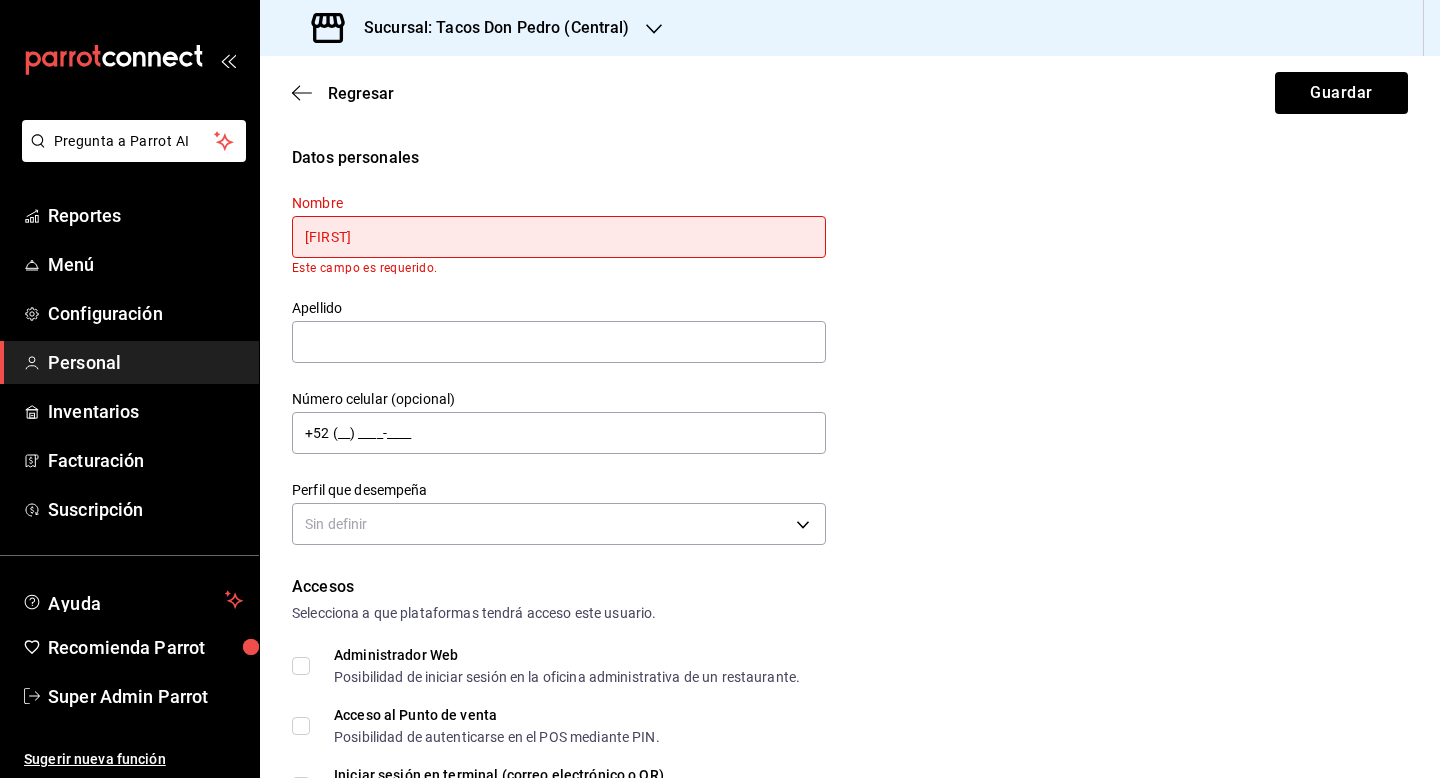 type on "Mario" 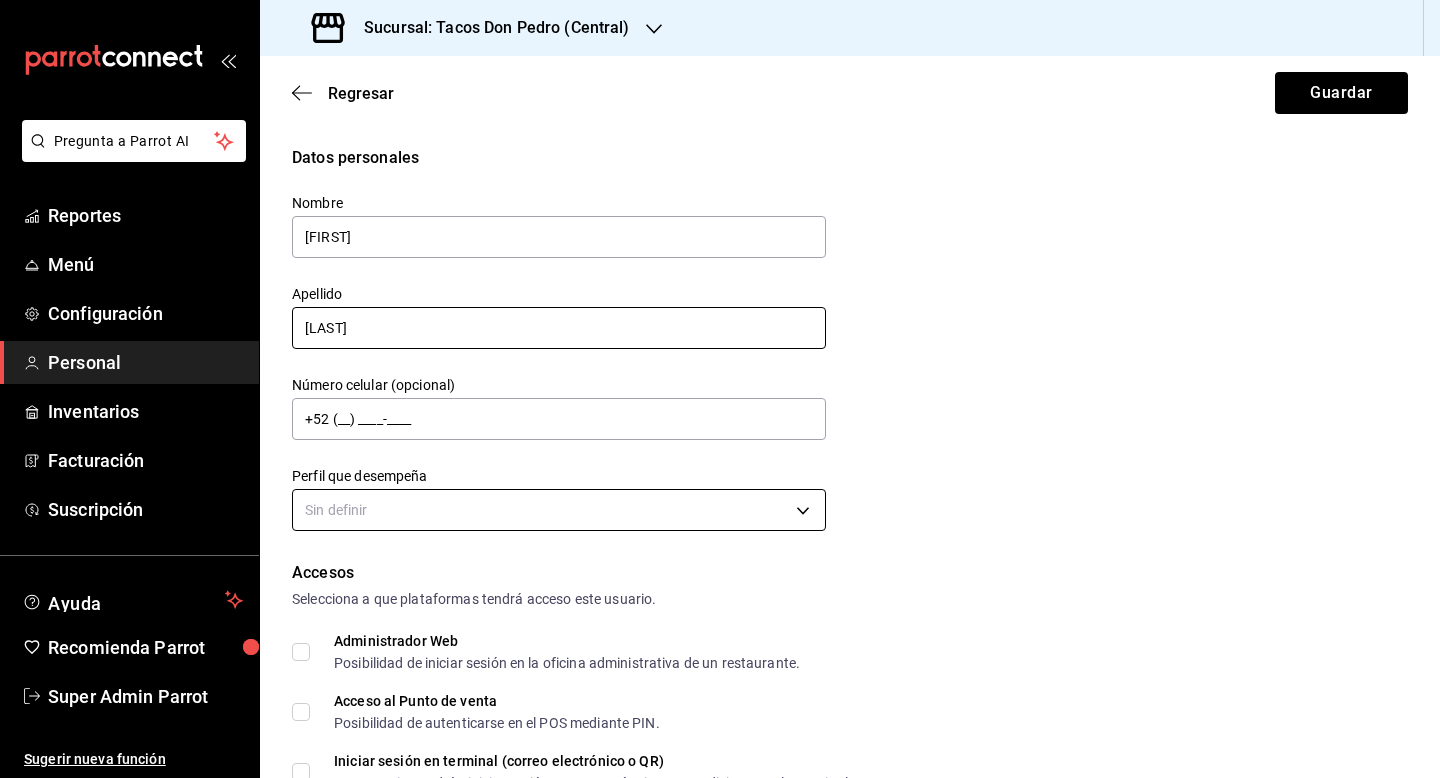 type on "Caballero" 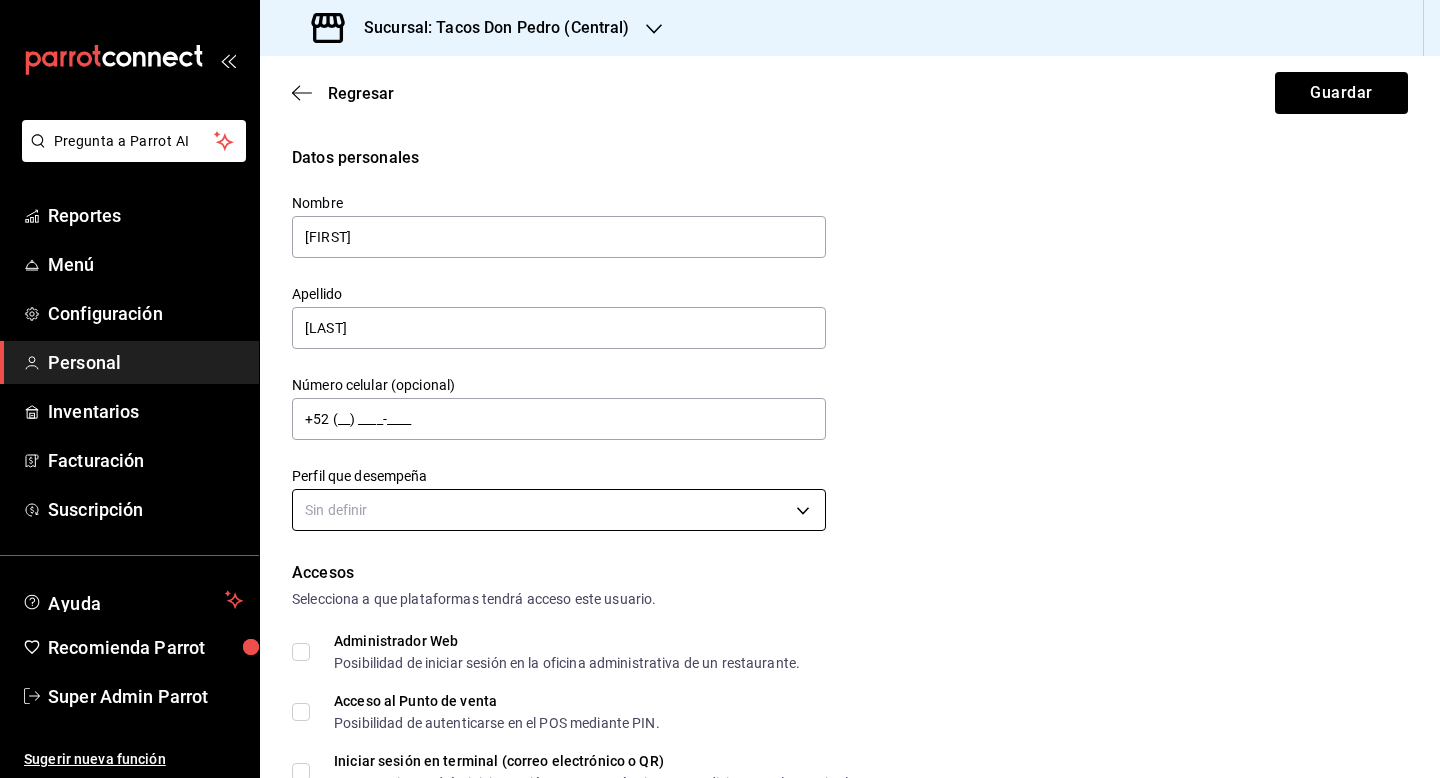 click on "Pregunta a Parrot AI Reportes   Menú   Configuración   Personal   Inventarios   Facturación   Suscripción   Ayuda Recomienda Parrot   Super Admin Parrot   Sugerir nueva función   Sucursal: Tacos Don Pedro (Central) Regresar Guardar Datos personales Nombre Mario Apellido Caballero Número celular (opcional) +52 (__) ____-____ Perfil que desempeña Sin definir Accesos Selecciona a que plataformas tendrá acceso este usuario. Administrador Web Posibilidad de iniciar sesión en la oficina administrativa de un restaurante.  Acceso al Punto de venta Posibilidad de autenticarse en el POS mediante PIN.  Iniciar sesión en terminal (correo electrónico o QR) Los usuarios podrán iniciar sesión y aceptar términos y condiciones en la terminal. Acceso uso de terminal Los usuarios podrán acceder y utilizar la terminal para visualizar y procesar pagos de sus órdenes. Correo electrónico Se volverá obligatorio al tener ciertos accesos activados. Contraseña Contraseña Repetir contraseña Repetir contraseña PIN" at bounding box center (720, 389) 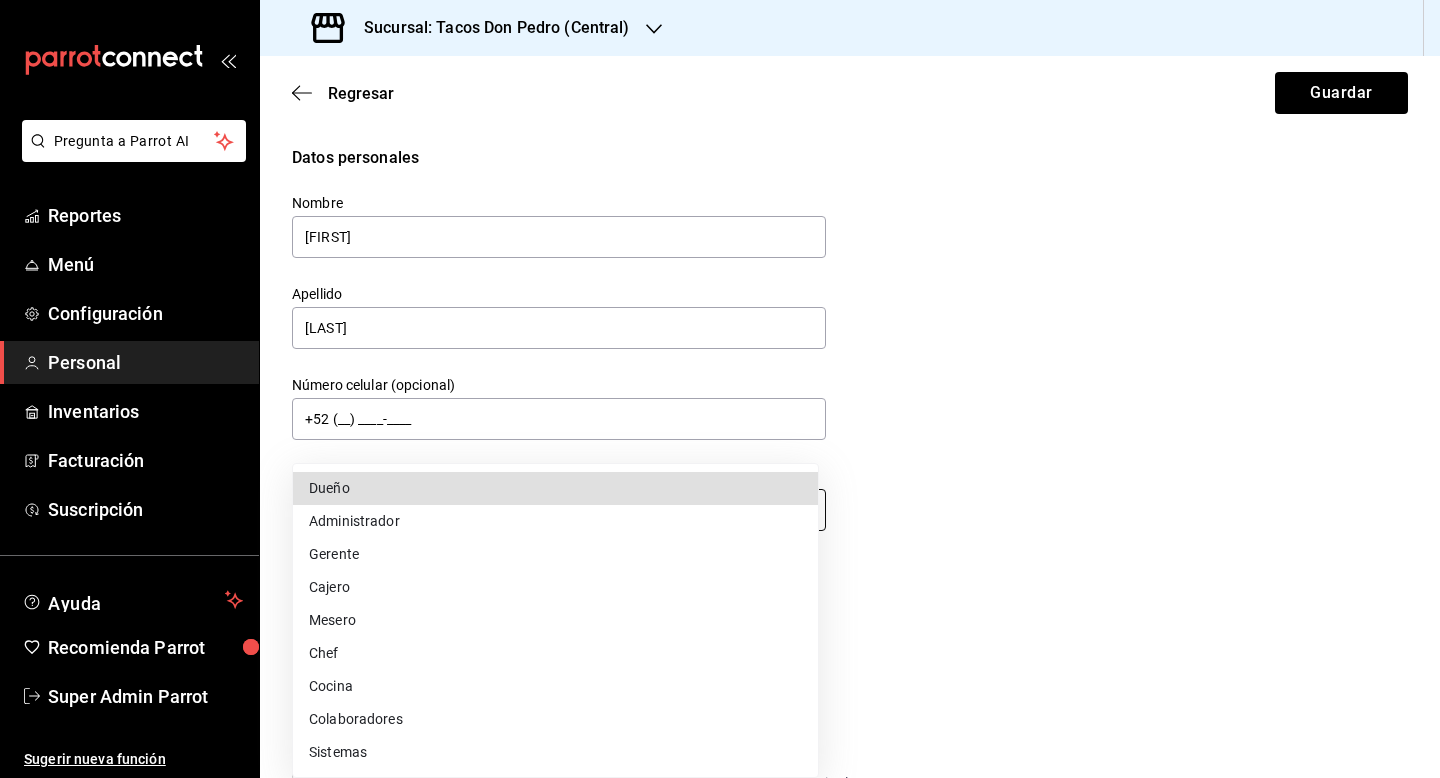 type 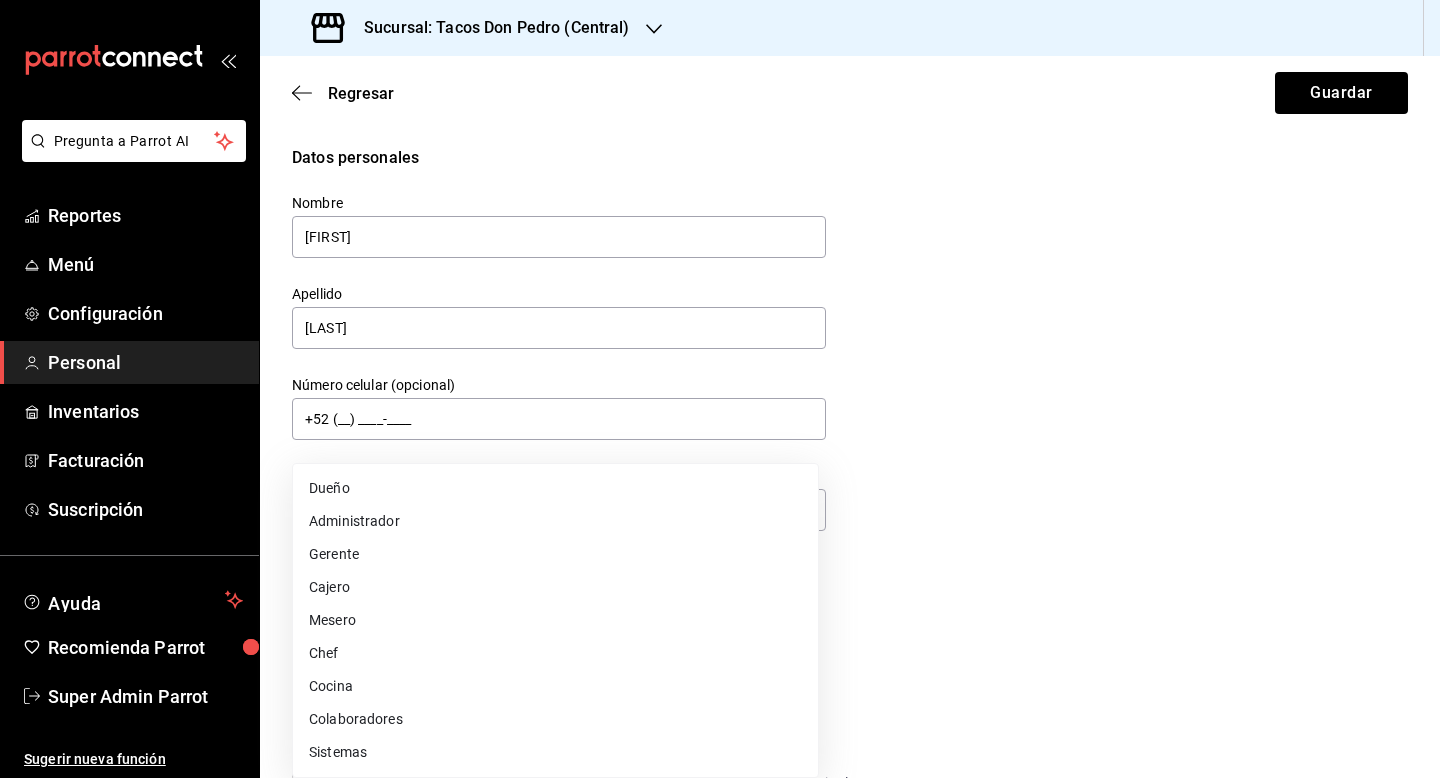 click on "Administrador" at bounding box center (555, 521) 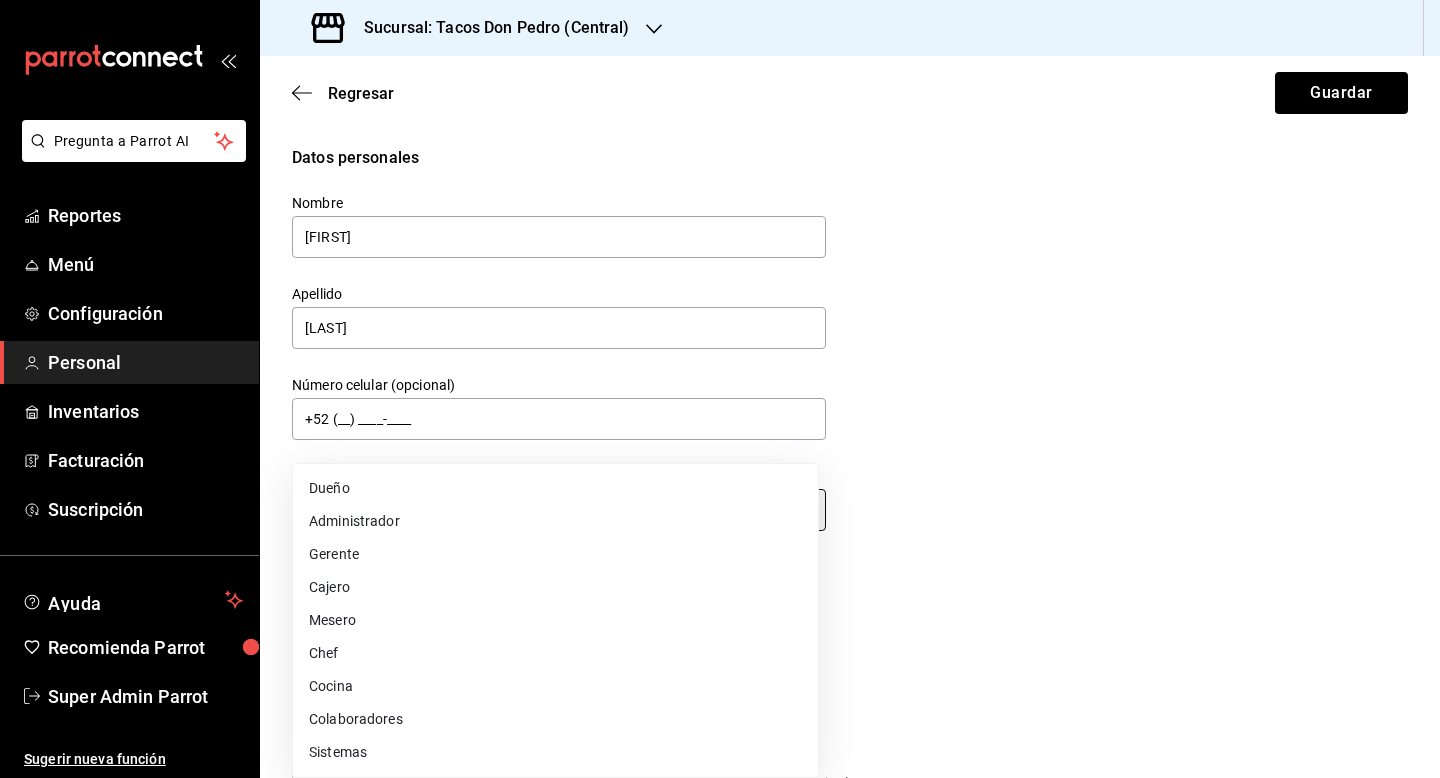 type on "ADMIN" 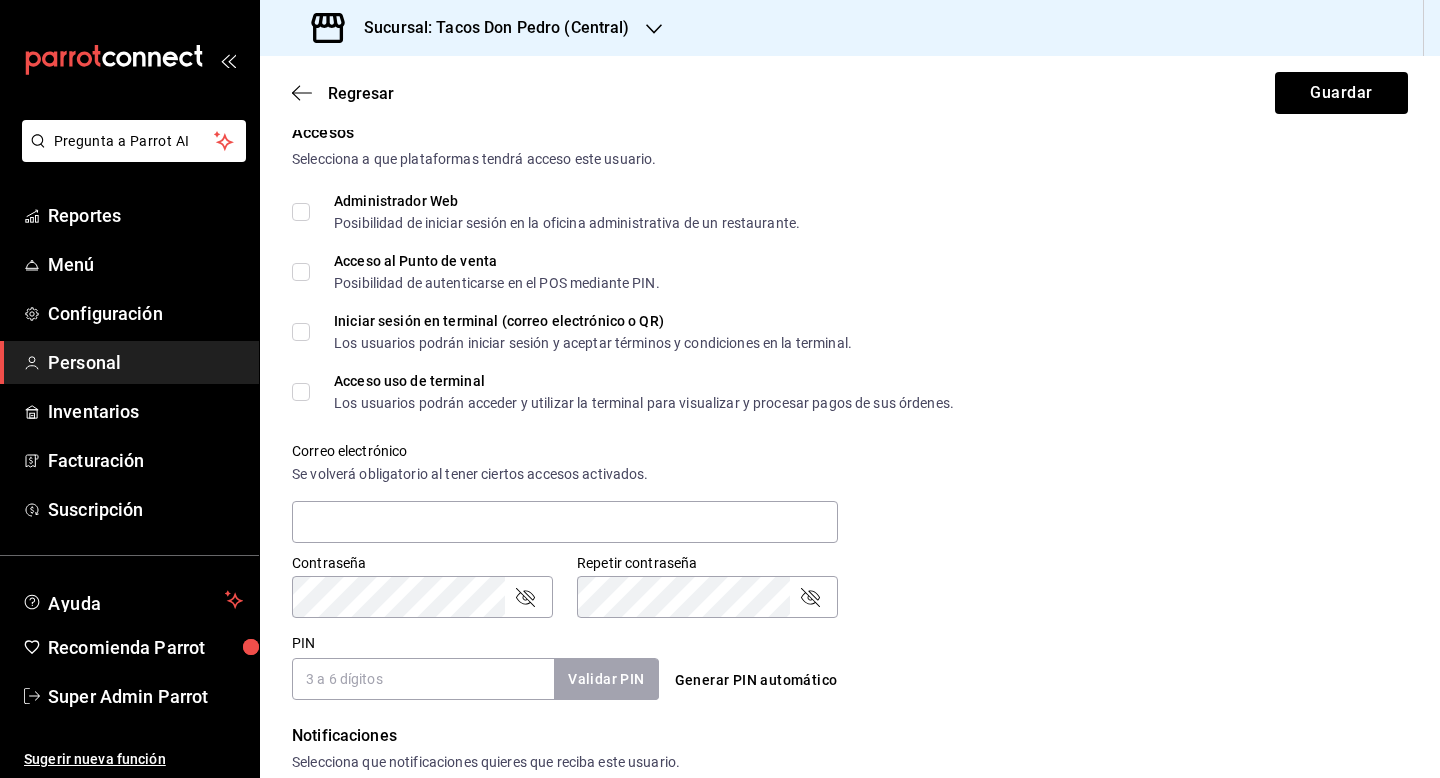 scroll, scrollTop: 583, scrollLeft: 0, axis: vertical 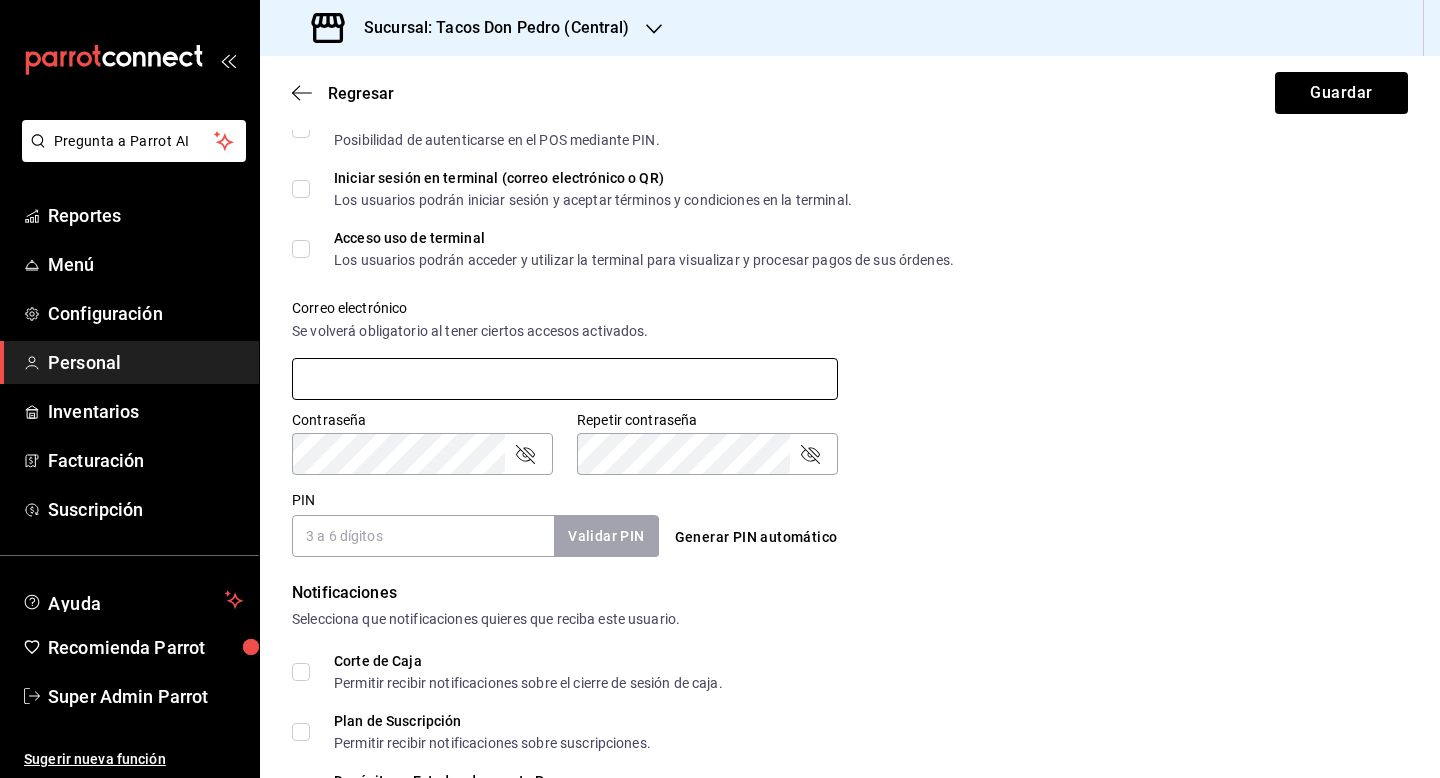click at bounding box center (565, 379) 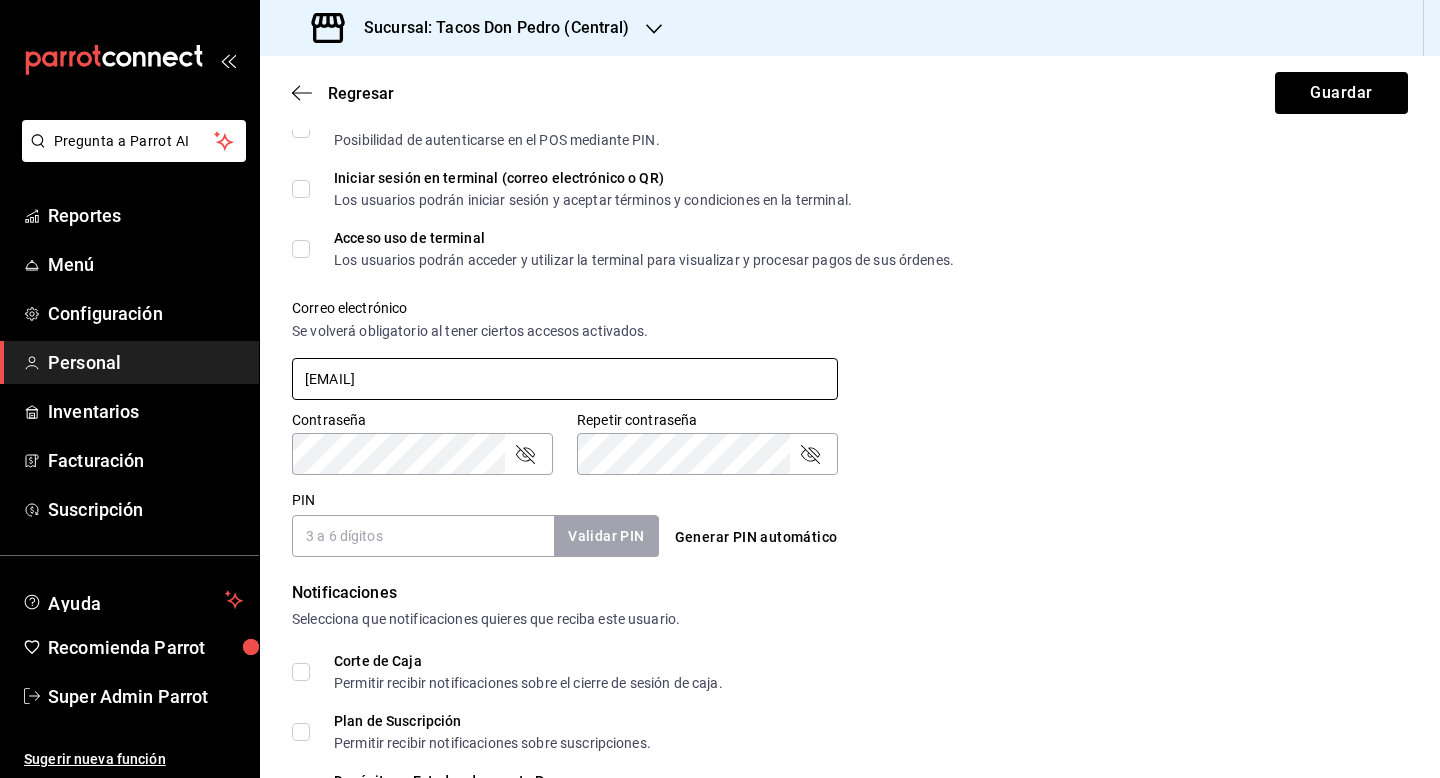 type on "jmario.caballero@hotmail.com" 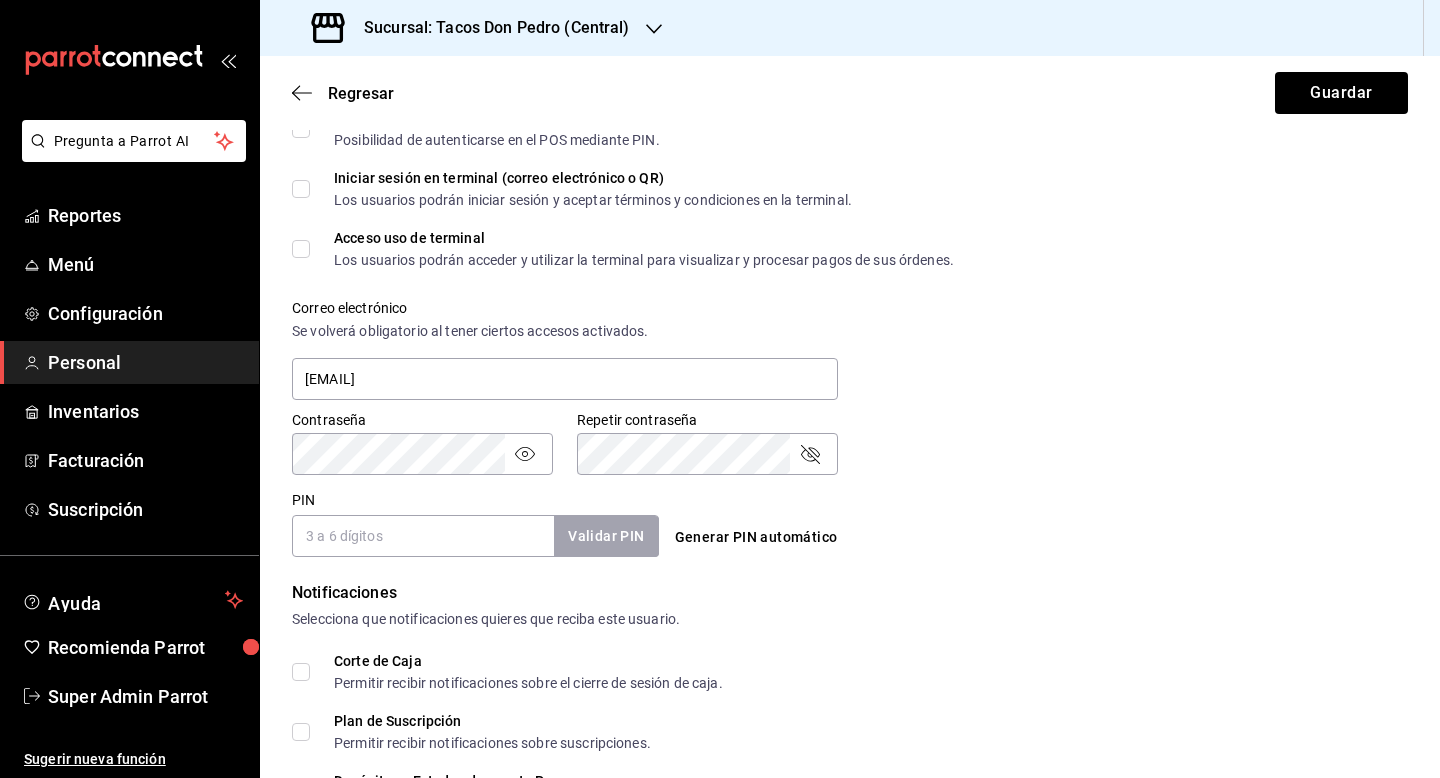 click on "Generar PIN automático" at bounding box center (756, 537) 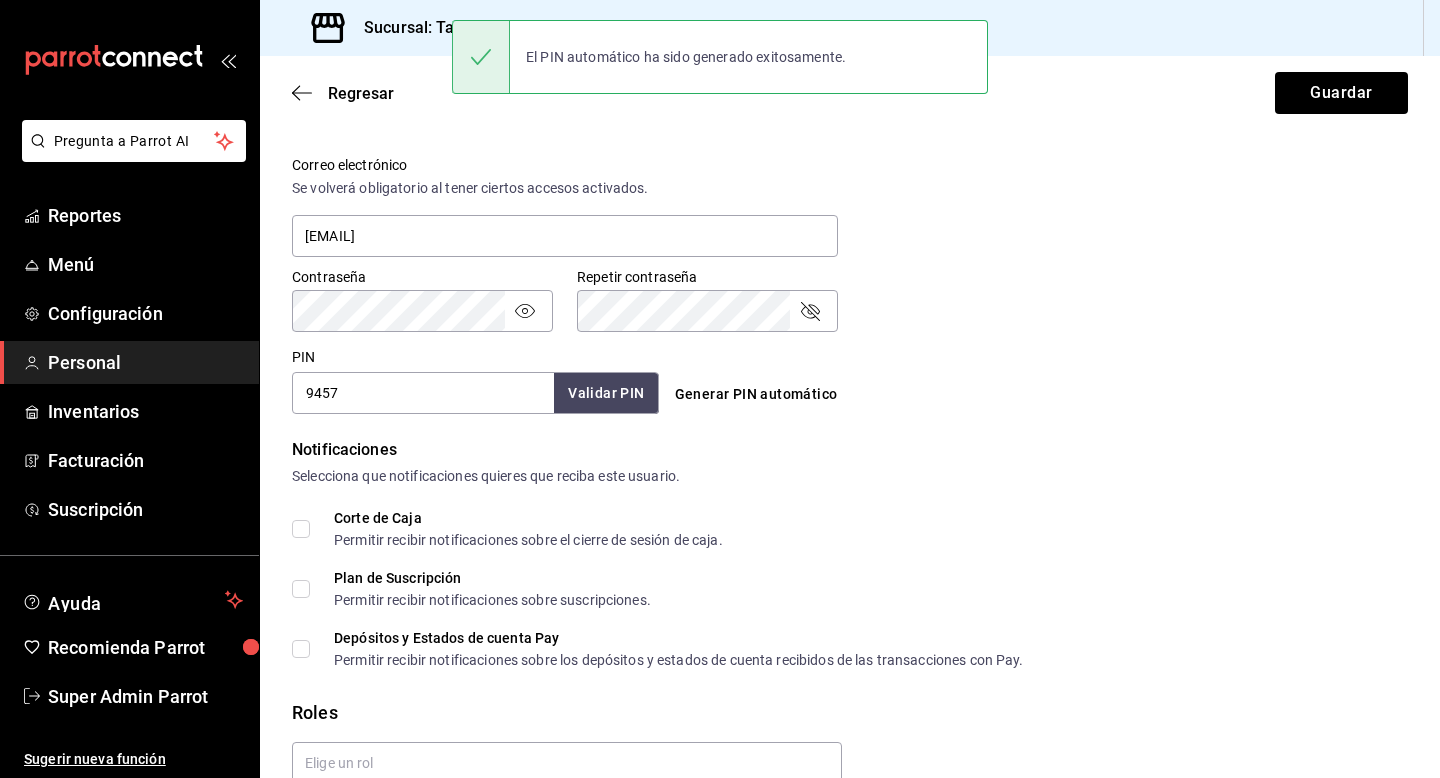 scroll, scrollTop: 820, scrollLeft: 0, axis: vertical 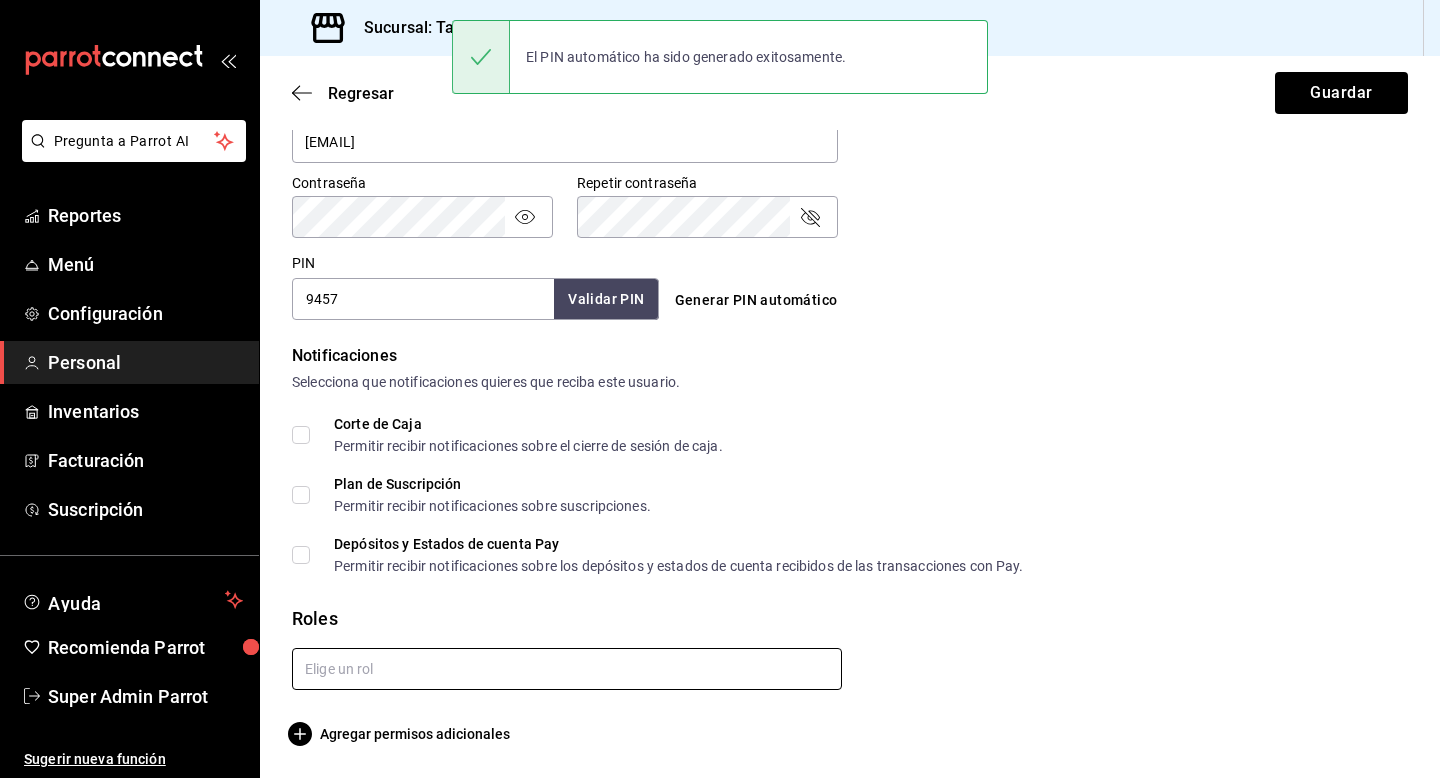 click at bounding box center (567, 669) 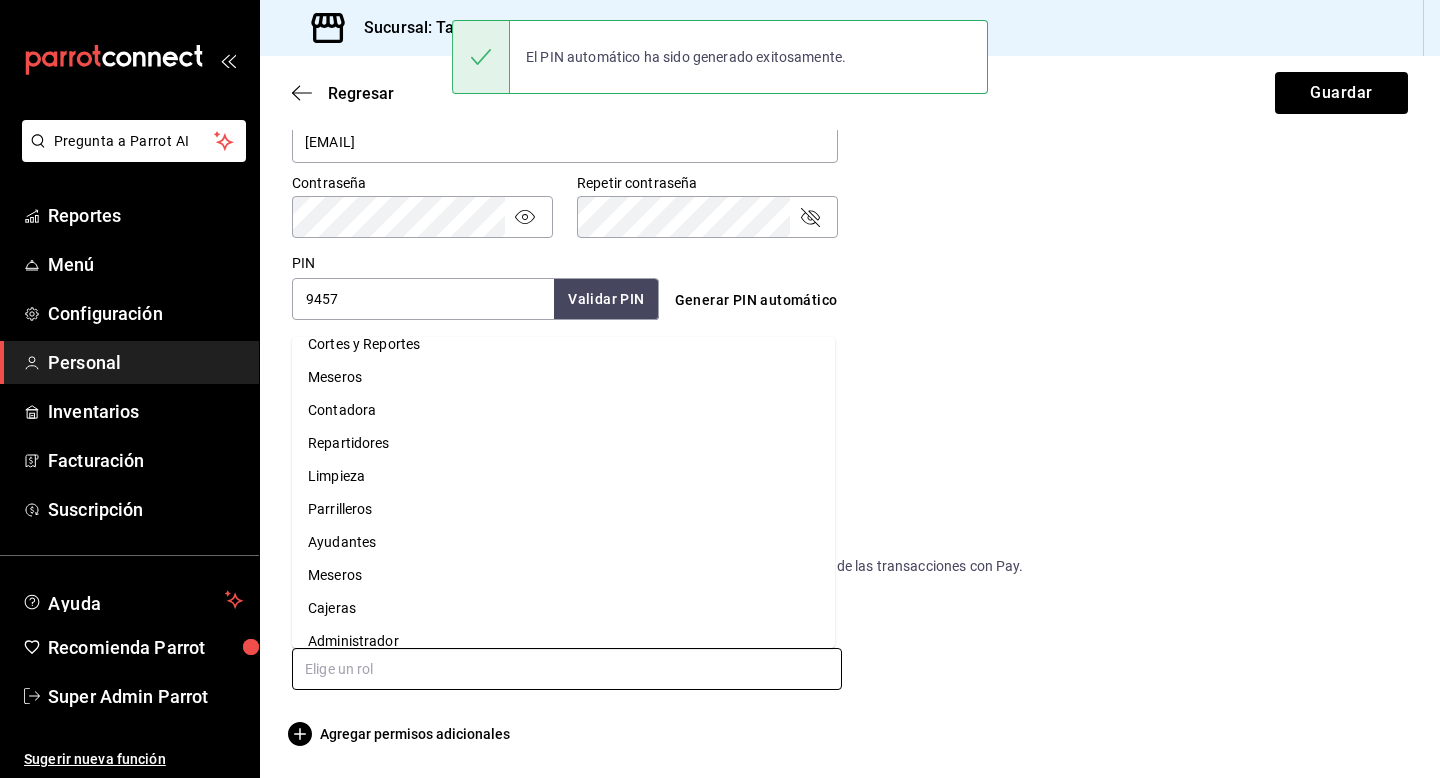 scroll, scrollTop: 0, scrollLeft: 0, axis: both 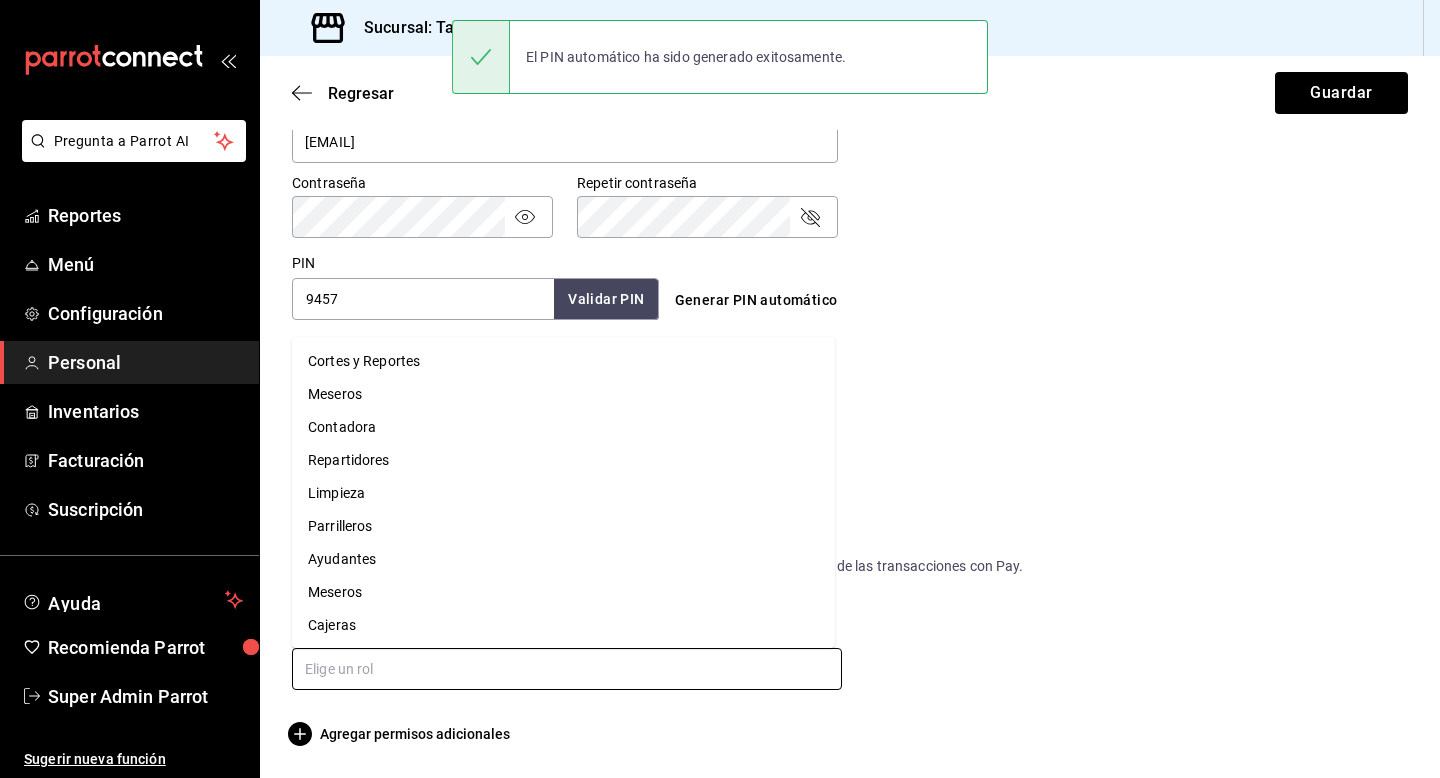 click on "Cortes y Reportes" at bounding box center [563, 361] 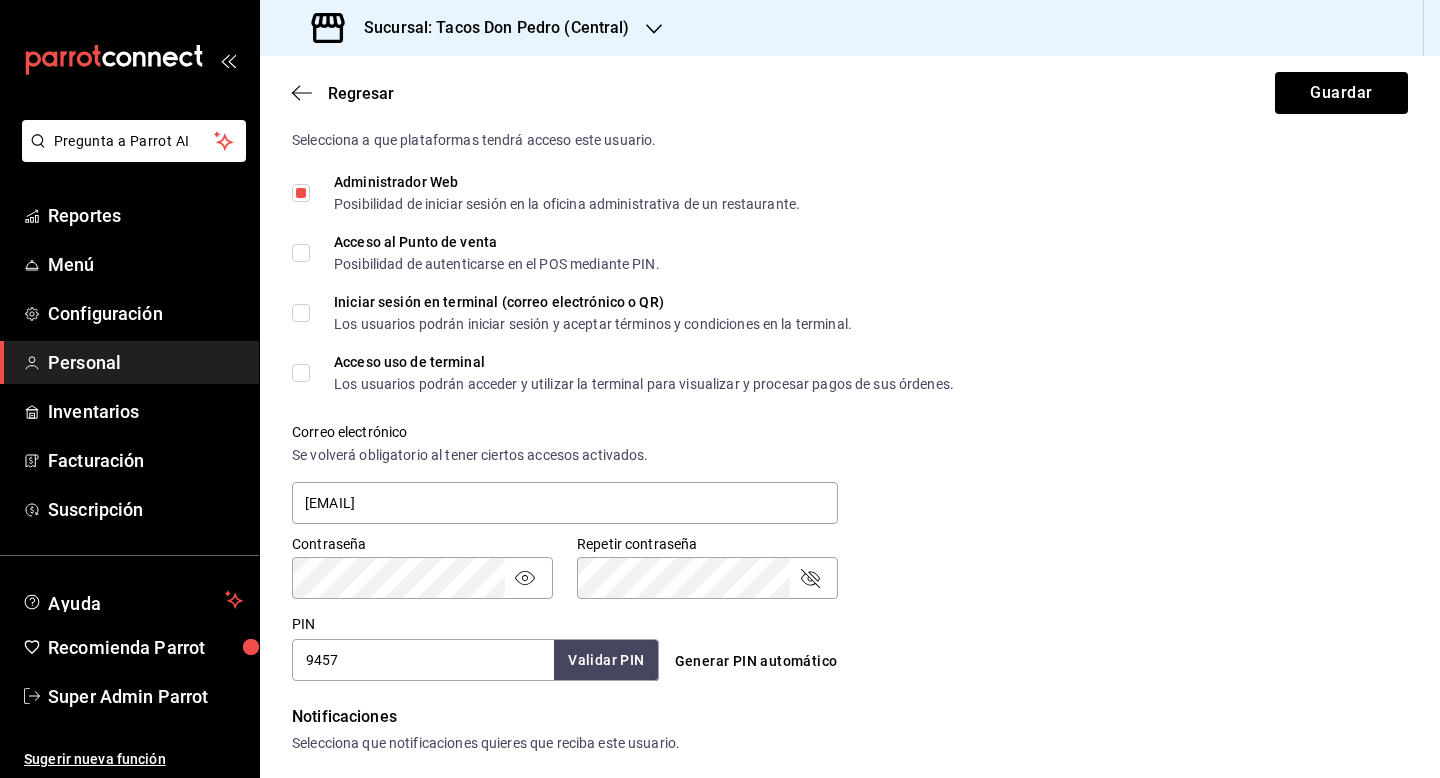 scroll, scrollTop: 541, scrollLeft: 0, axis: vertical 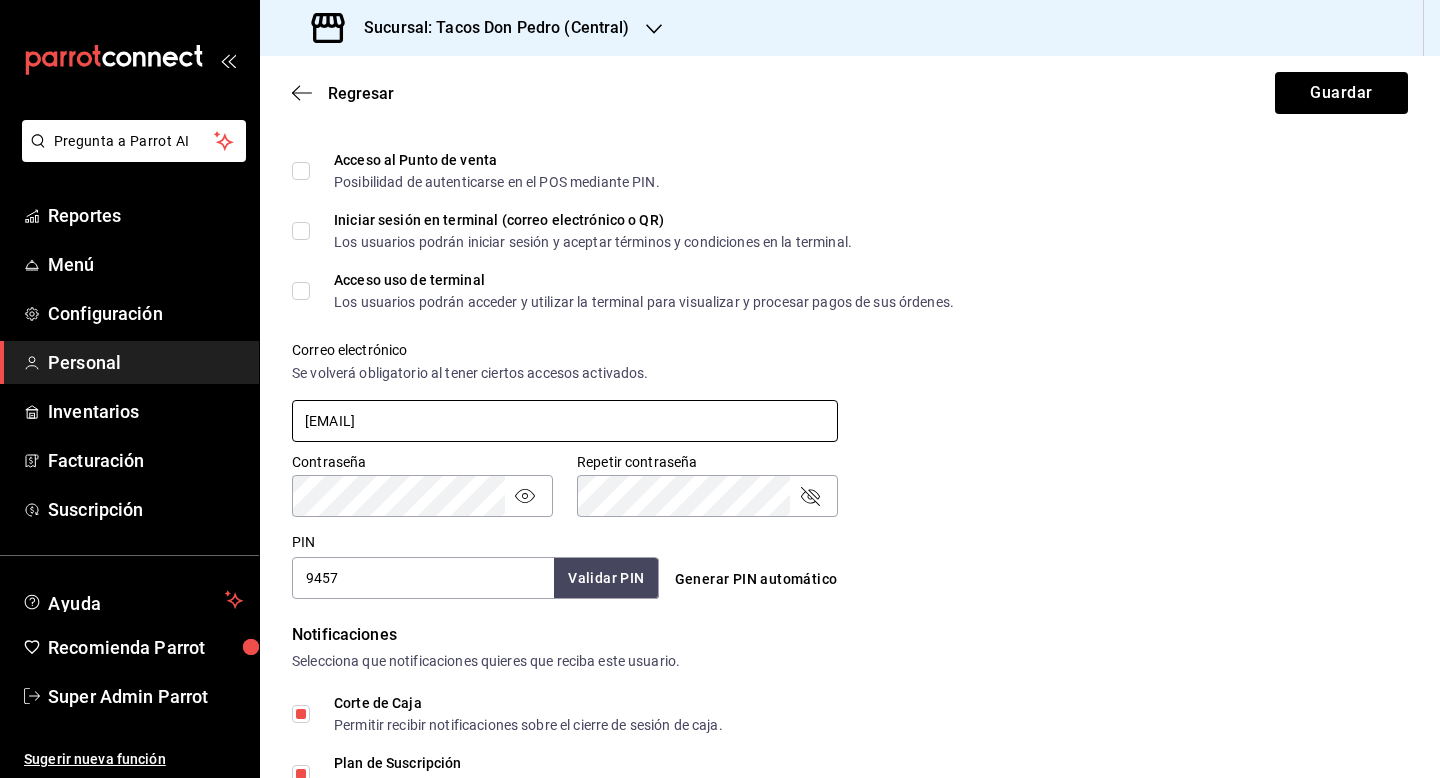 click on "jmario.caballero@hotmail.com" at bounding box center (565, 421) 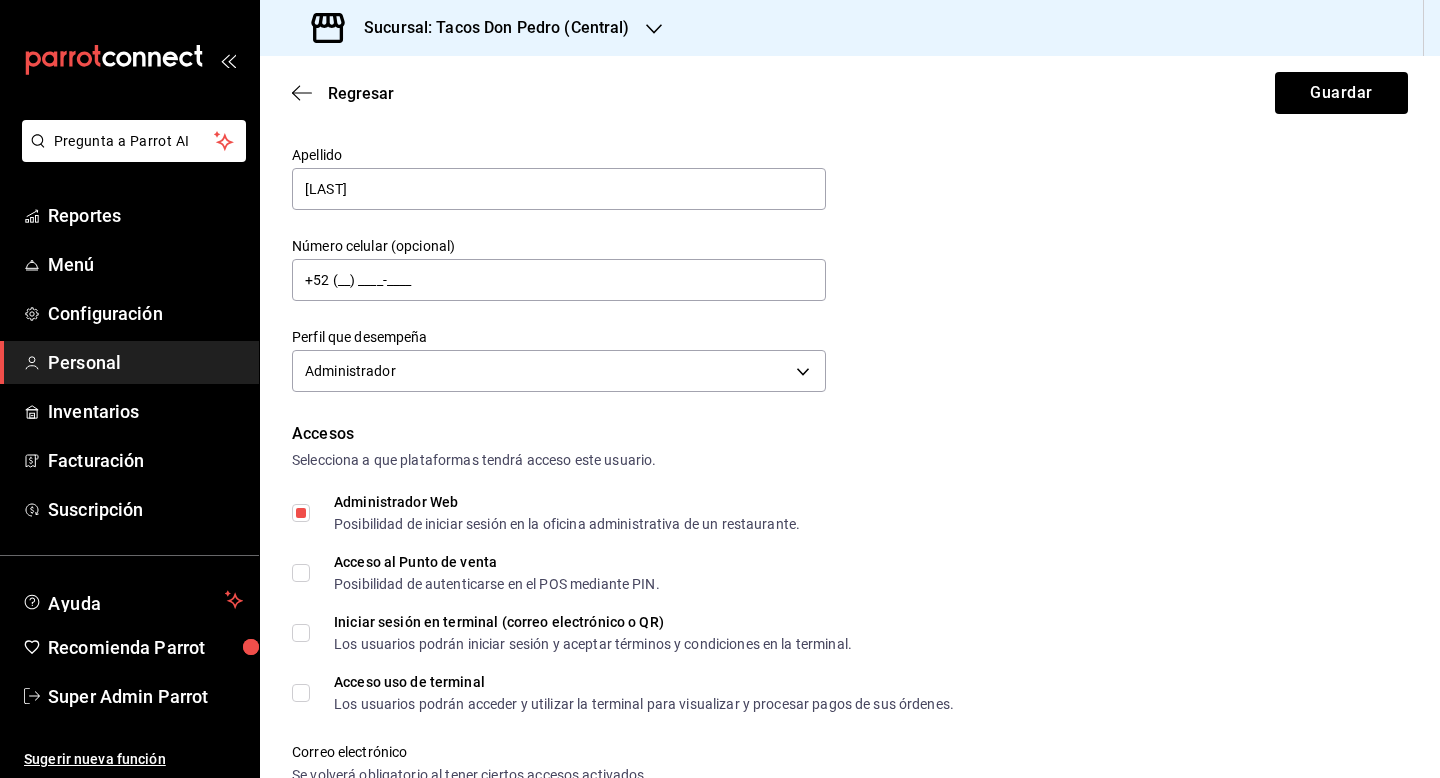 scroll, scrollTop: 104, scrollLeft: 0, axis: vertical 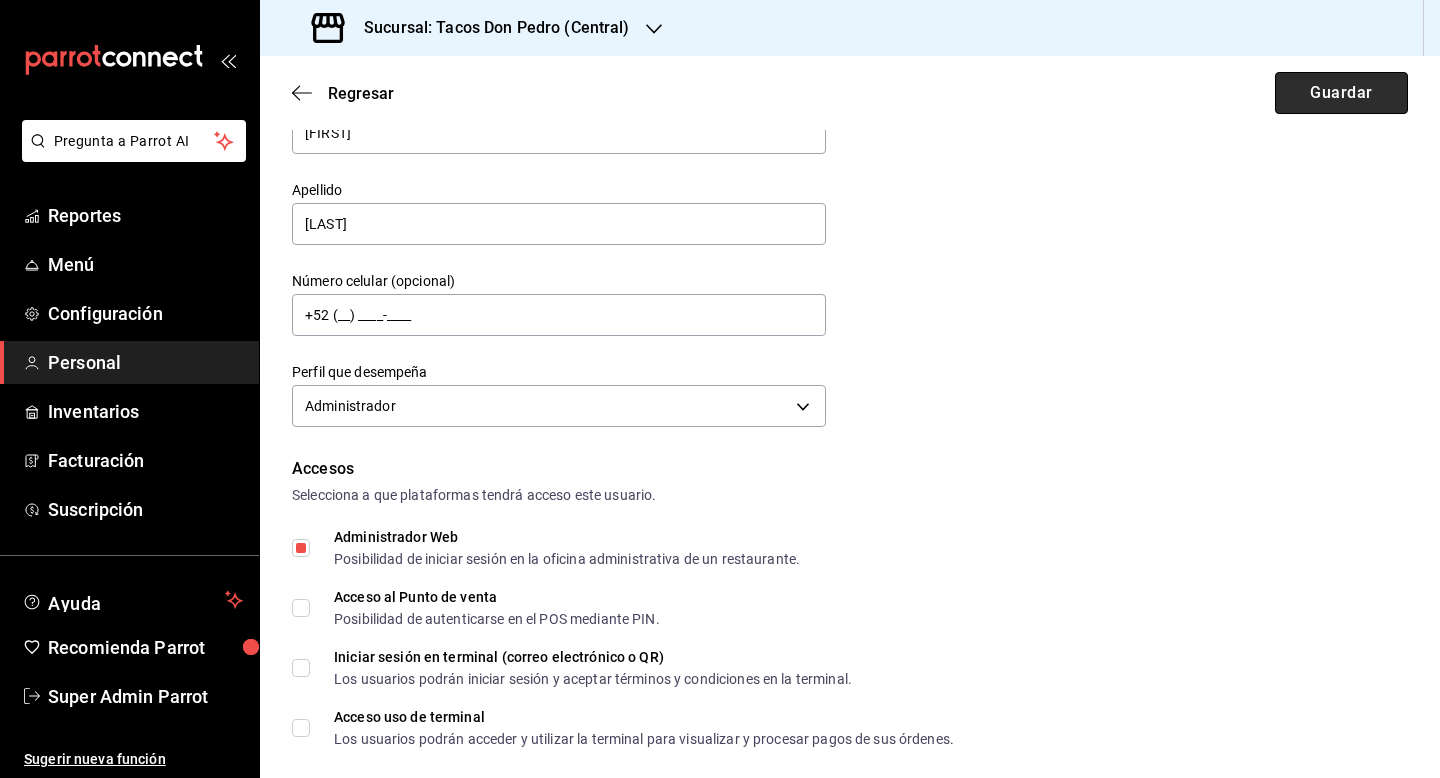 click on "Guardar" at bounding box center [1341, 93] 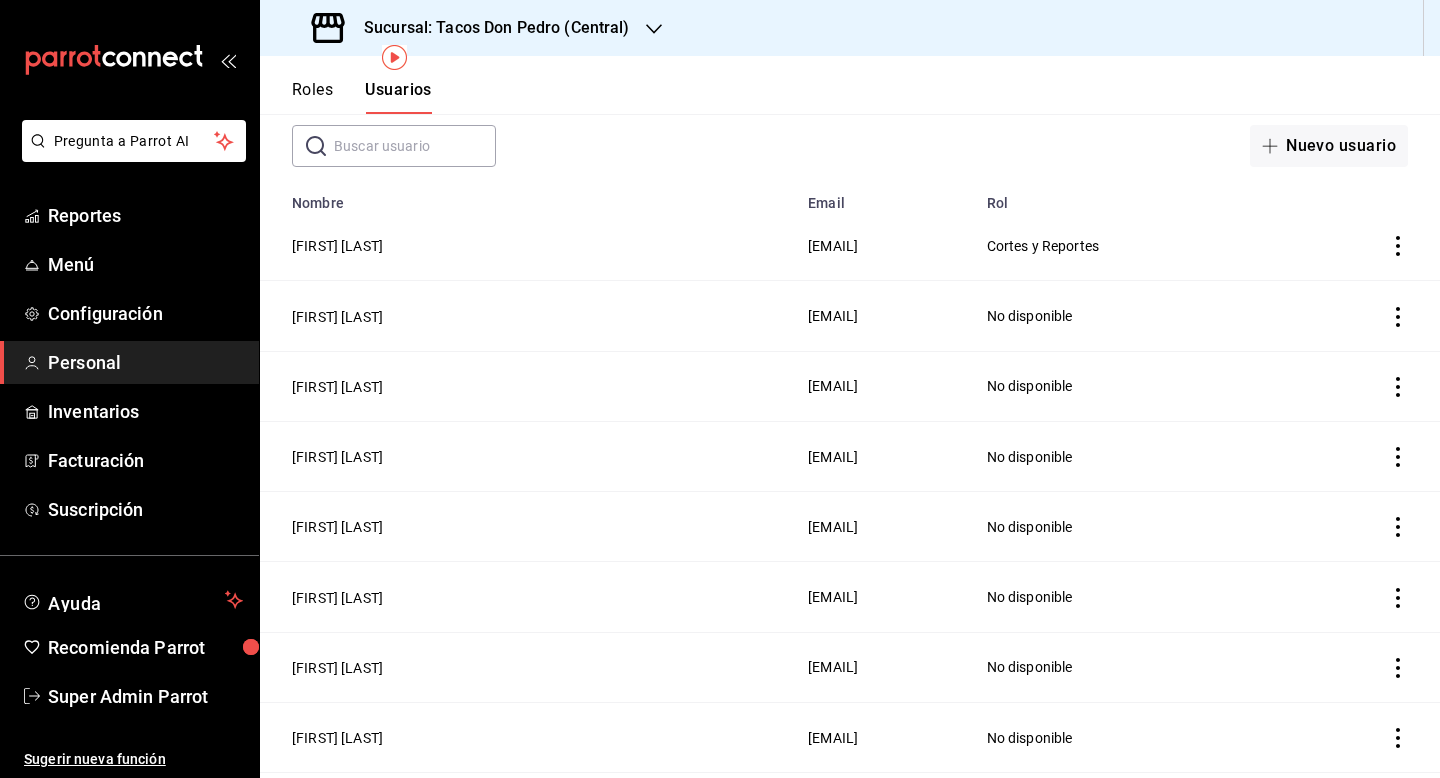 click on "Sucursal: Tacos Don Pedro (Central)" at bounding box center [489, 28] 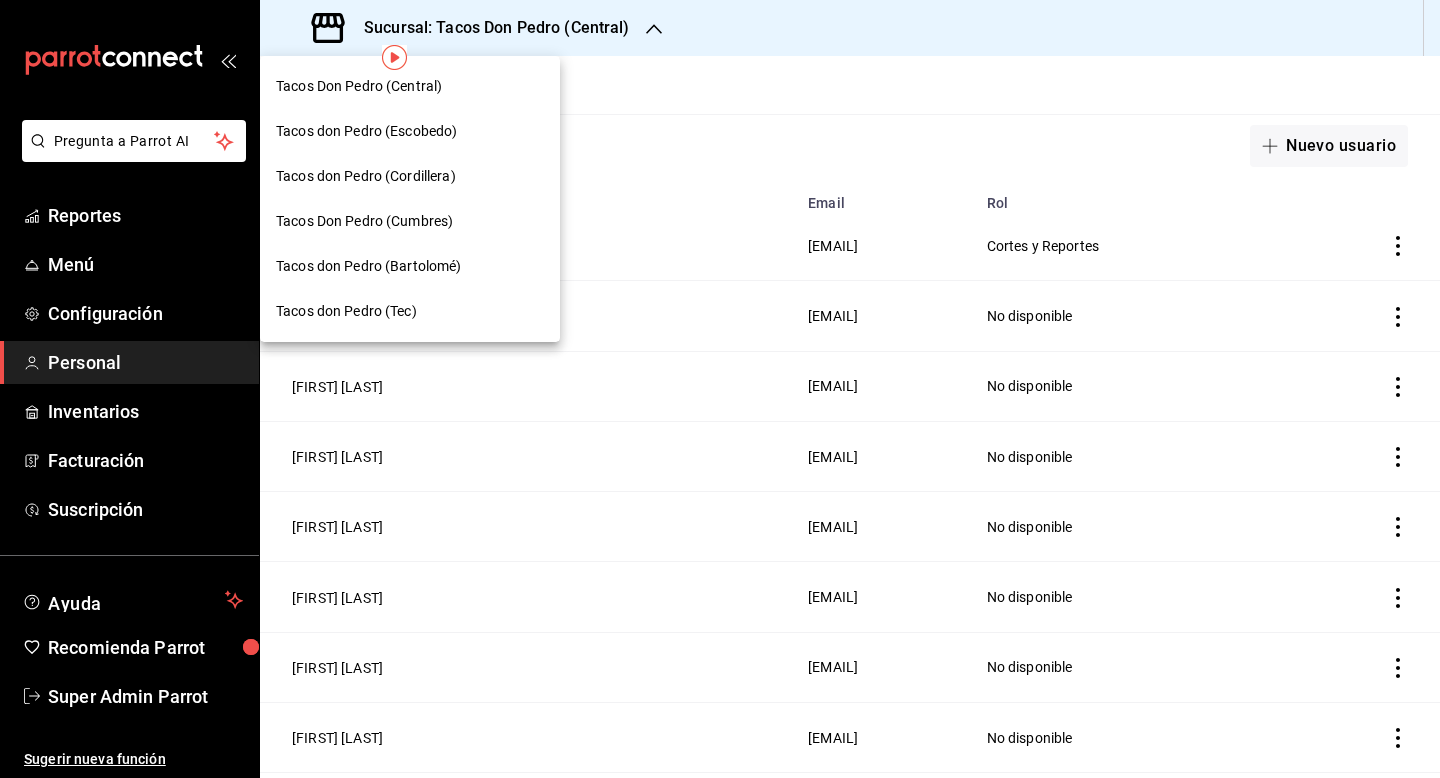 click on "Tacos don Pedro (Escobedo)" at bounding box center (366, 131) 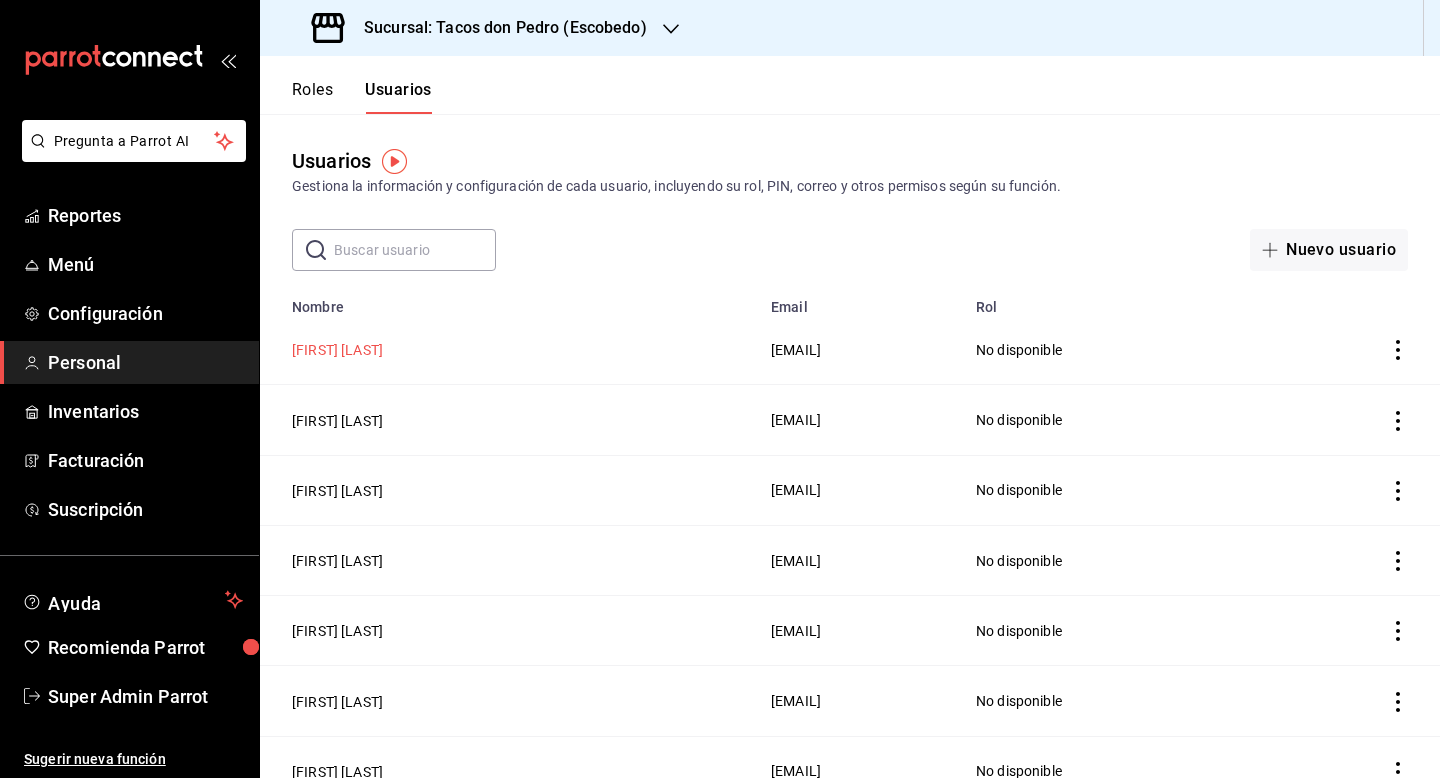 click on "Mario Caballero" at bounding box center (337, 350) 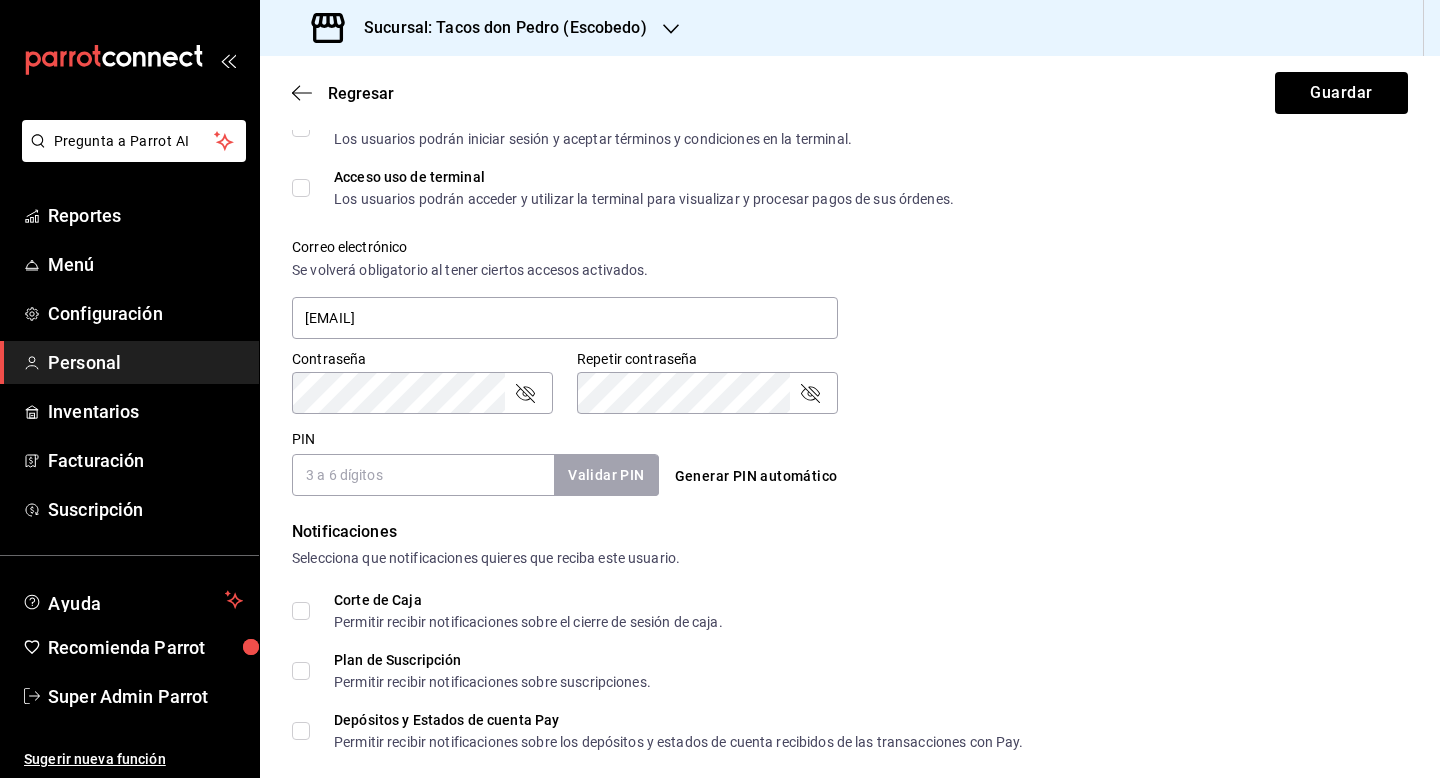 scroll, scrollTop: 843, scrollLeft: 0, axis: vertical 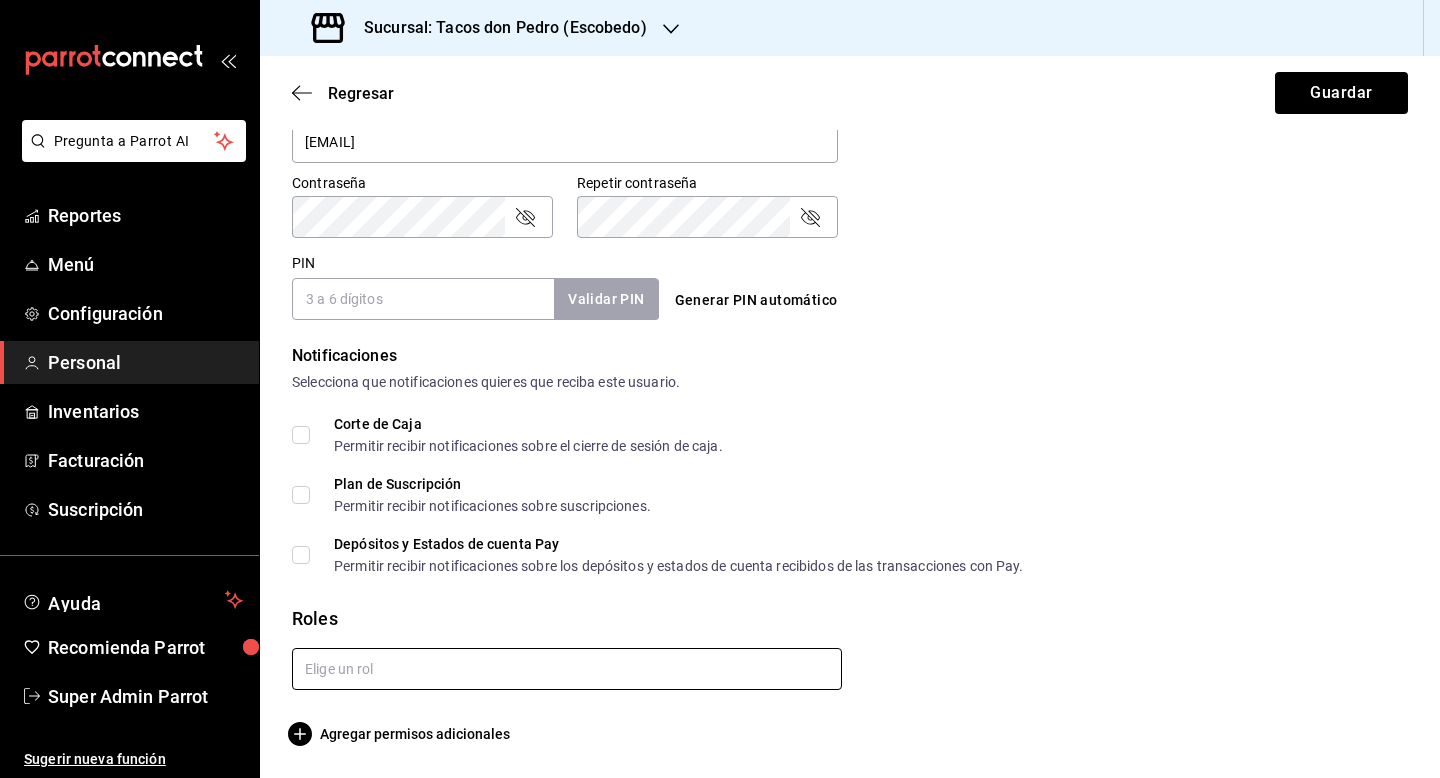 click at bounding box center [567, 669] 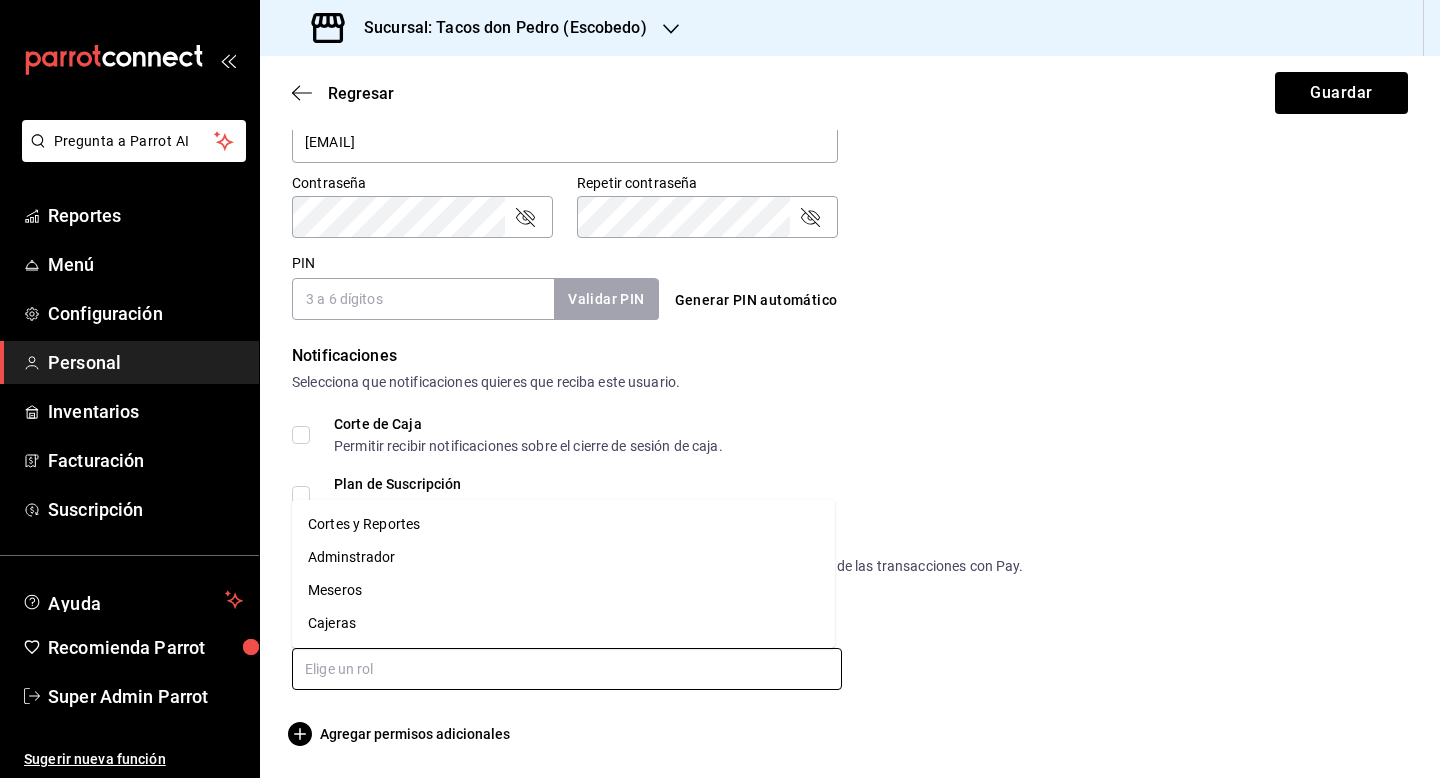 click on "Cortes y Reportes" at bounding box center [563, 524] 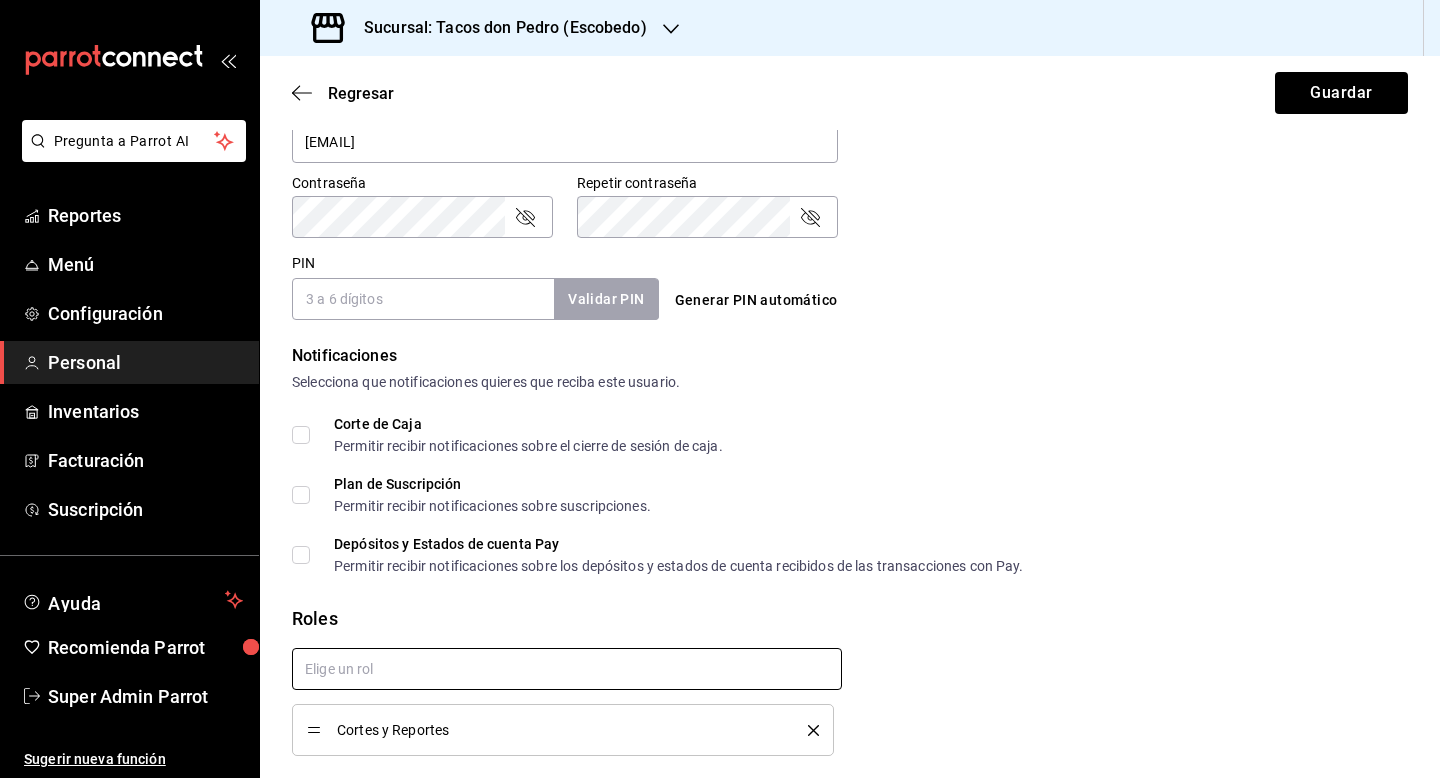 checkbox on "true" 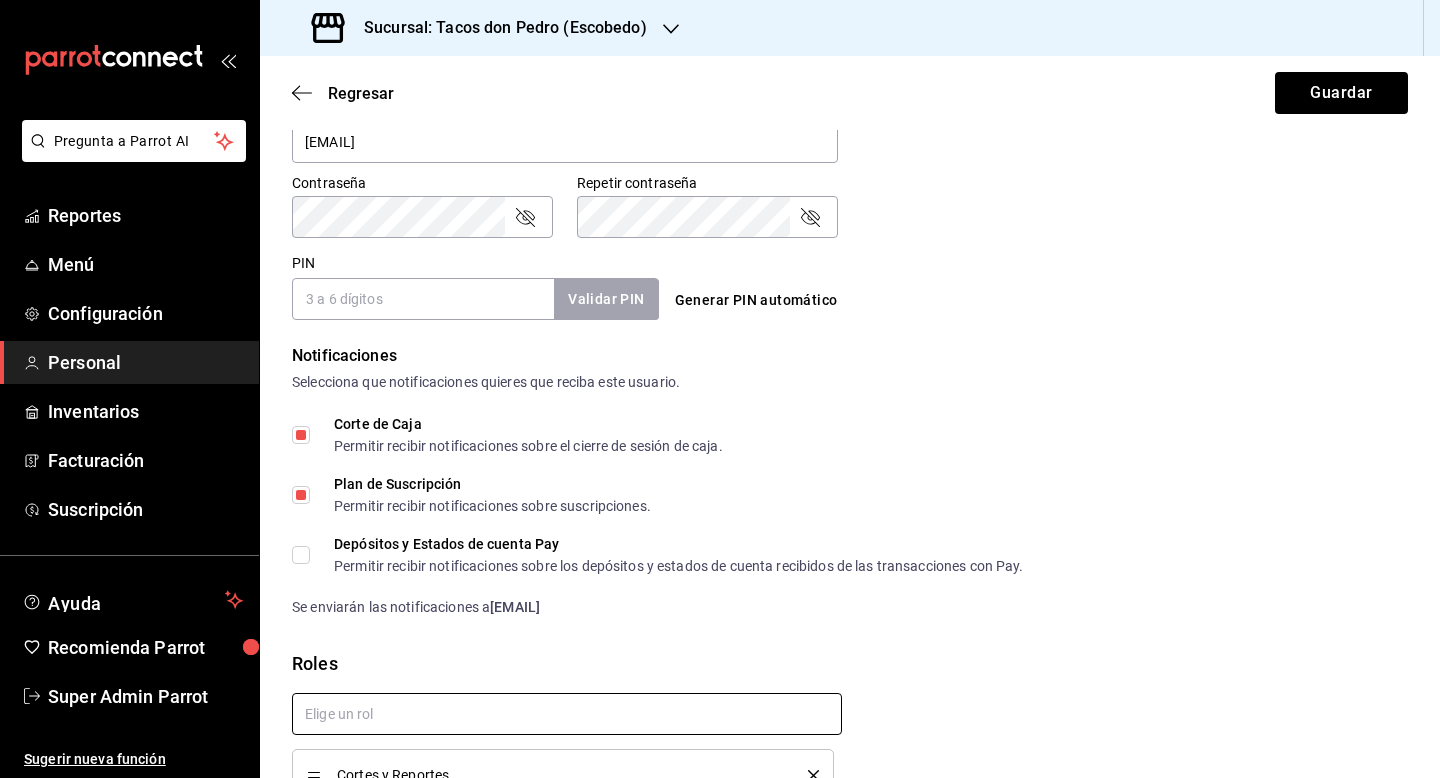 scroll, scrollTop: 190, scrollLeft: 0, axis: vertical 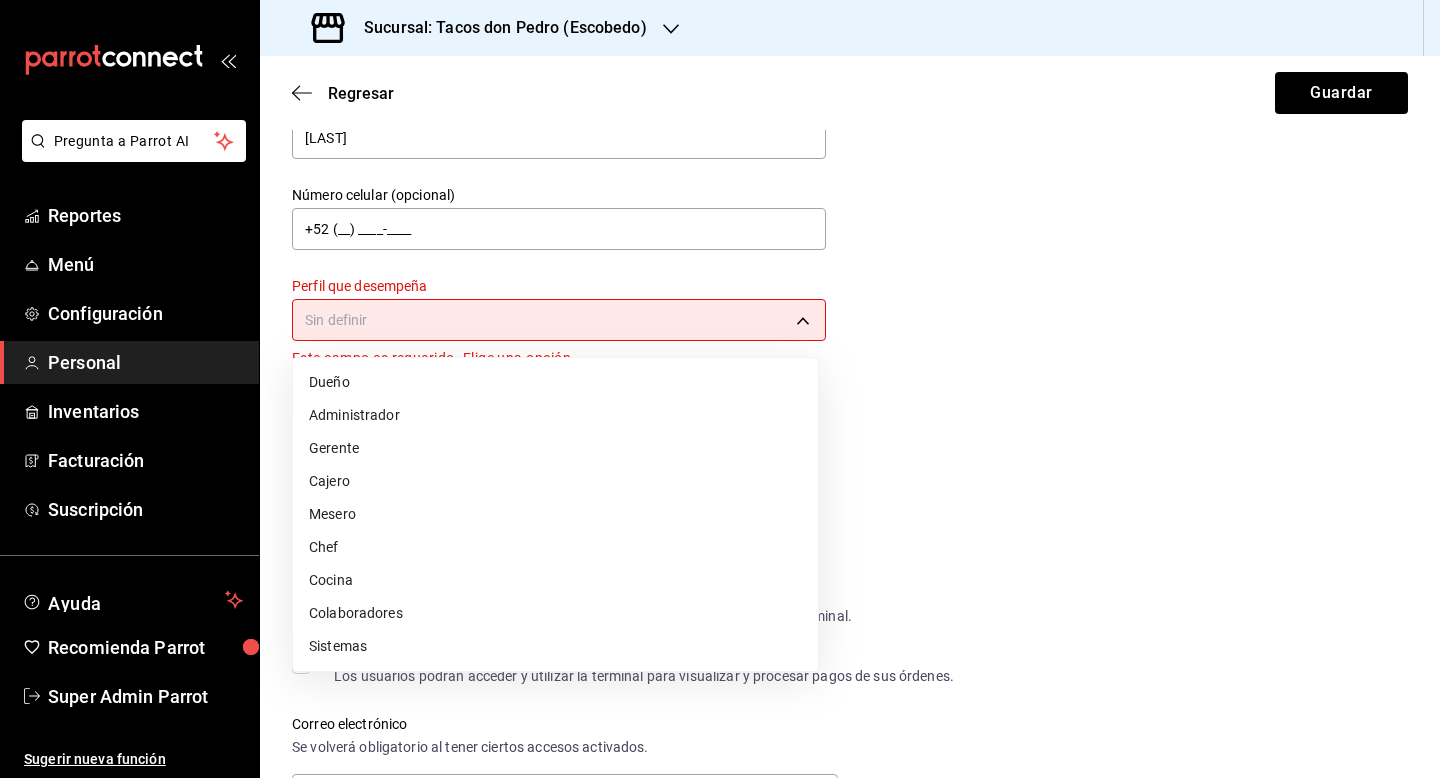 click on "Pregunta a Parrot AI Reportes   Menú   Configuración   Personal   Inventarios   Facturación   Suscripción   Ayuda Recomienda Parrot   Super Admin Parrot   Sugerir nueva función   Sucursal: Tacos don Pedro (Escobedo) Regresar Guardar Datos personales Nombre Mario Apellido Caballero Número celular (opcional) +52 (__) ____-____ Perfil que desempeña Sin definir Este campo es requerido. Elige una opción. Accesos Selecciona a que plataformas tendrá acceso este usuario. Administrador Web Posibilidad de iniciar sesión en la oficina administrativa de un restaurante.  Acceso al Punto de venta Posibilidad de autenticarse en el POS mediante PIN.  Iniciar sesión en terminal (correo electrónico o QR) Los usuarios podrán iniciar sesión y aceptar términos y condiciones en la terminal. Acceso uso de terminal Los usuarios podrán acceder y utilizar la terminal para visualizar y procesar pagos de sus órdenes. Correo electrónico Se volverá obligatorio al tener ciertos accesos activados. Contraseña Contraseña" at bounding box center [720, 389] 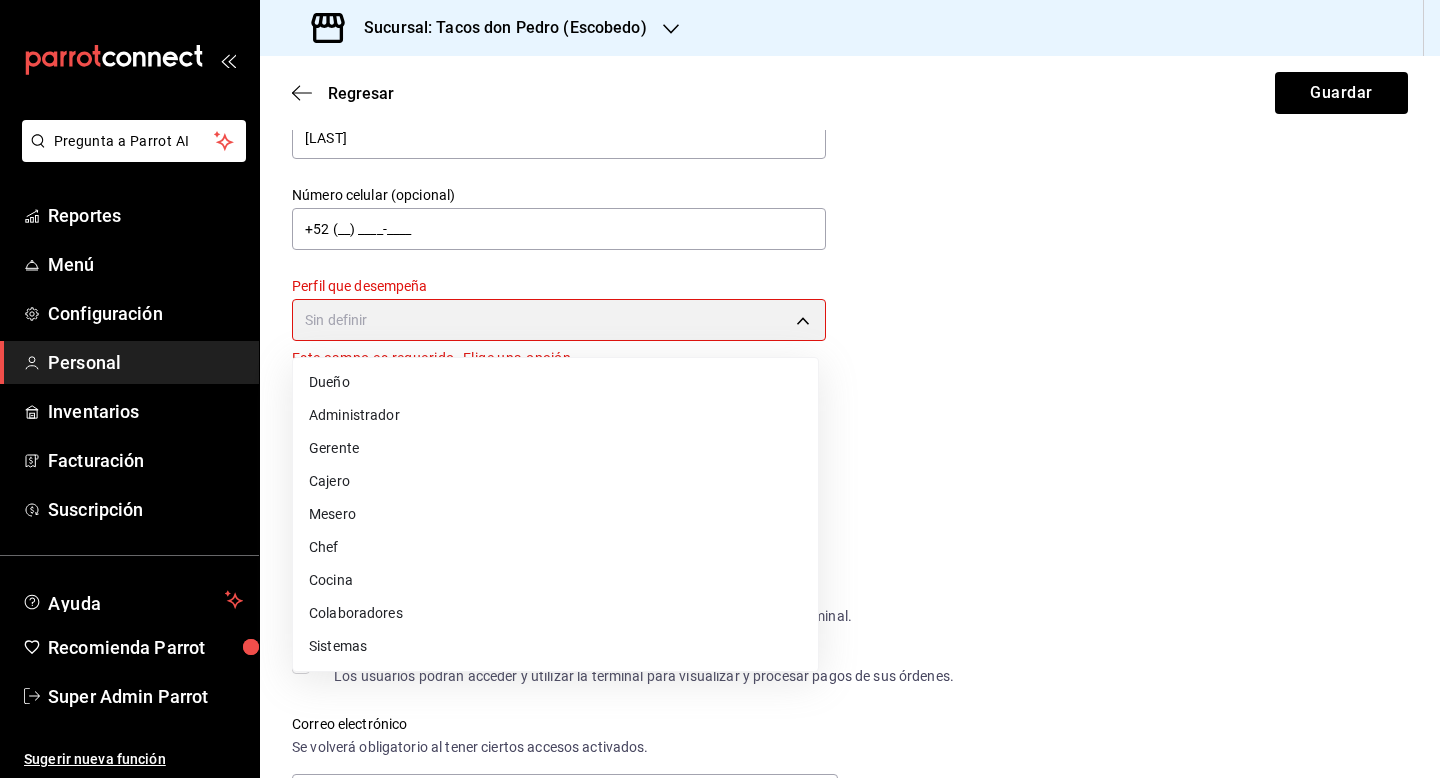type on "ADMIN" 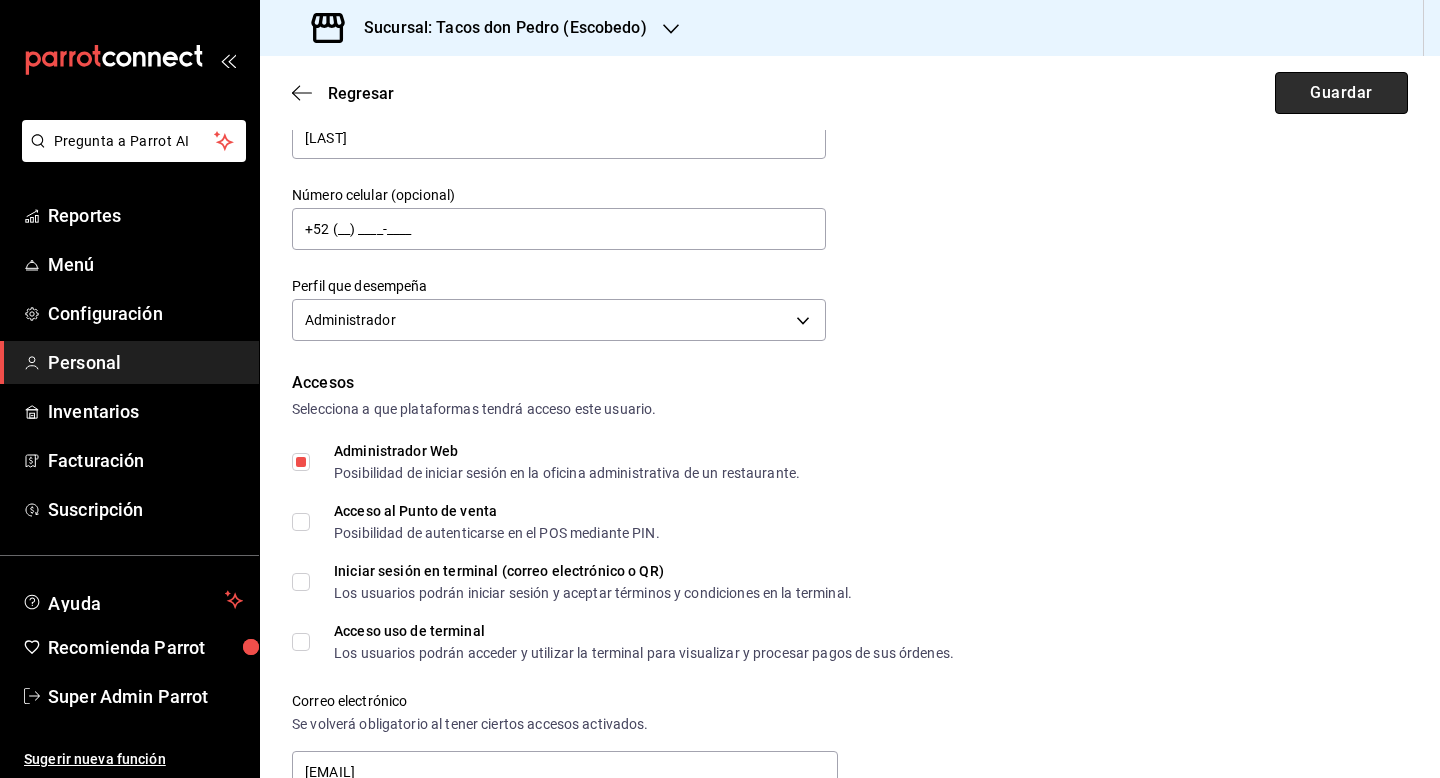 click on "Guardar" at bounding box center [1341, 93] 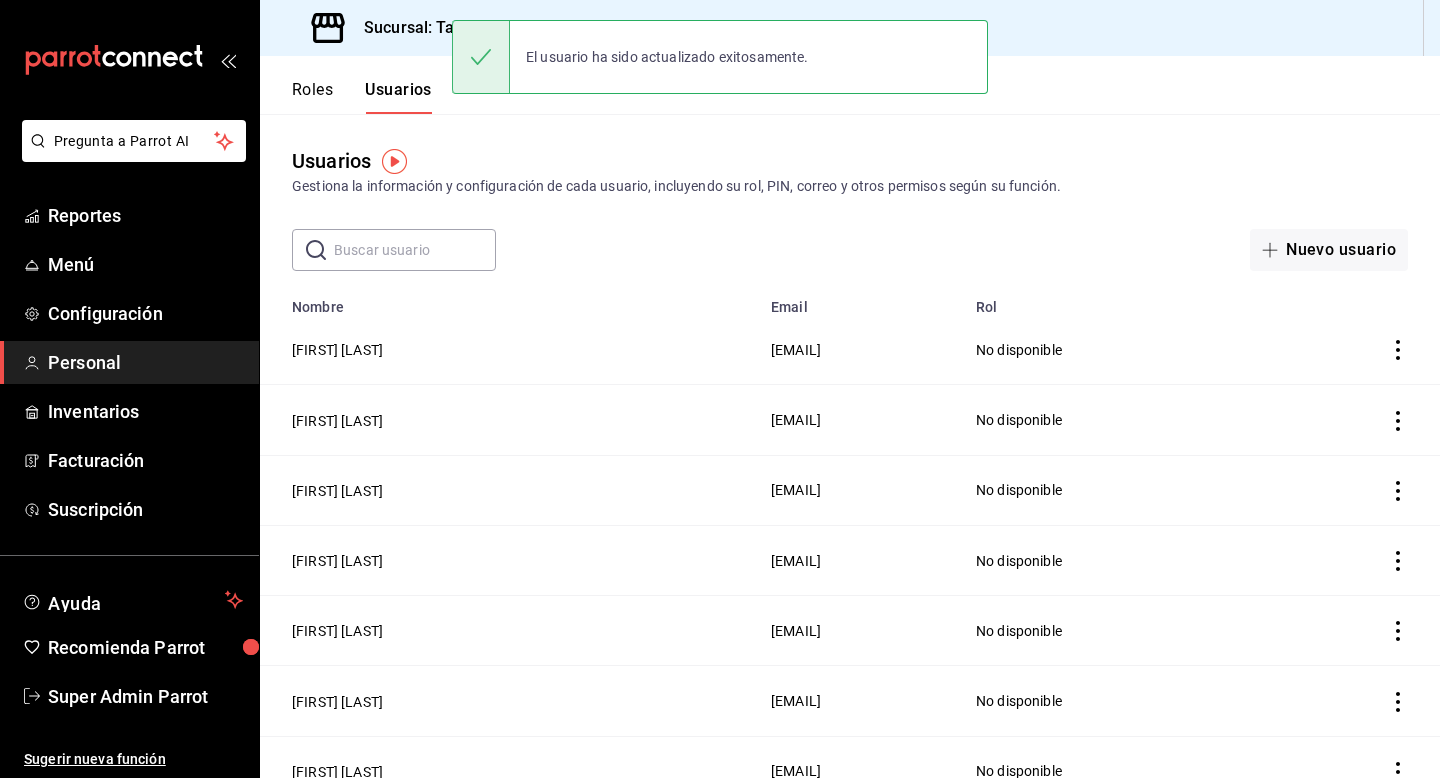 click on "Sucursal: Tacos don Pedro (Escobedo)" at bounding box center (481, 28) 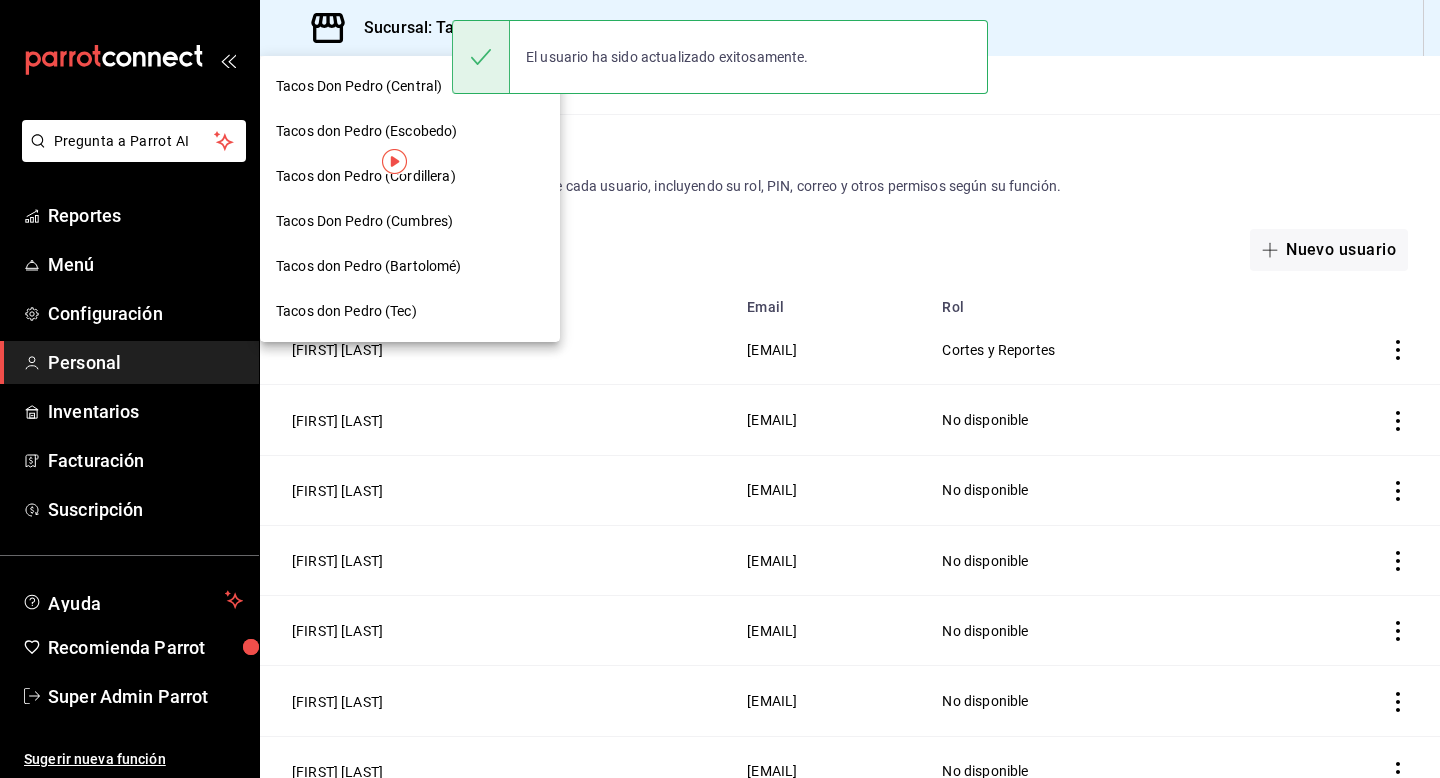 click on "Tacos don Pedro (Cordillera)" at bounding box center [366, 176] 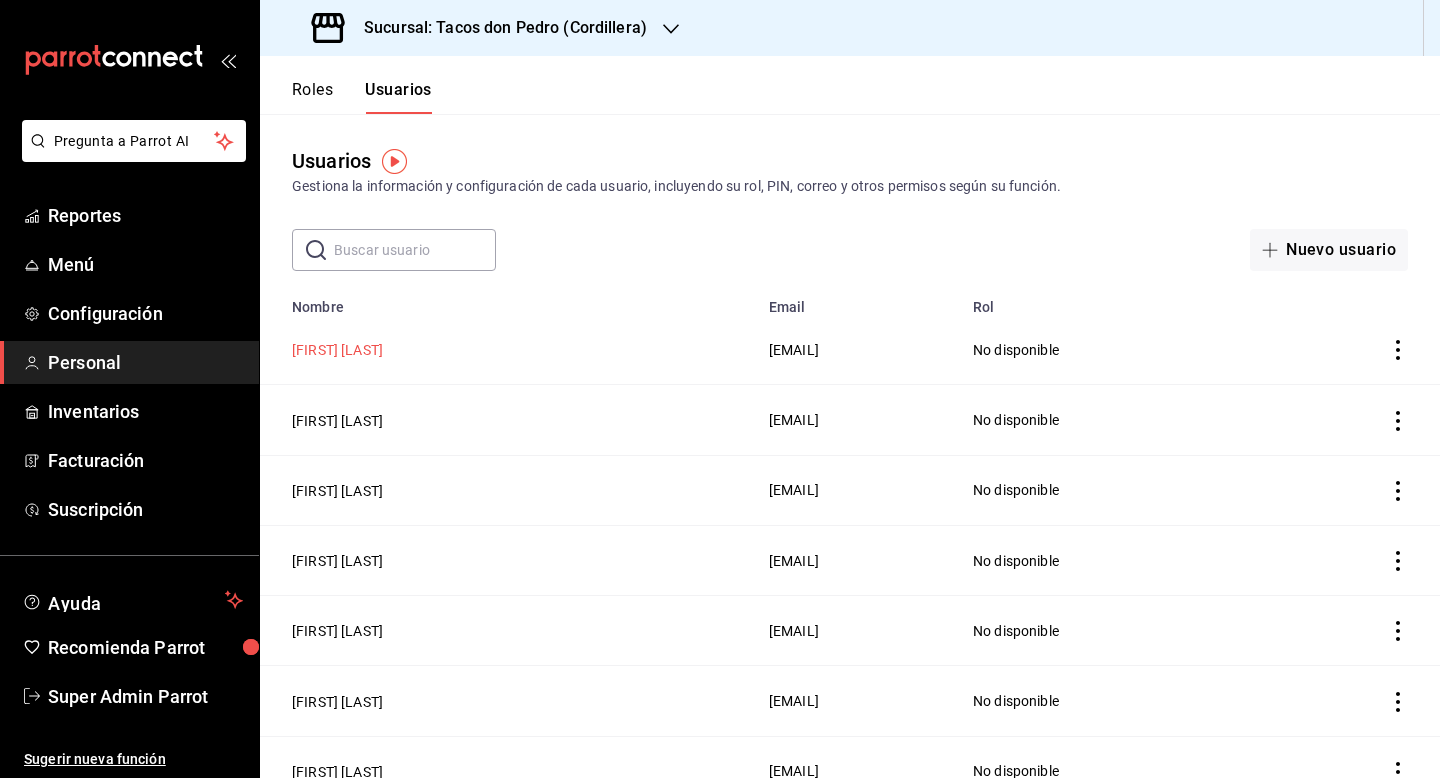 click on "Mario Caballero" at bounding box center (508, 350) 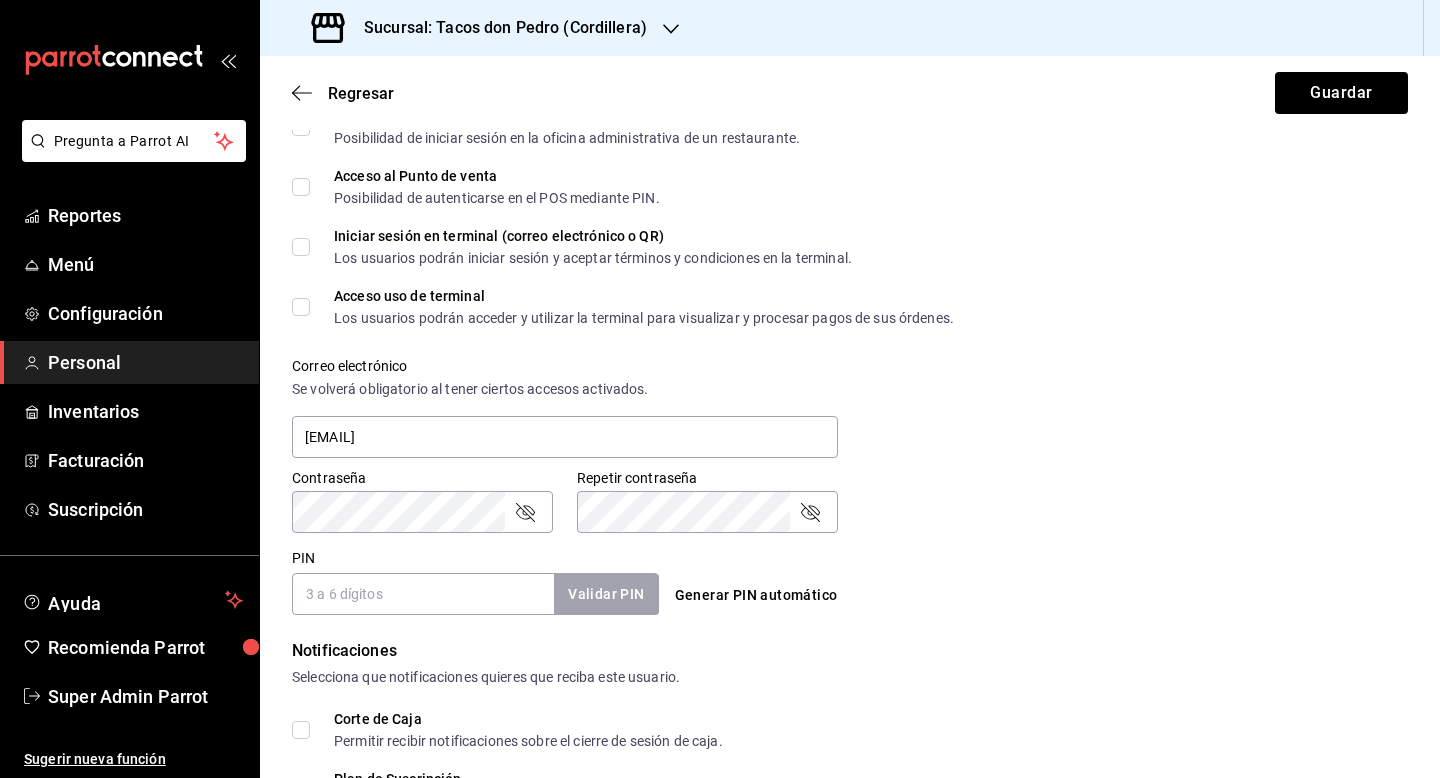 scroll, scrollTop: 272, scrollLeft: 0, axis: vertical 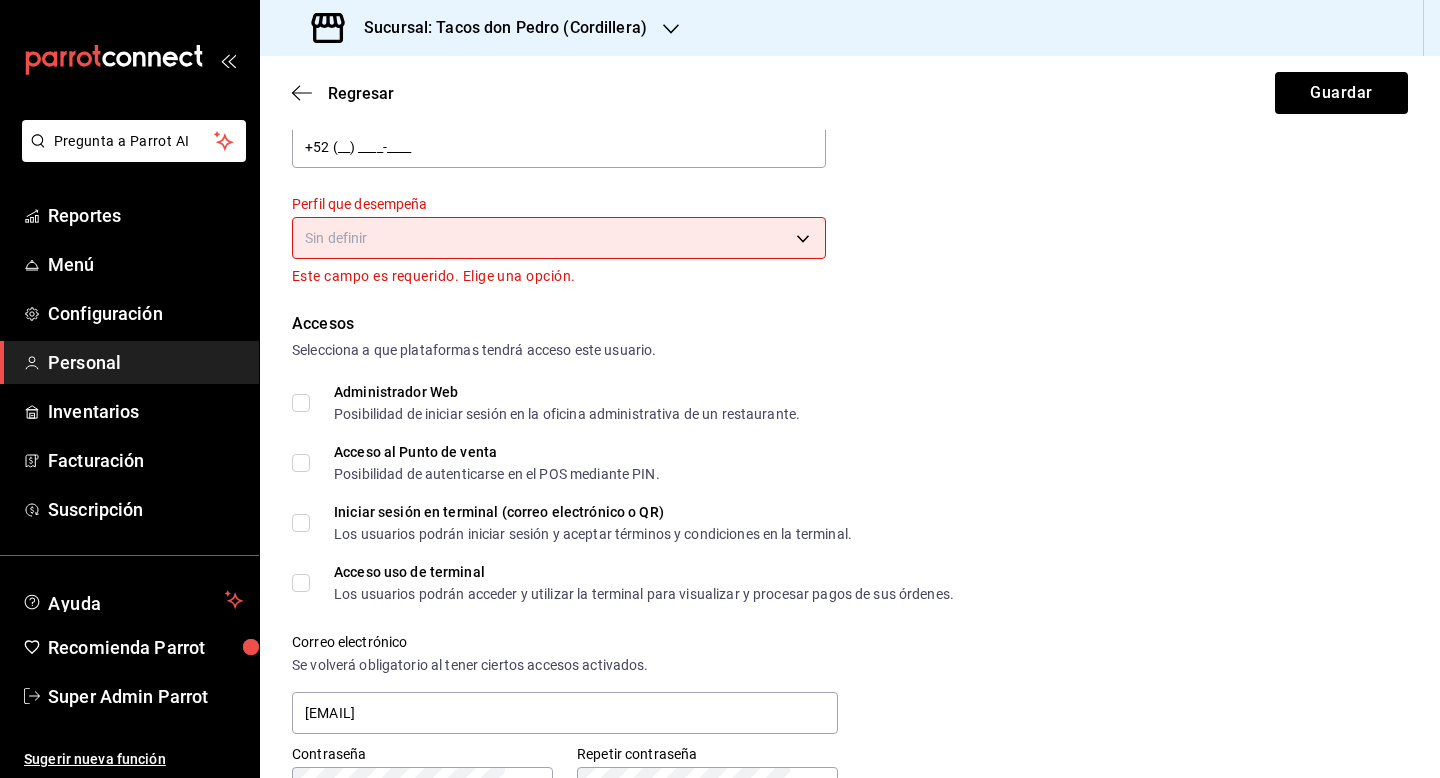 click on "Pregunta a Parrot AI Reportes   Menú   Configuración   Personal   Inventarios   Facturación   Suscripción   Ayuda Recomienda Parrot   Super Admin Parrot   Sugerir nueva función   Sucursal: Tacos don Pedro (Cordillera) Regresar Guardar Datos personales Nombre Mario Apellido Caballero Número celular (opcional) +52 (__) ____-____ Perfil que desempeña Sin definir Este campo es requerido. Elige una opción. Accesos Selecciona a que plataformas tendrá acceso este usuario. Administrador Web Posibilidad de iniciar sesión en la oficina administrativa de un restaurante.  Acceso al Punto de venta Posibilidad de autenticarse en el POS mediante PIN.  Iniciar sesión en terminal (correo electrónico o QR) Los usuarios podrán iniciar sesión y aceptar términos y condiciones en la terminal. Acceso uso de terminal Los usuarios podrán acceder y utilizar la terminal para visualizar y procesar pagos de sus órdenes. Correo electrónico Se volverá obligatorio al tener ciertos accesos activados. Contraseña PIN ​" at bounding box center [720, 389] 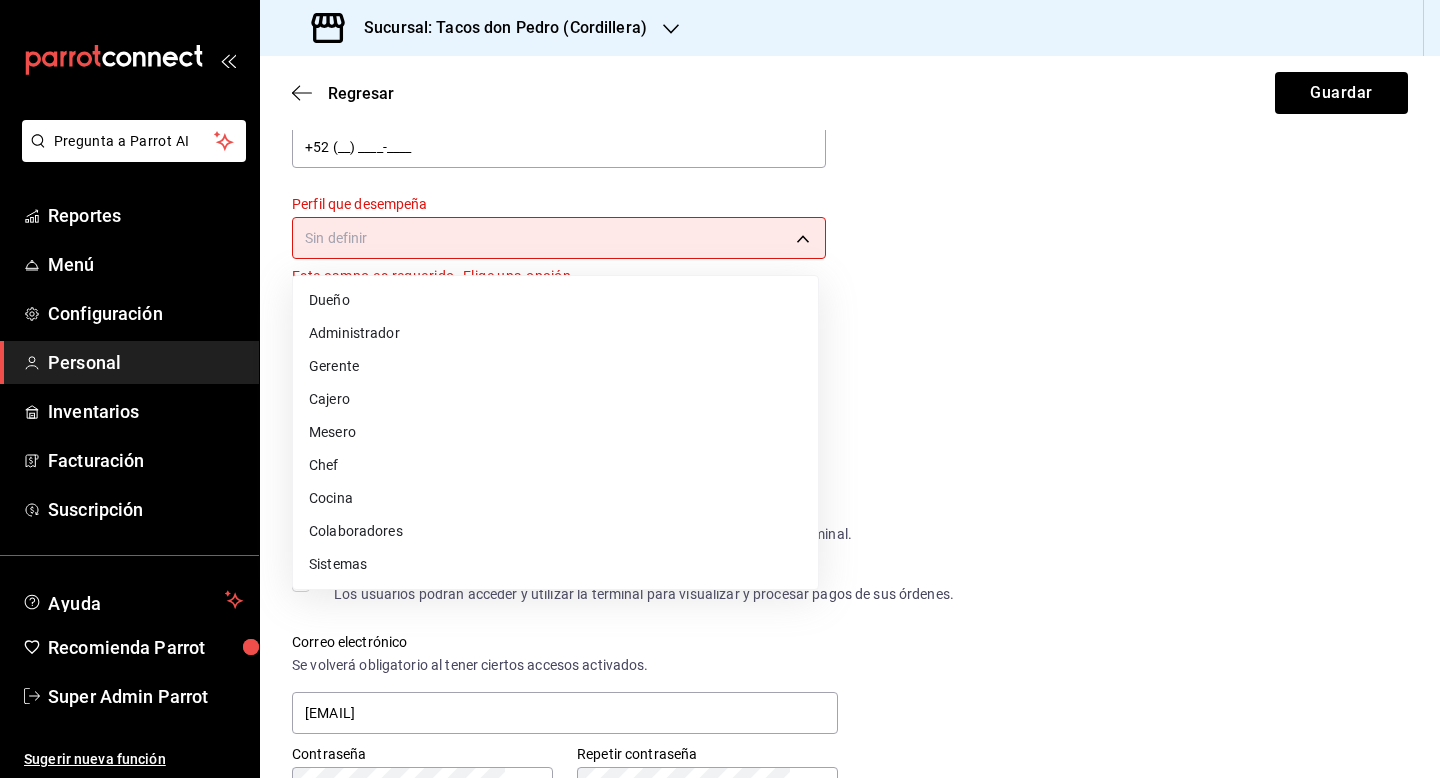 click on "Administrador" at bounding box center (555, 333) 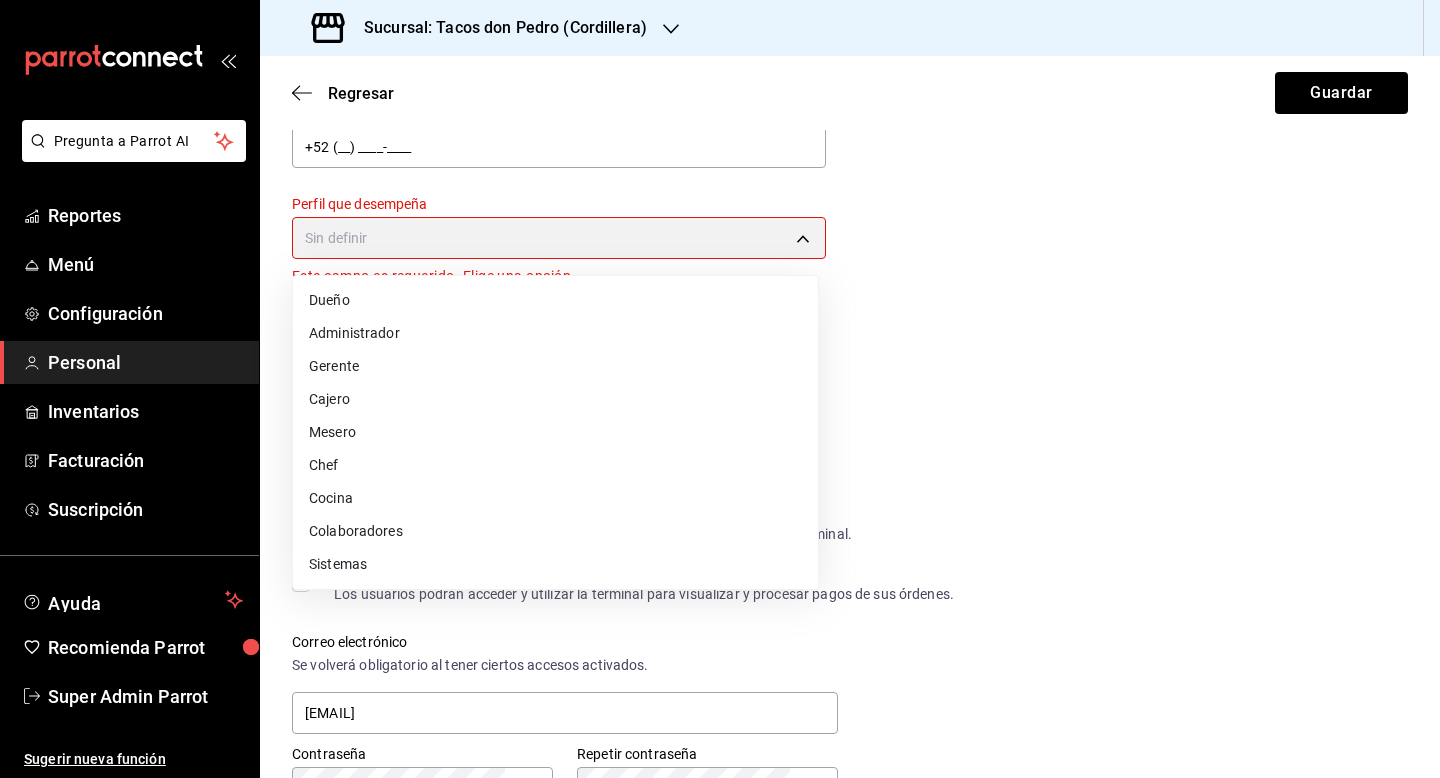 type on "ADMIN" 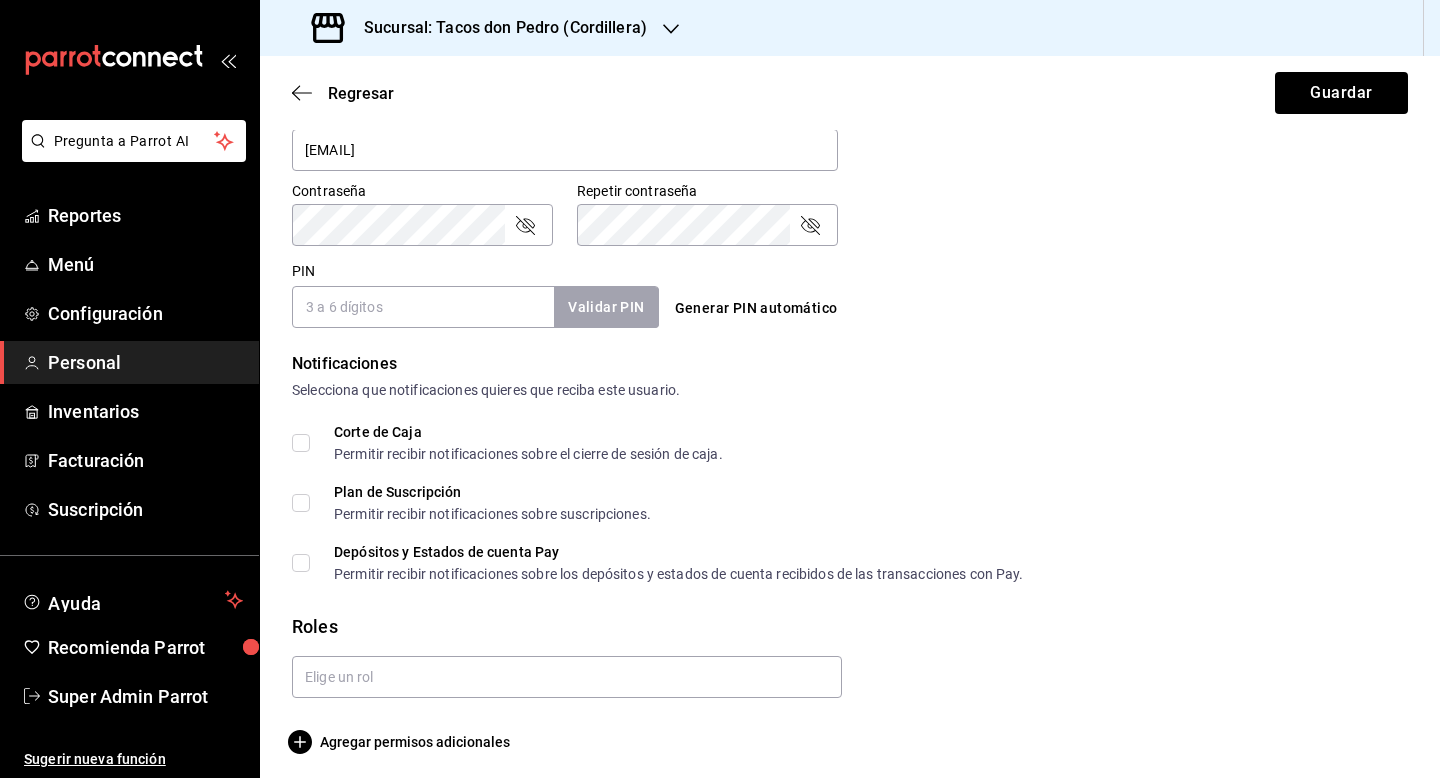 scroll, scrollTop: 820, scrollLeft: 0, axis: vertical 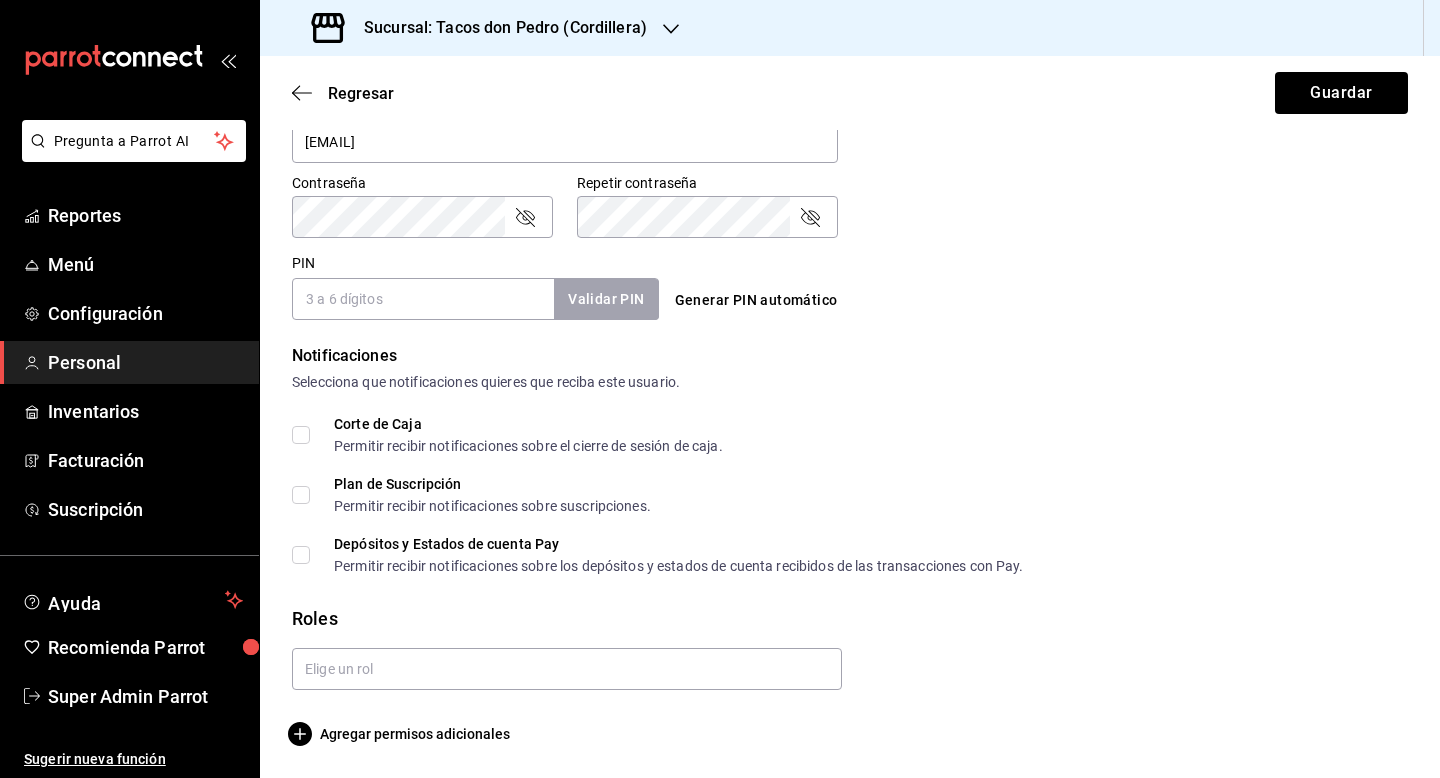 click on "Generar PIN automático" at bounding box center (756, 300) 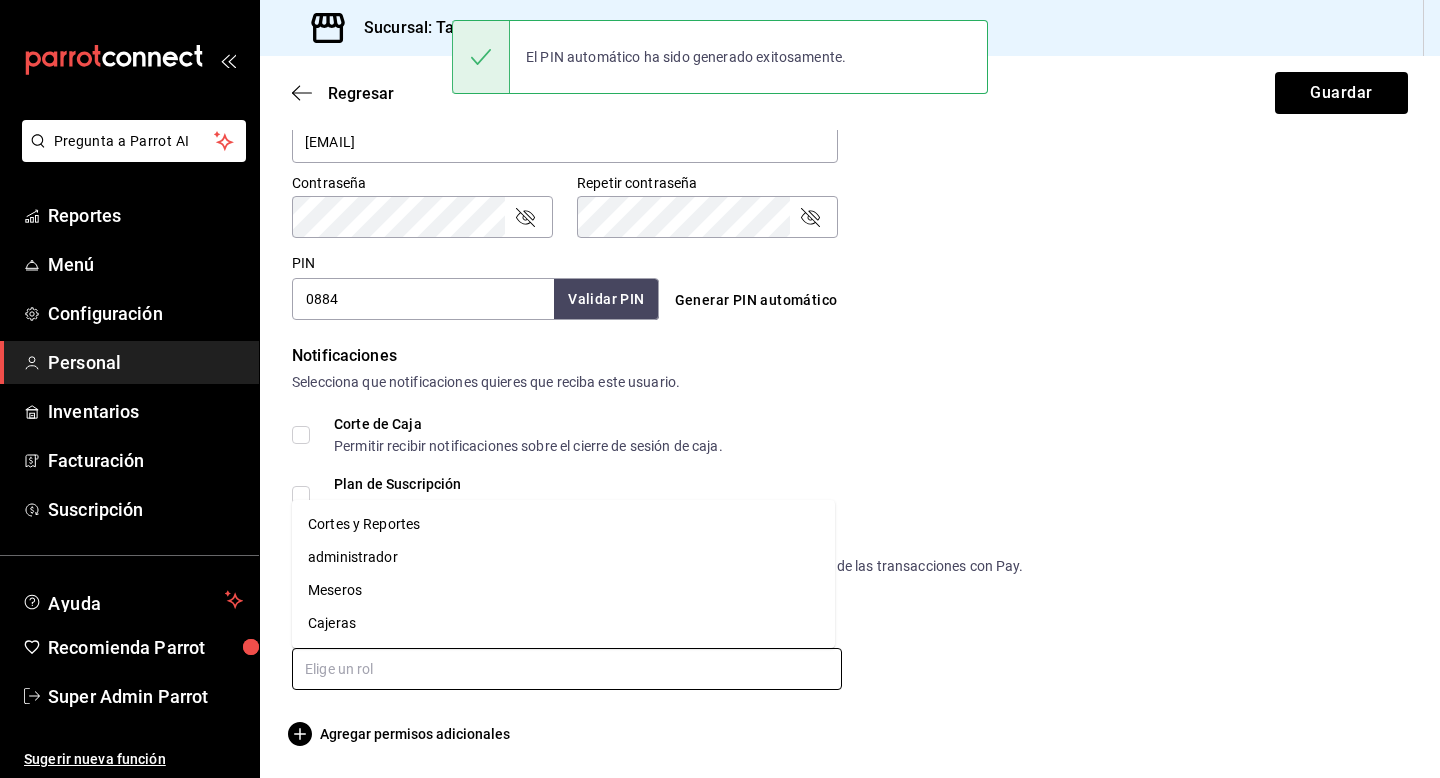 click at bounding box center [567, 669] 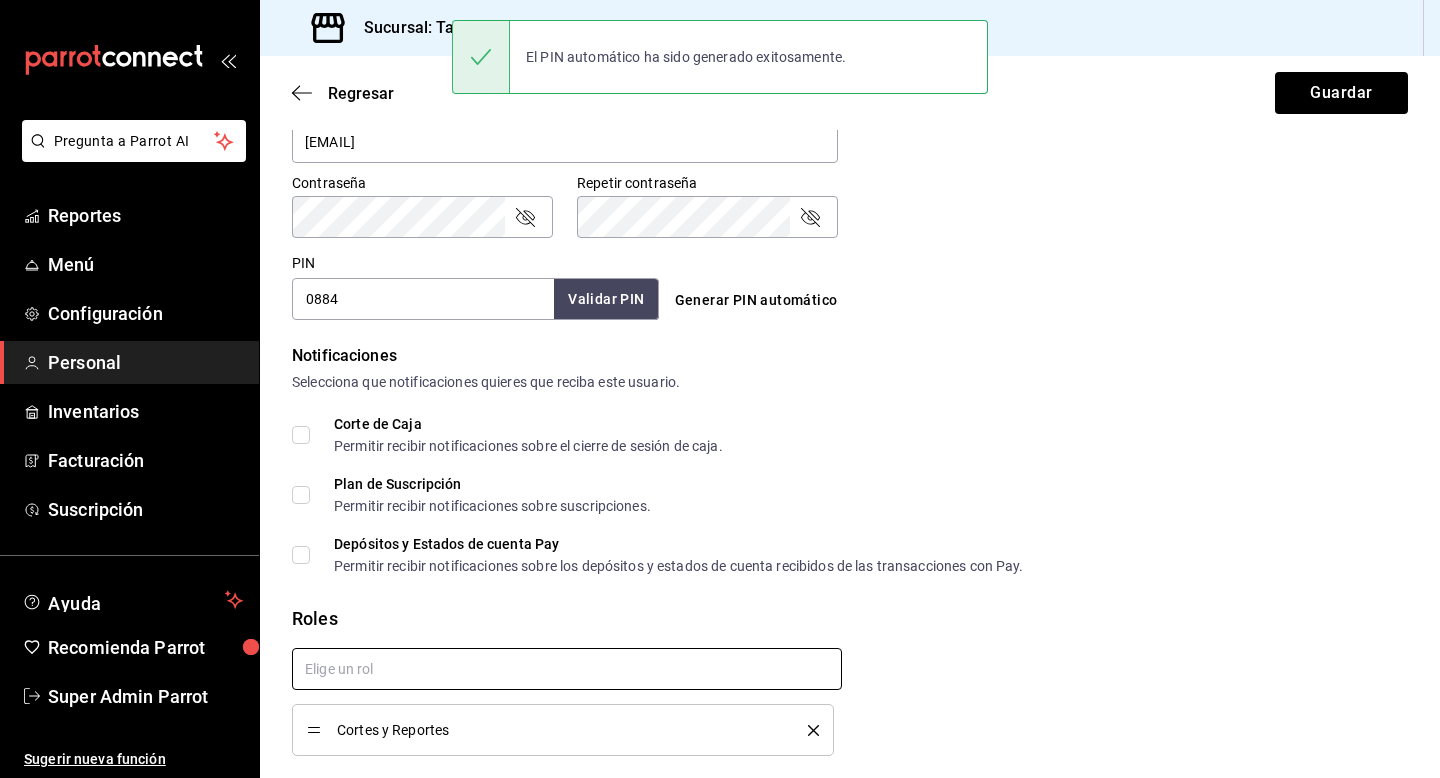 checkbox on "true" 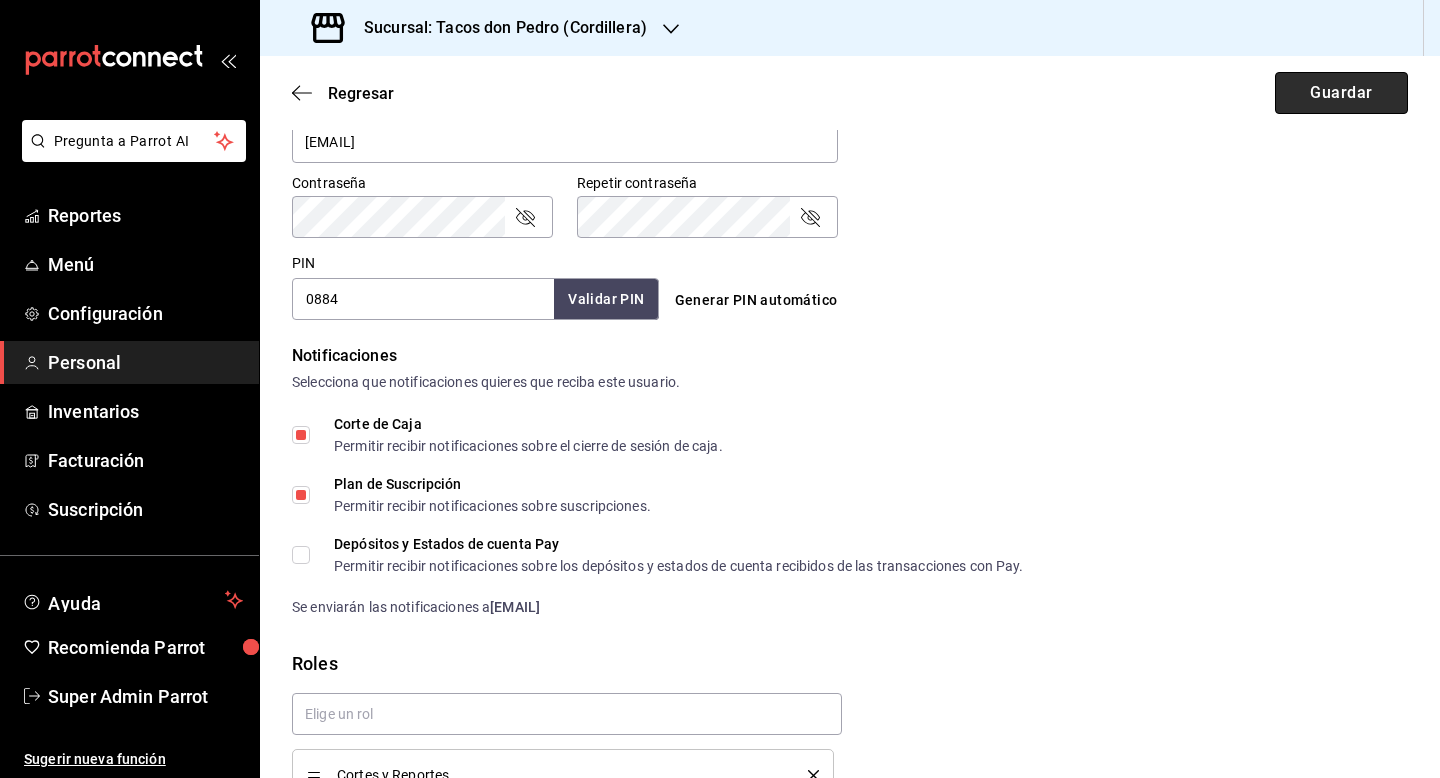 click on "Guardar" at bounding box center (1341, 93) 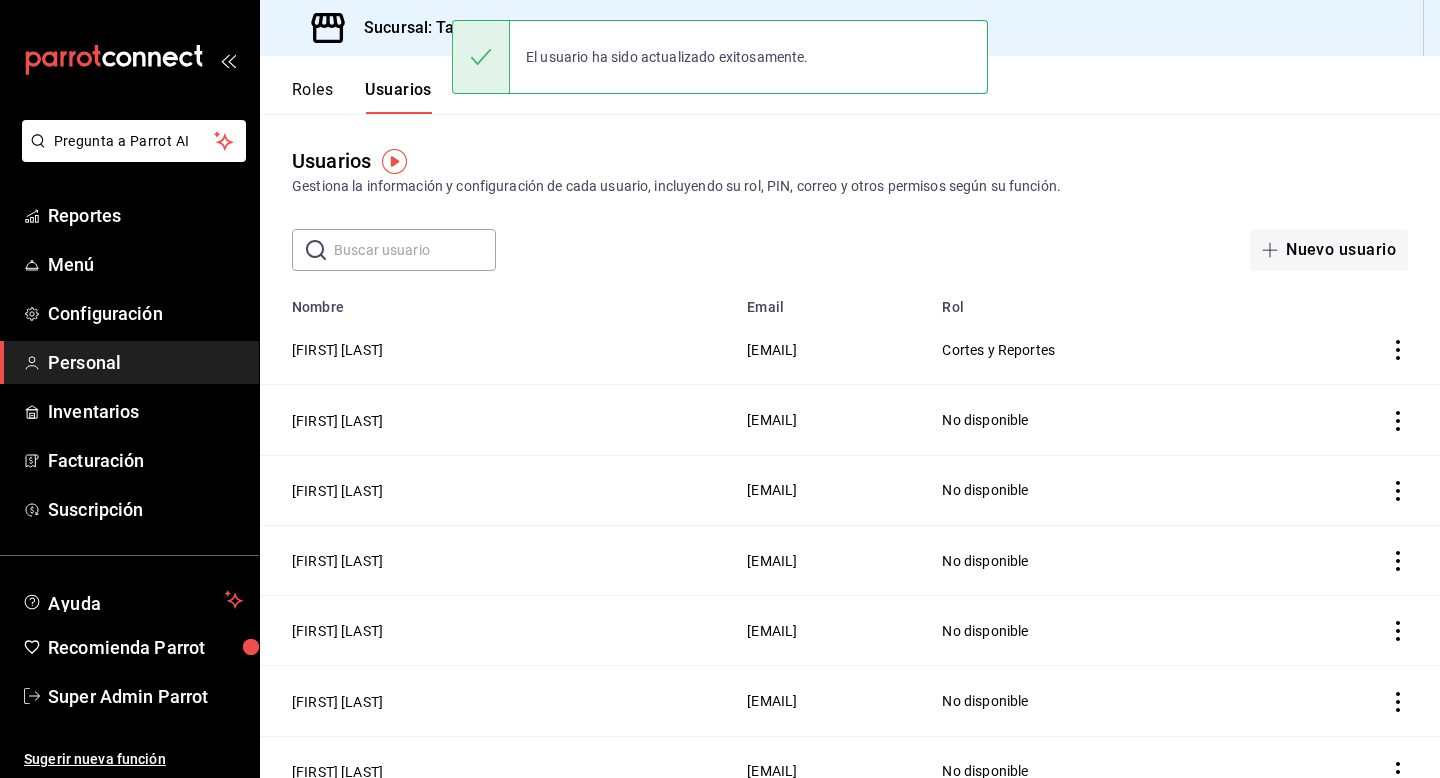click on "Sucursal: Tacos don Pedro (Cordillera)" at bounding box center (497, 28) 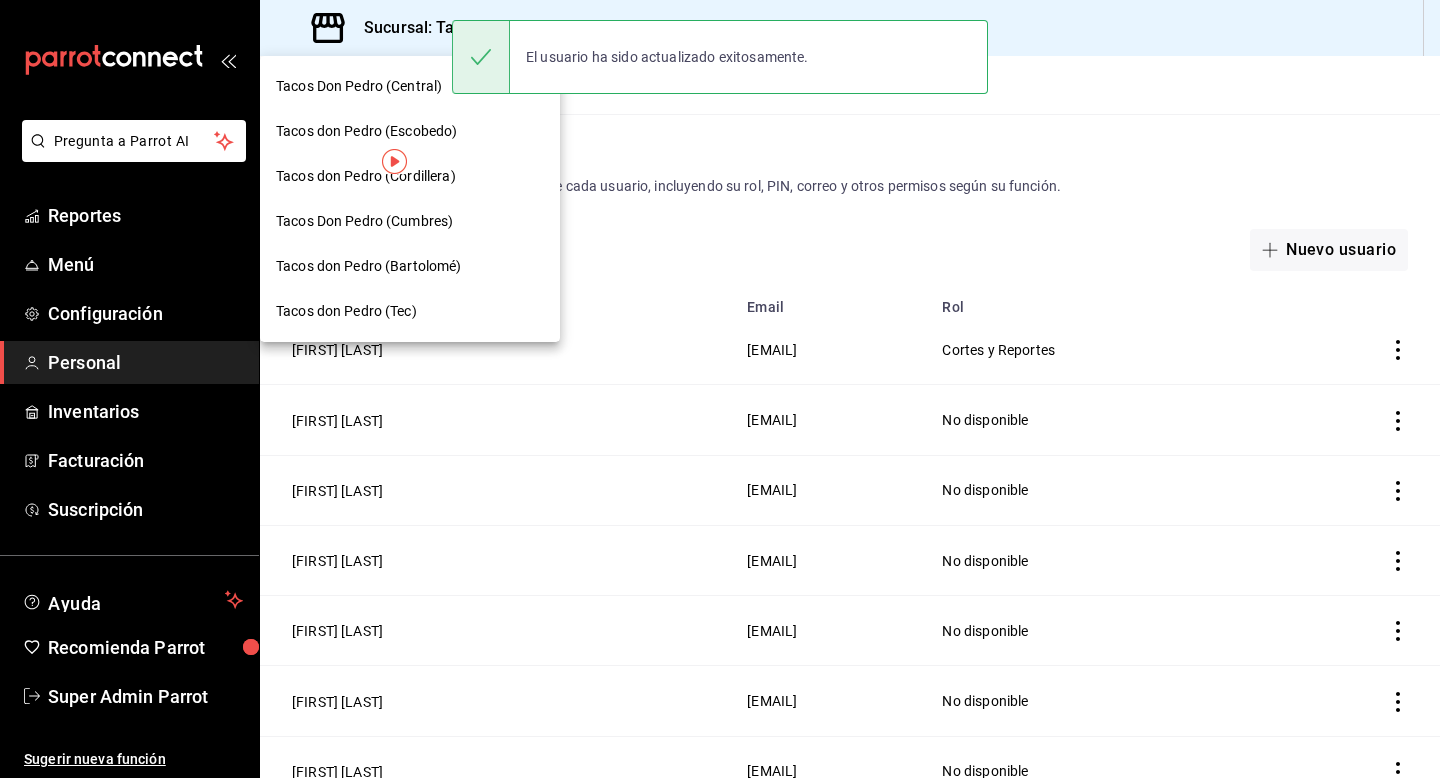 click at bounding box center [720, 389] 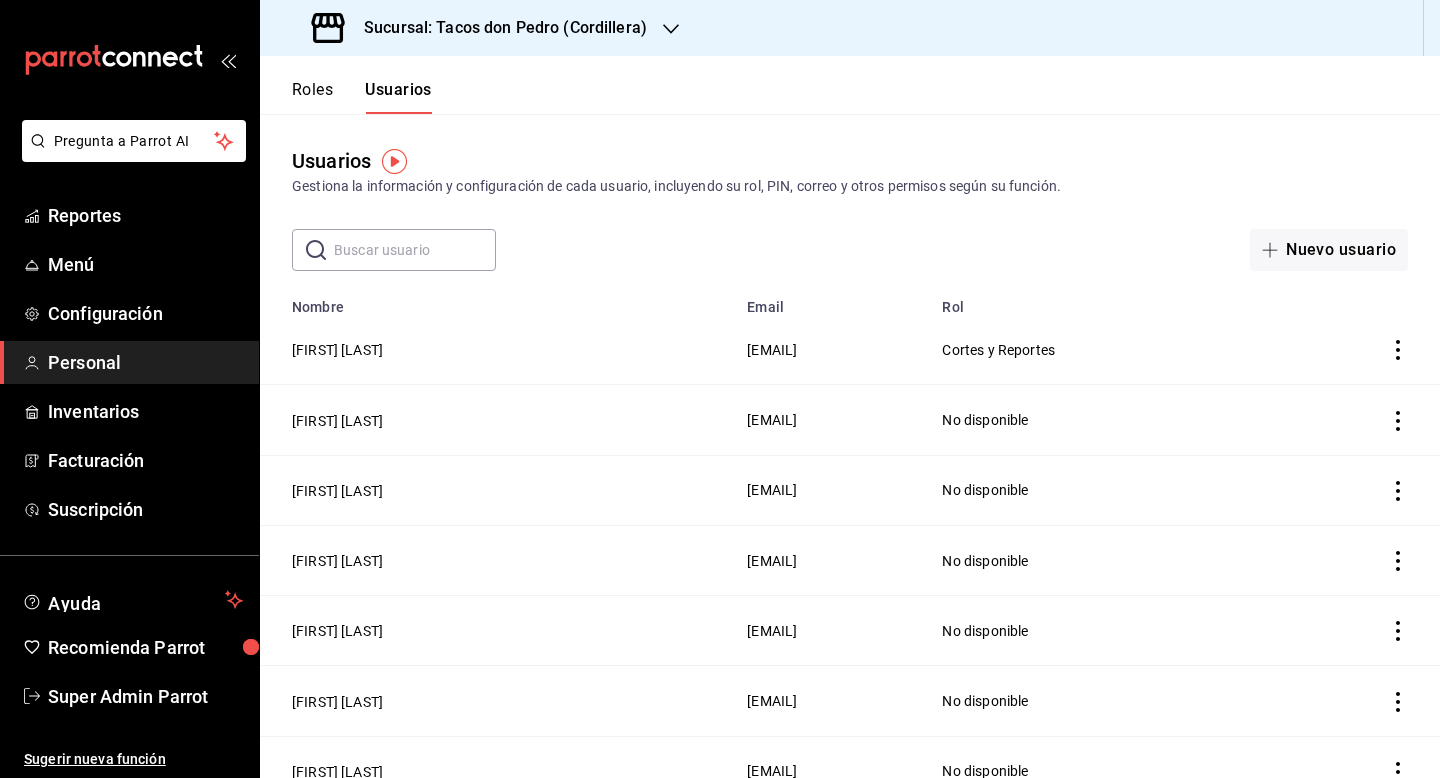 click on "Sucursal: Tacos don Pedro (Cordillera)" at bounding box center [497, 28] 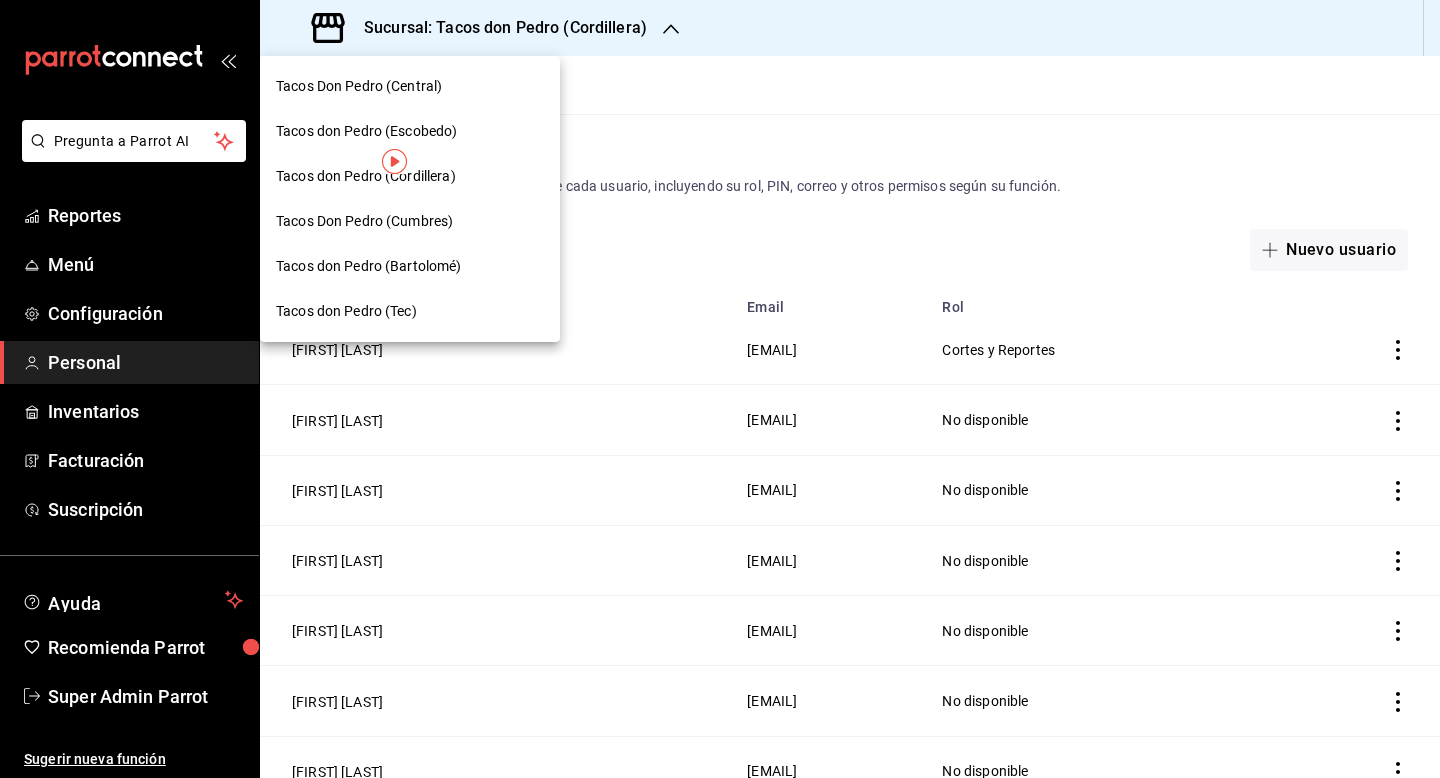 click on "Tacos Don Pedro (Cumbres)" at bounding box center [410, 221] 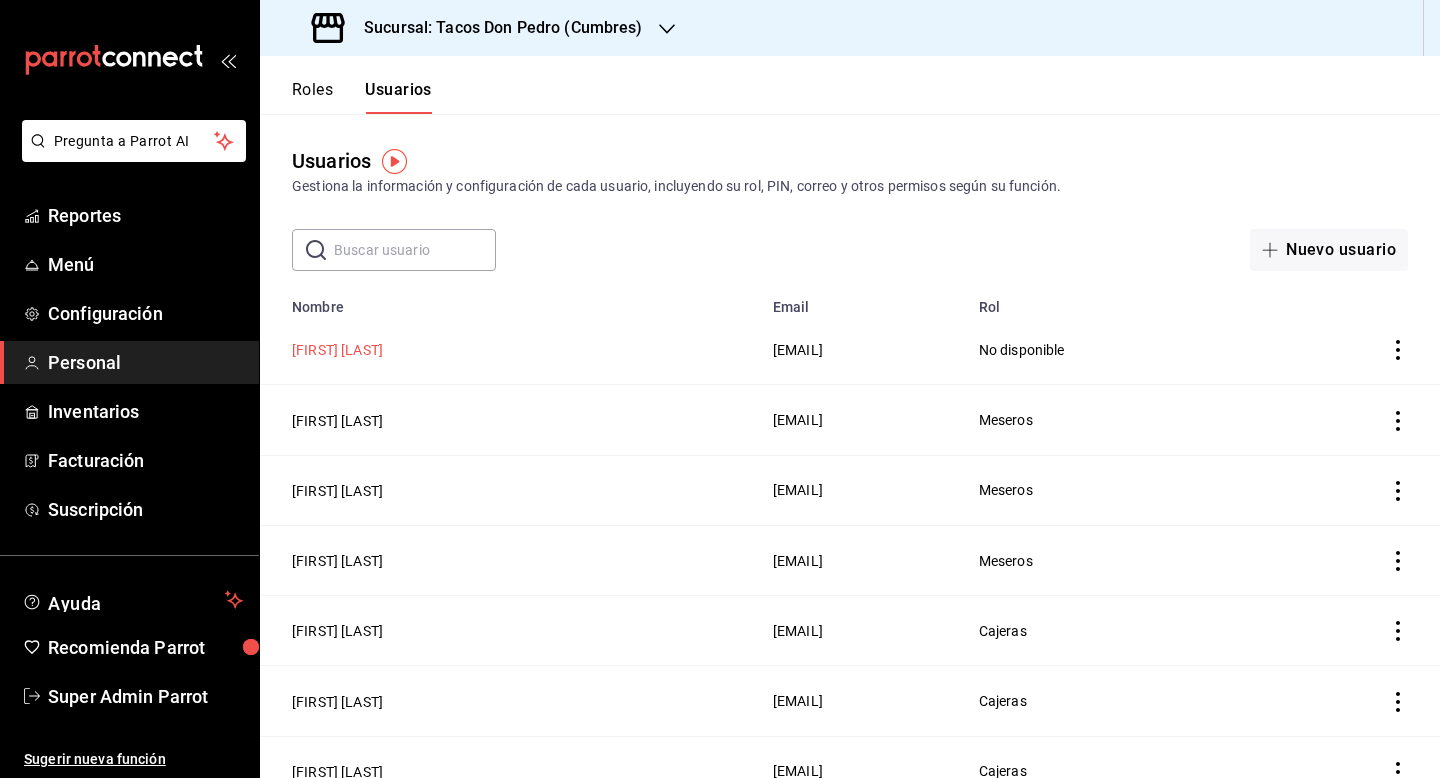 click on "Mario Caballero" at bounding box center [337, 350] 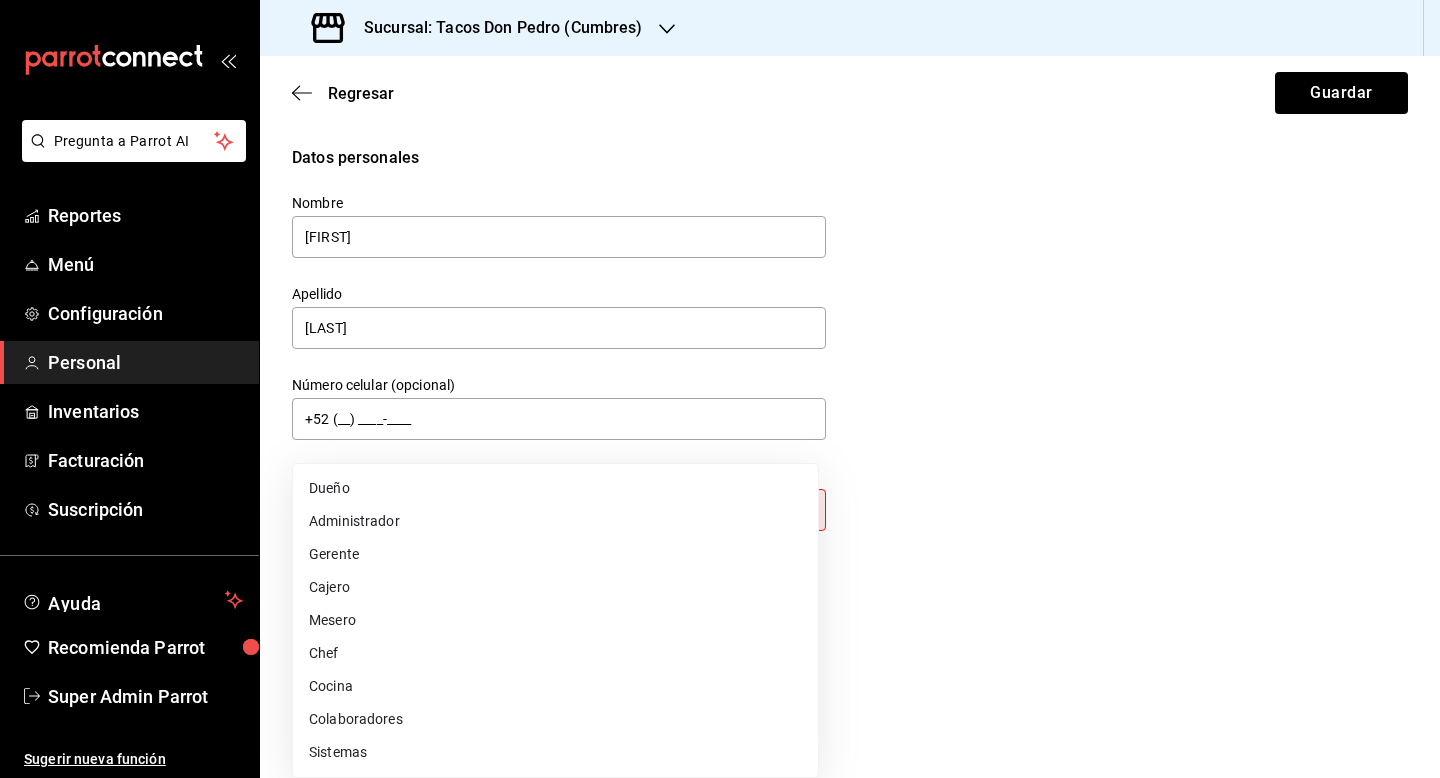 click on "Pregunta a Parrot AI Reportes   Menú   Configuración   Personal   Inventarios   Facturación   Suscripción   Ayuda Recomienda Parrot   Super Admin Parrot   Sugerir nueva función   Sucursal: Tacos Don Pedro (Cumbres) Regresar Guardar Datos personales Nombre Mario Apellido Caballero Número celular (opcional) +52 (__) ____-____ Perfil que desempeña Sin definir Este campo es requerido. Elige una opción. Accesos Selecciona a que plataformas tendrá acceso este usuario. Administrador Web Posibilidad de iniciar sesión en la oficina administrativa de un restaurante.  Acceso al Punto de venta Posibilidad de autenticarse en el POS mediante PIN.  Iniciar sesión en terminal (correo electrónico o QR) Los usuarios podrán iniciar sesión y aceptar términos y condiciones en la terminal. Acceso uso de terminal Los usuarios podrán acceder y utilizar la terminal para visualizar y procesar pagos de sus órdenes. Correo electrónico Se volverá obligatorio al tener ciertos accesos activados. Contraseña Contraseña" at bounding box center (720, 389) 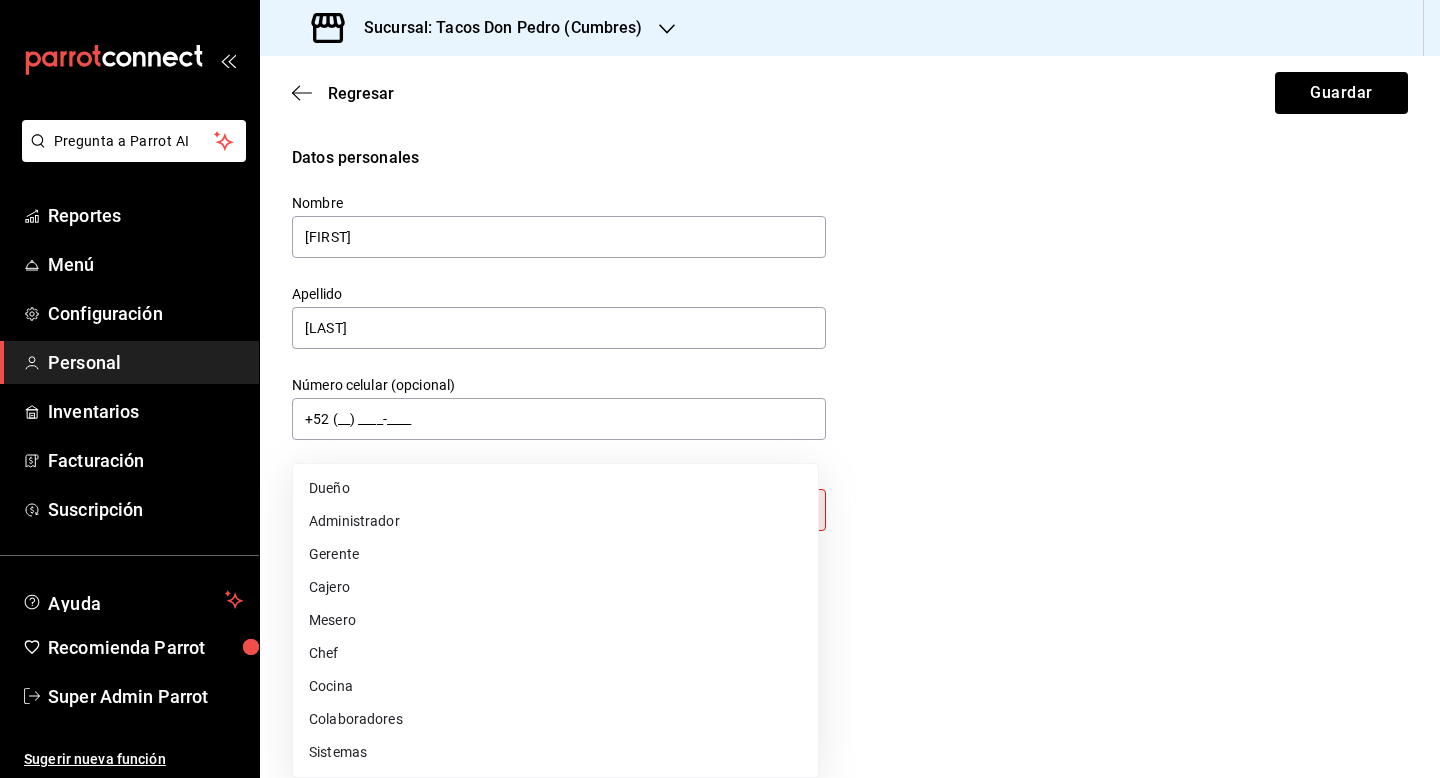 click on "Administrador" at bounding box center [555, 521] 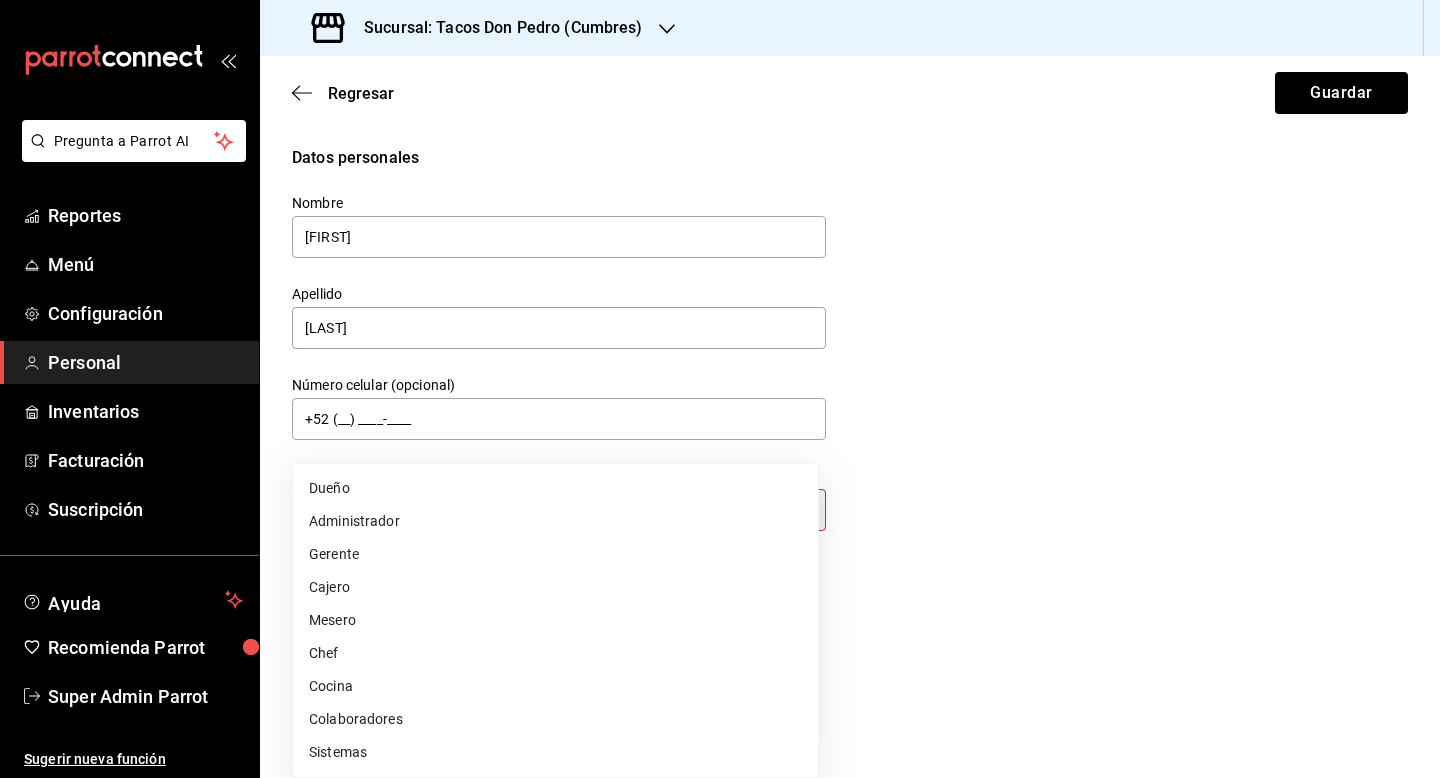 type on "ADMIN" 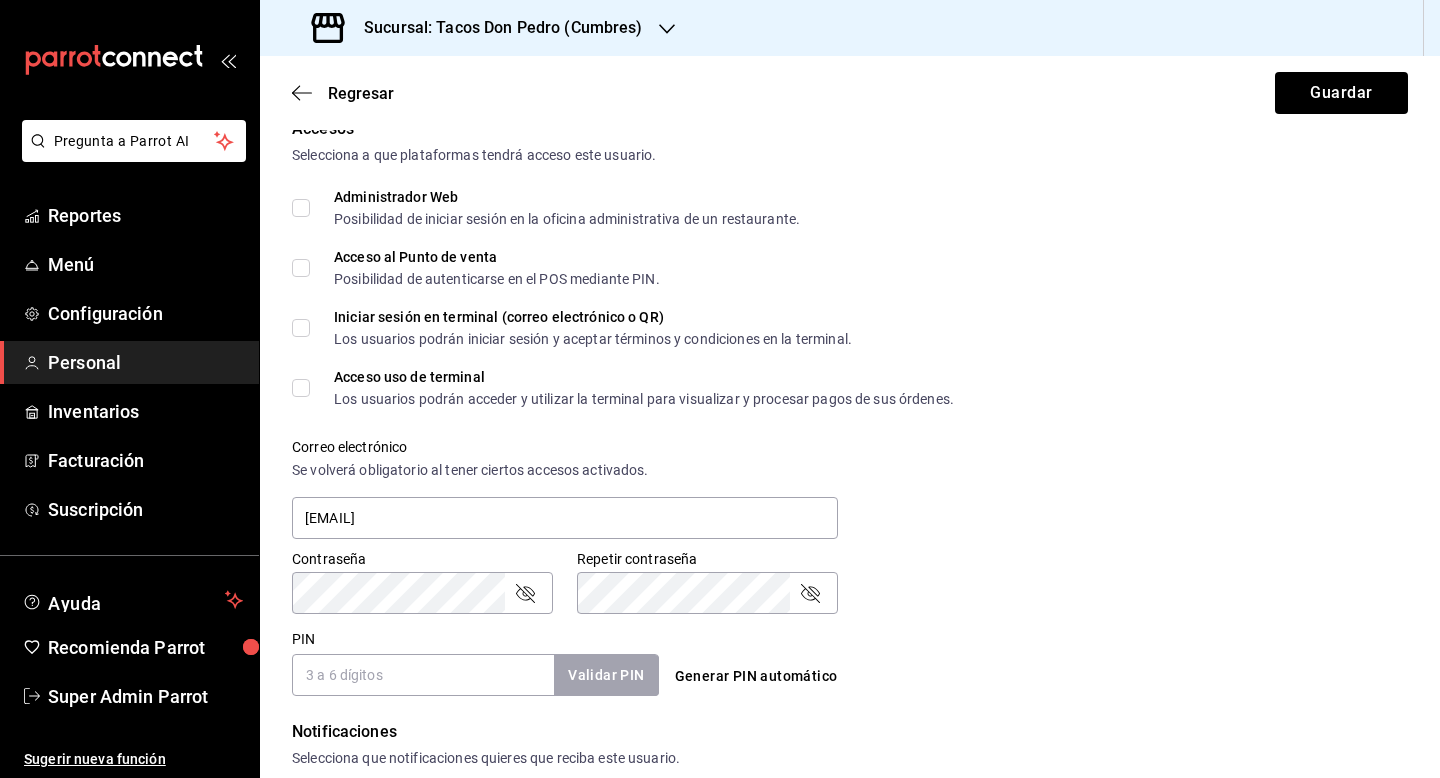 scroll, scrollTop: 820, scrollLeft: 0, axis: vertical 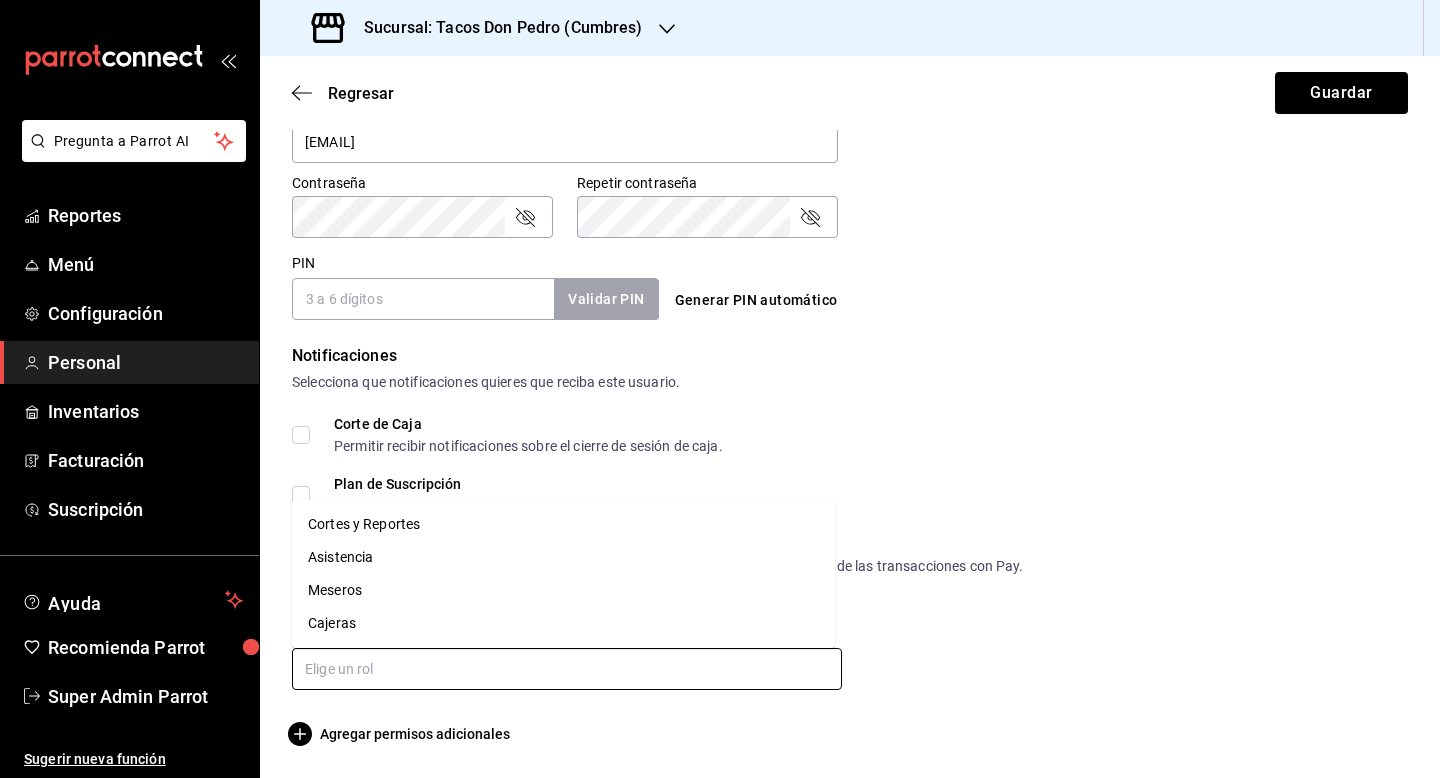 click at bounding box center (567, 669) 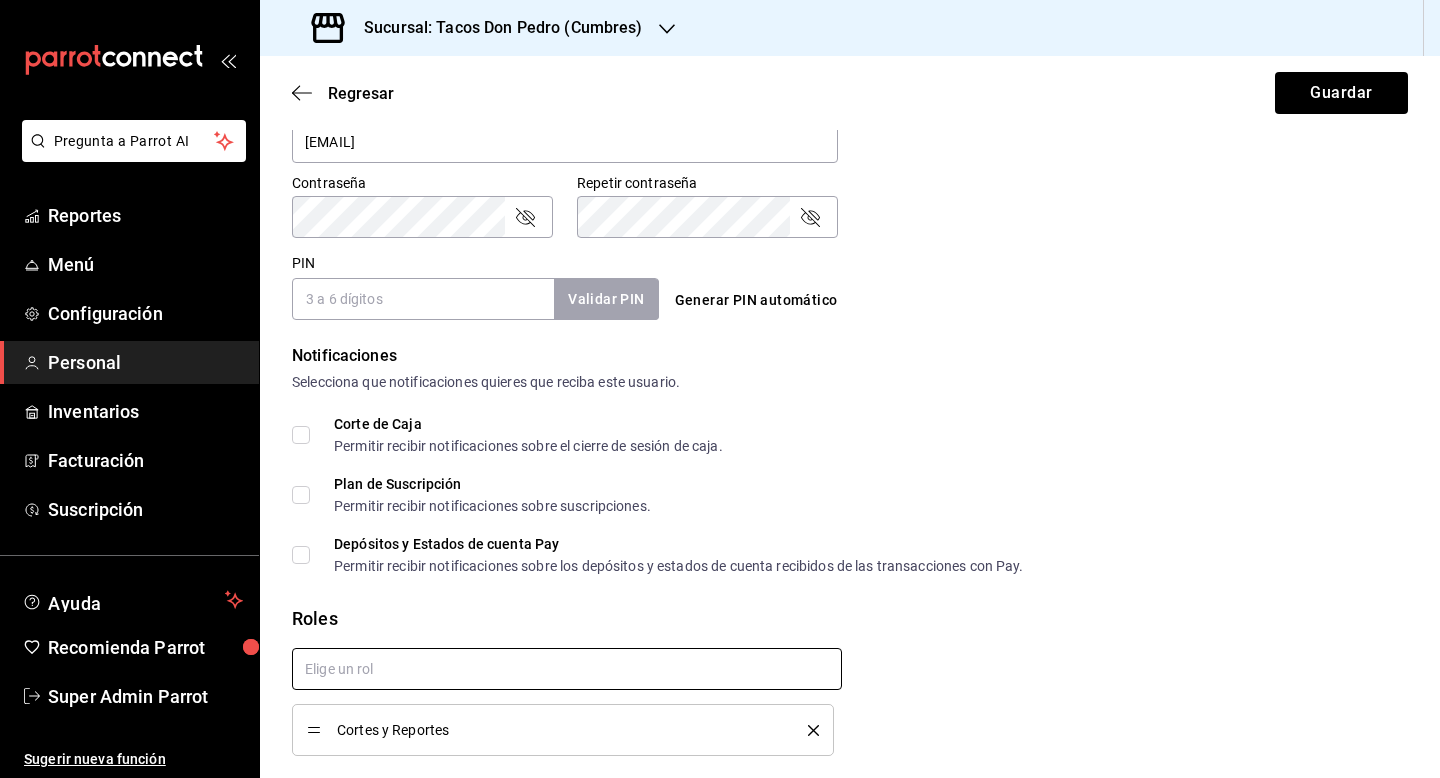 checkbox on "true" 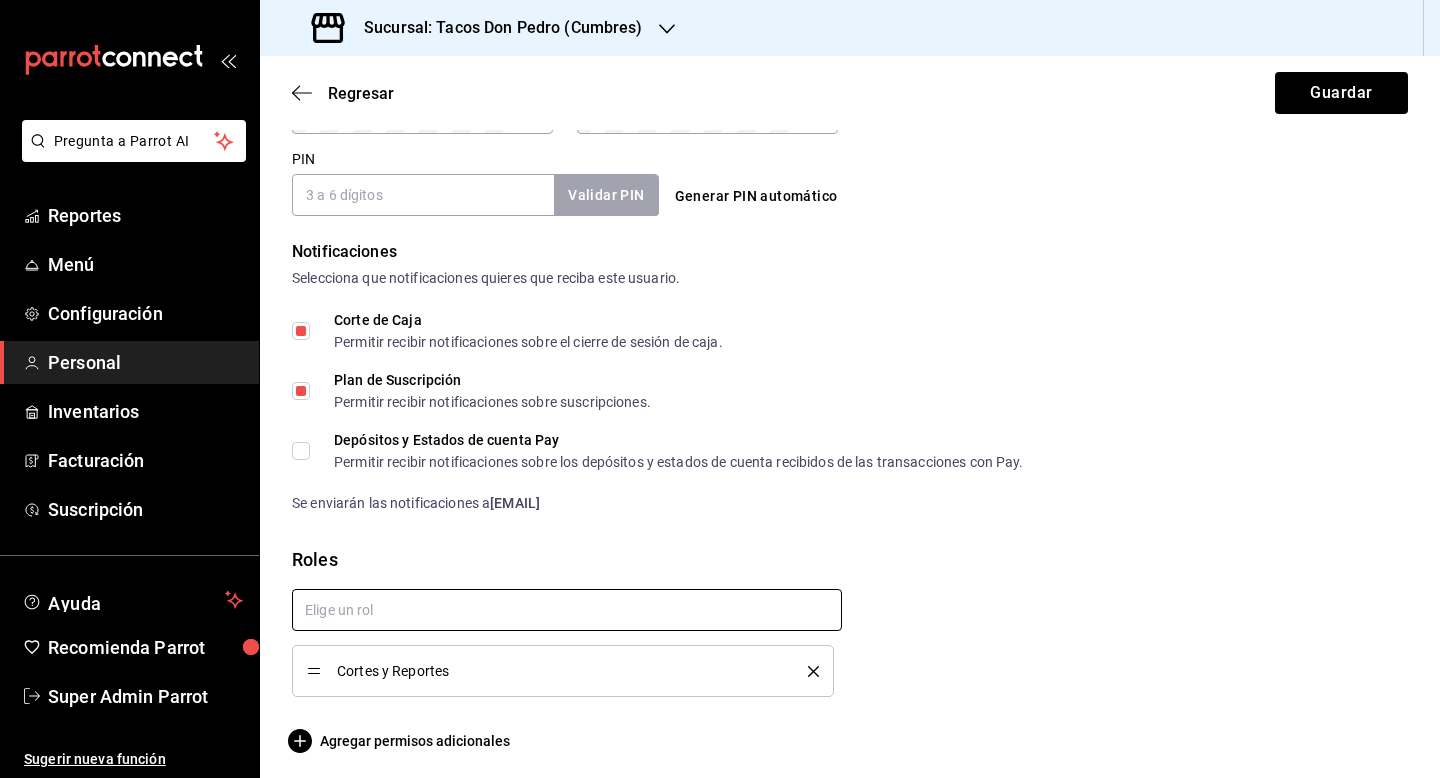 scroll, scrollTop: 931, scrollLeft: 0, axis: vertical 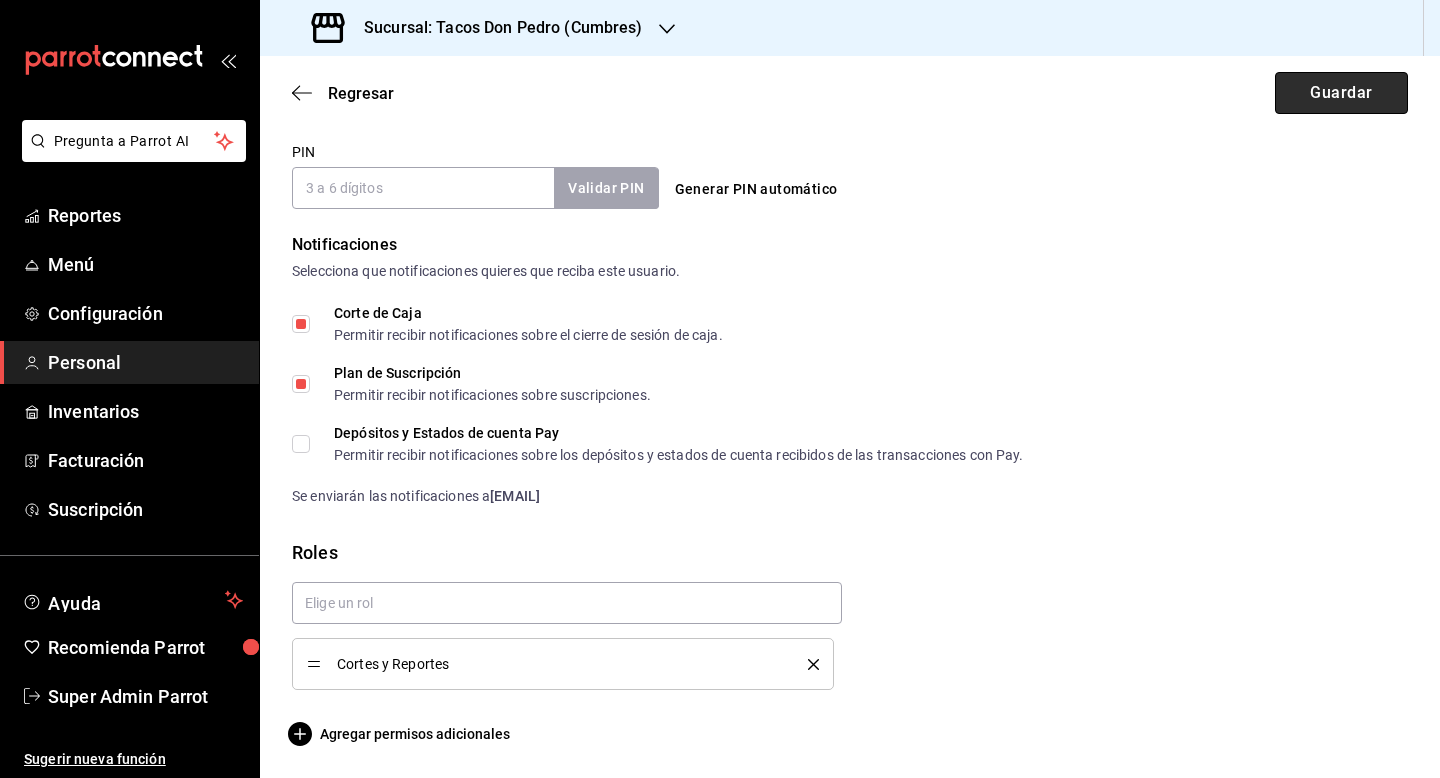 click on "Guardar" at bounding box center [1341, 93] 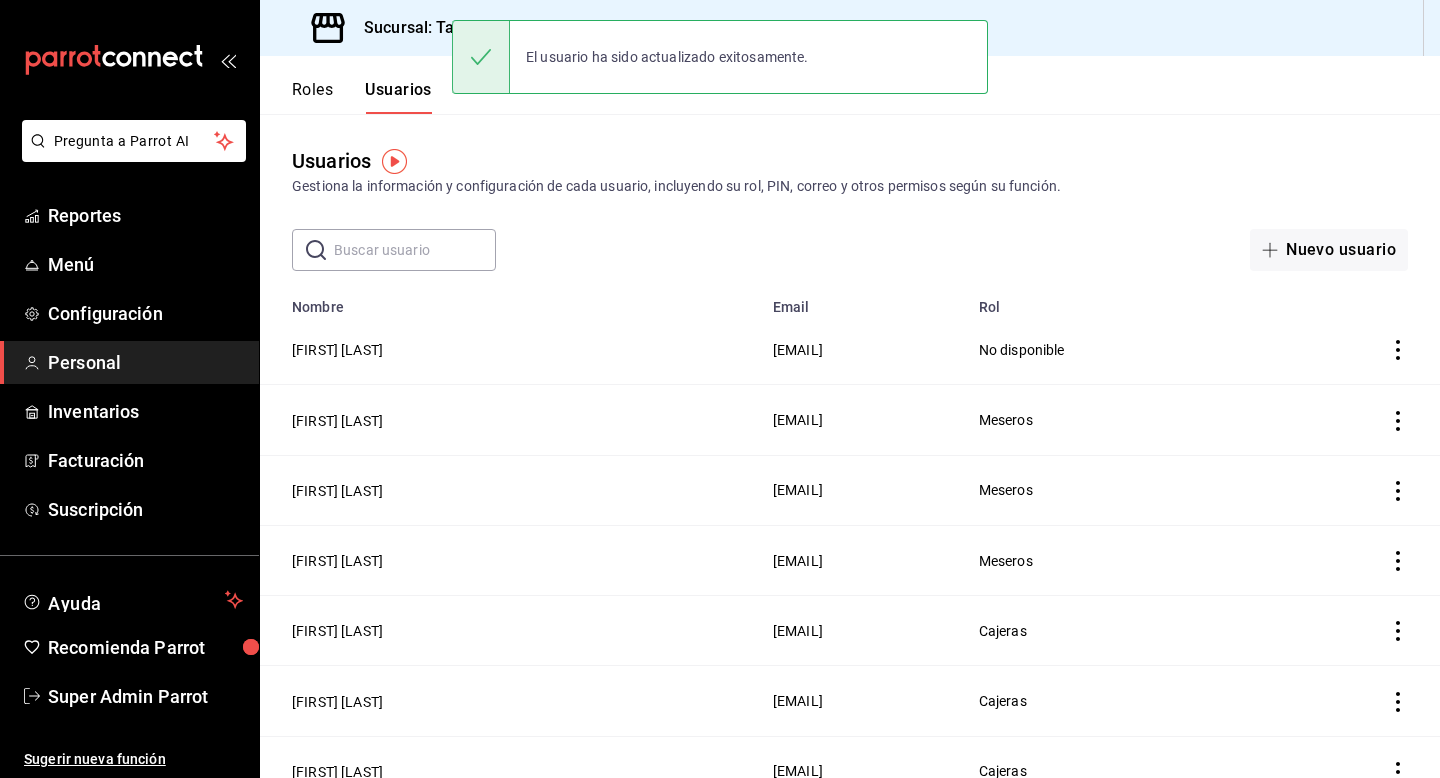 click on "Sucursal: Tacos Don Pedro (Cumbres)" at bounding box center [495, 28] 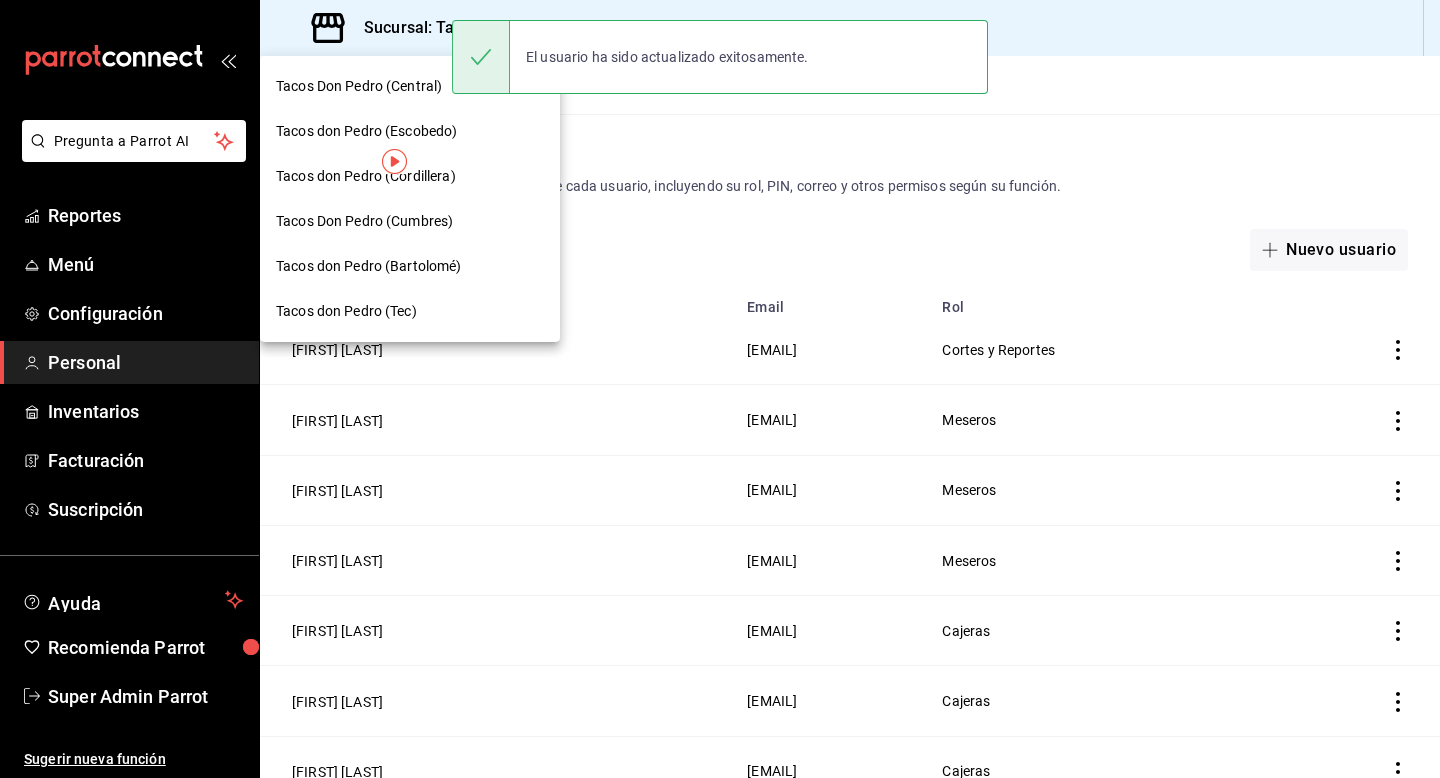 click on "Tacos don Pedro (Bartolomé)" at bounding box center (369, 266) 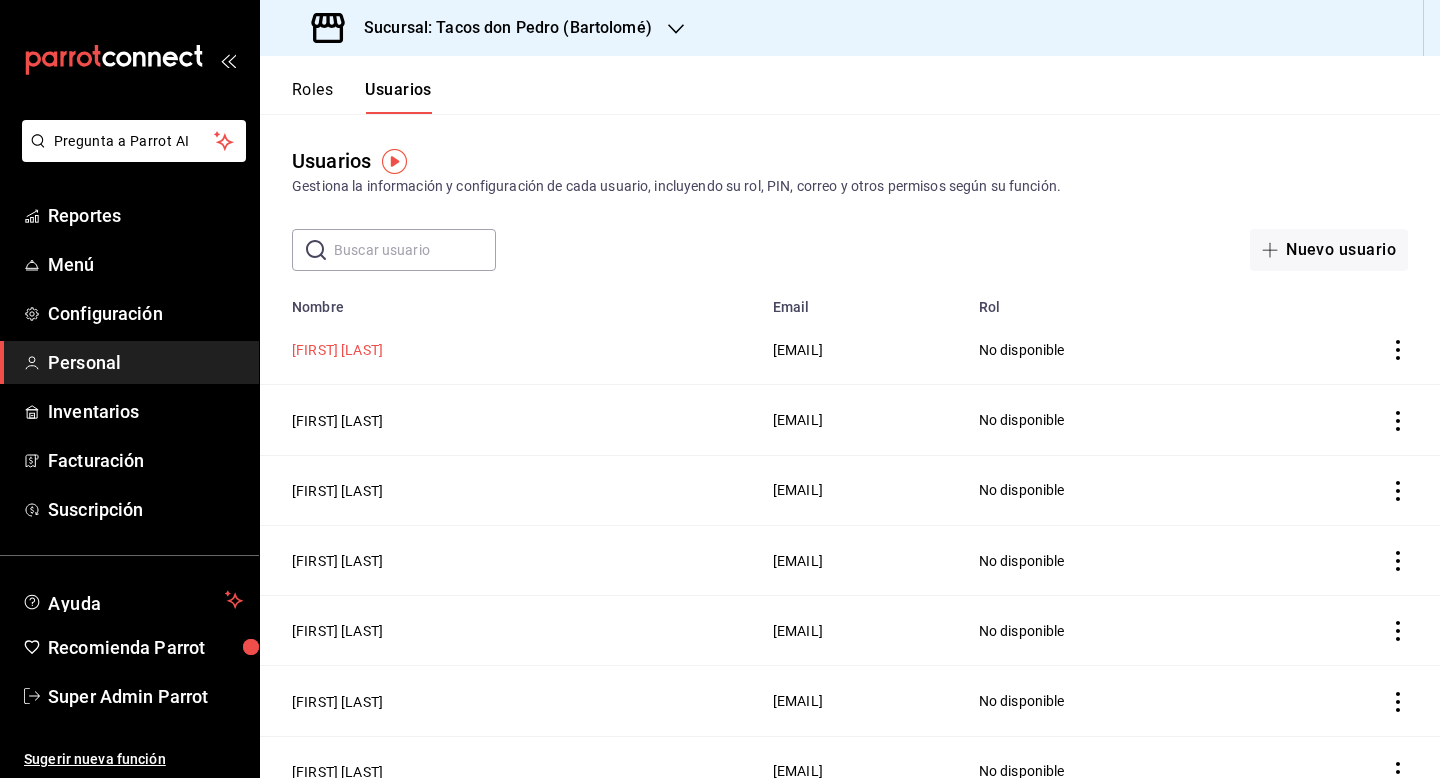 click on "Mario Caballero" at bounding box center [337, 350] 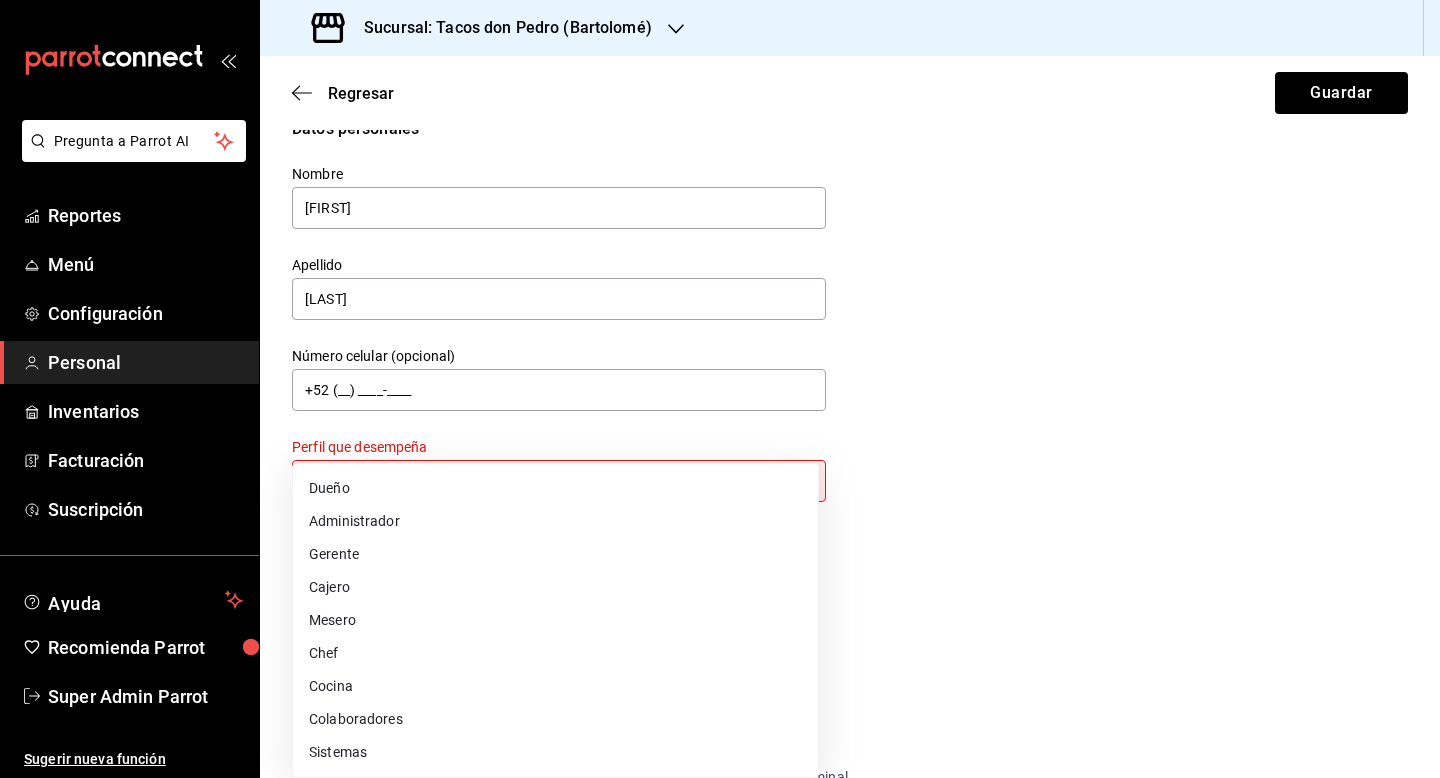 click on "Pregunta a Parrot AI Reportes   Menú   Configuración   Personal   Inventarios   Facturación   Suscripción   Ayuda Recomienda Parrot   Super Admin Parrot   Sugerir nueva función   Sucursal: Tacos don Pedro (Bartolomé) Regresar Guardar Datos personales Nombre Mario Apellido Caballero Número celular (opcional) +52 (__) ____-____ Perfil que desempeña Sin definir Este campo es requerido. Elige una opción. Accesos Selecciona a que plataformas tendrá acceso este usuario. Administrador Web Posibilidad de iniciar sesión en la oficina administrativa de un restaurante.  Acceso al Punto de venta Posibilidad de autenticarse en el POS mediante PIN.  Iniciar sesión en terminal (correo electrónico o QR) Los usuarios podrán iniciar sesión y aceptar términos y condiciones en la terminal. Acceso uso de terminal Los usuarios podrán acceder y utilizar la terminal para visualizar y procesar pagos de sus órdenes. Correo electrónico Se volverá obligatorio al tener ciertos accesos activados. Contraseña PIN ​" at bounding box center (720, 389) 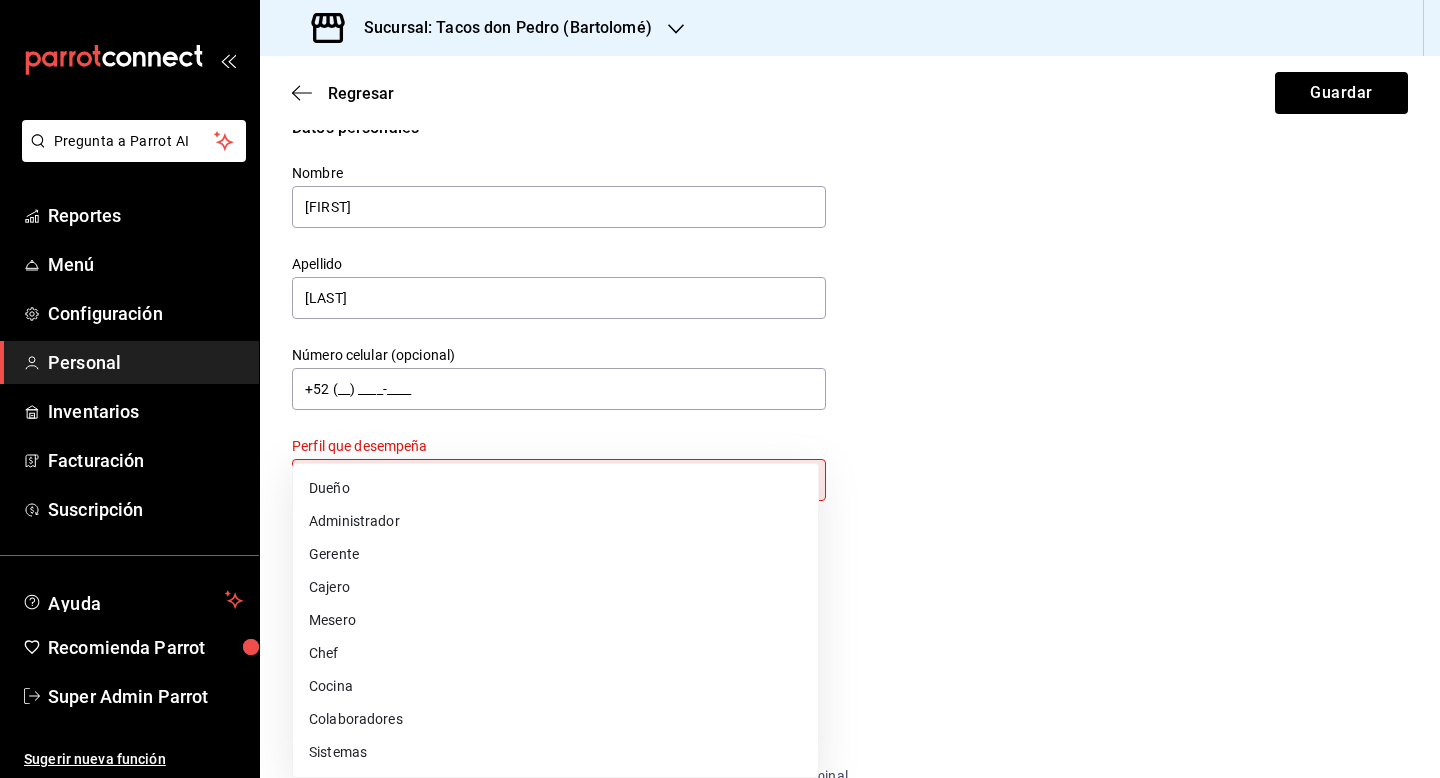 click on "Administrador" at bounding box center [555, 521] 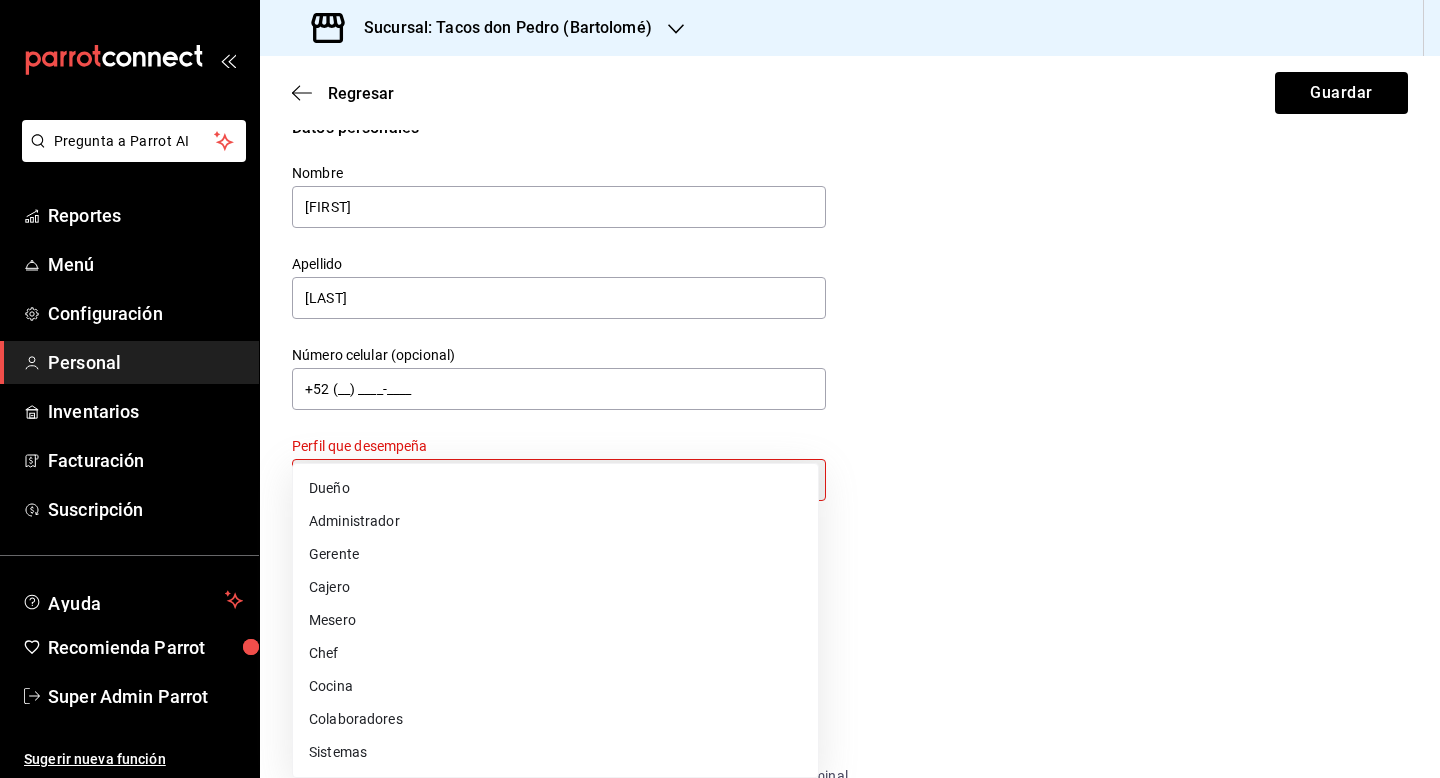 type on "ADMIN" 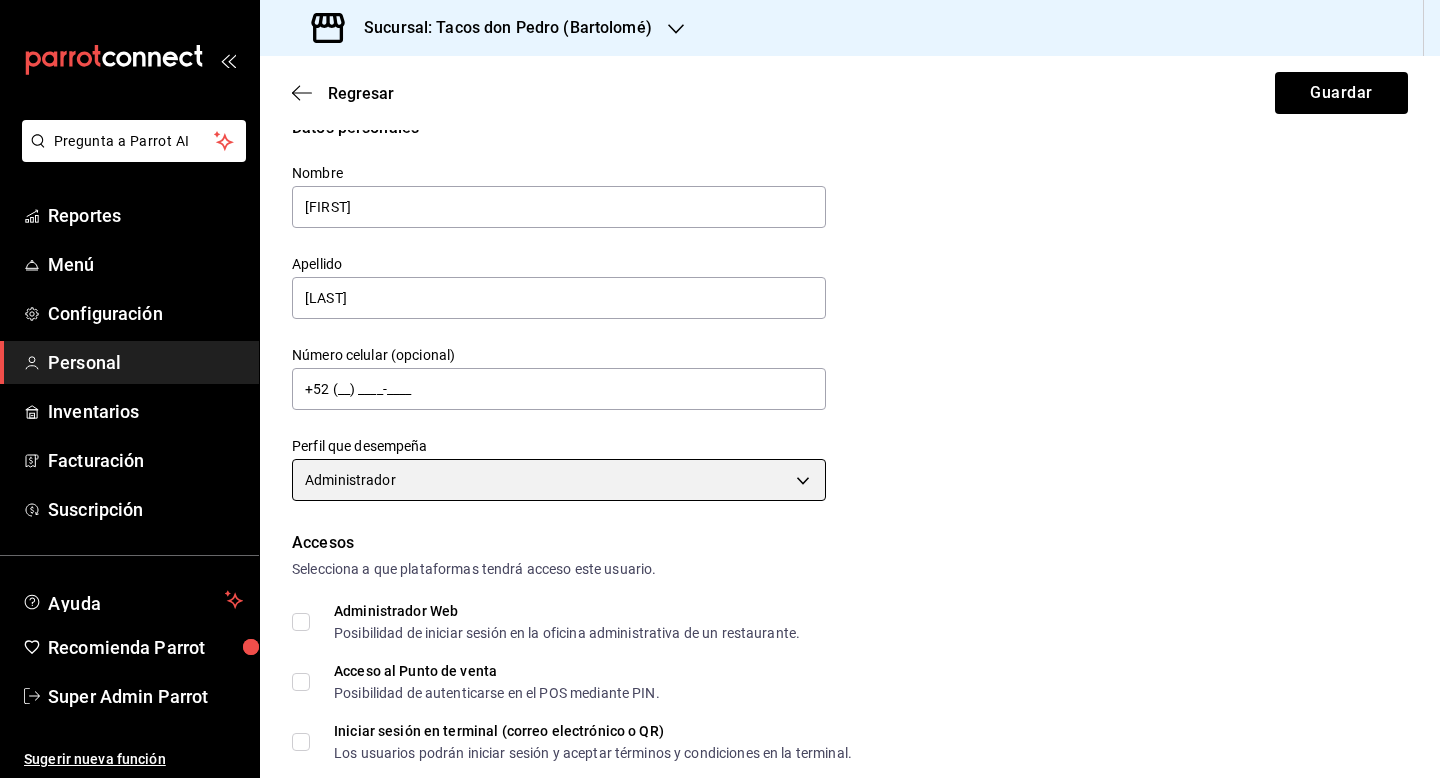 scroll, scrollTop: 820, scrollLeft: 0, axis: vertical 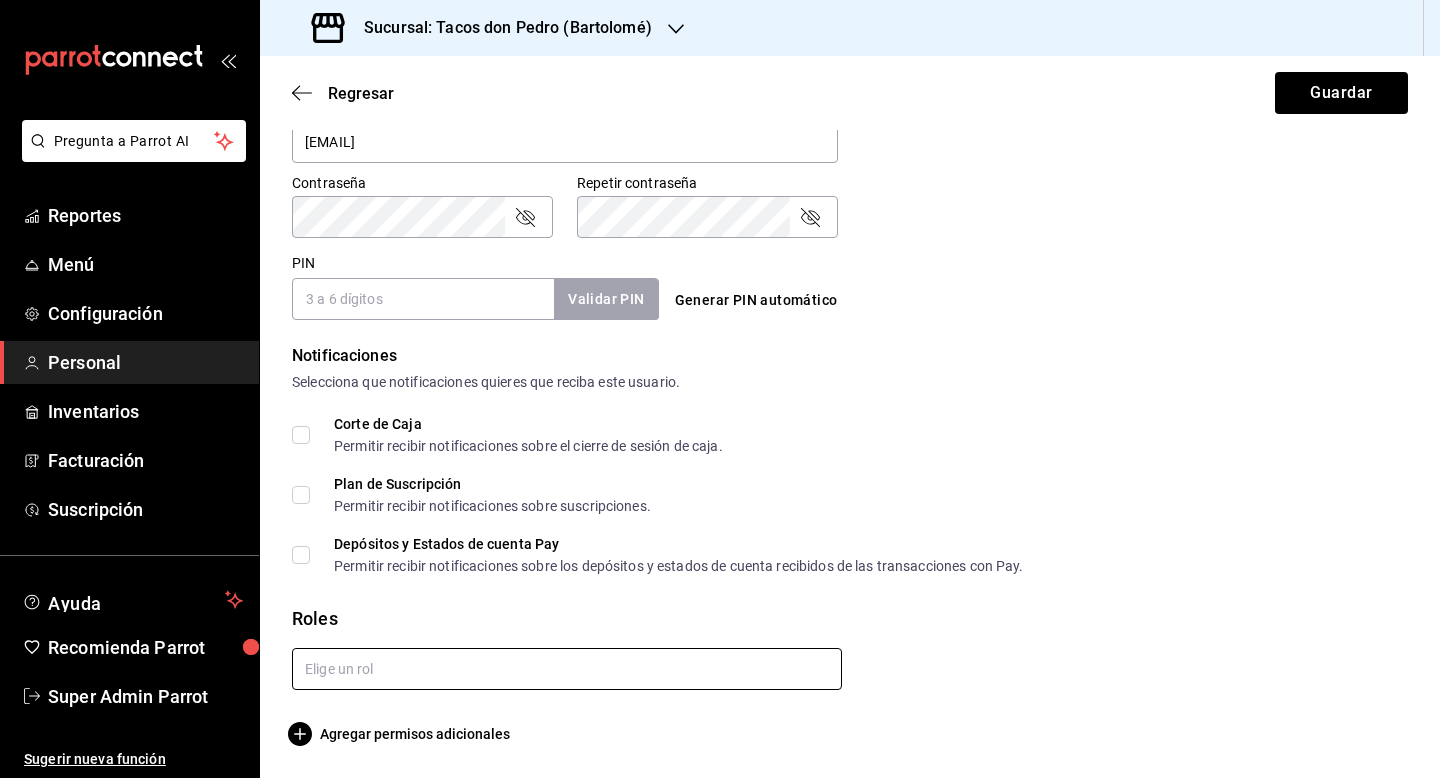 drag, startPoint x: 442, startPoint y: 677, endPoint x: 437, endPoint y: 665, distance: 13 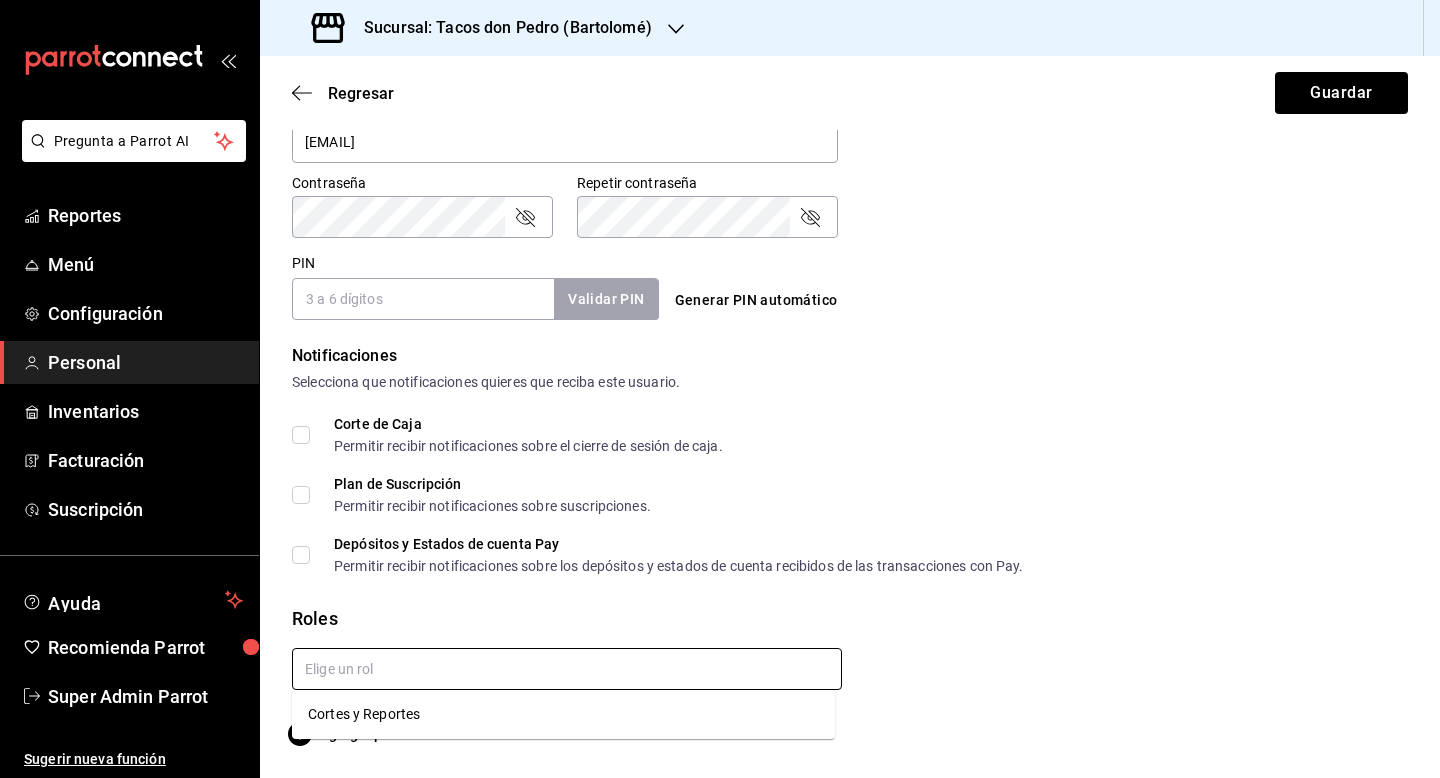 click on "Cortes y Reportes" at bounding box center (563, 714) 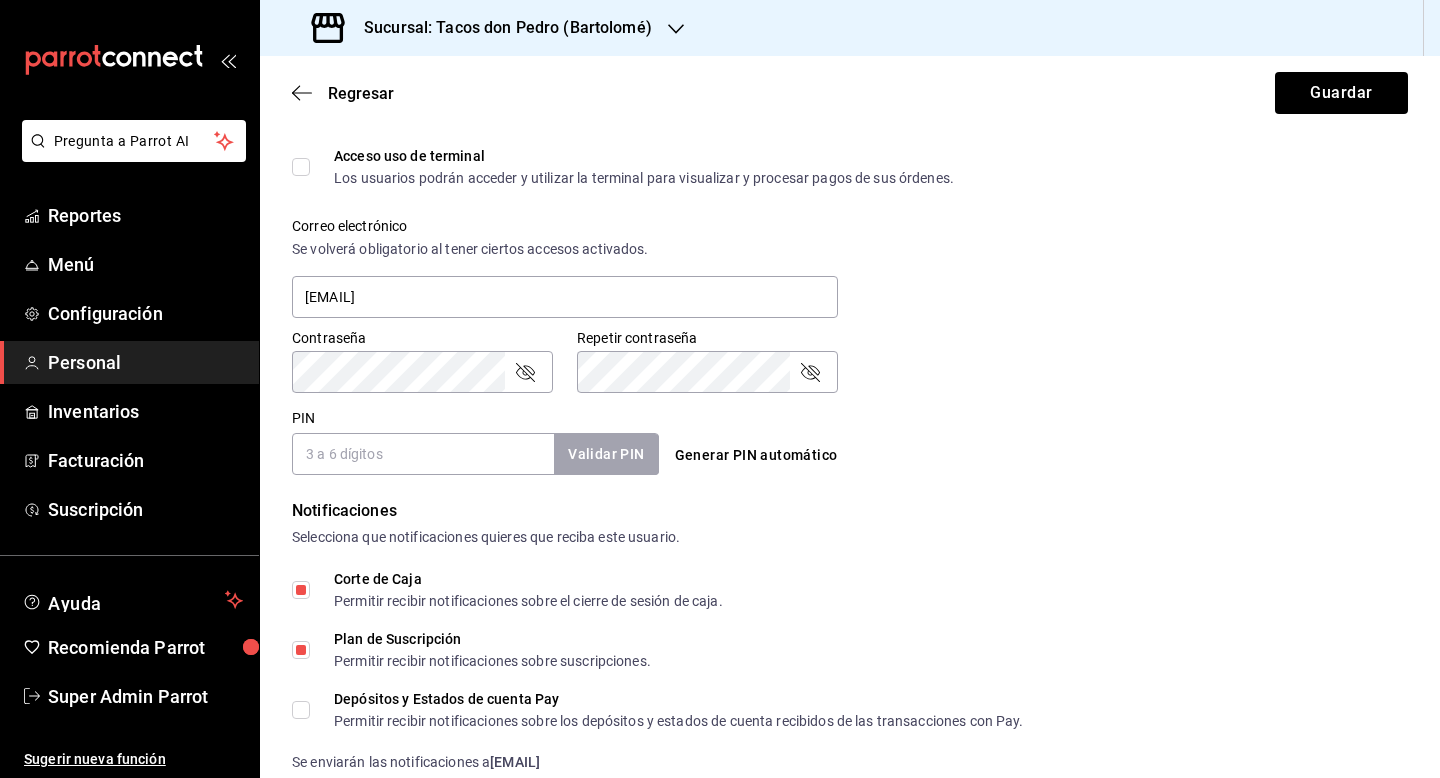 scroll, scrollTop: 196, scrollLeft: 0, axis: vertical 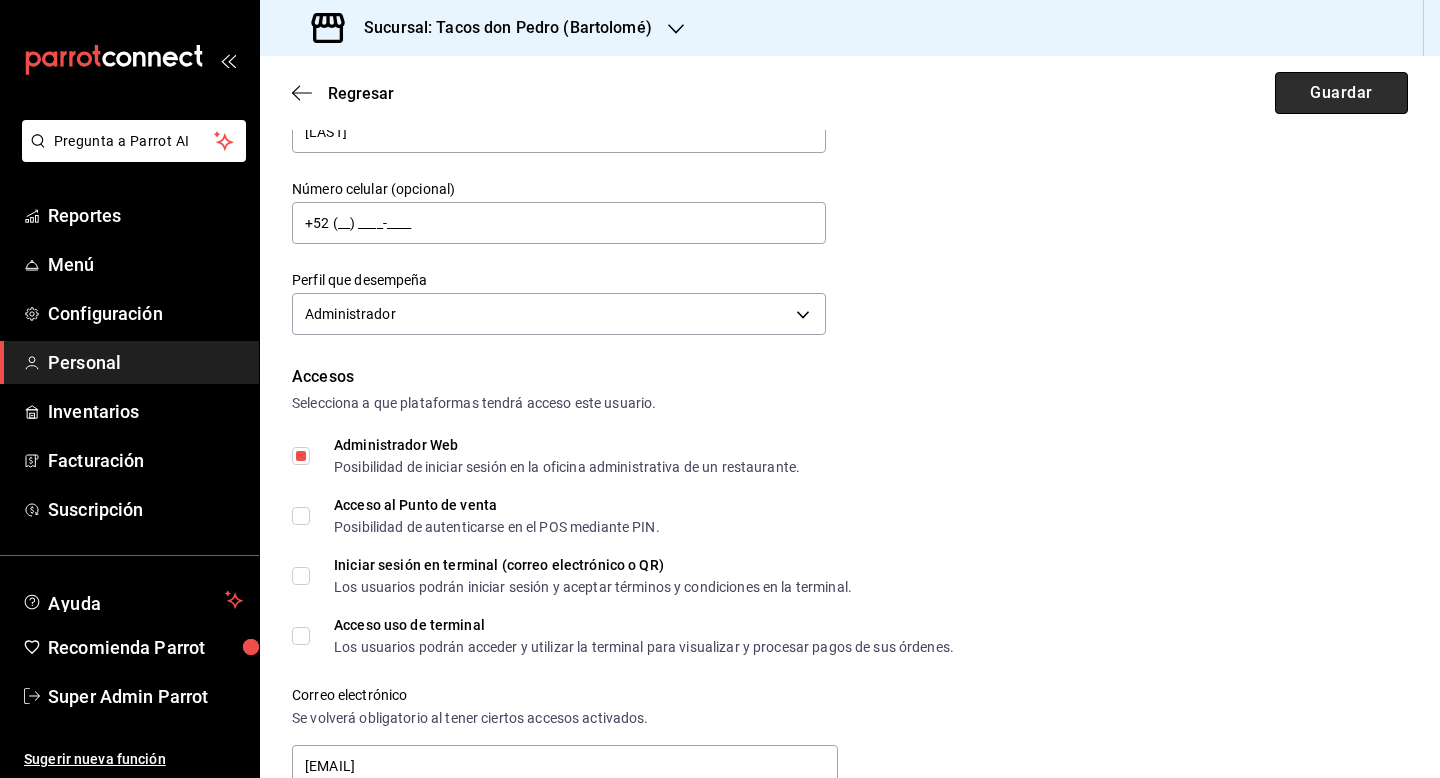click on "Guardar" at bounding box center [1341, 93] 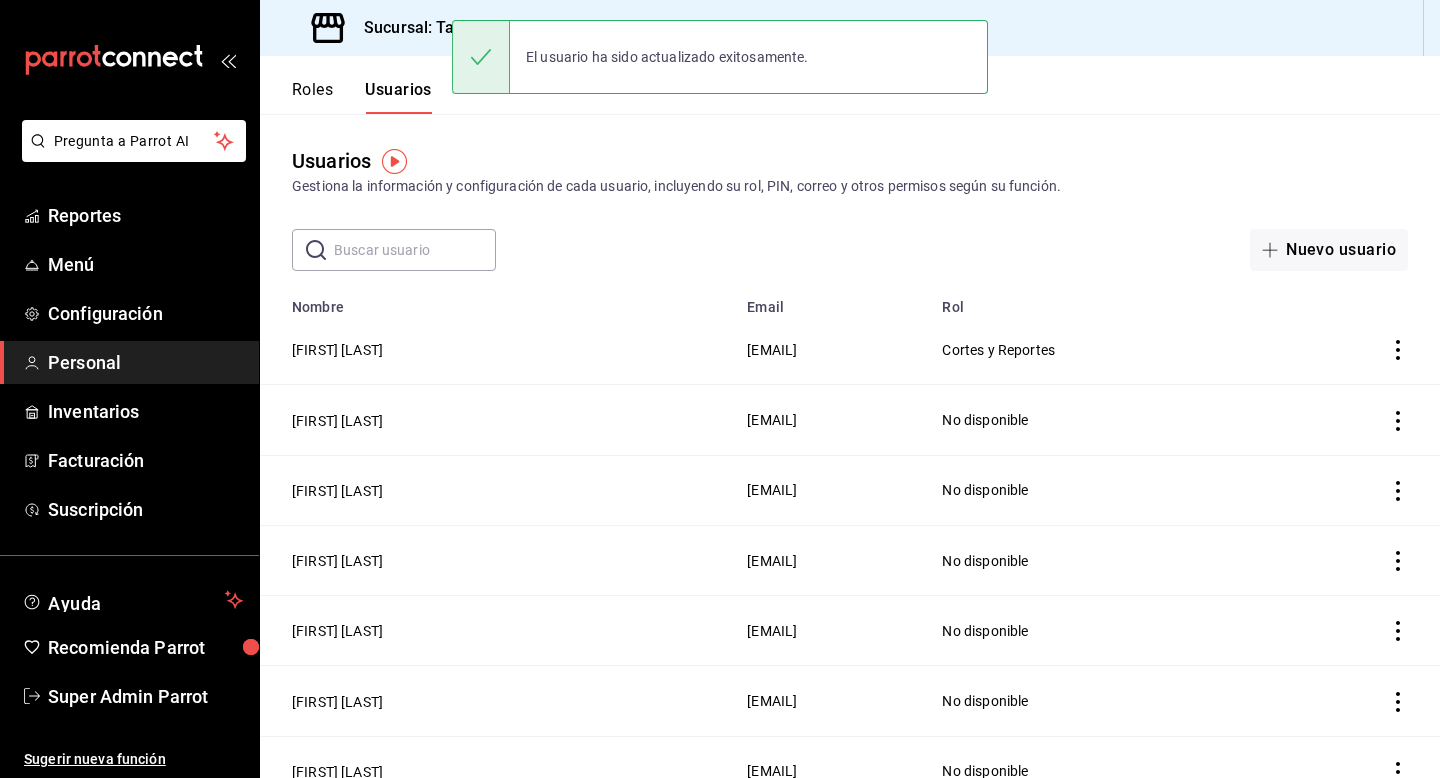 click on "Sucursal: Tacos don Pedro (Bartolomé)" at bounding box center (500, 28) 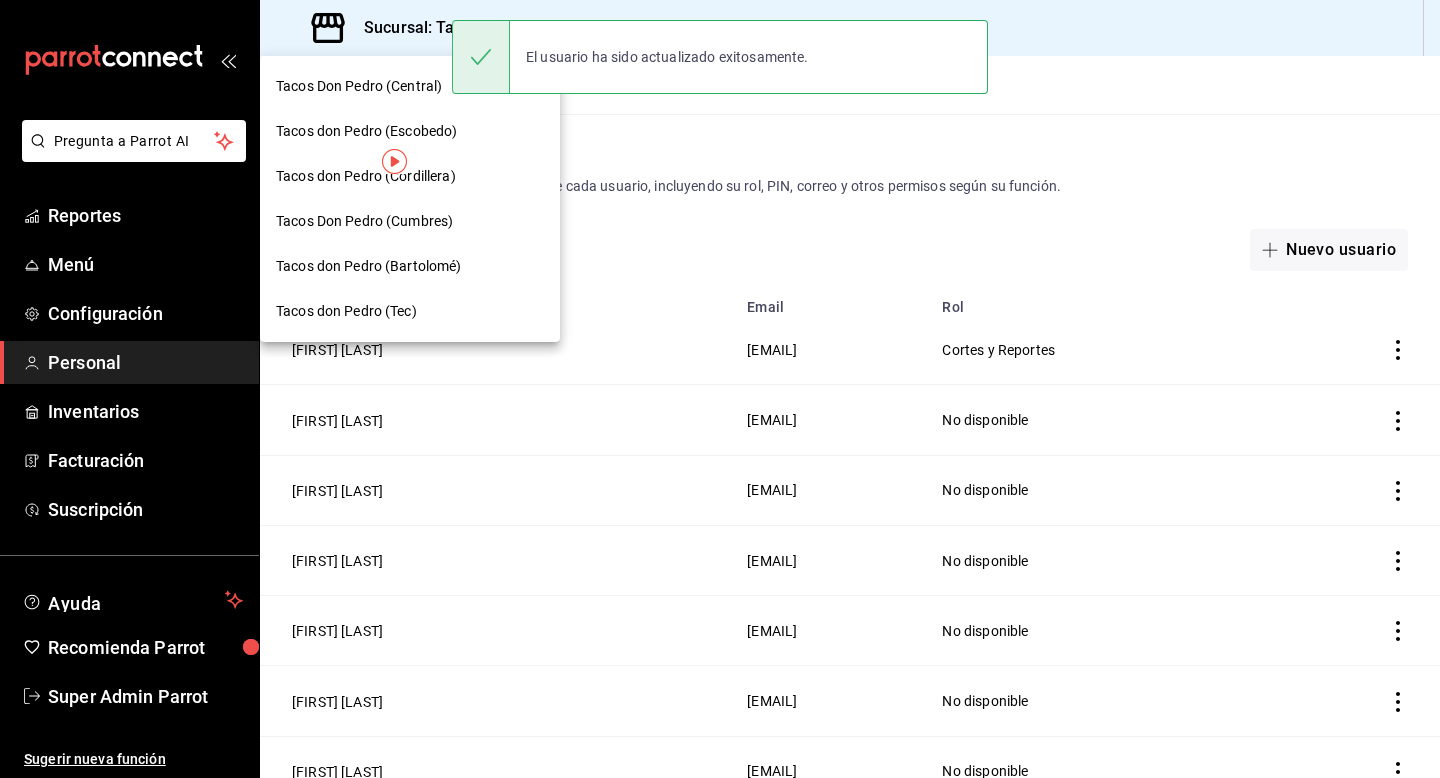 click on "Tacos don Pedro (Tec)" at bounding box center [410, 311] 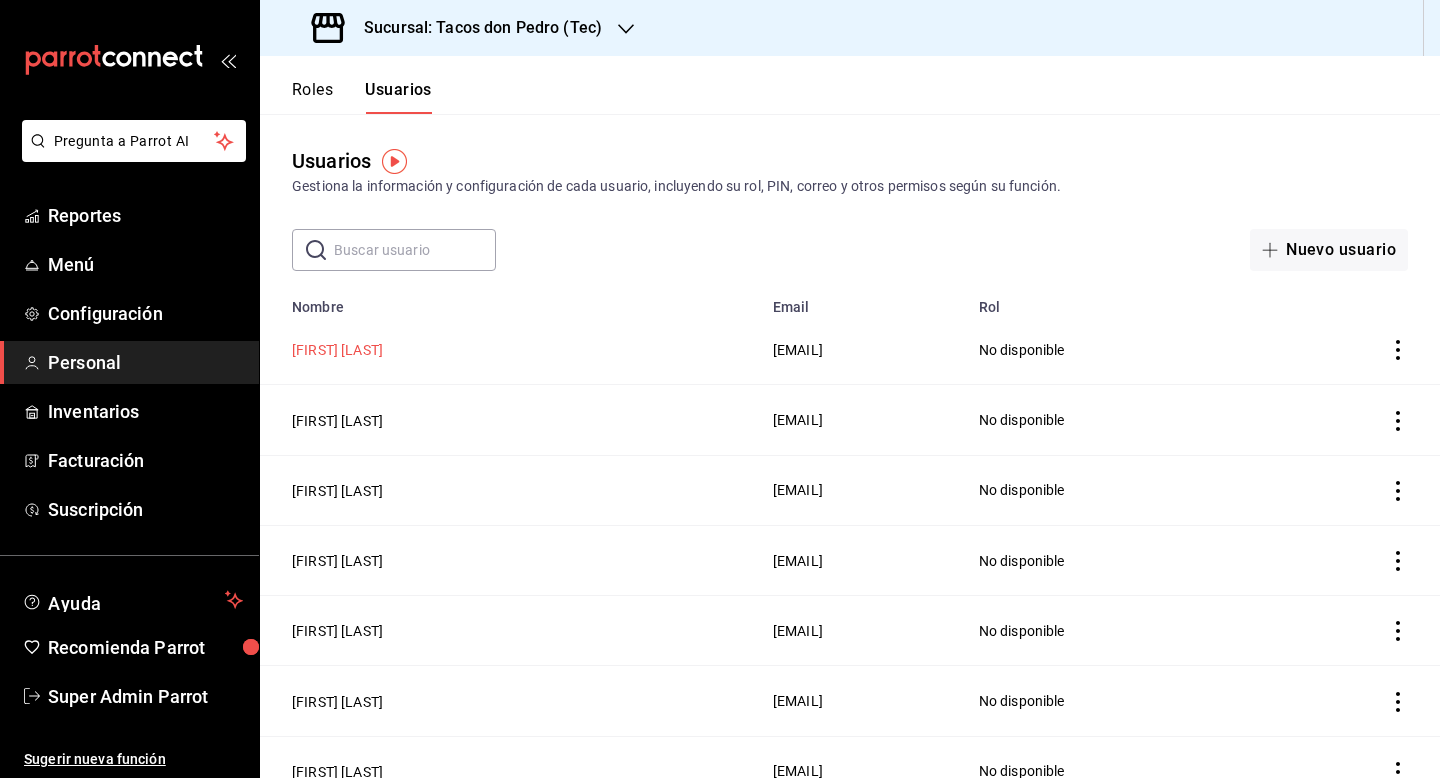 click on "Mario Caballero" at bounding box center (337, 350) 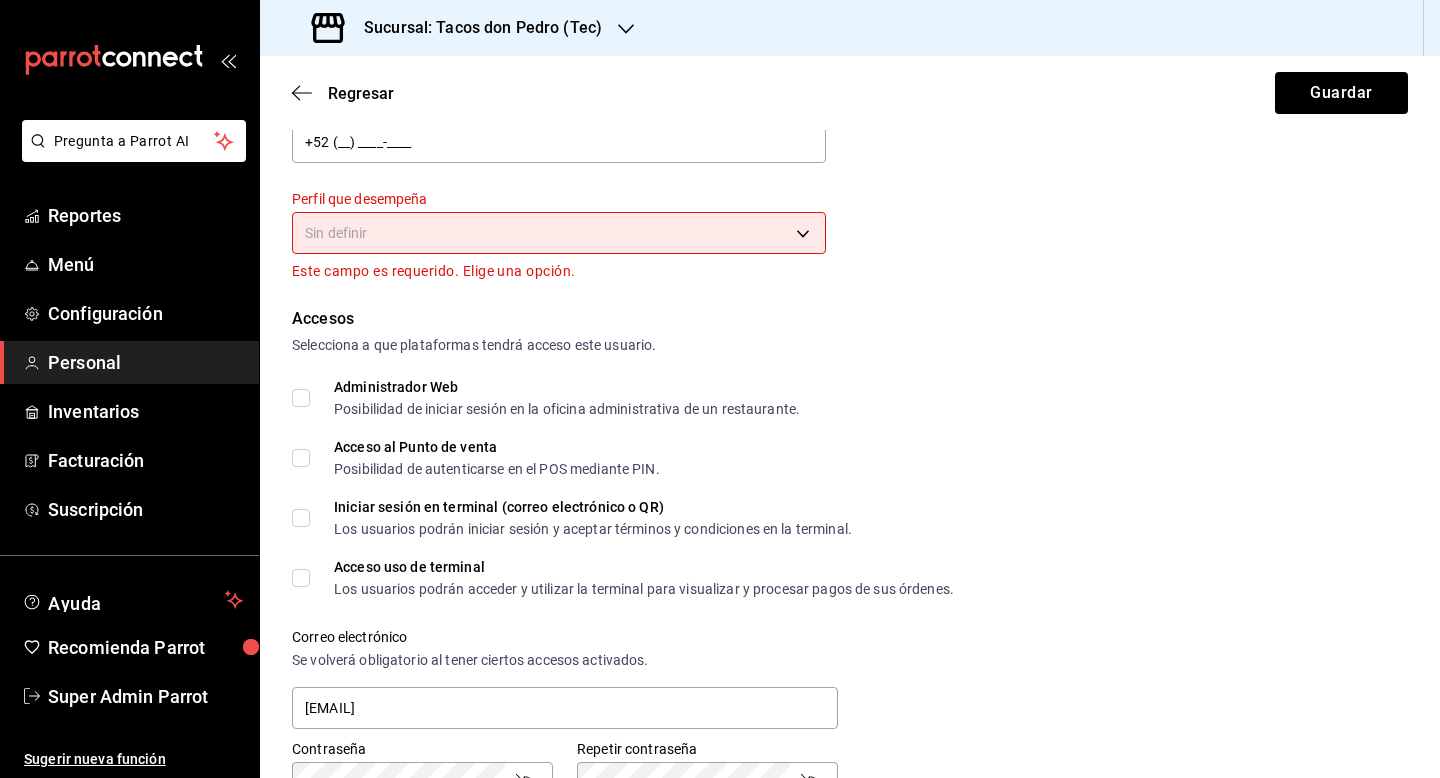 scroll, scrollTop: 326, scrollLeft: 0, axis: vertical 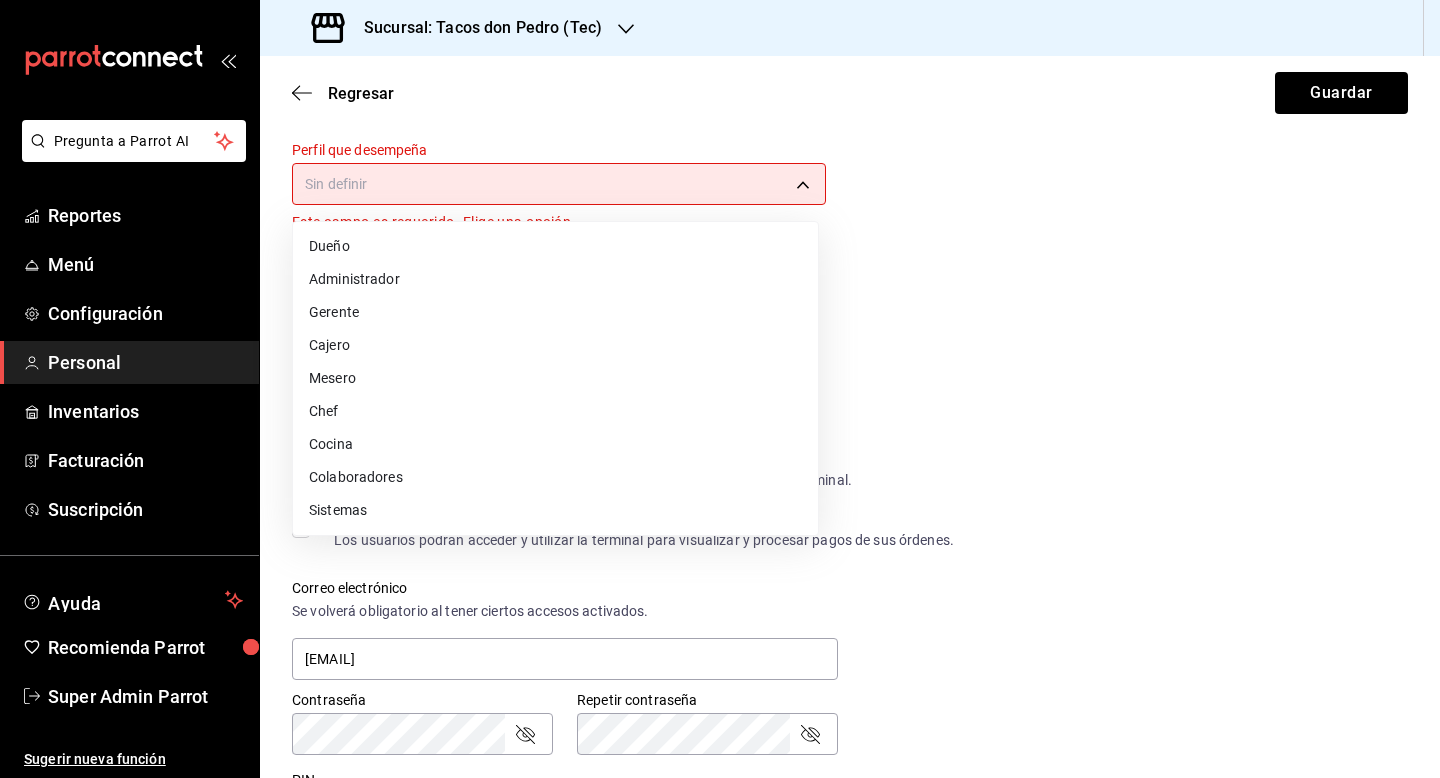 drag, startPoint x: 430, startPoint y: 176, endPoint x: 439, endPoint y: 191, distance: 17.492855 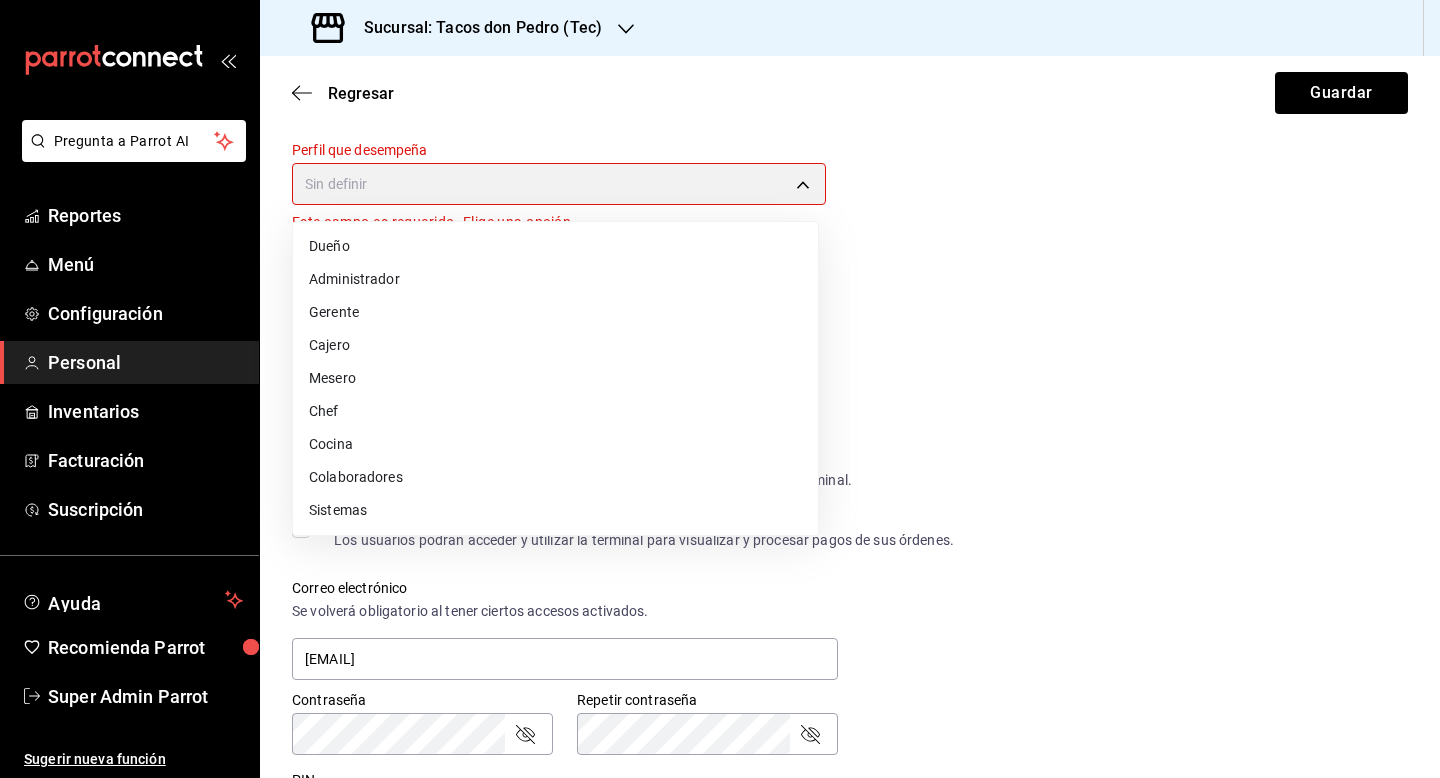 type on "ADMIN" 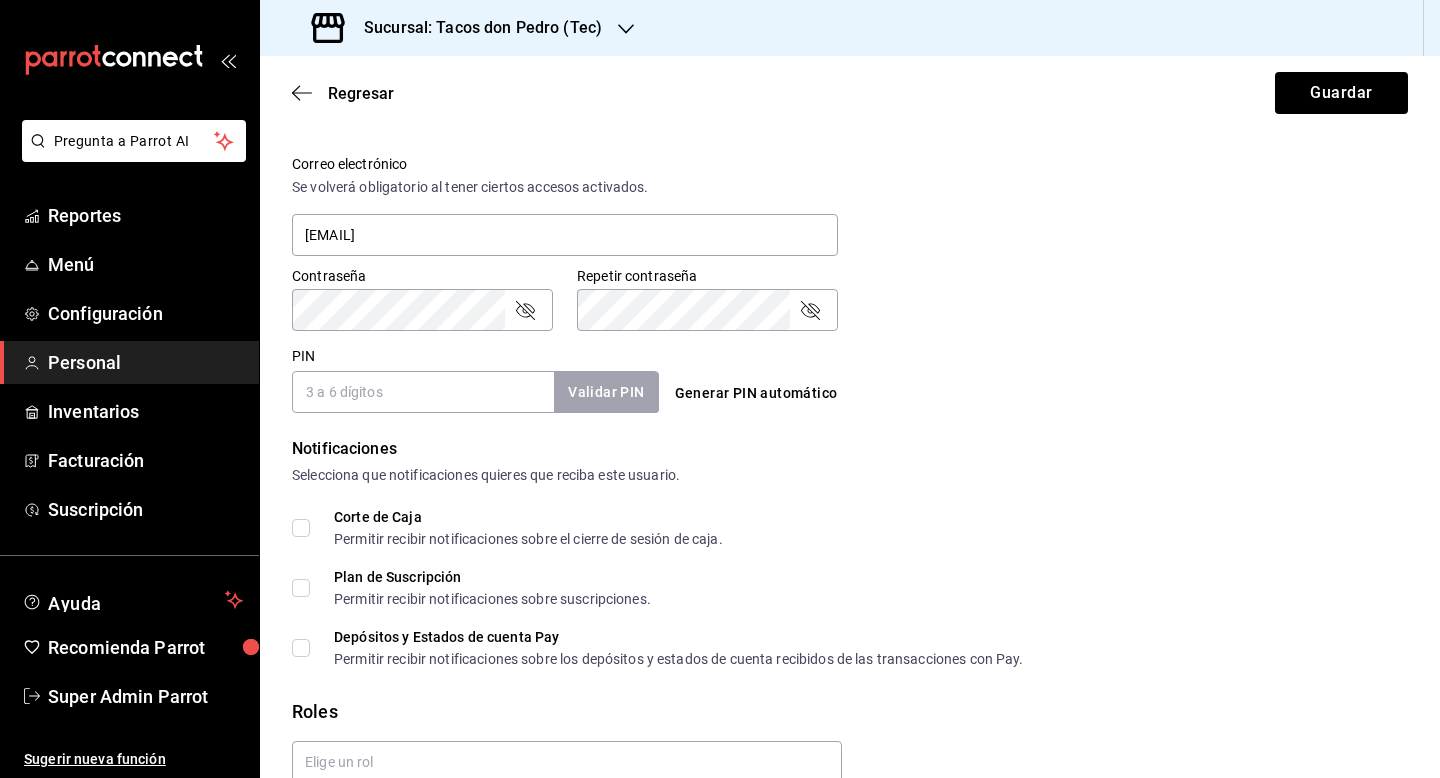 scroll, scrollTop: 820, scrollLeft: 0, axis: vertical 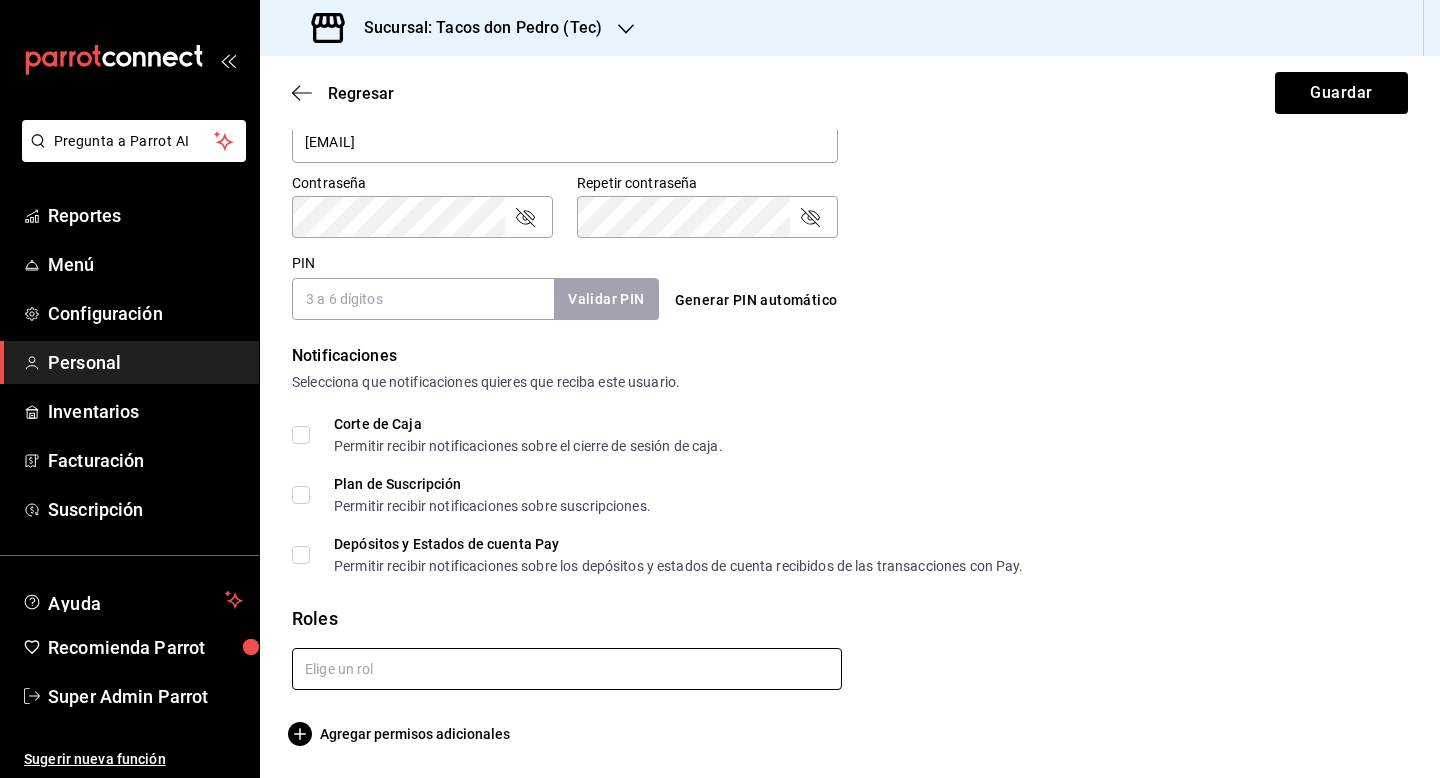 click at bounding box center (567, 669) 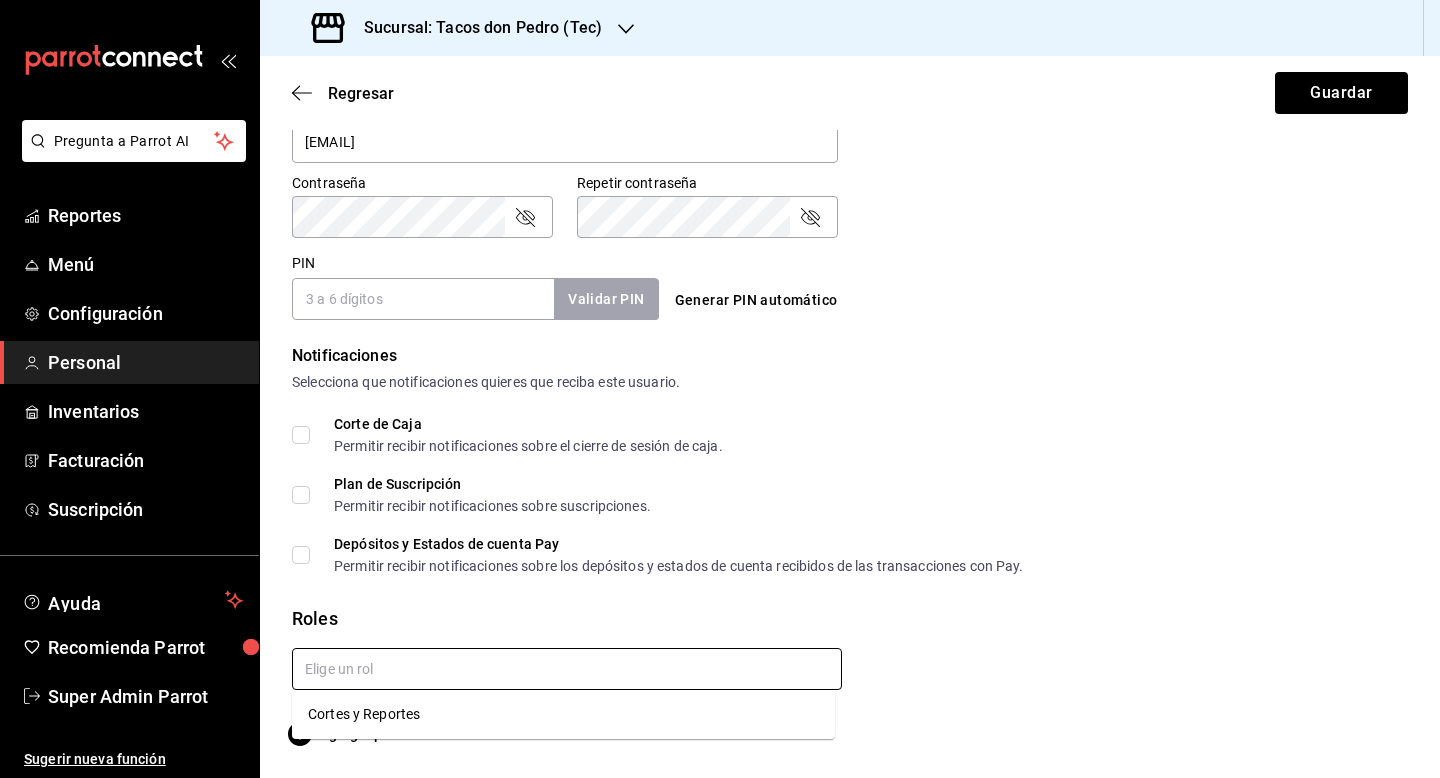 click on "Cortes y Reportes" at bounding box center [563, 714] 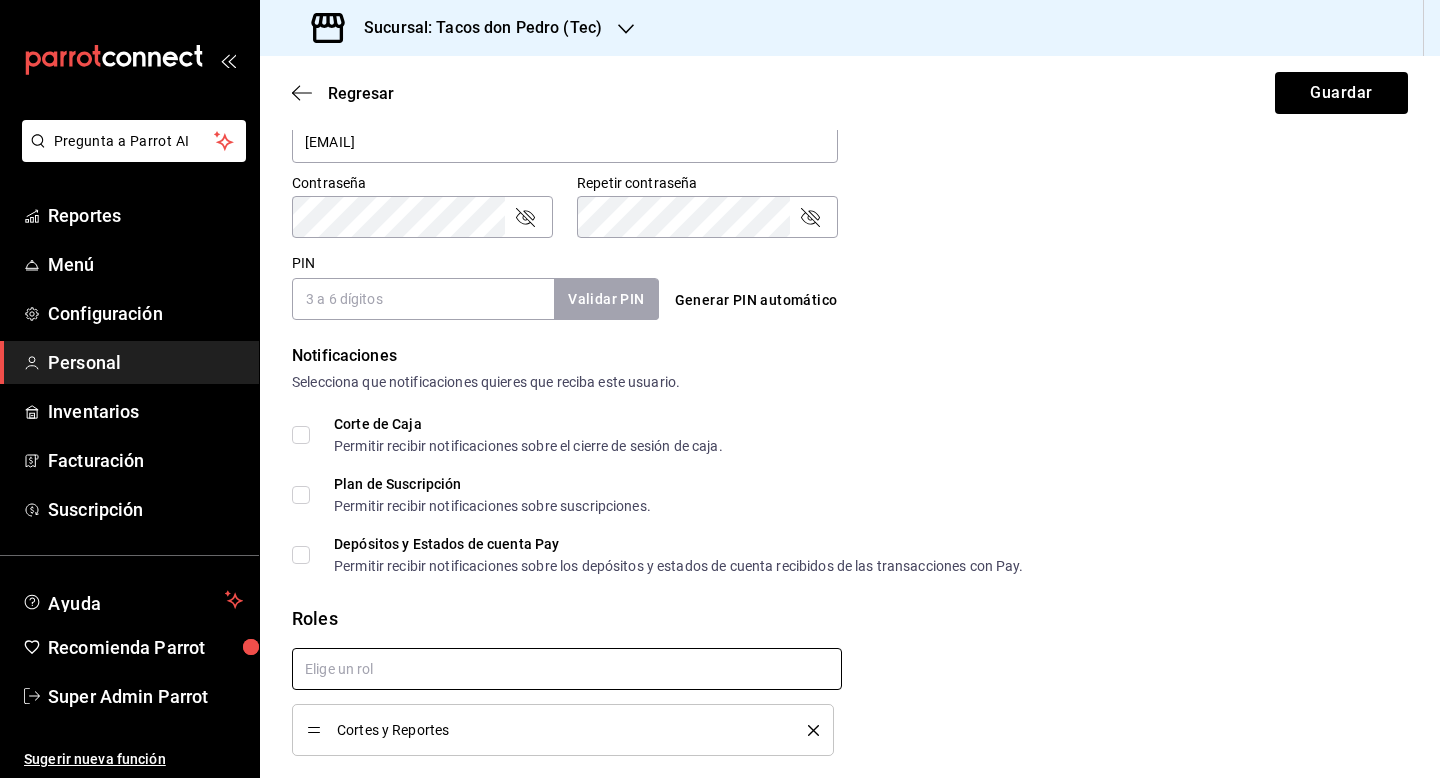 checkbox on "true" 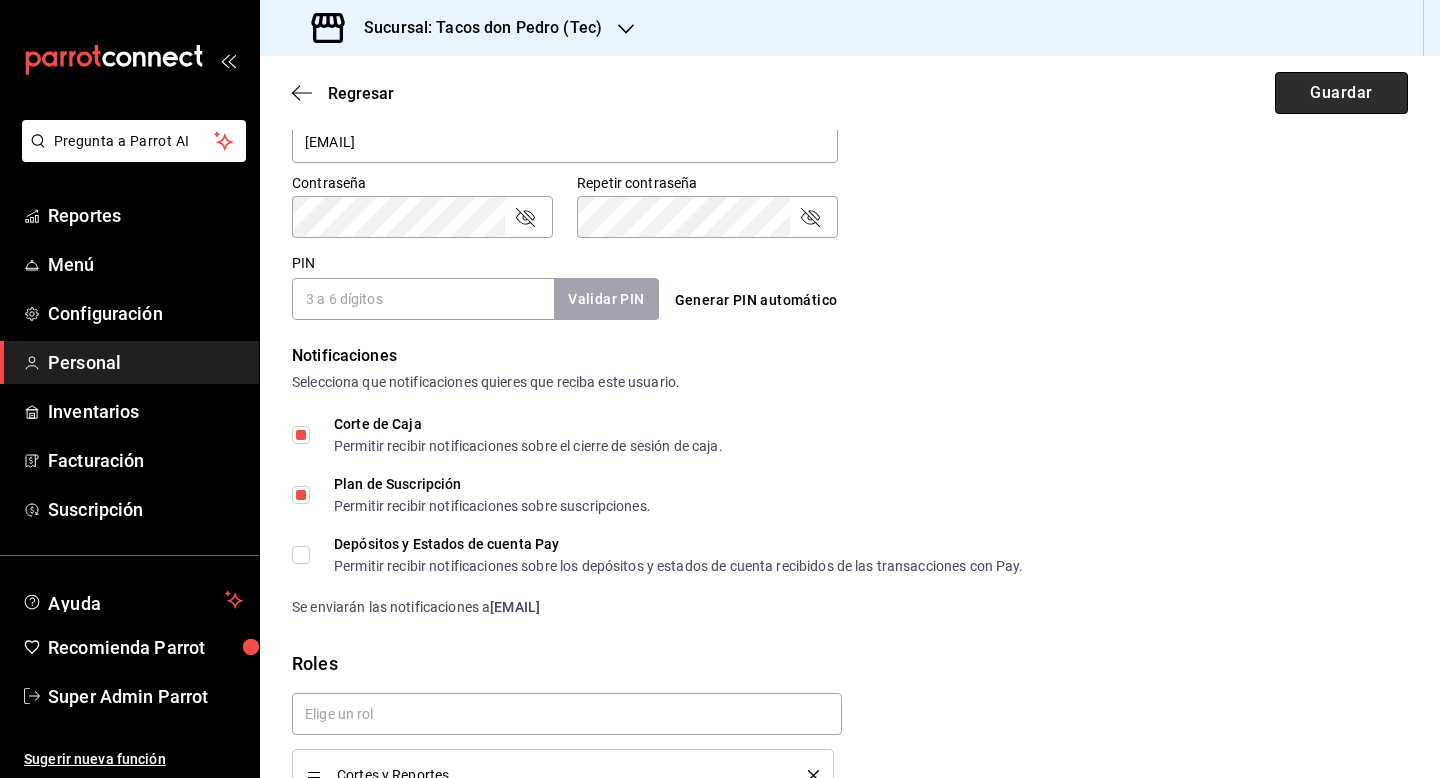 click on "Guardar" at bounding box center [1341, 93] 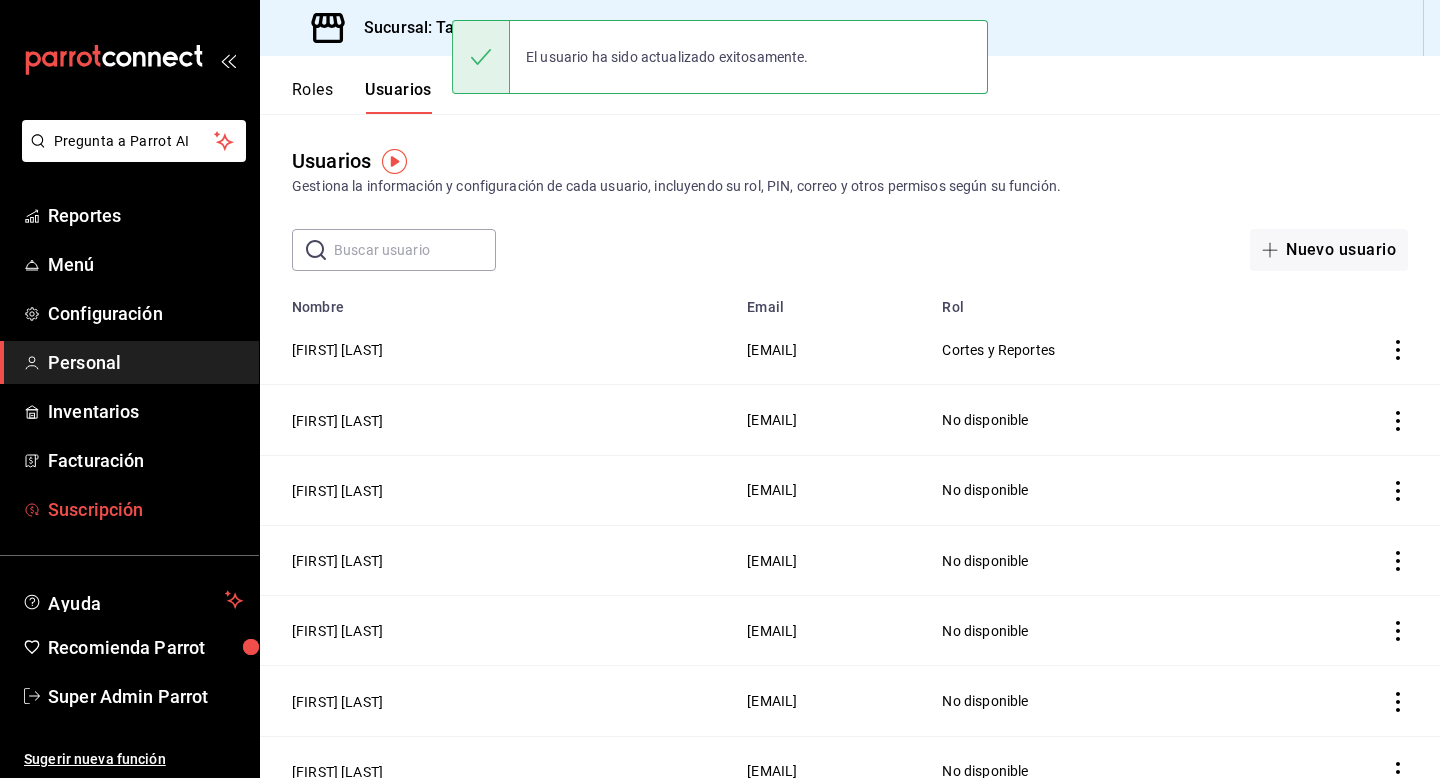 click on "Suscripción" at bounding box center [145, 509] 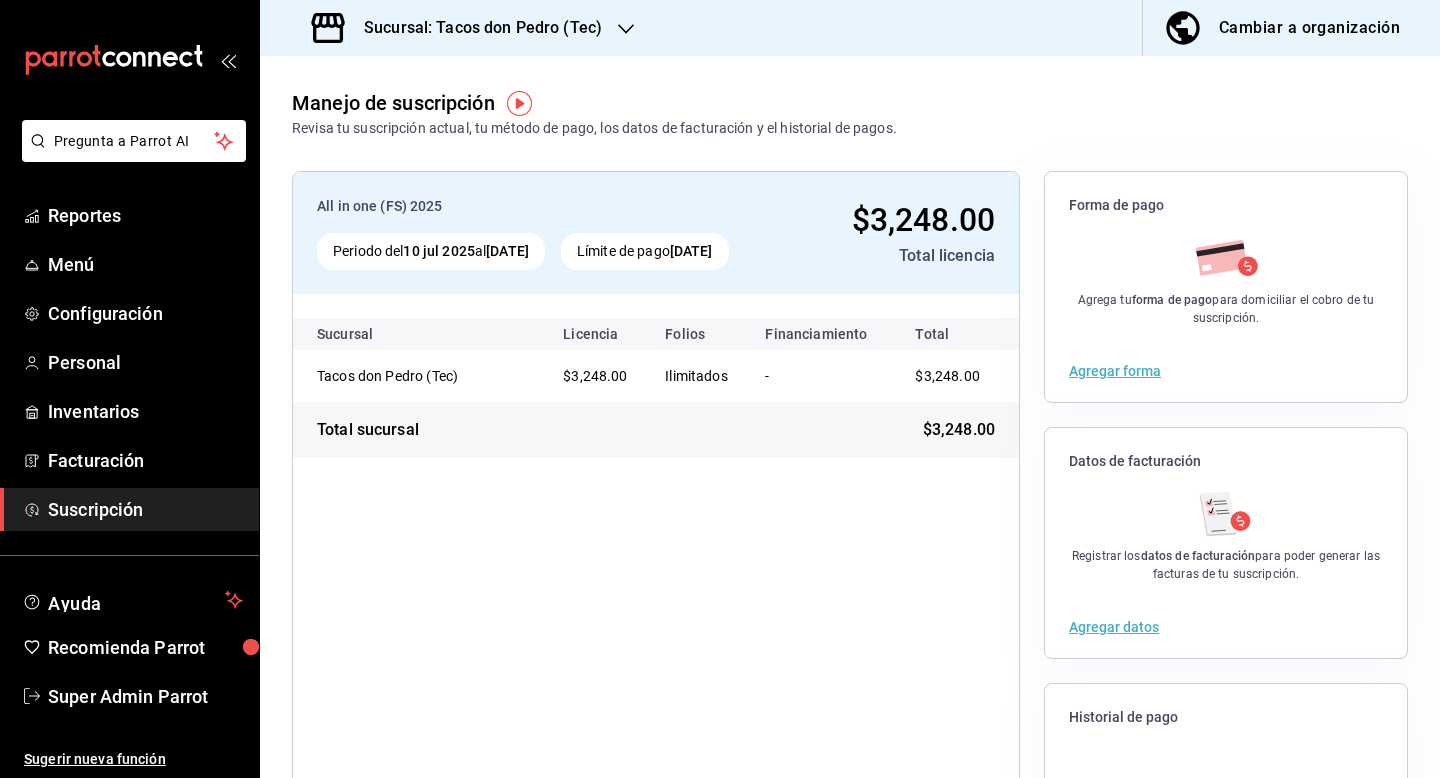 click on "Cambiar a organización" at bounding box center (1309, 28) 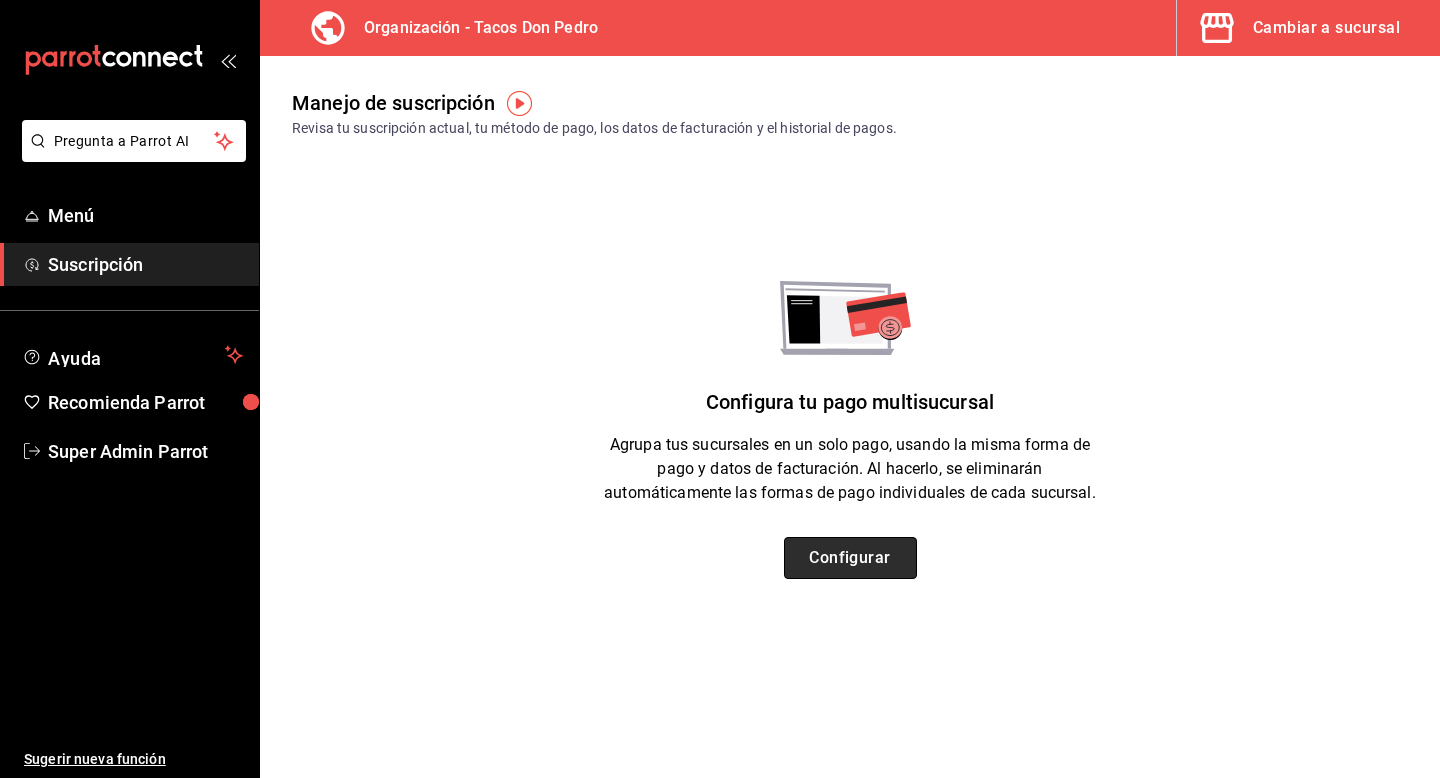 click on "Configurar" at bounding box center (850, 558) 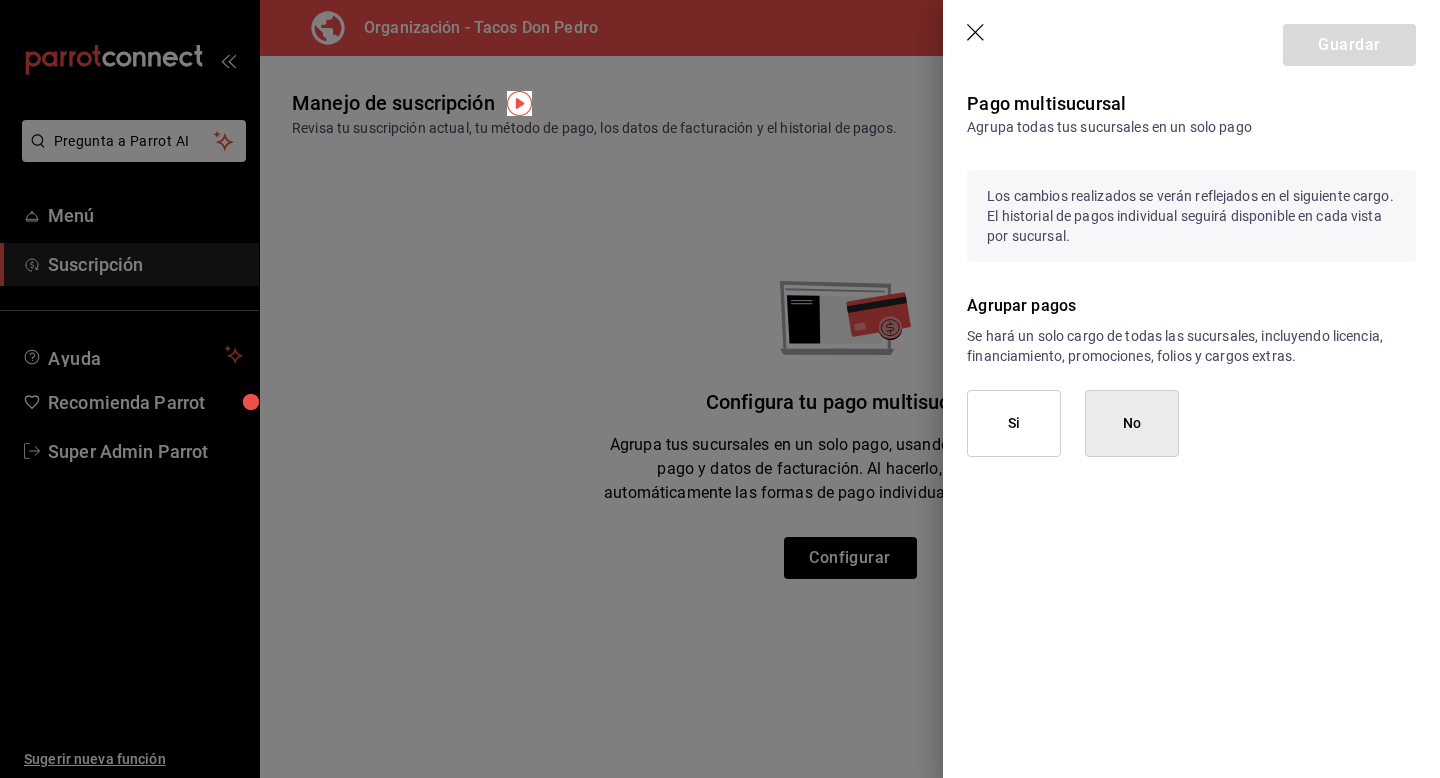 click on "Si" at bounding box center (1014, 423) 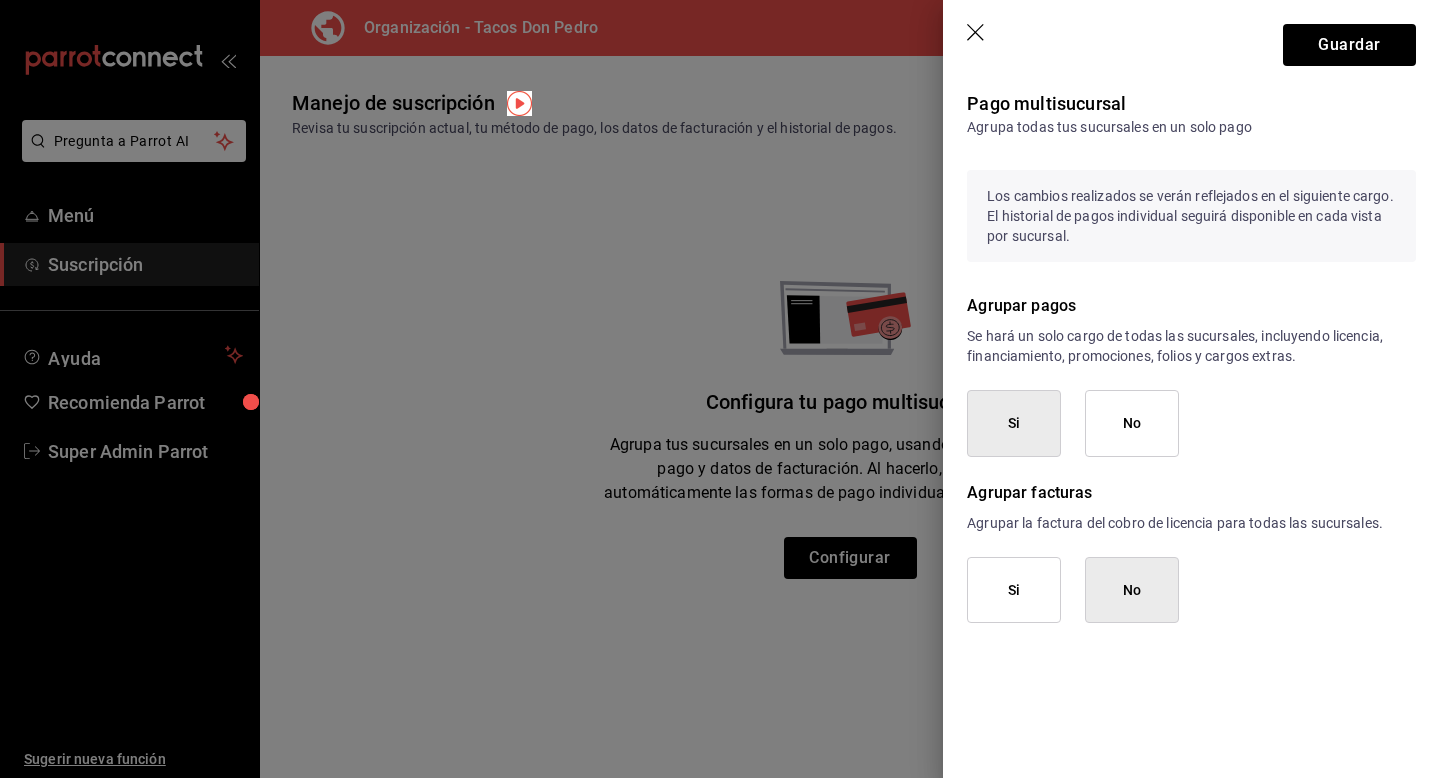 click on "Si" at bounding box center (1014, 590) 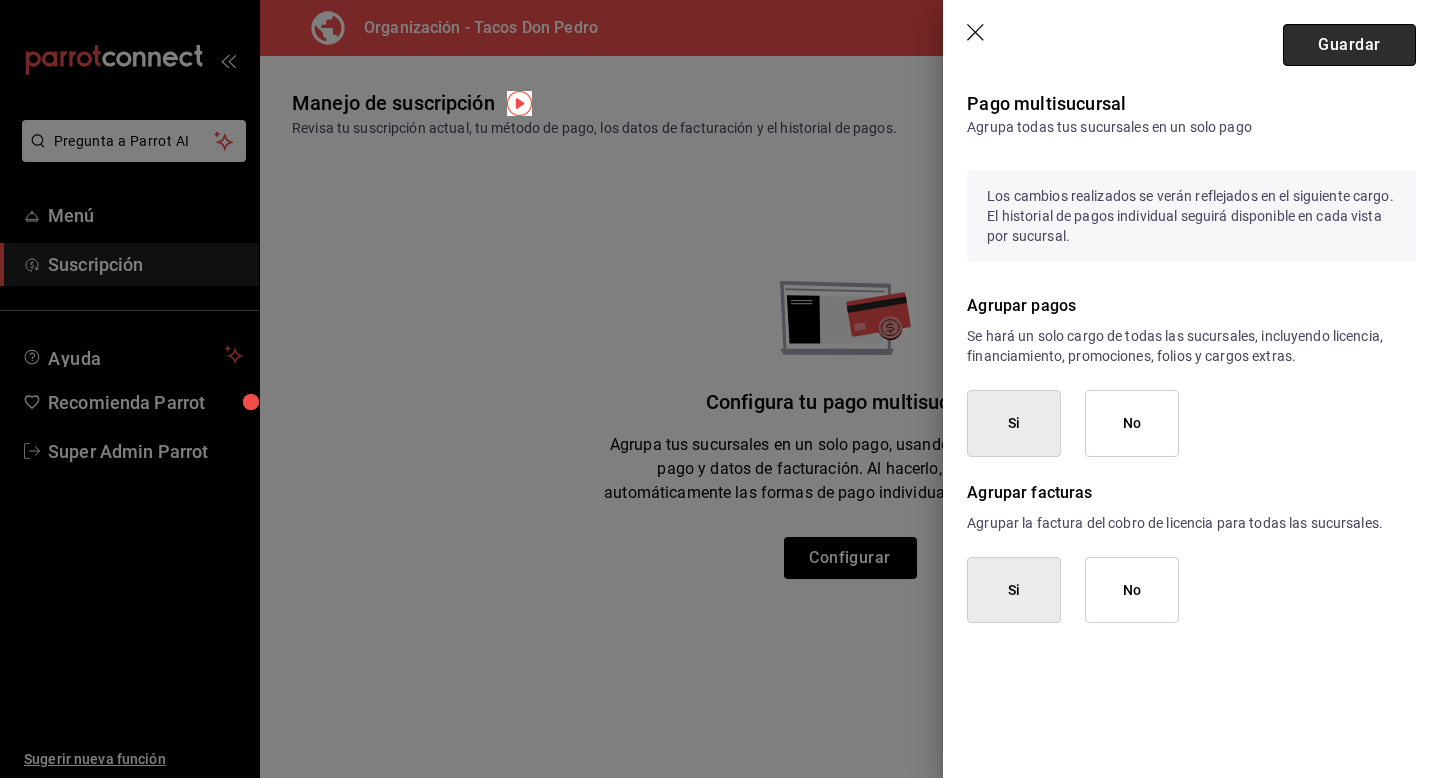 click on "Guardar" at bounding box center (1349, 45) 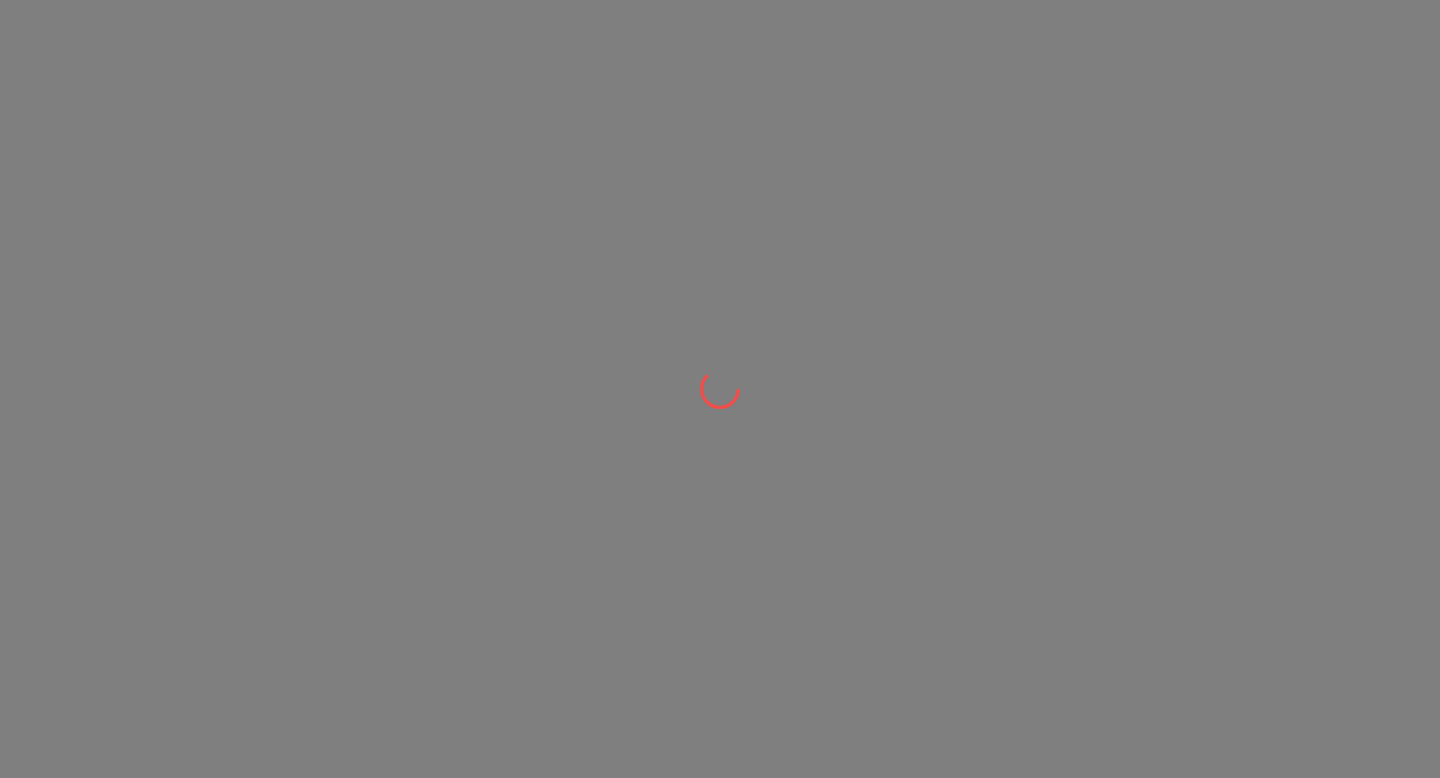 scroll, scrollTop: 0, scrollLeft: 0, axis: both 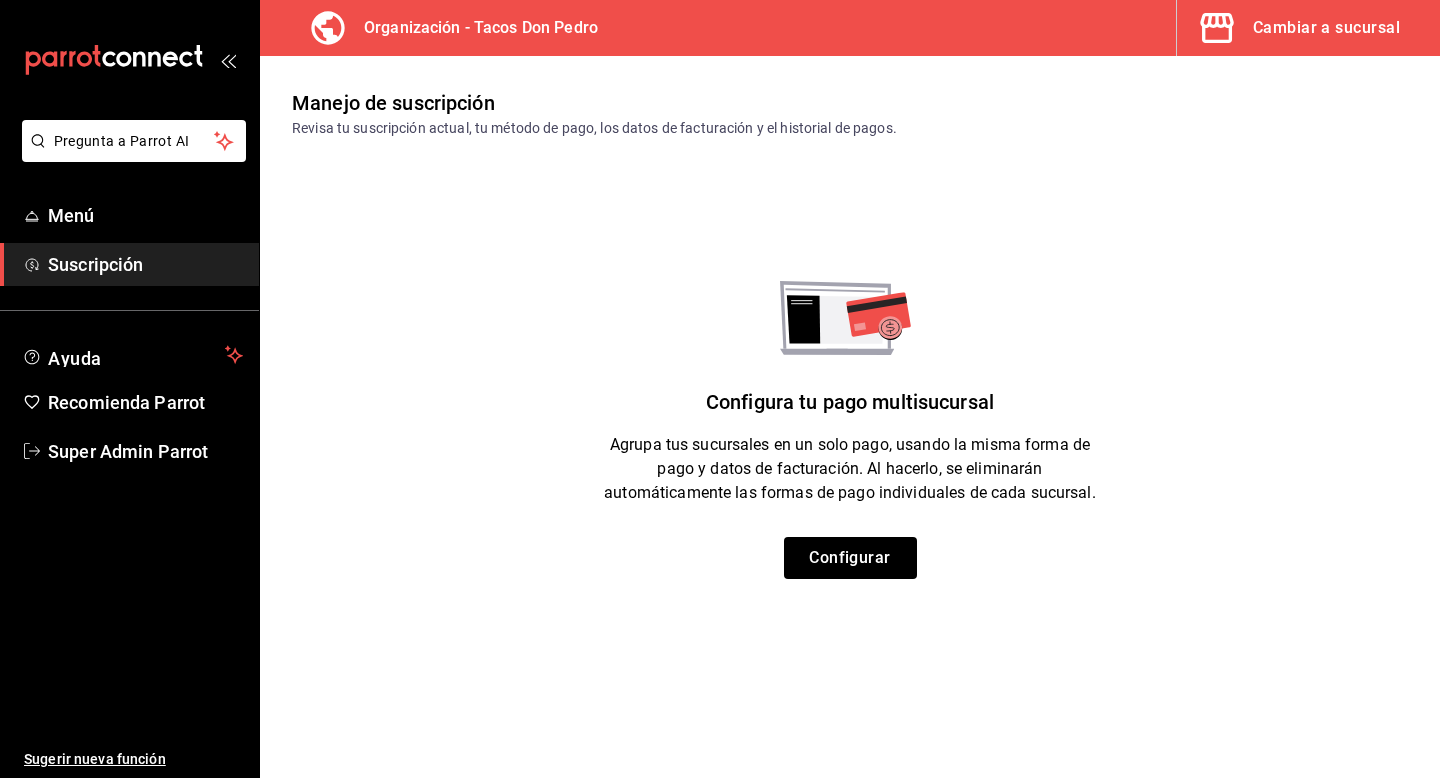click on "Cambiar a sucursal" at bounding box center [1326, 28] 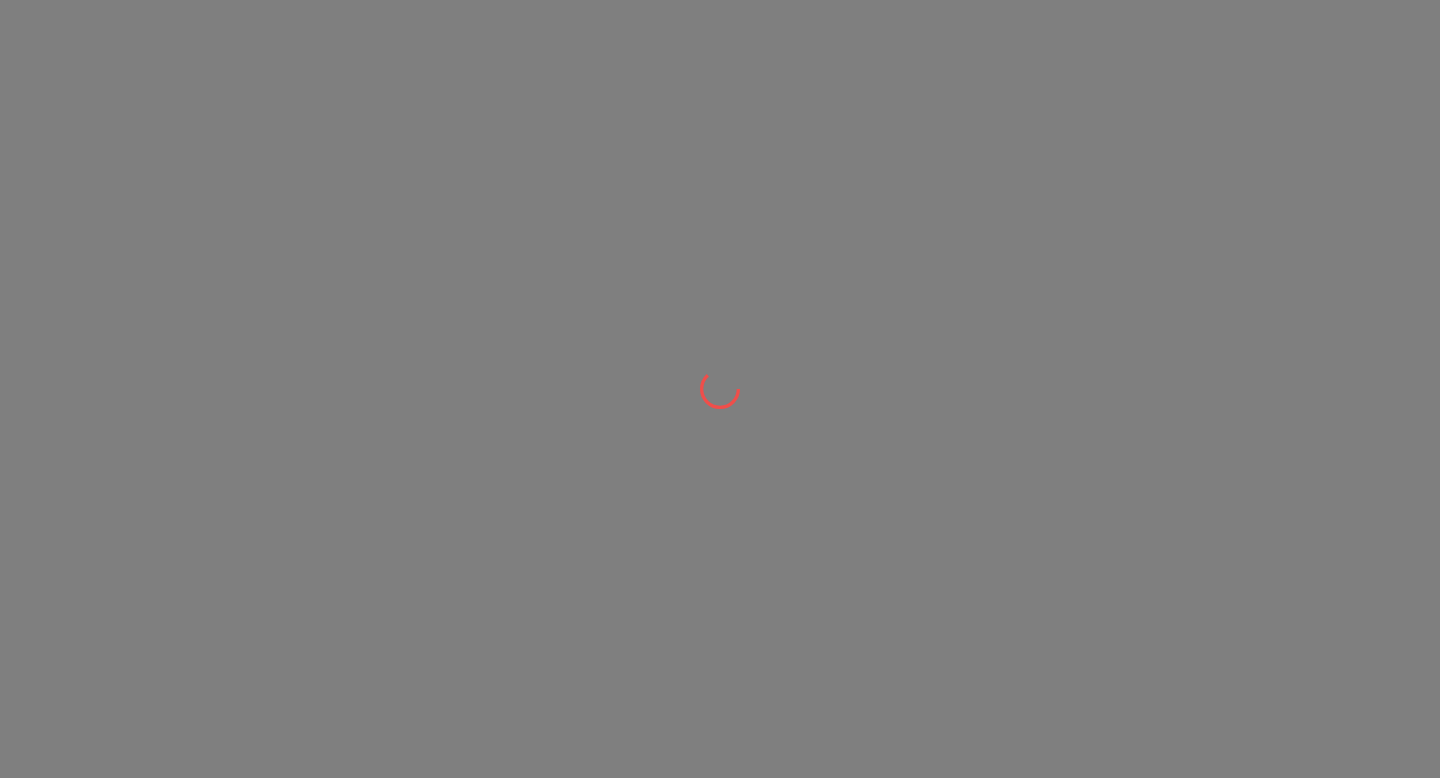 scroll, scrollTop: 0, scrollLeft: 0, axis: both 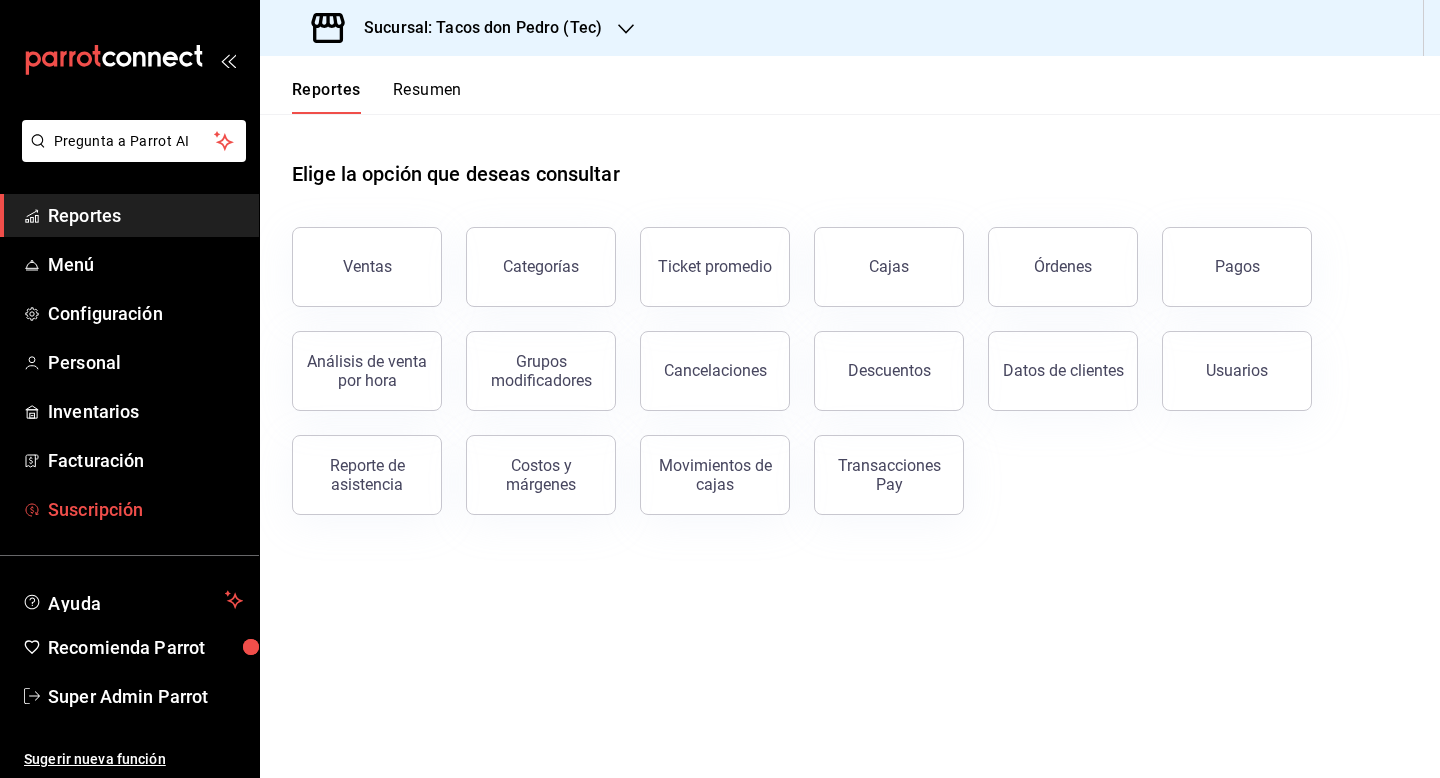 click on "Suscripción" at bounding box center [145, 509] 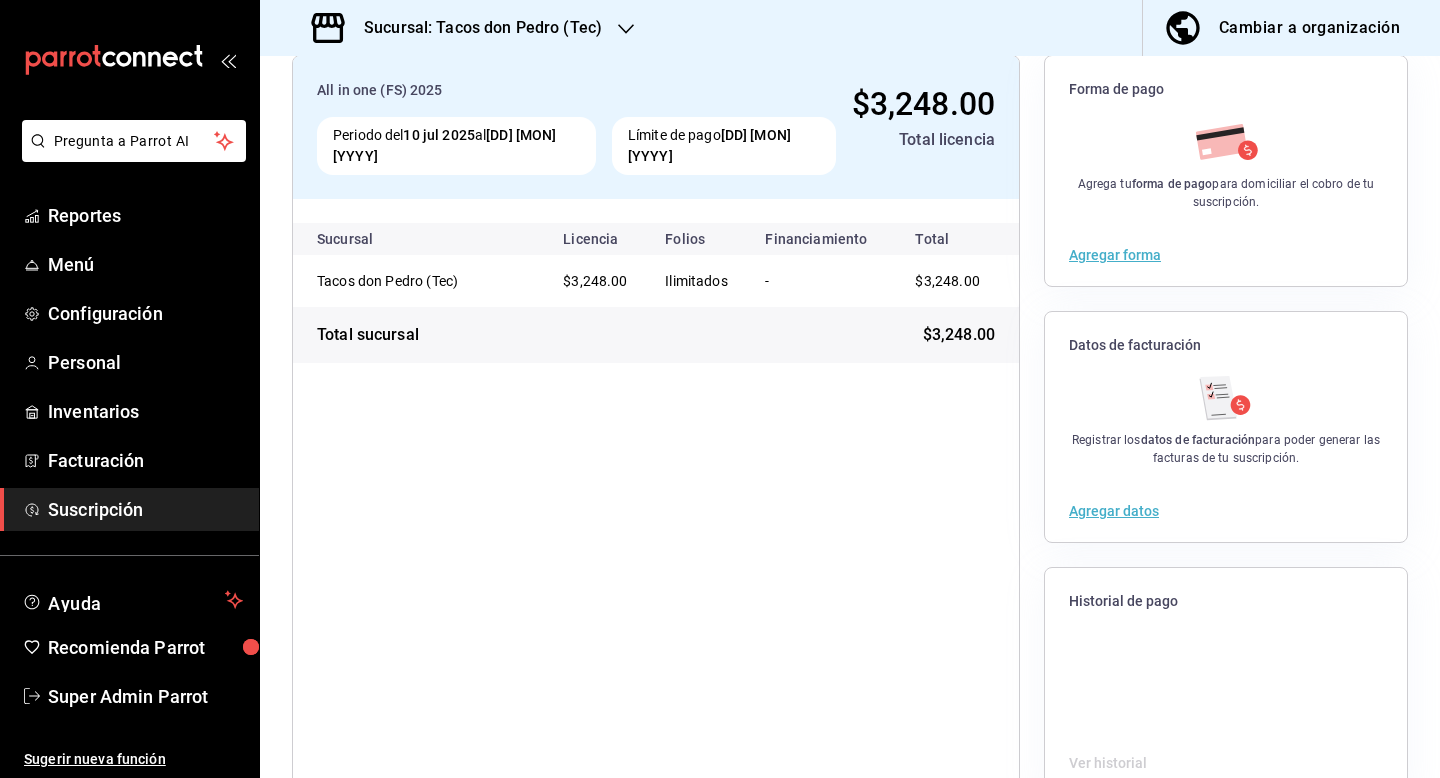 scroll, scrollTop: 137, scrollLeft: 0, axis: vertical 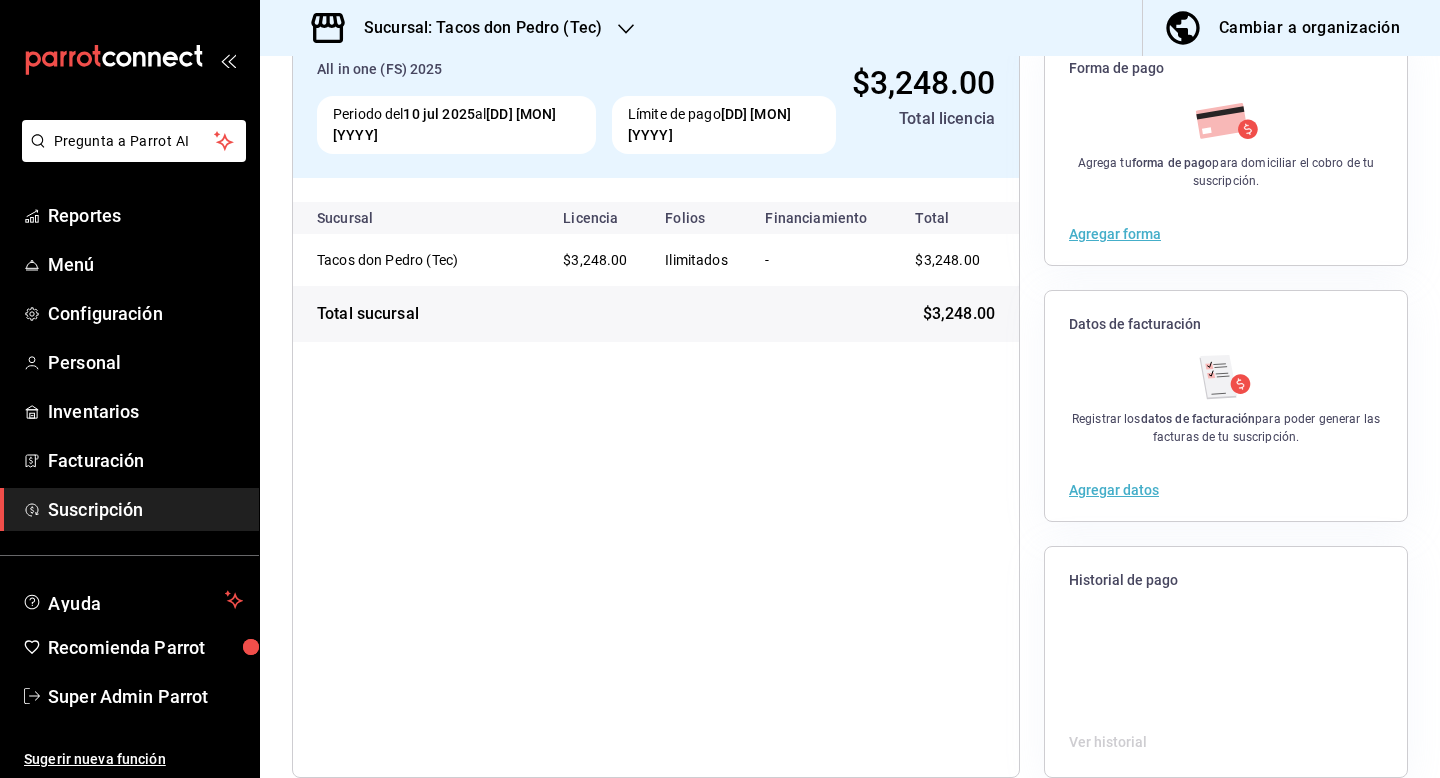 click on "Cambiar a organización" at bounding box center [1309, 28] 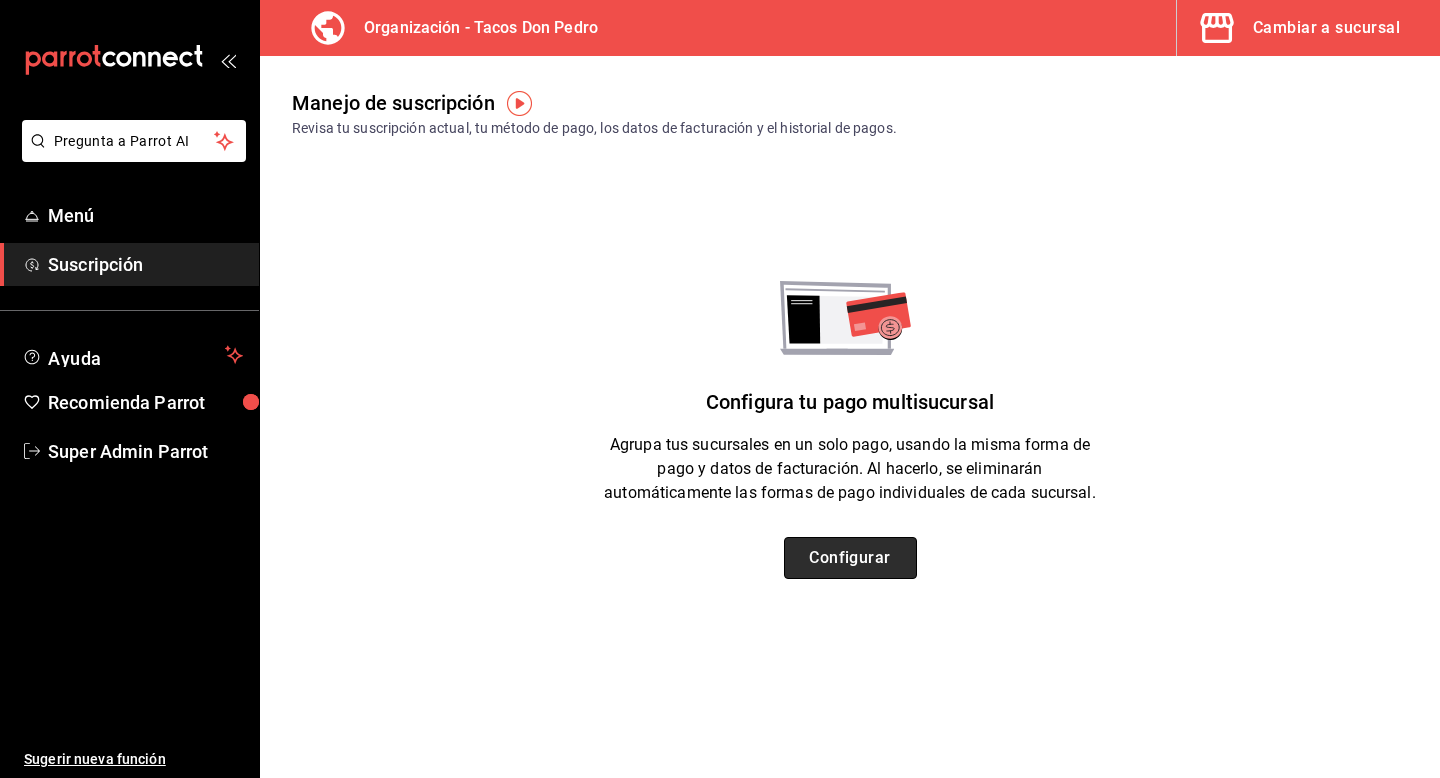 click on "Configurar" at bounding box center [850, 558] 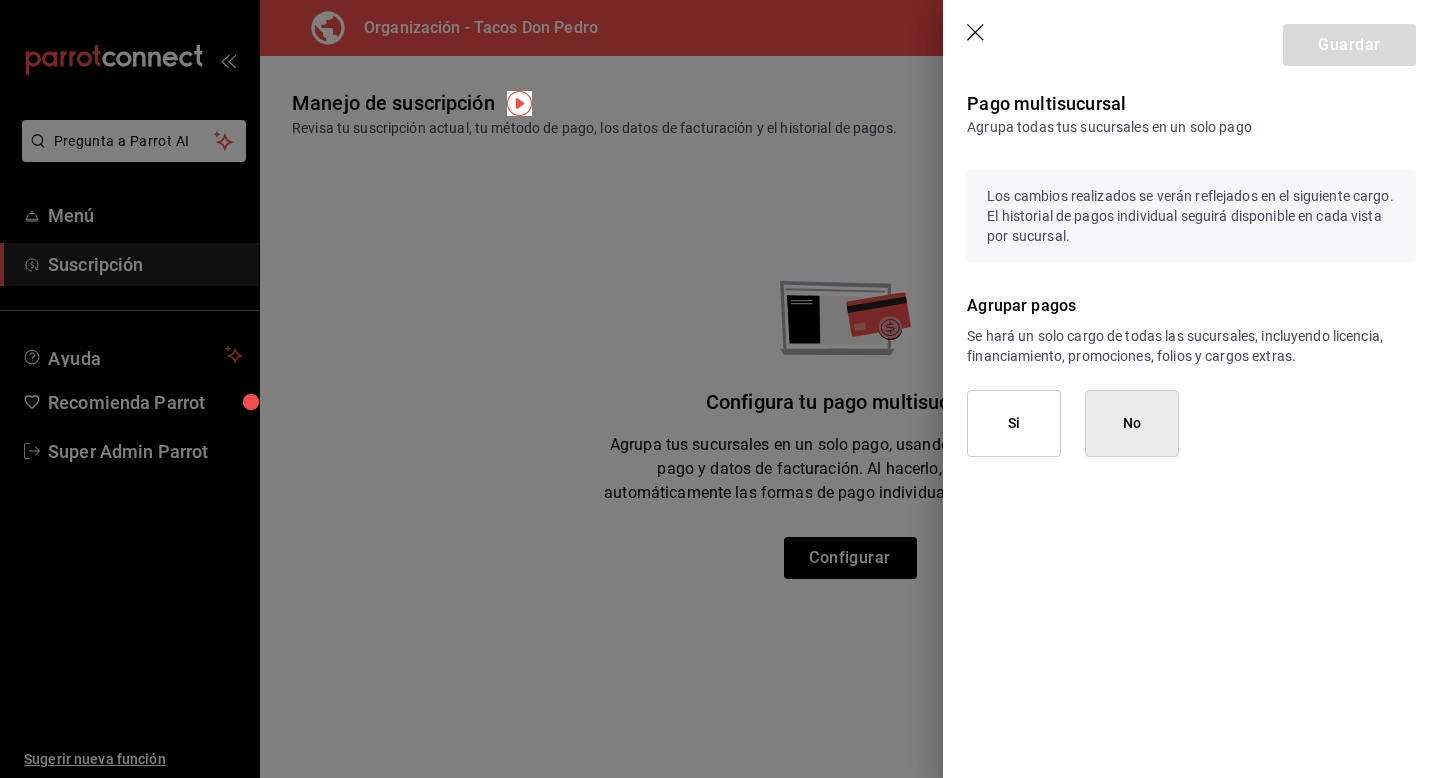 click on "Si" at bounding box center (1014, 423) 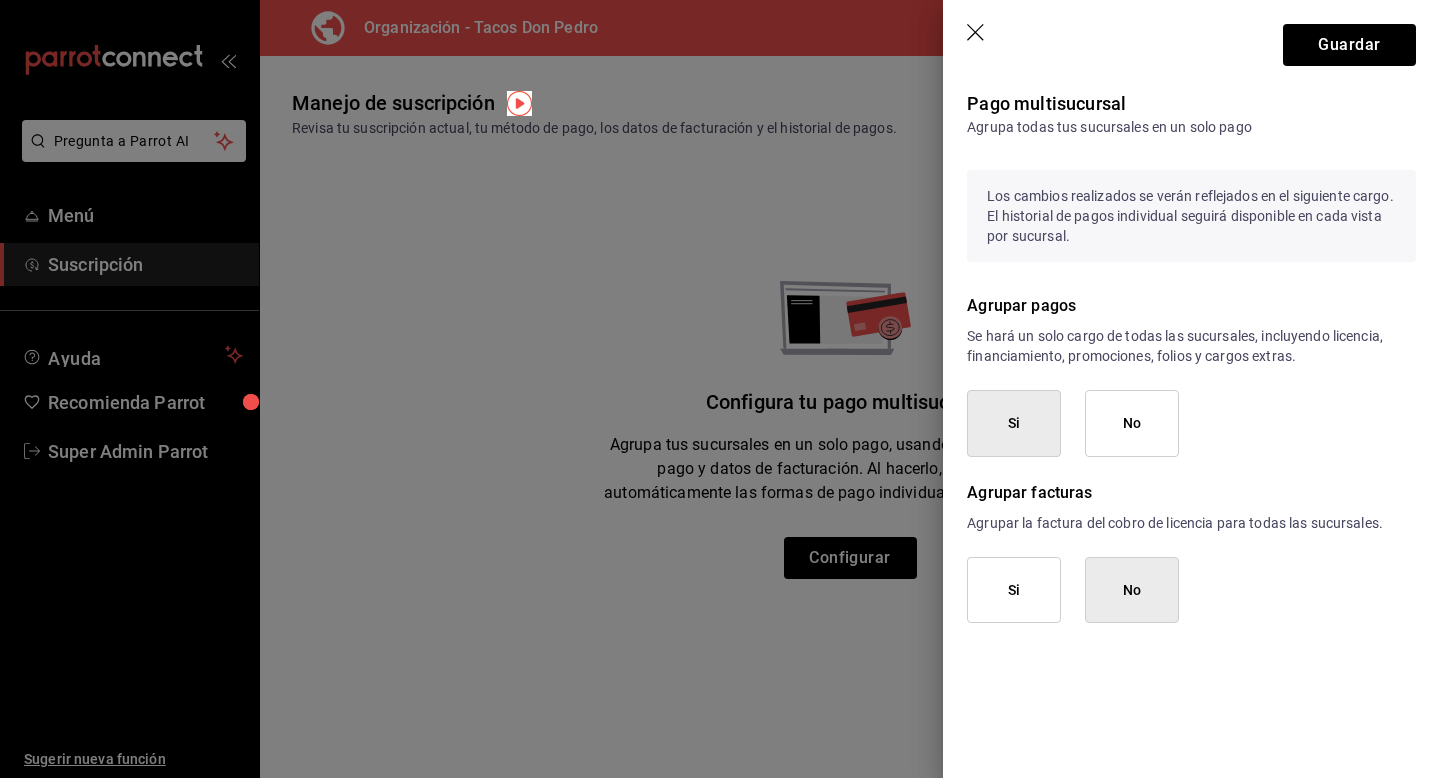 click on "Si" at bounding box center [1014, 590] 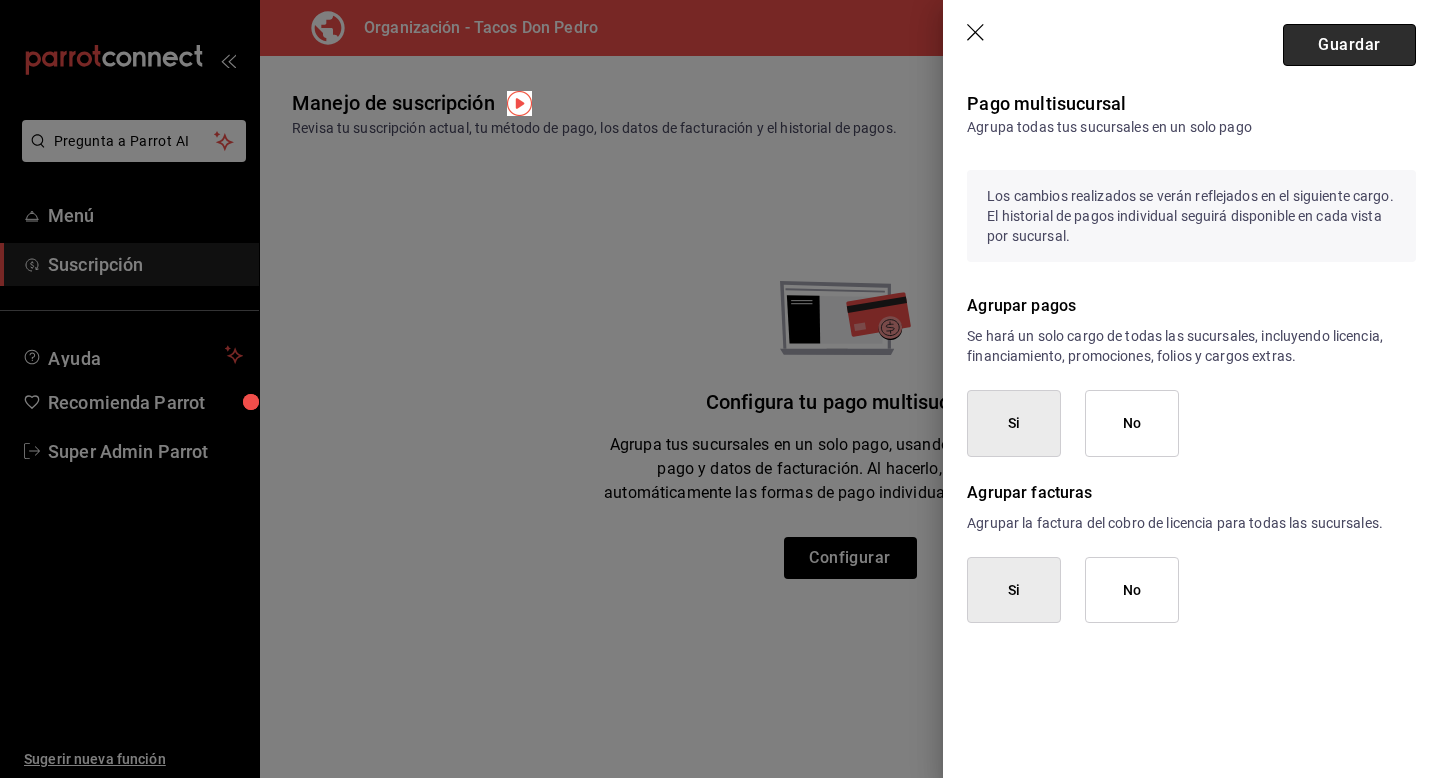click on "Guardar" at bounding box center [1349, 45] 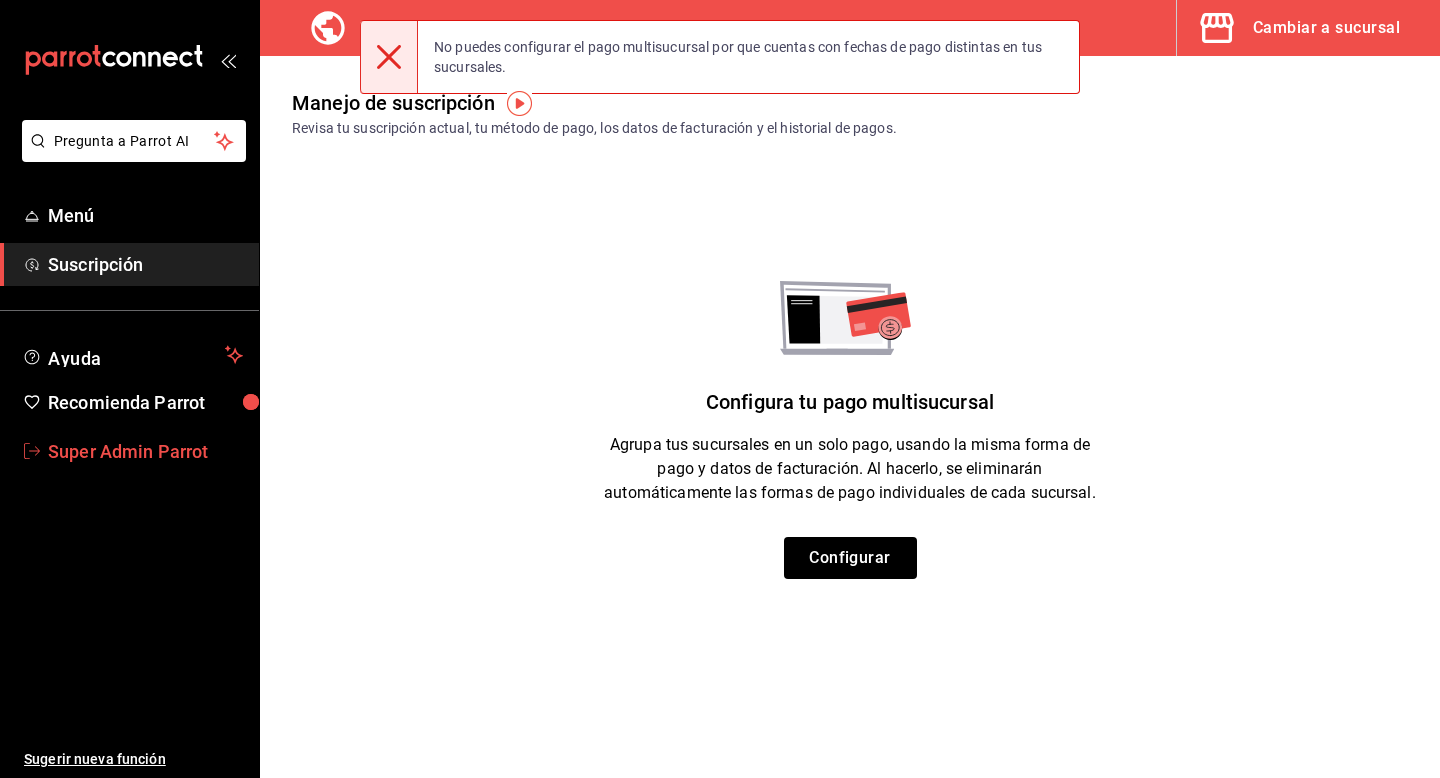 click on "Super Admin Parrot" at bounding box center (145, 451) 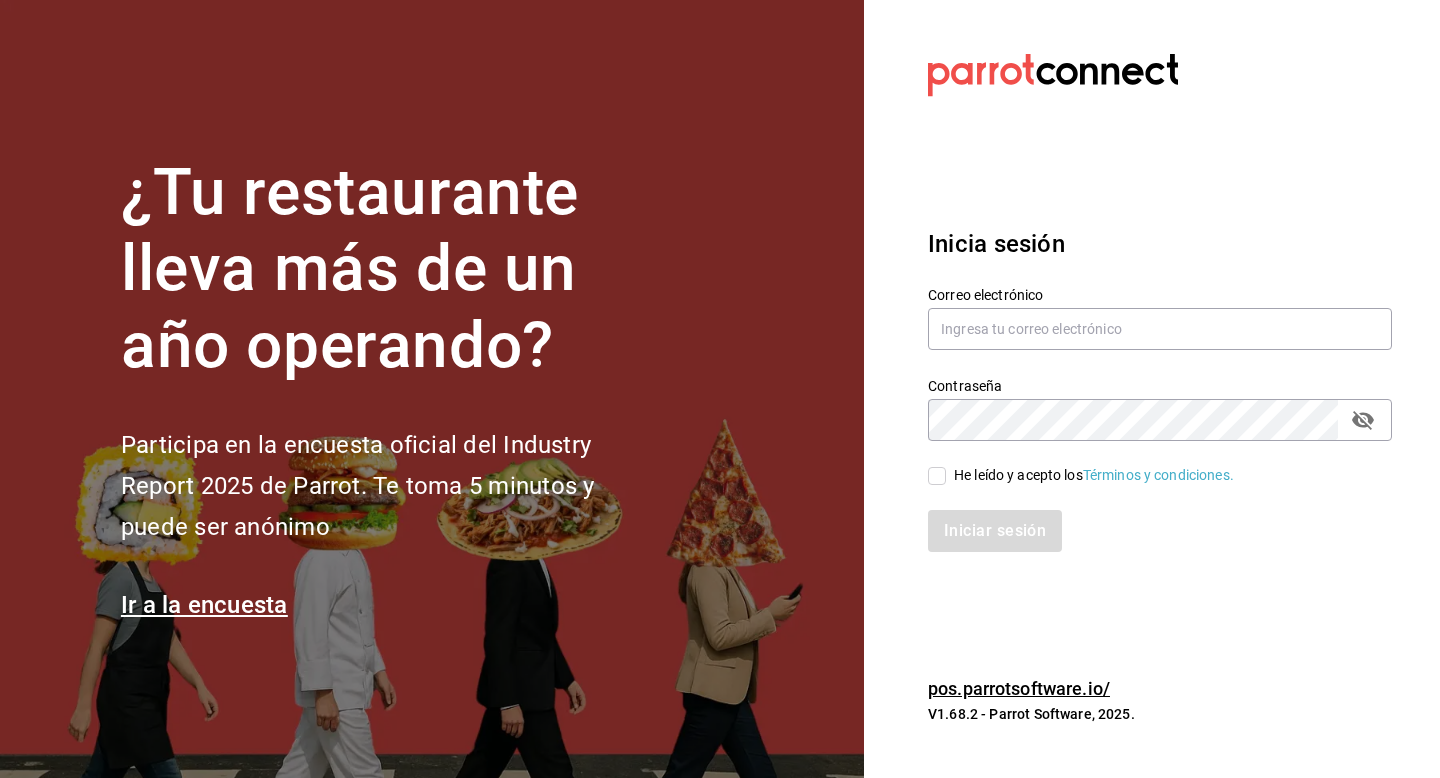 click on "Correo electrónico" at bounding box center [1160, 319] 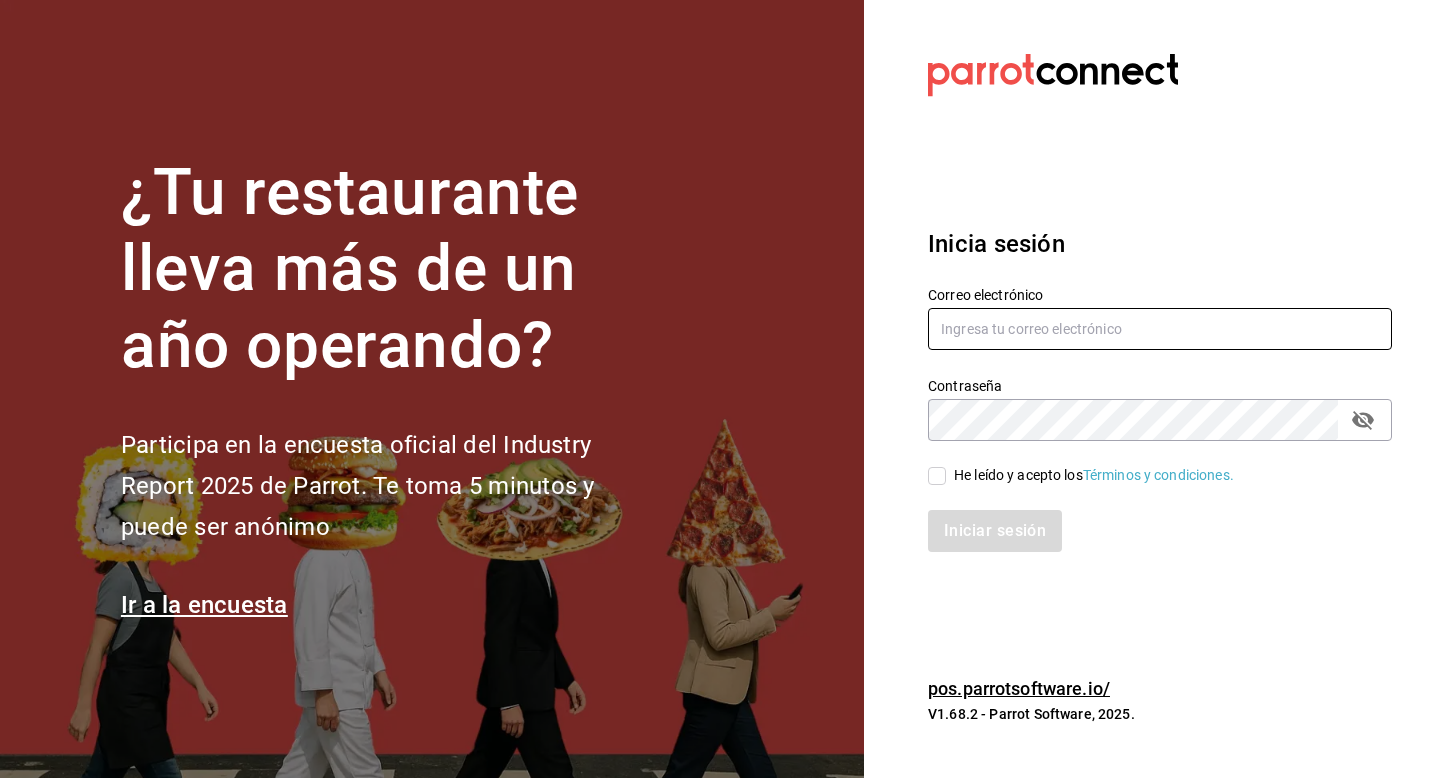 click at bounding box center [1160, 329] 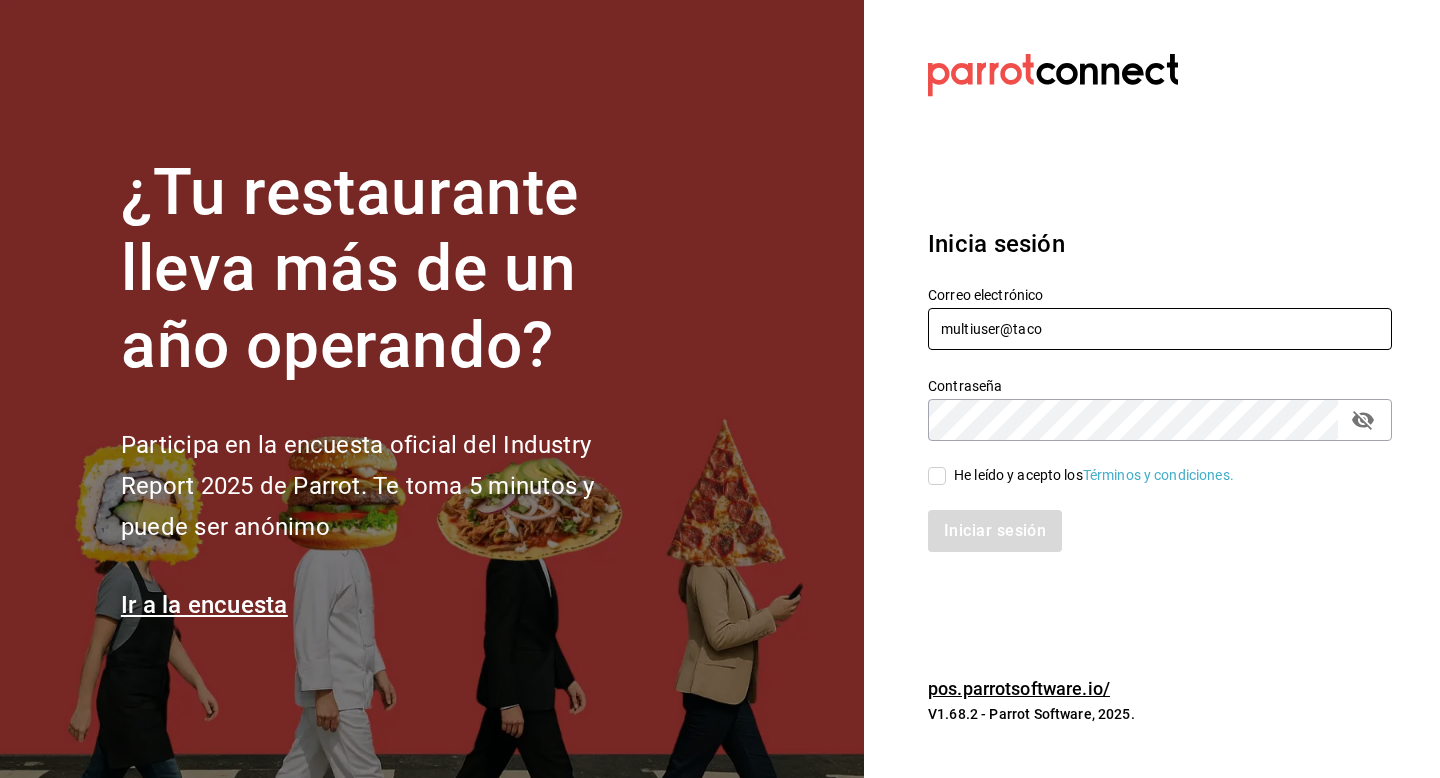 type on "[USERNAME]@[DOMAIN]" 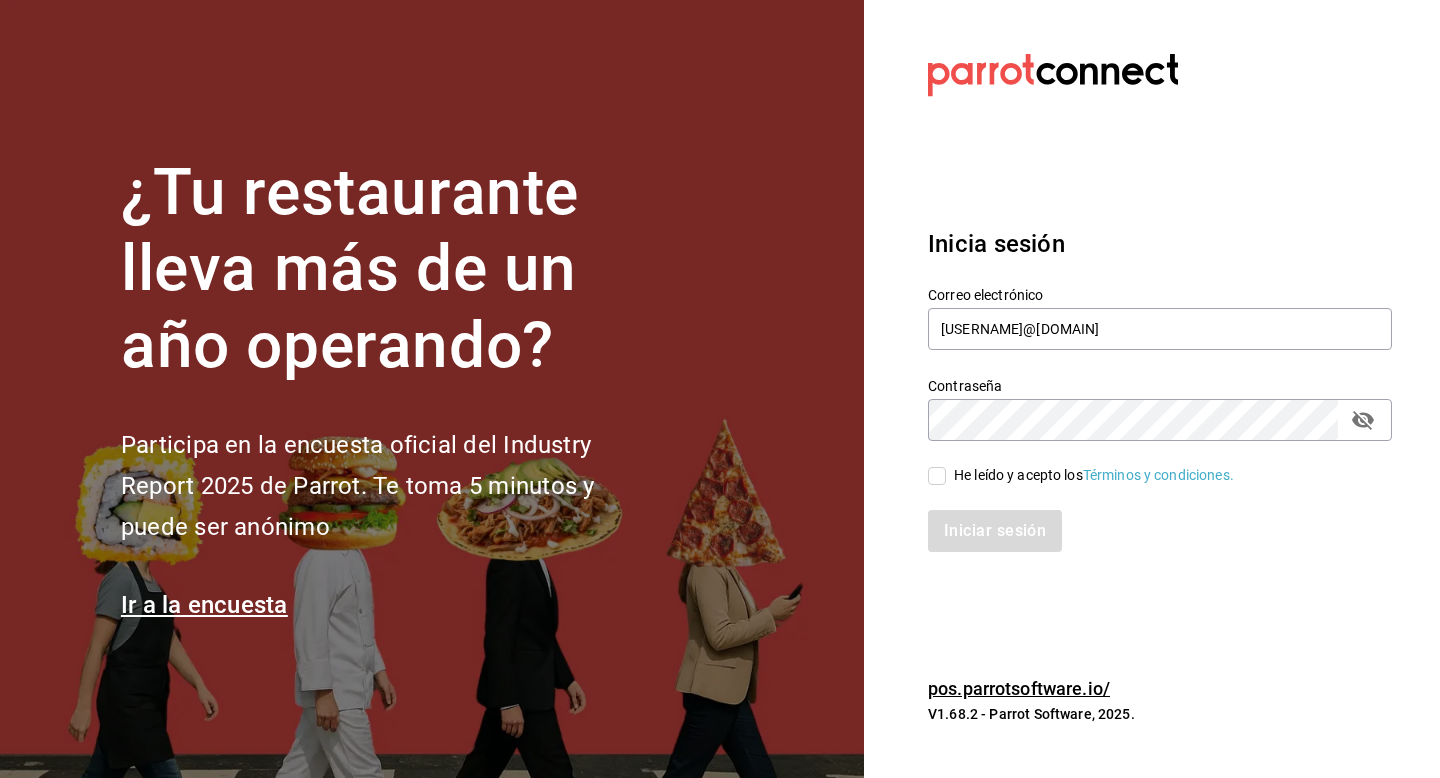 click on "He leído y acepto los  Términos y condiciones." at bounding box center (1090, 475) 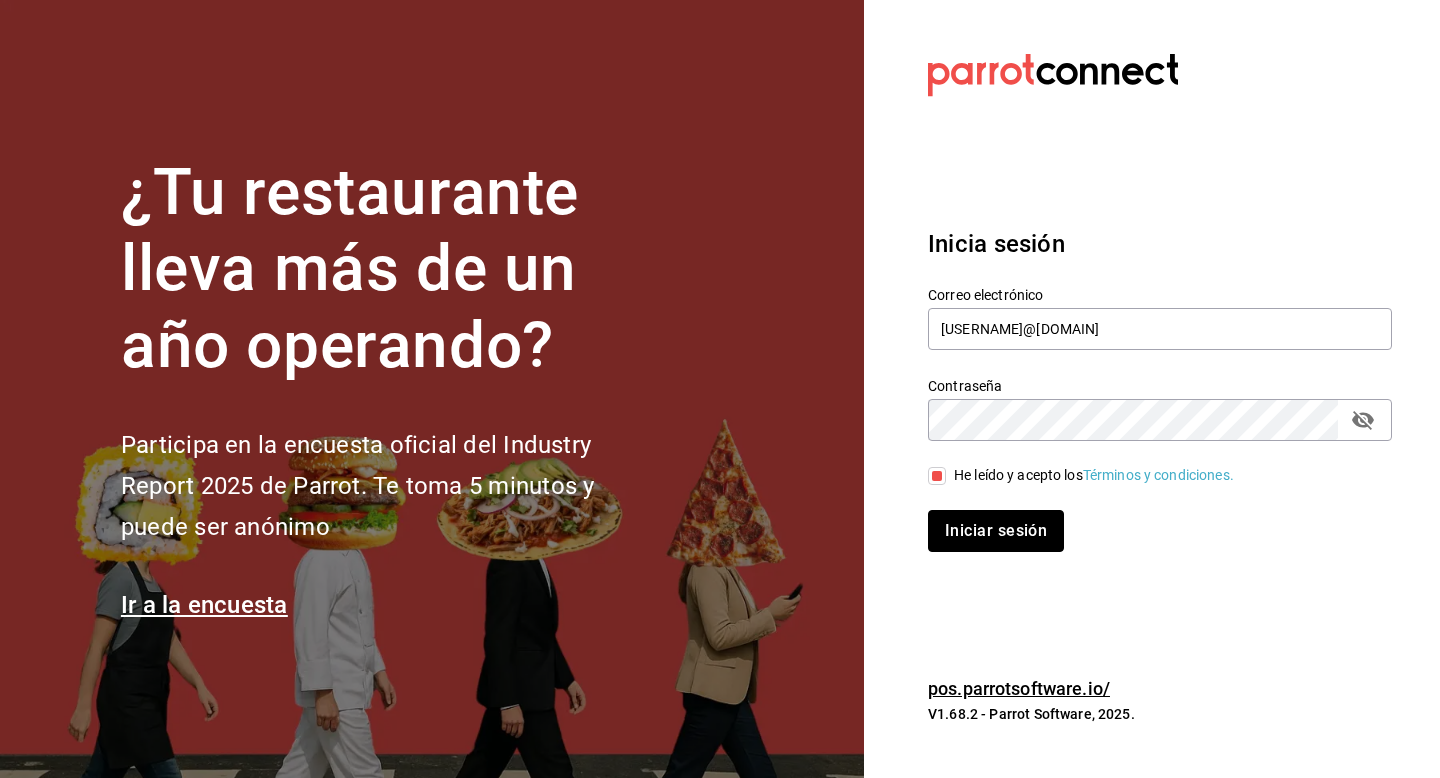 drag, startPoint x: 959, startPoint y: 514, endPoint x: 978, endPoint y: 523, distance: 21.023796 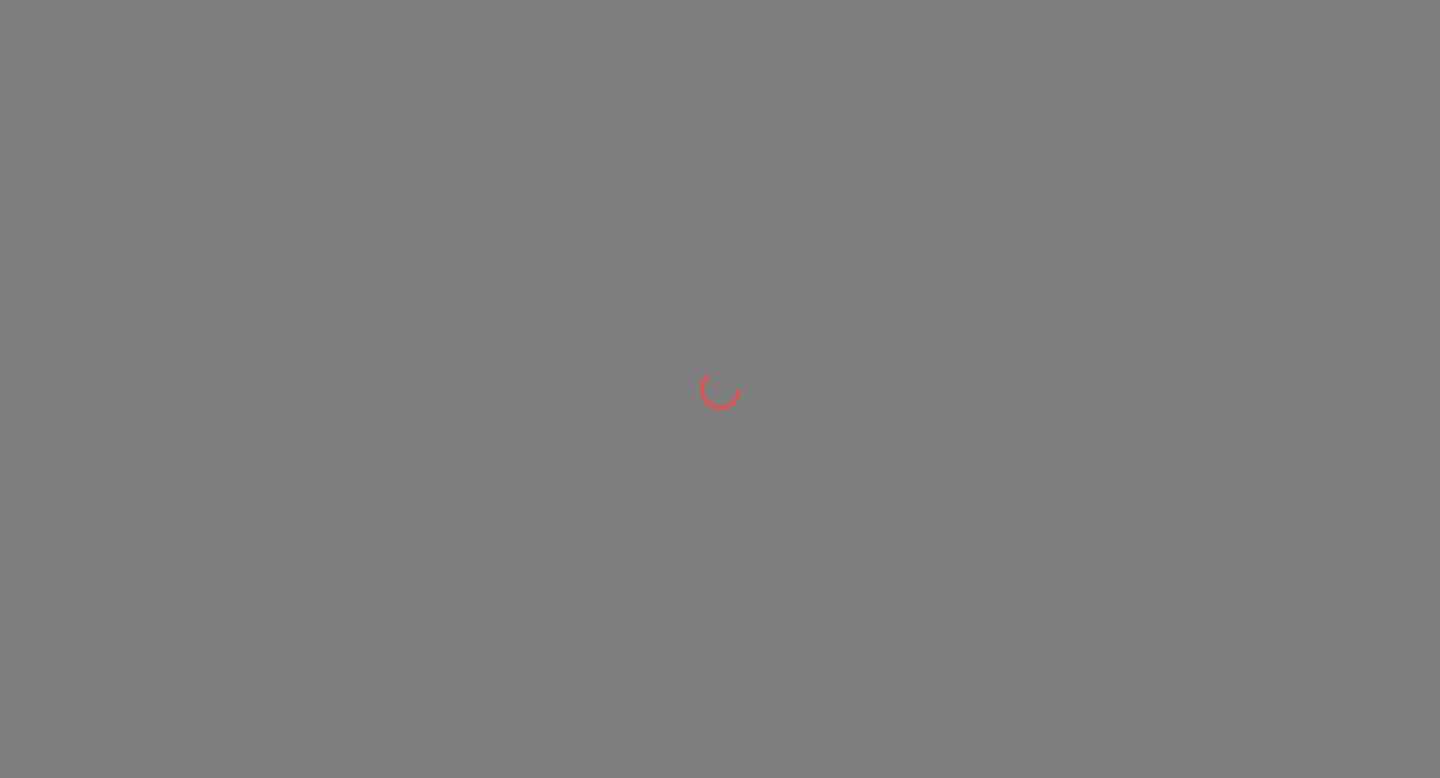 scroll, scrollTop: 0, scrollLeft: 0, axis: both 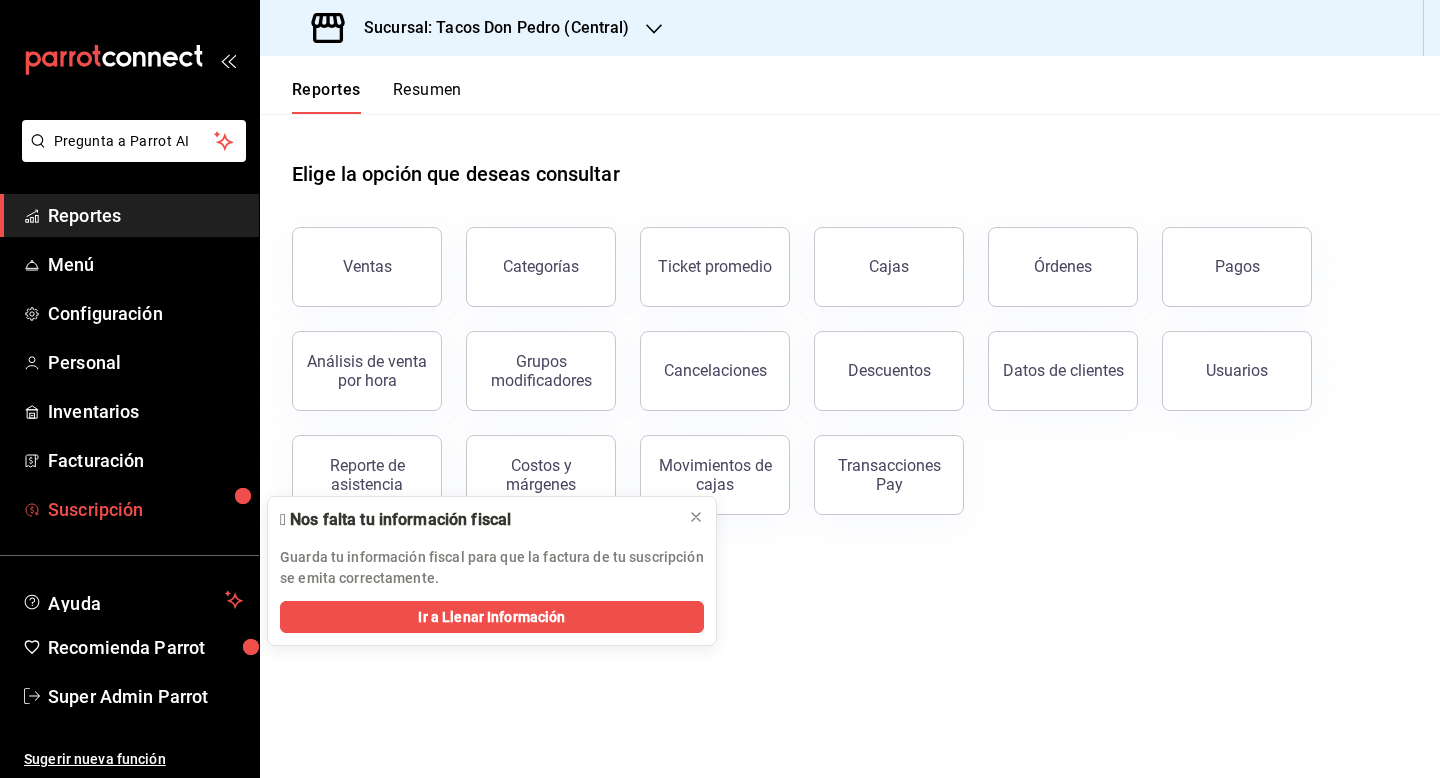 click on "Suscripción" at bounding box center [145, 509] 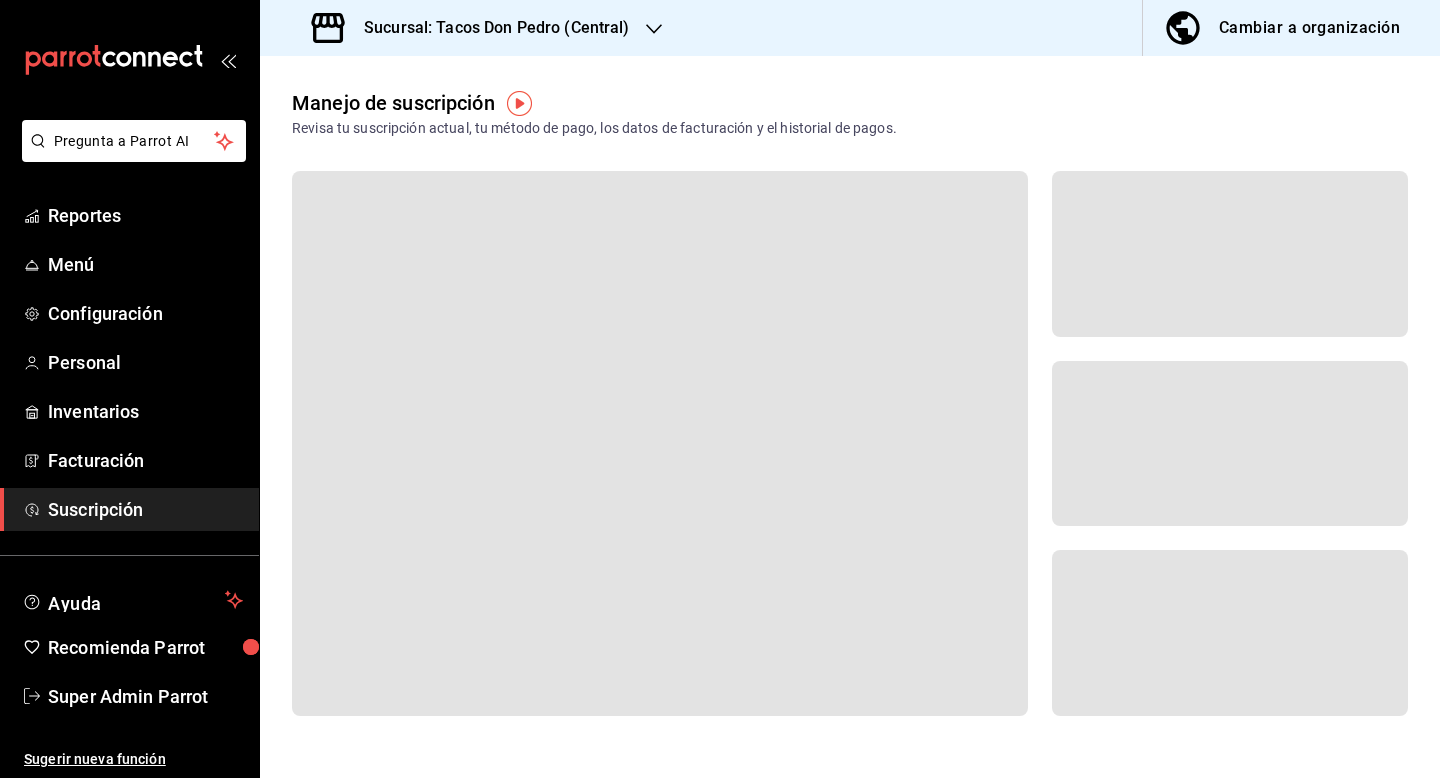 click on "Cambiar a organización" at bounding box center (1283, 28) 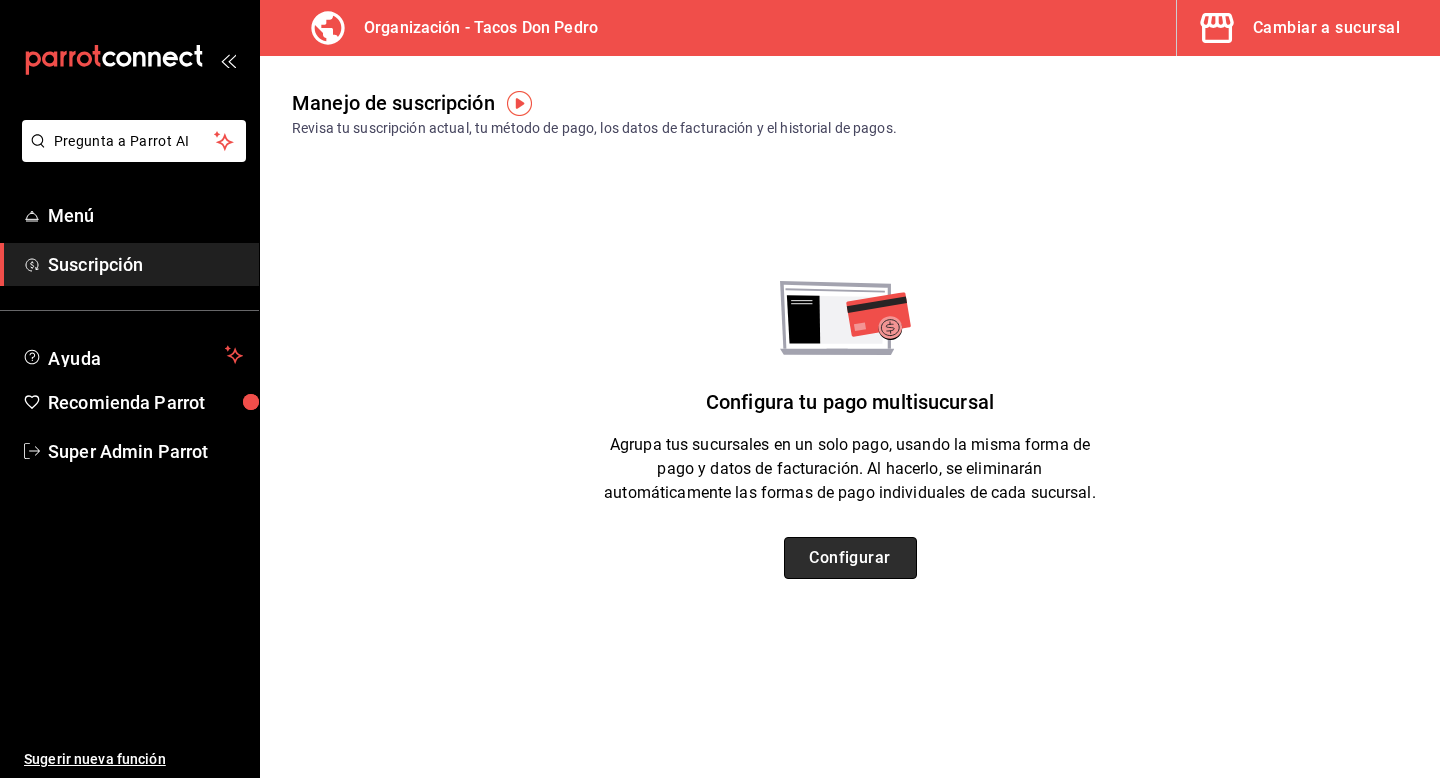 click on "Configurar" at bounding box center (850, 558) 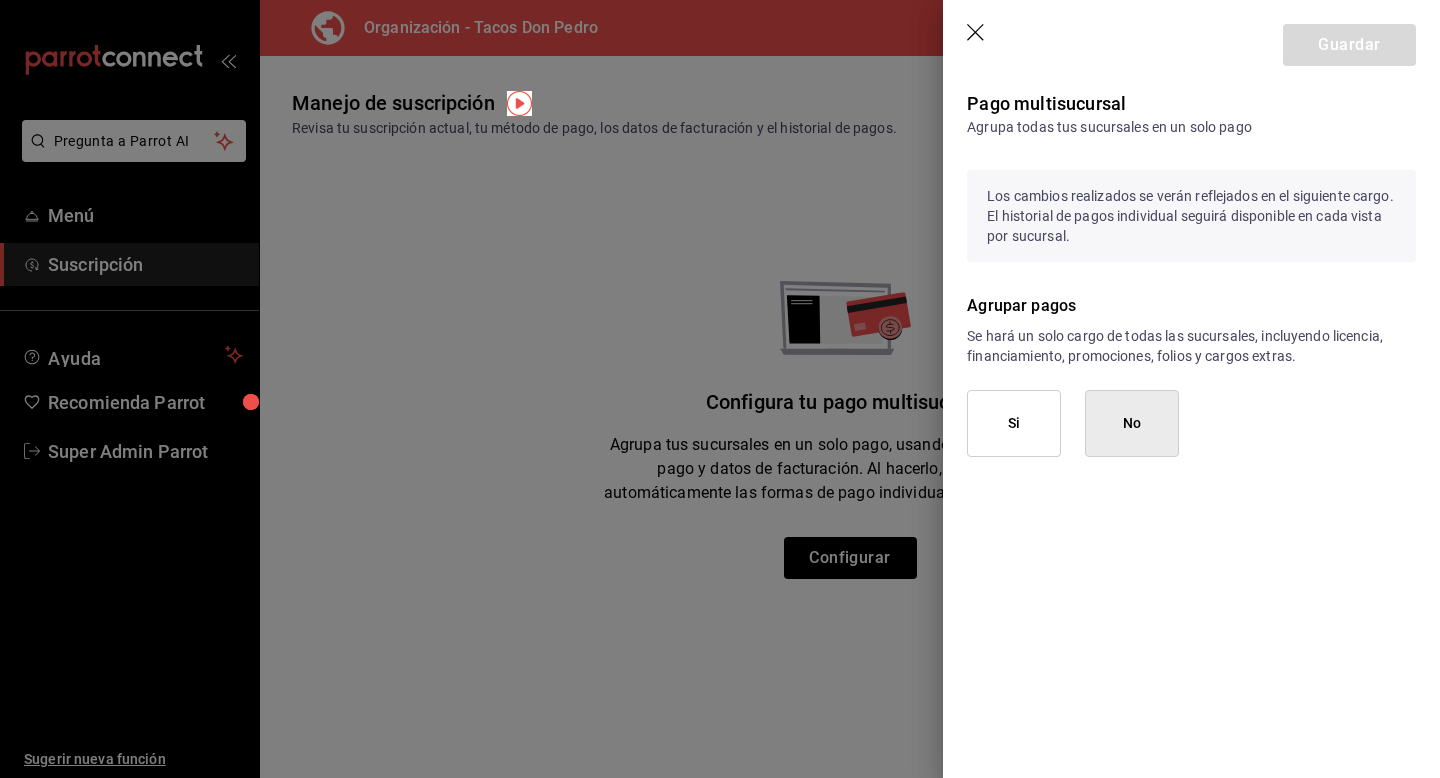 click on "Si" at bounding box center [1014, 423] 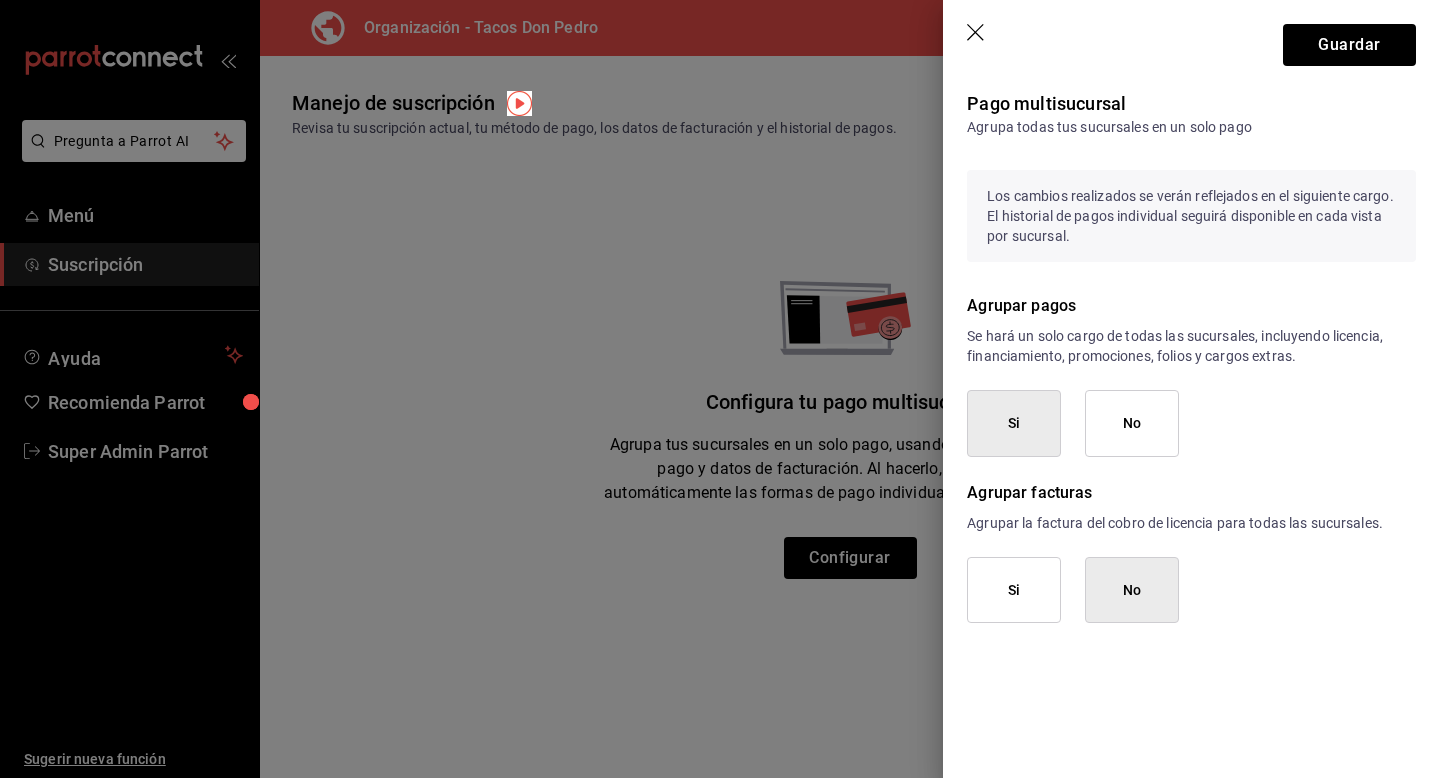 click on "Si" at bounding box center [1014, 590] 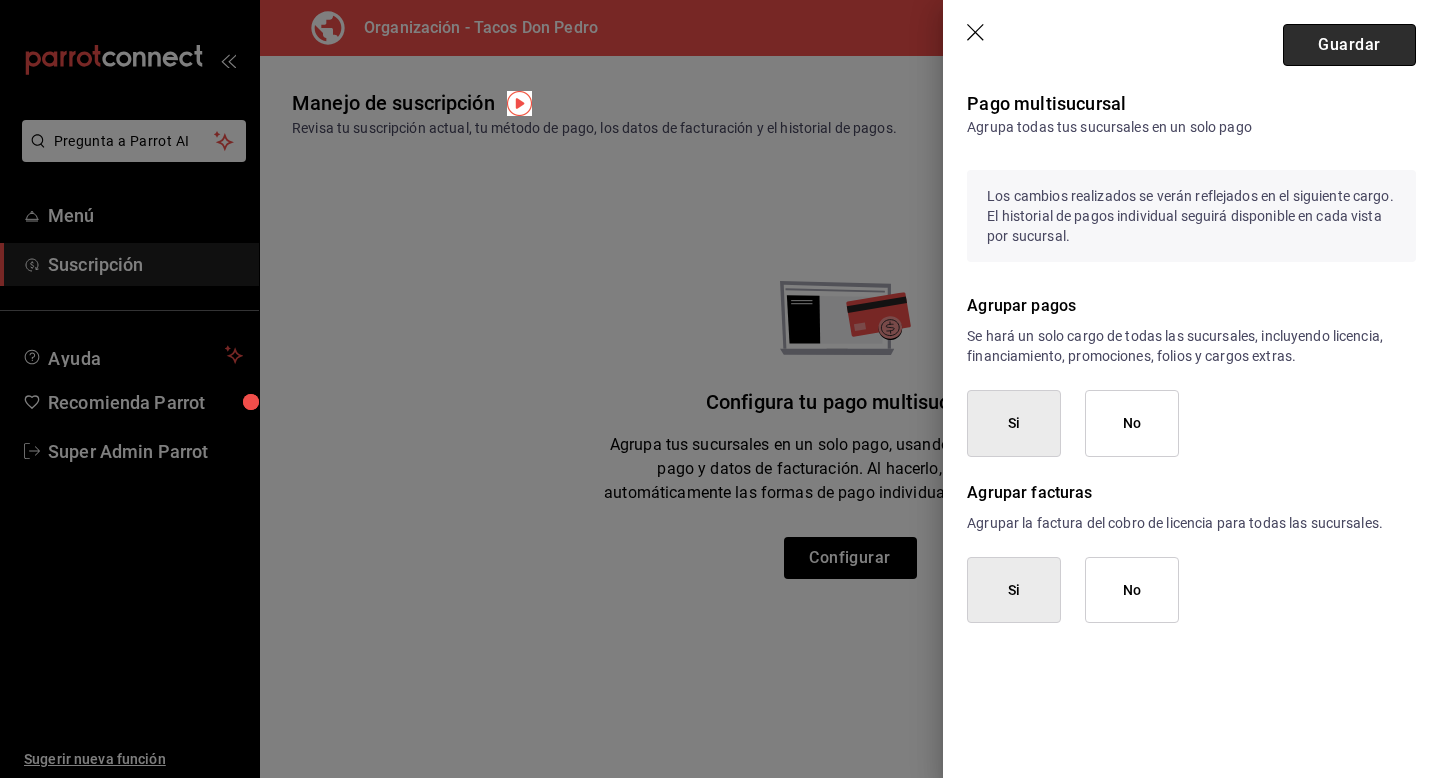 click on "Guardar" at bounding box center (1349, 45) 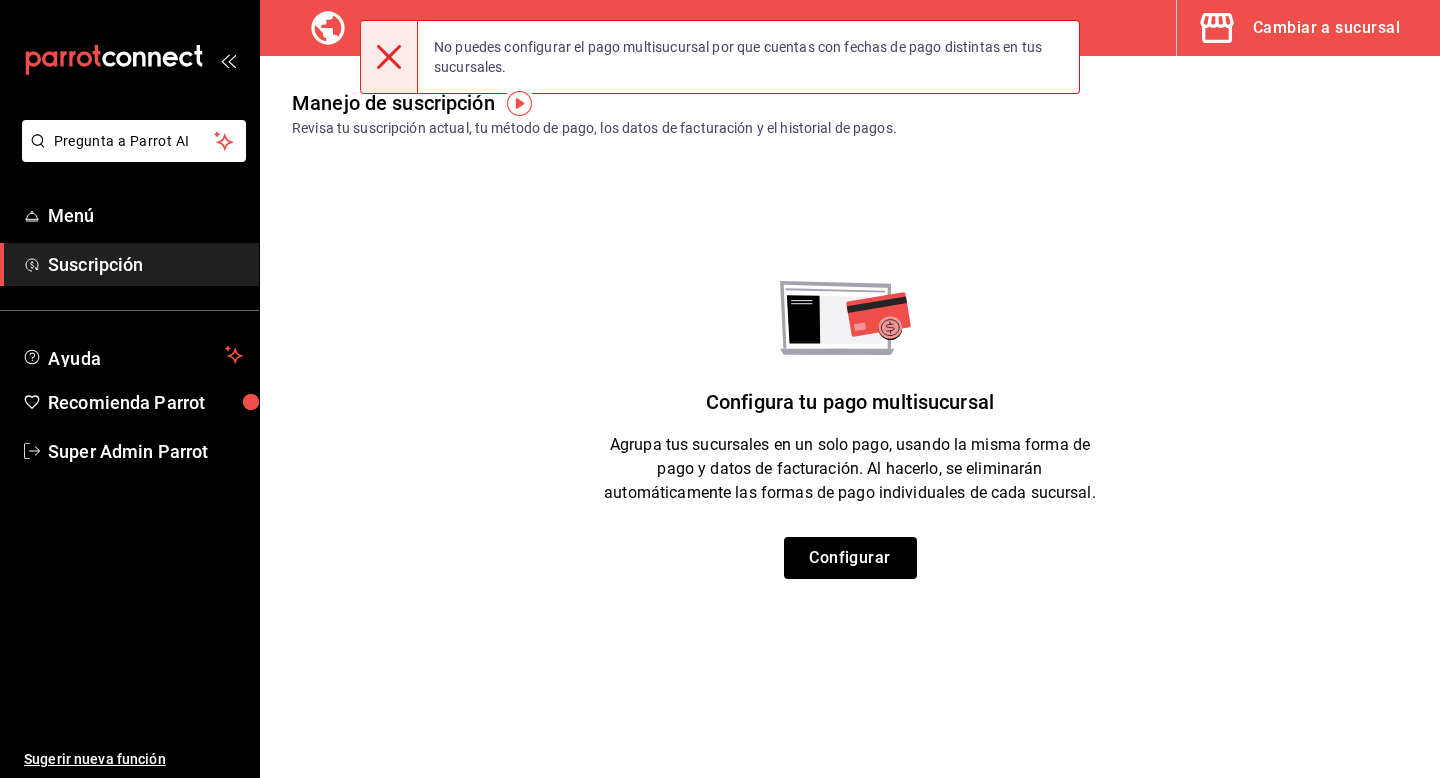 click on "Cambiar a sucursal" at bounding box center [1326, 28] 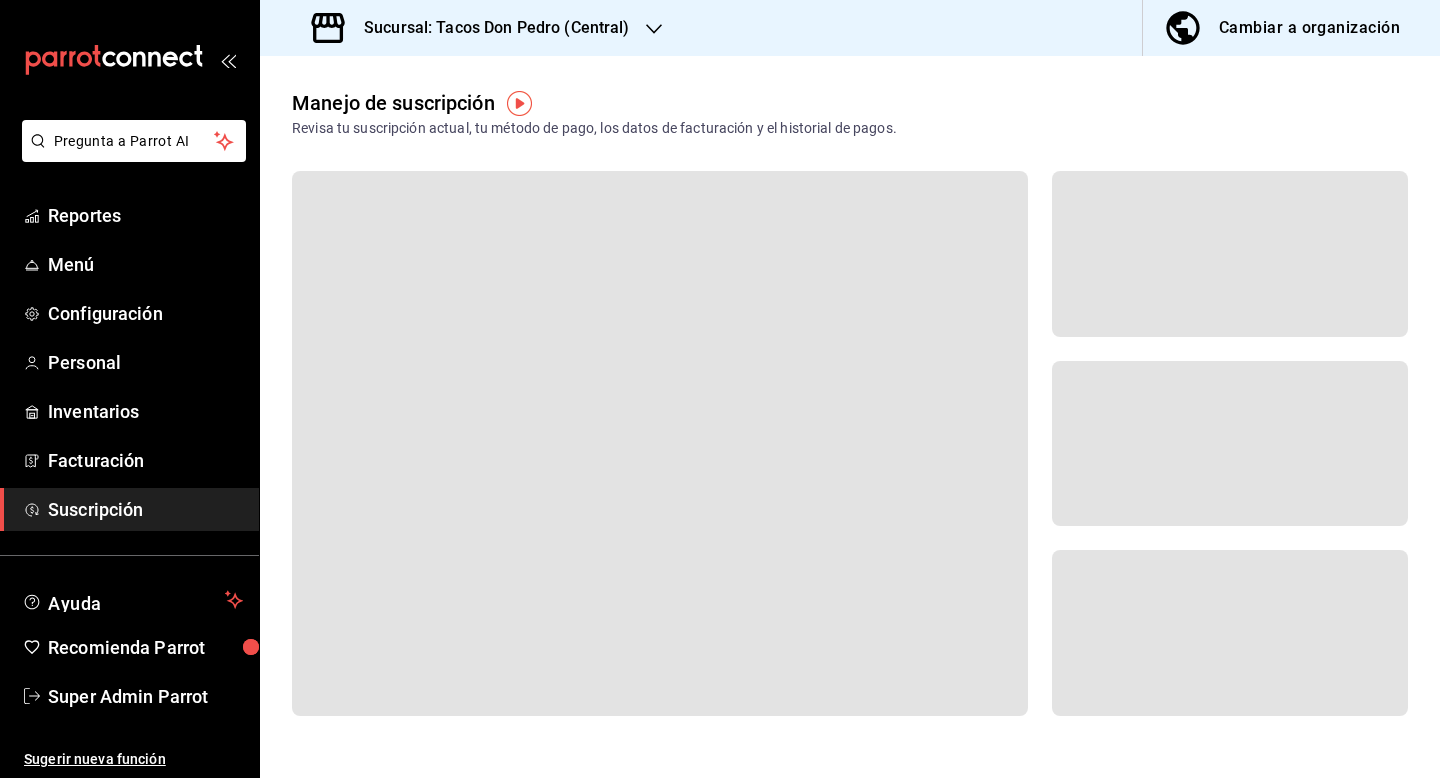 click on "Sucursal: Tacos Don Pedro (Central)" at bounding box center (473, 28) 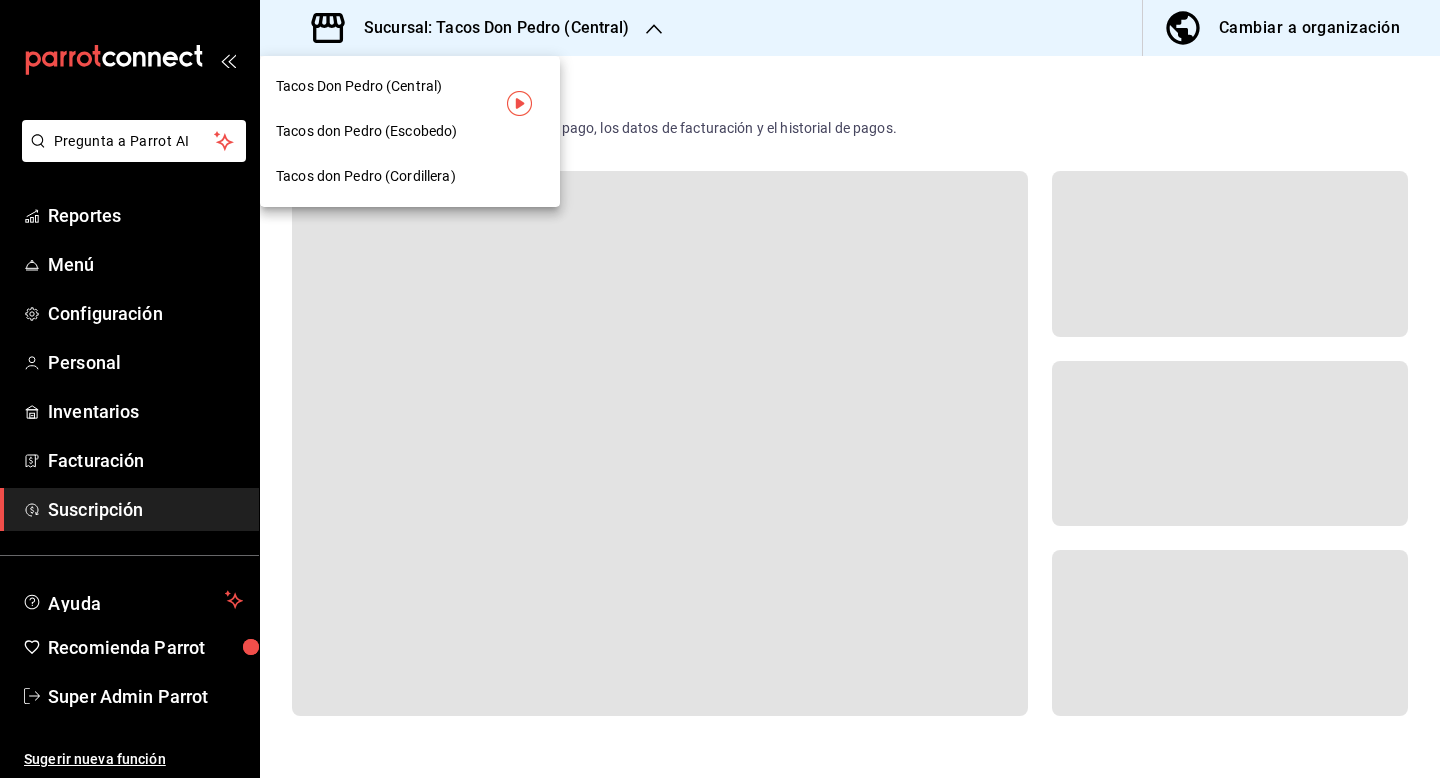 click at bounding box center (720, 389) 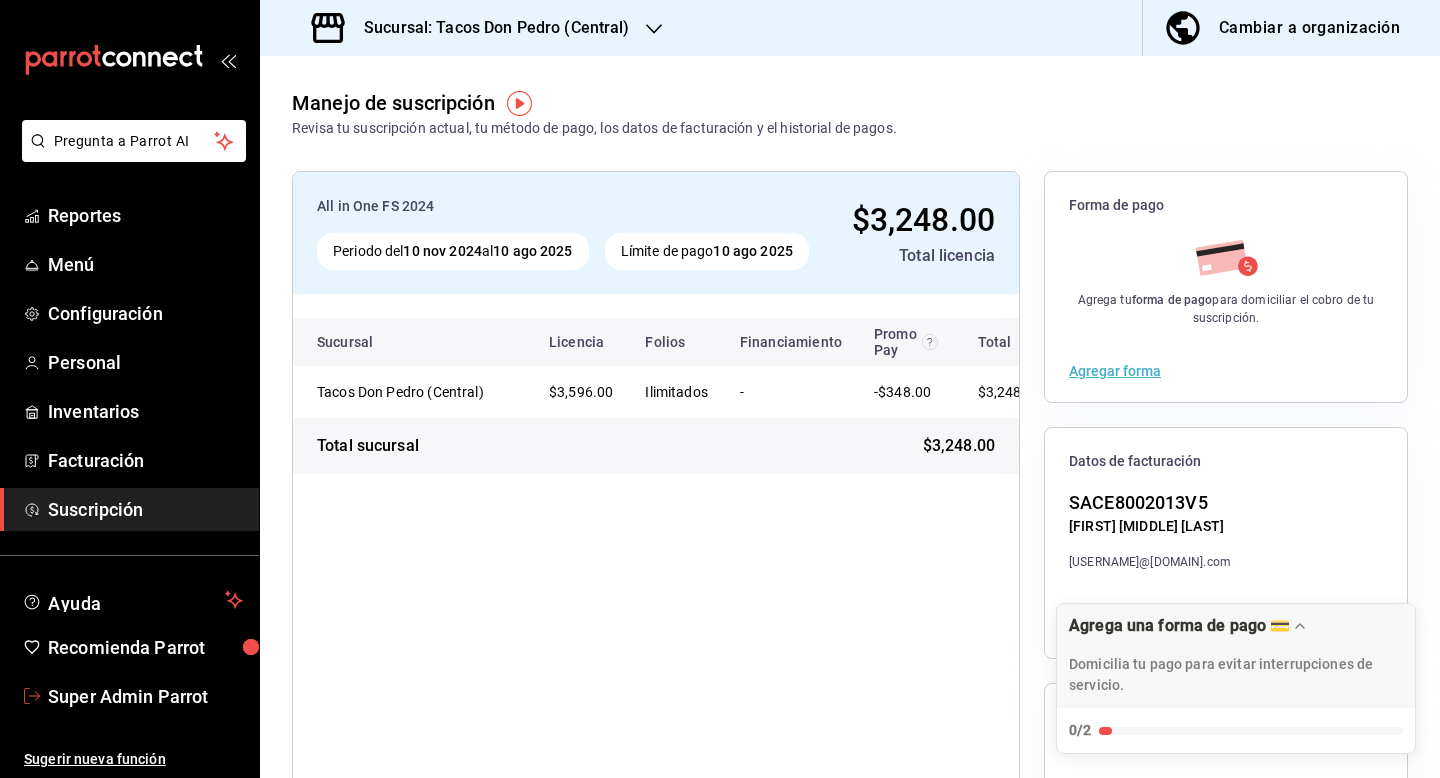 click on "Super Admin Parrot" at bounding box center [145, 696] 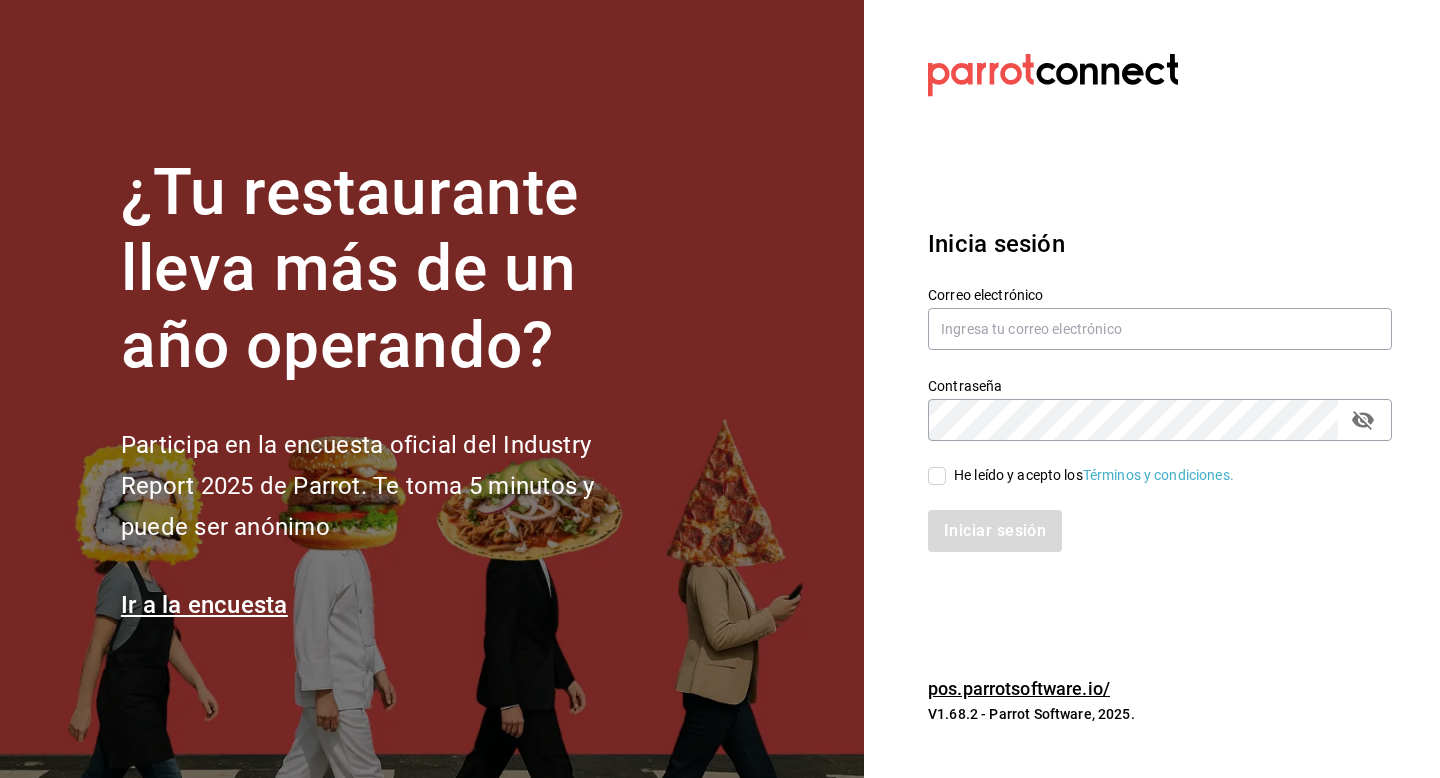 click on "Correo electrónico" at bounding box center (1160, 319) 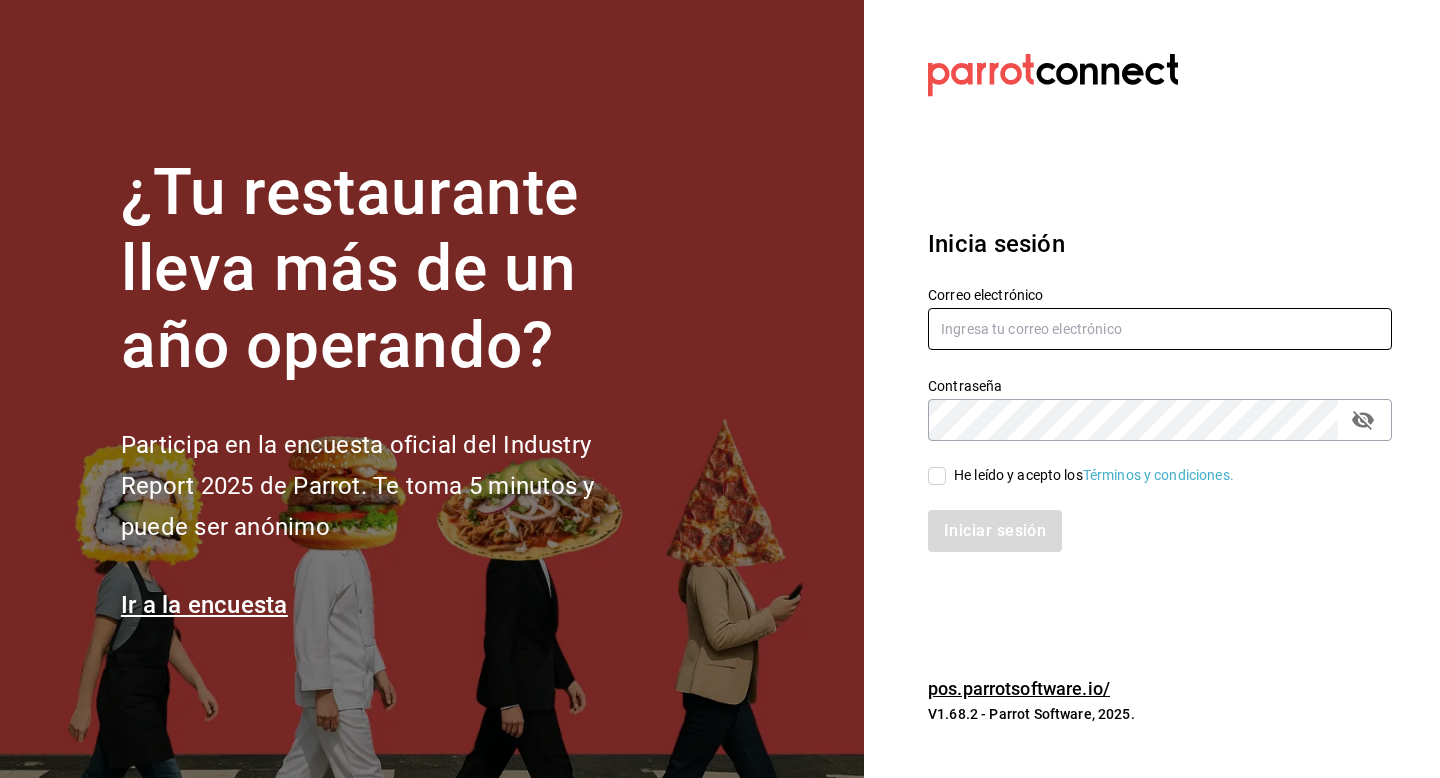 click at bounding box center [1160, 329] 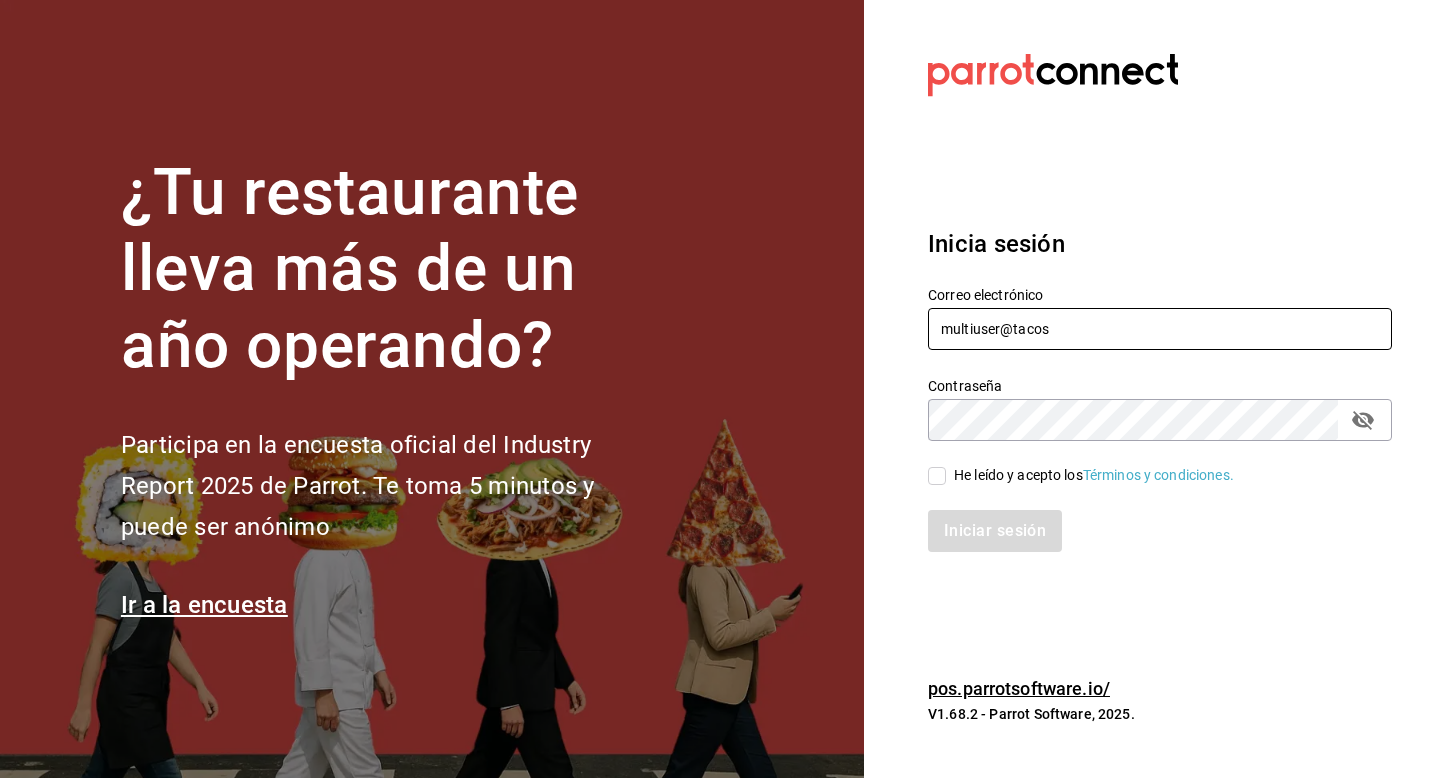 type on "[USERNAME]@[DOMAIN]" 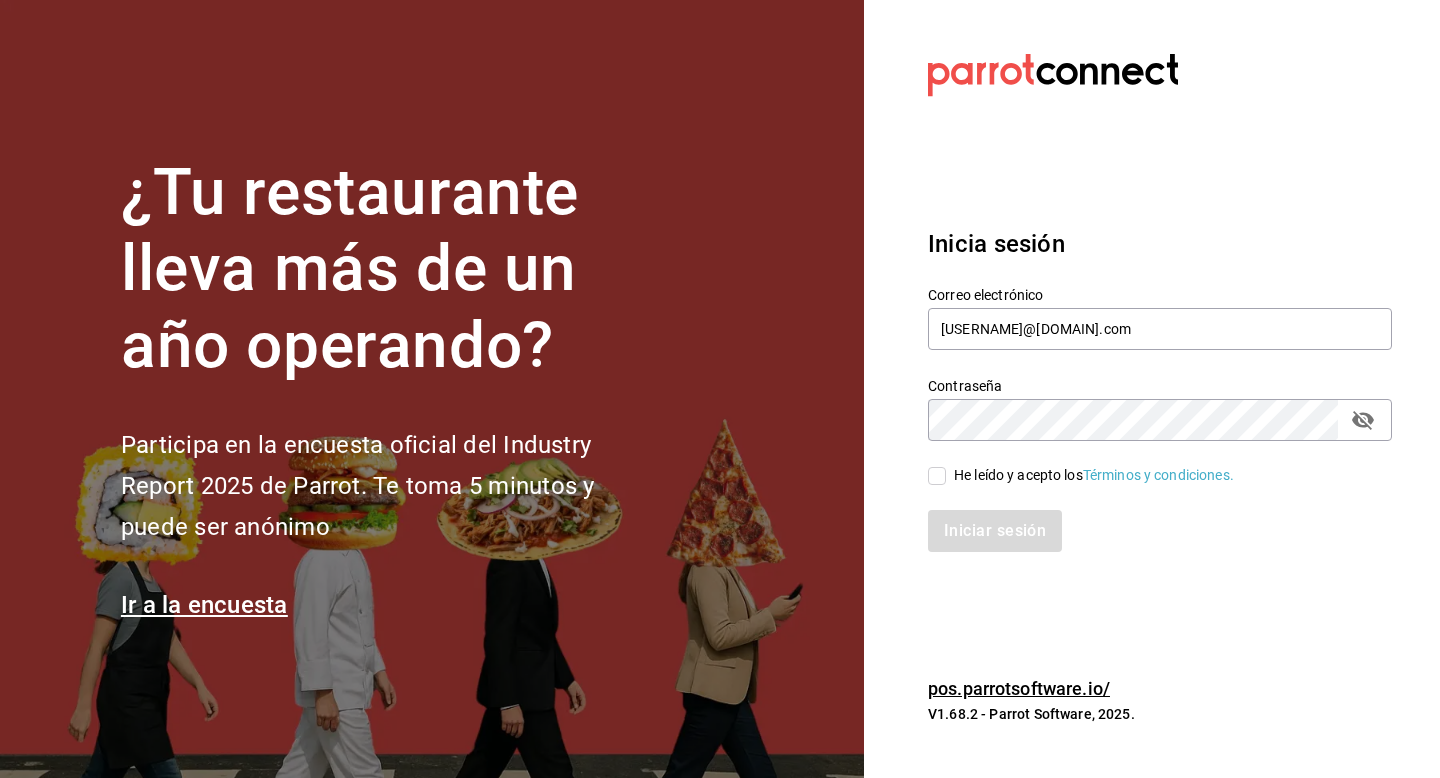 click on "He leído y acepto los  Términos y condiciones." at bounding box center (1094, 475) 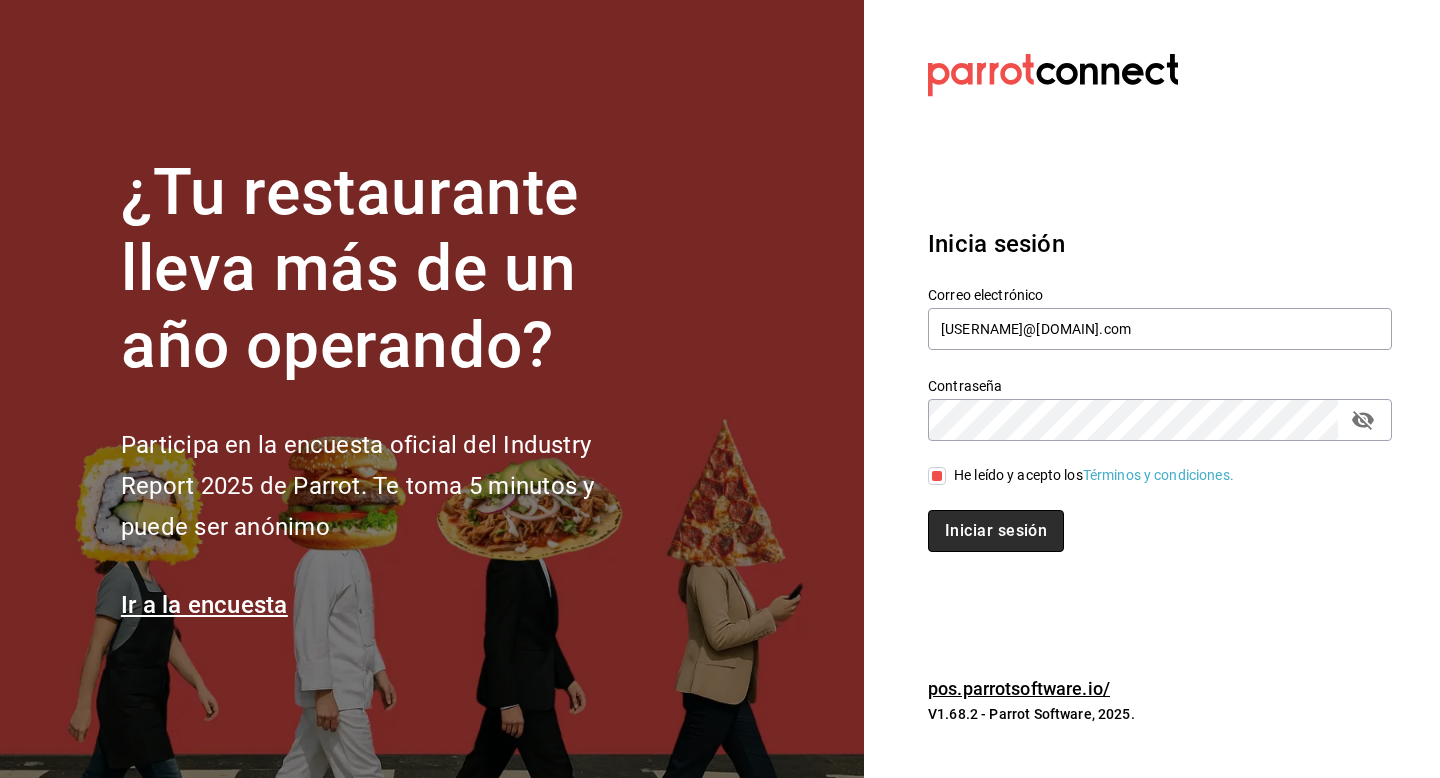 click on "Iniciar sesión" at bounding box center (996, 531) 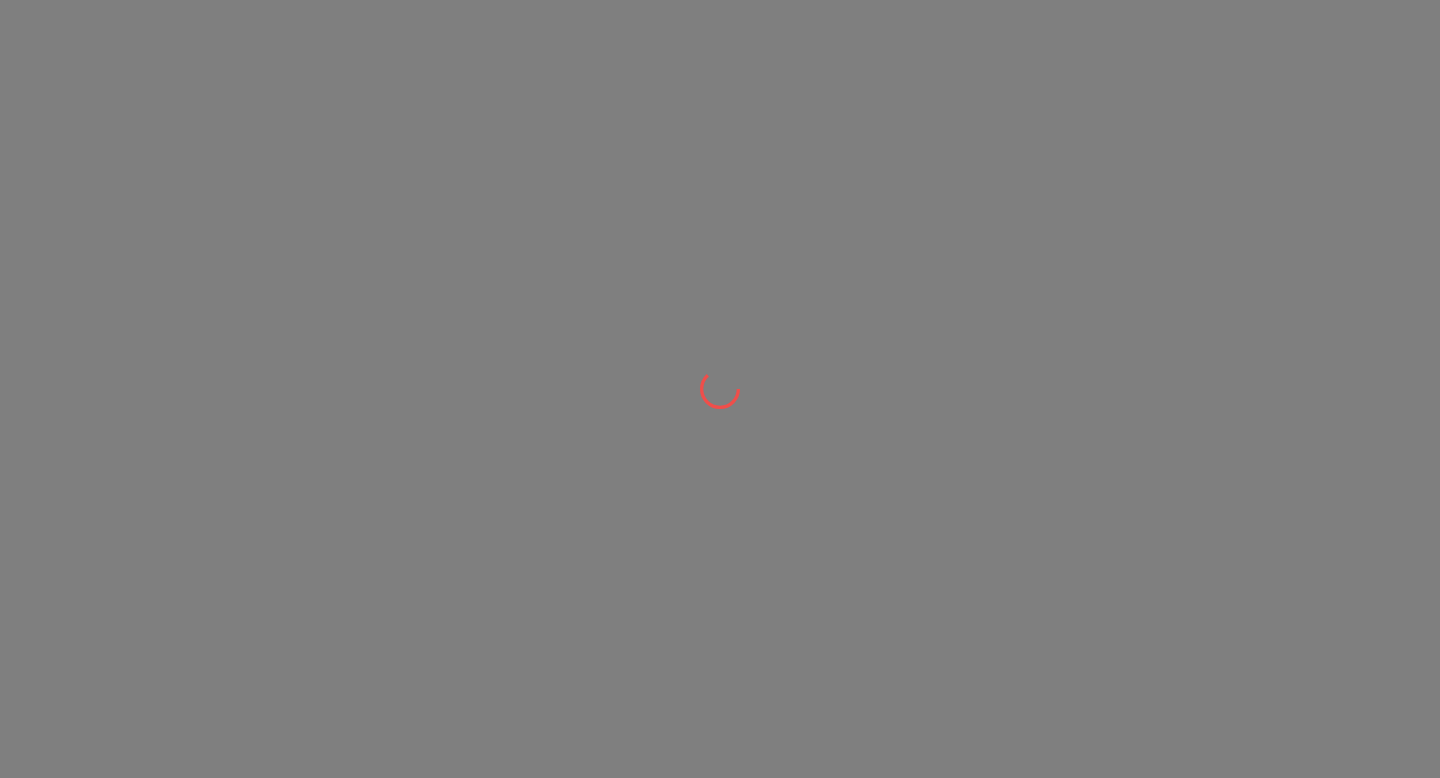 scroll, scrollTop: 0, scrollLeft: 0, axis: both 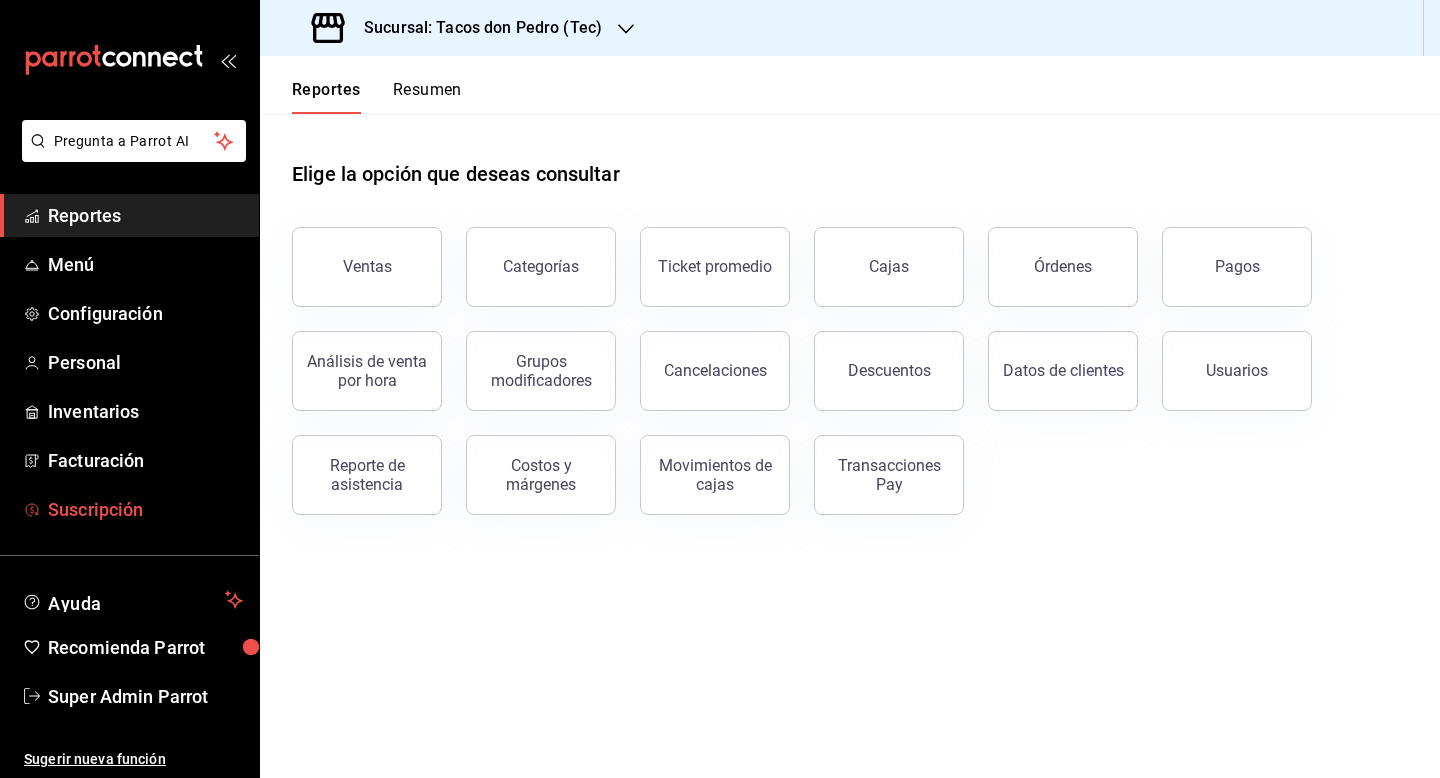 click on "Suscripción" at bounding box center [129, 509] 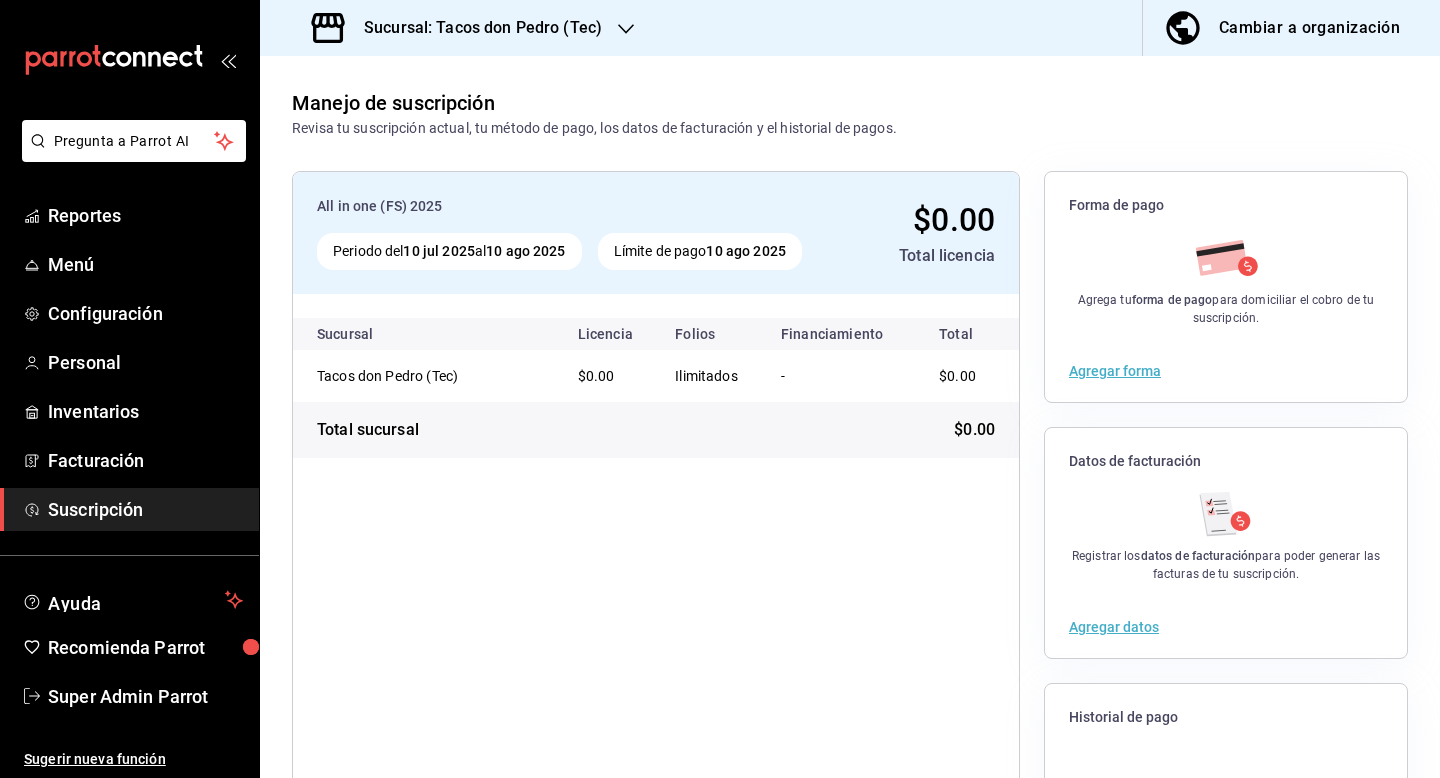 click on "Cambiar a organización" at bounding box center [1283, 28] 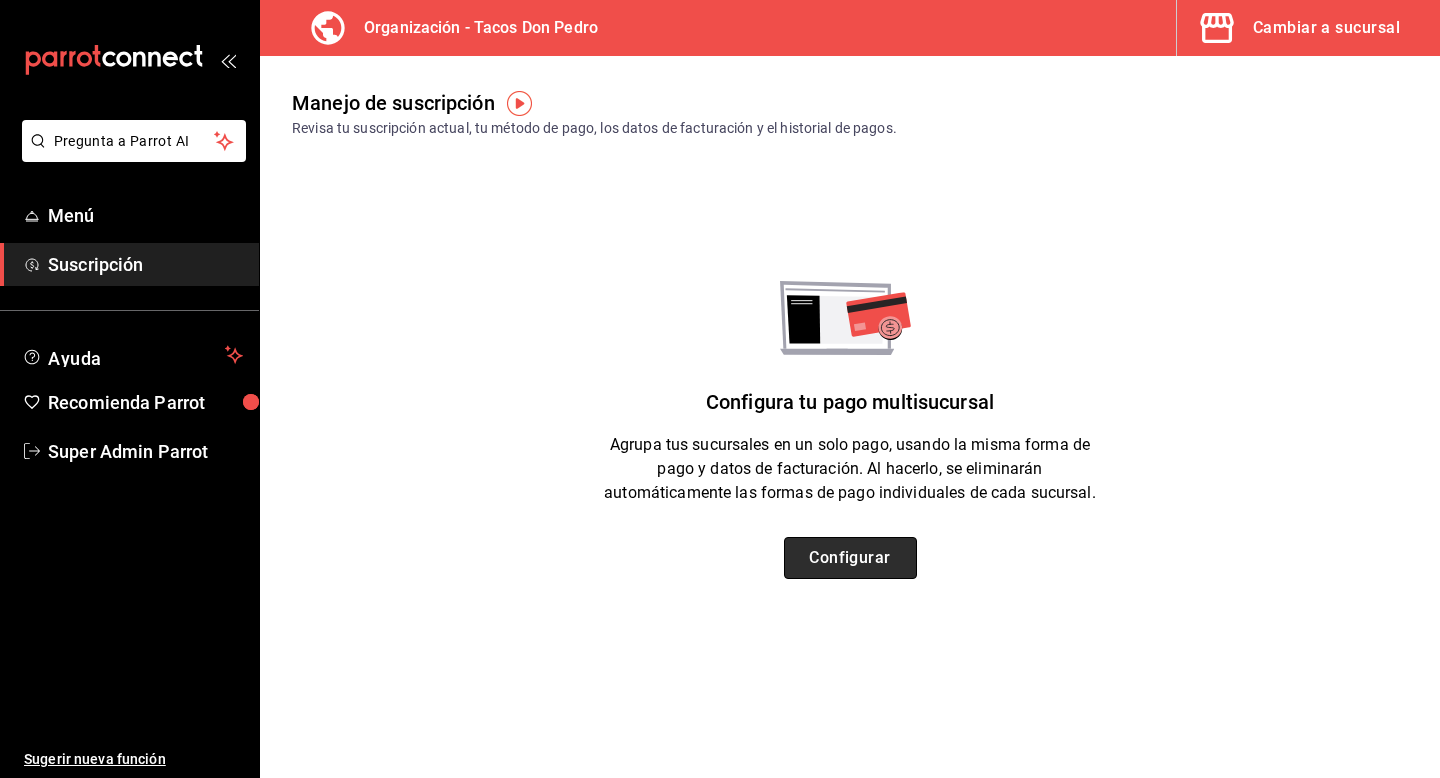 click on "Configurar" at bounding box center (850, 558) 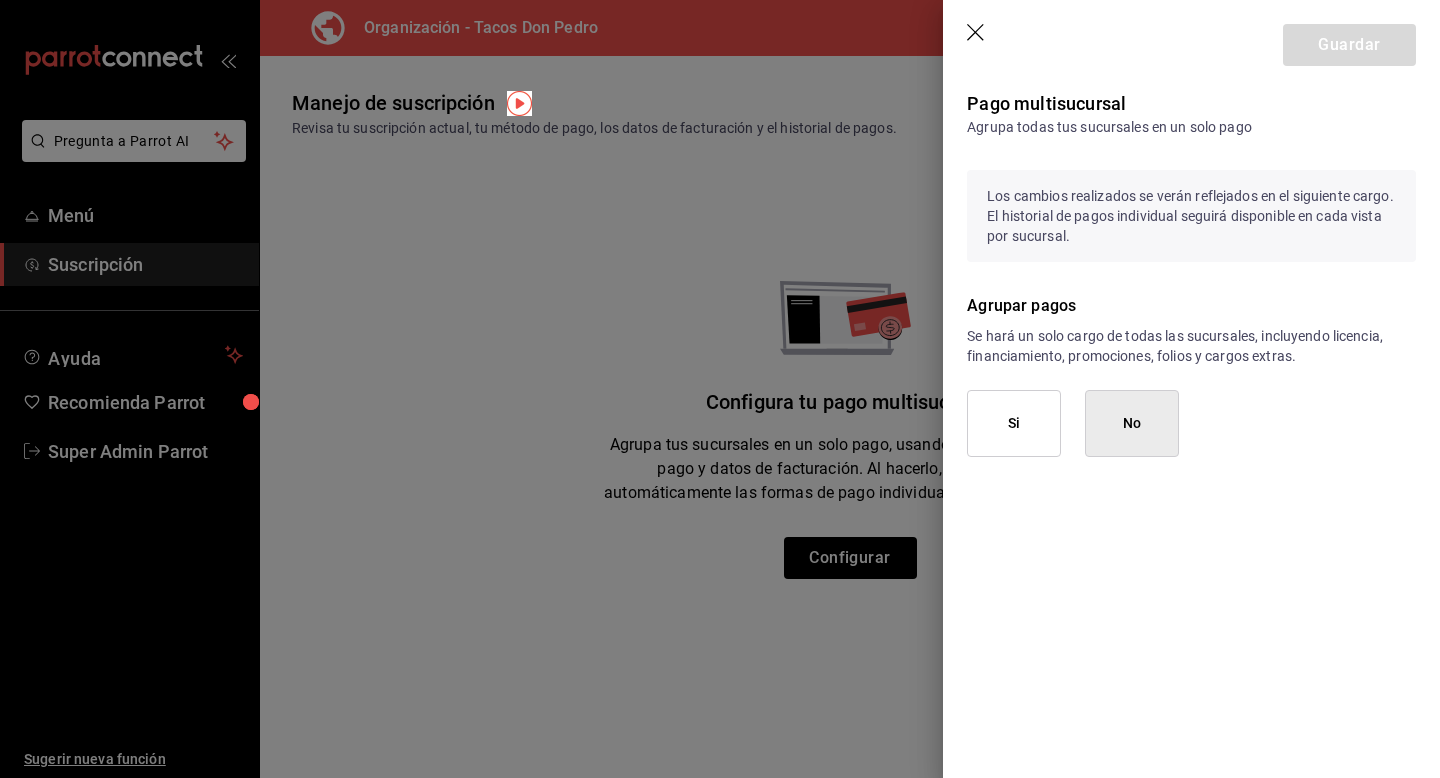 click on "Si" at bounding box center (1014, 423) 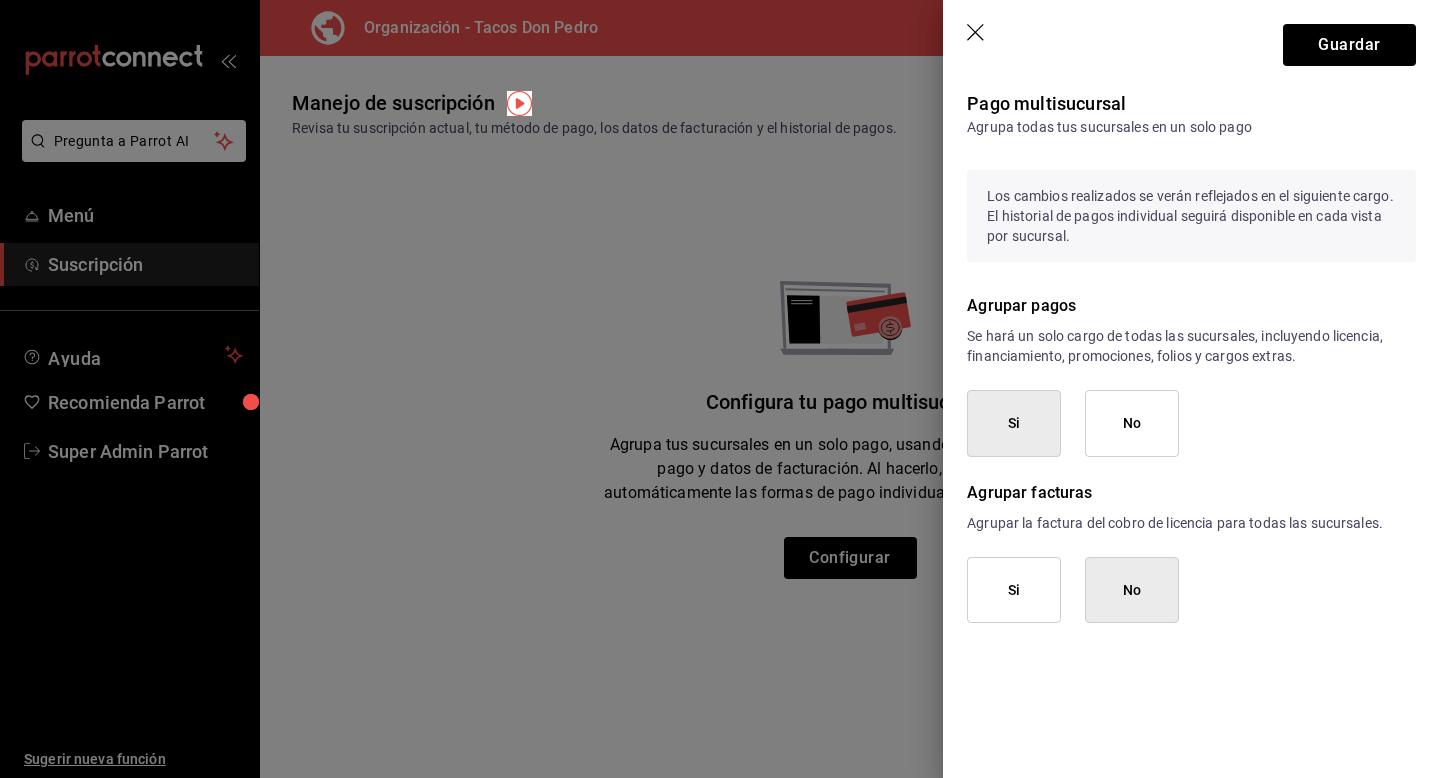 click on "Si" at bounding box center [1014, 590] 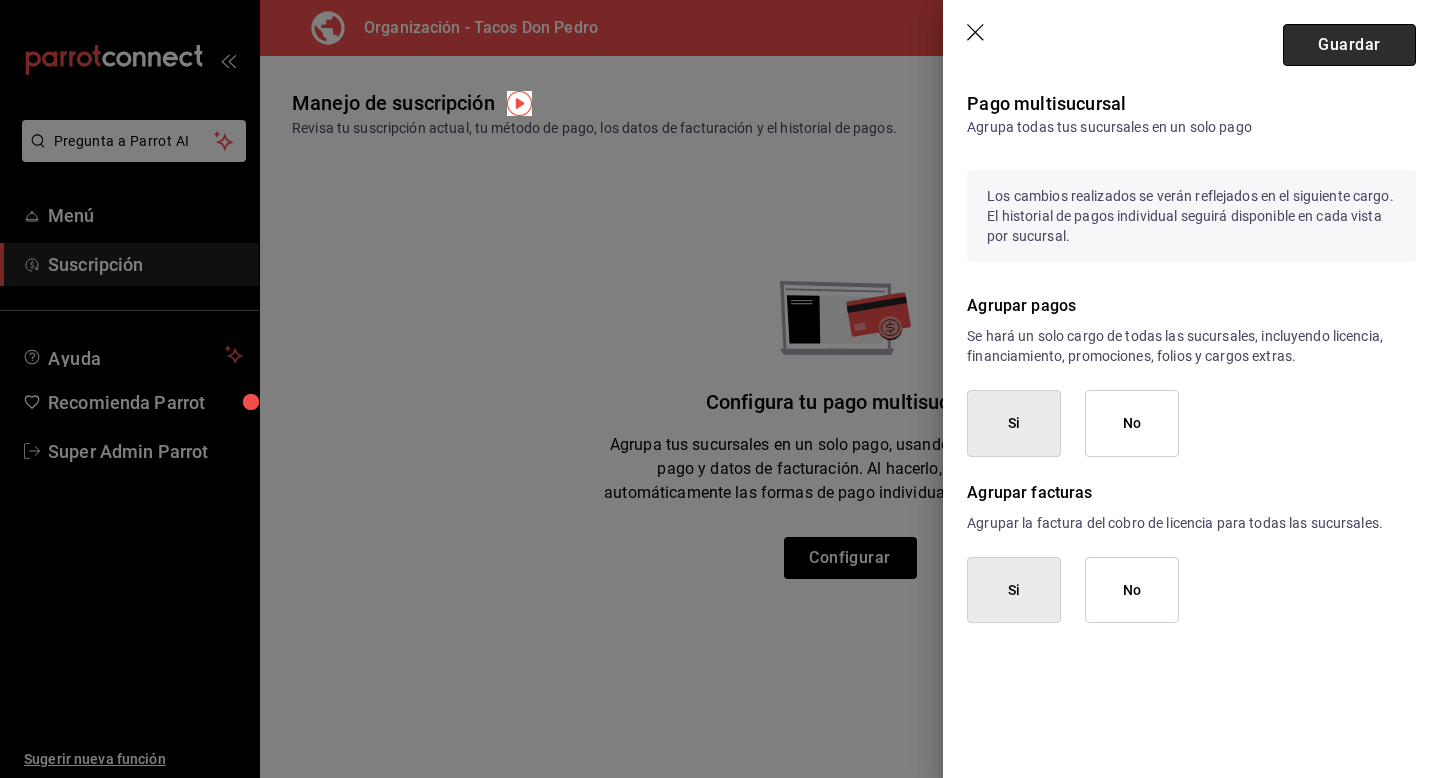 click on "Guardar" at bounding box center (1349, 45) 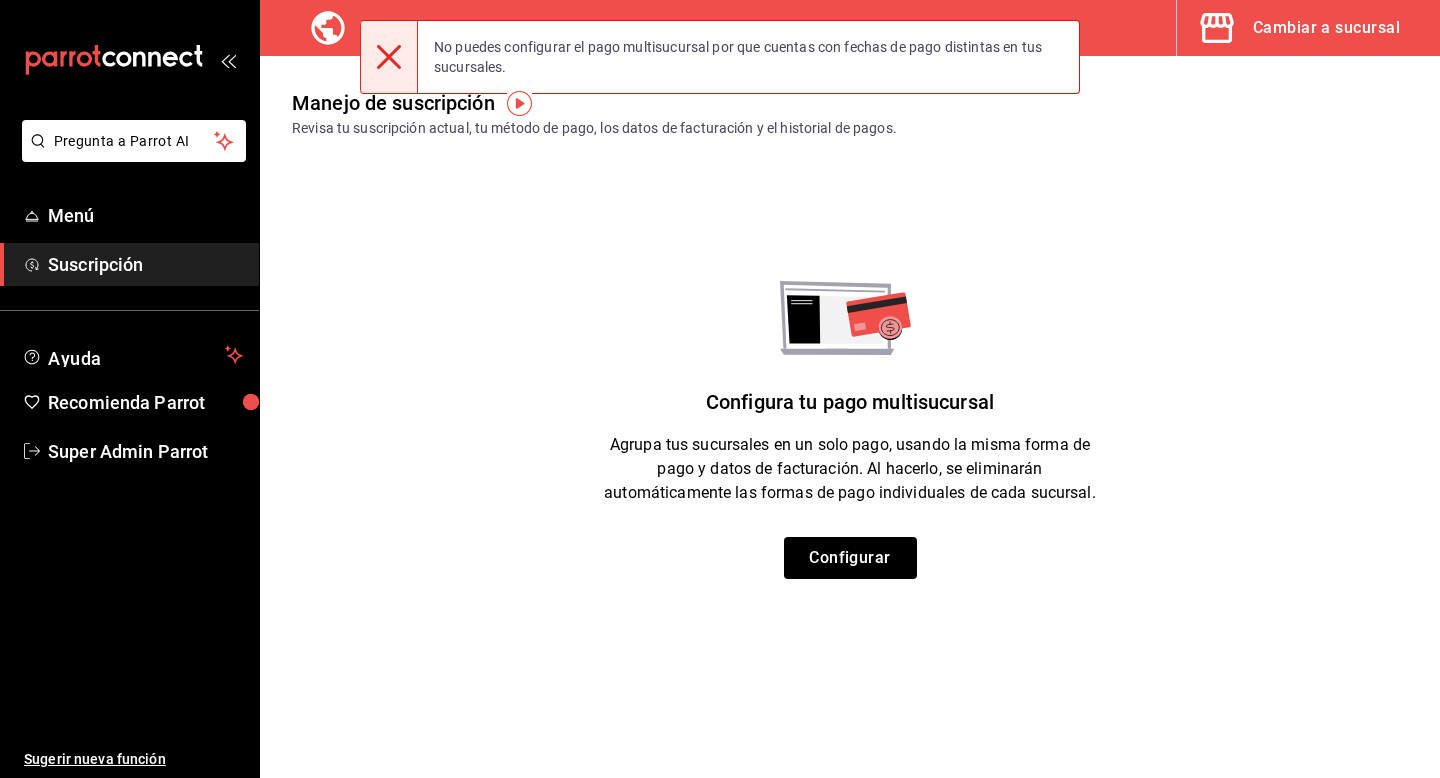 click on "Cambiar a sucursal" at bounding box center [1326, 28] 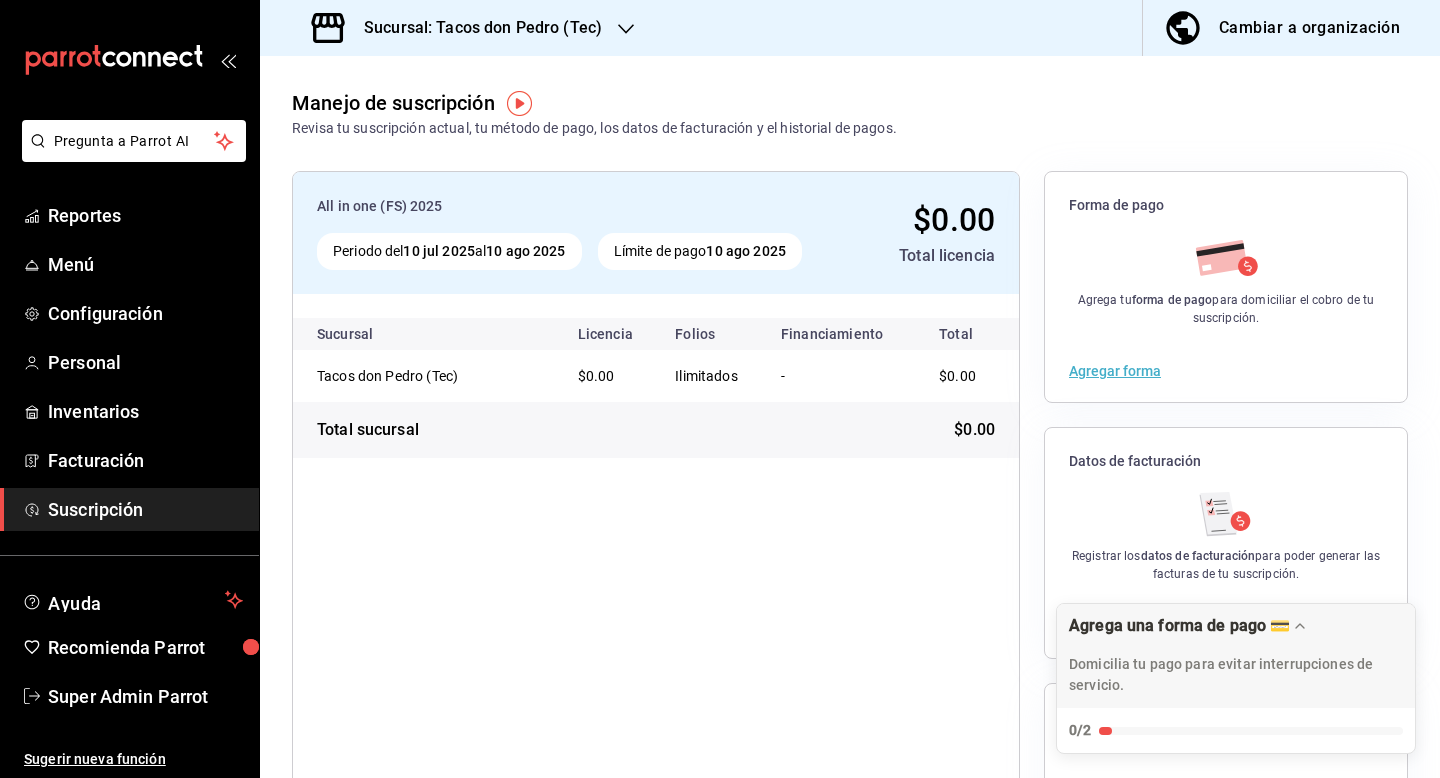 click on "Sucursal: Tacos don Pedro (Tec)" at bounding box center [475, 28] 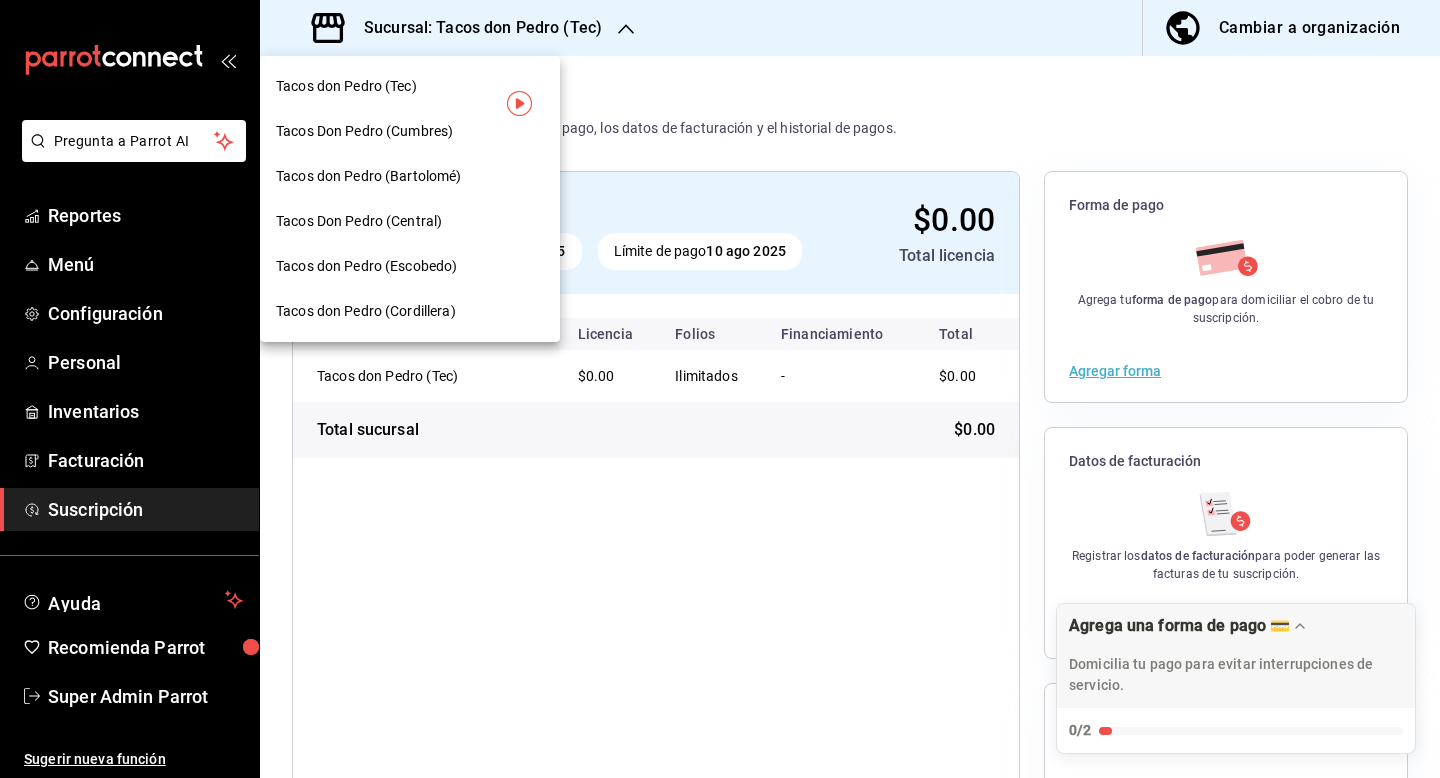 click on "Tacos Don Pedro (Cumbres)" at bounding box center [364, 131] 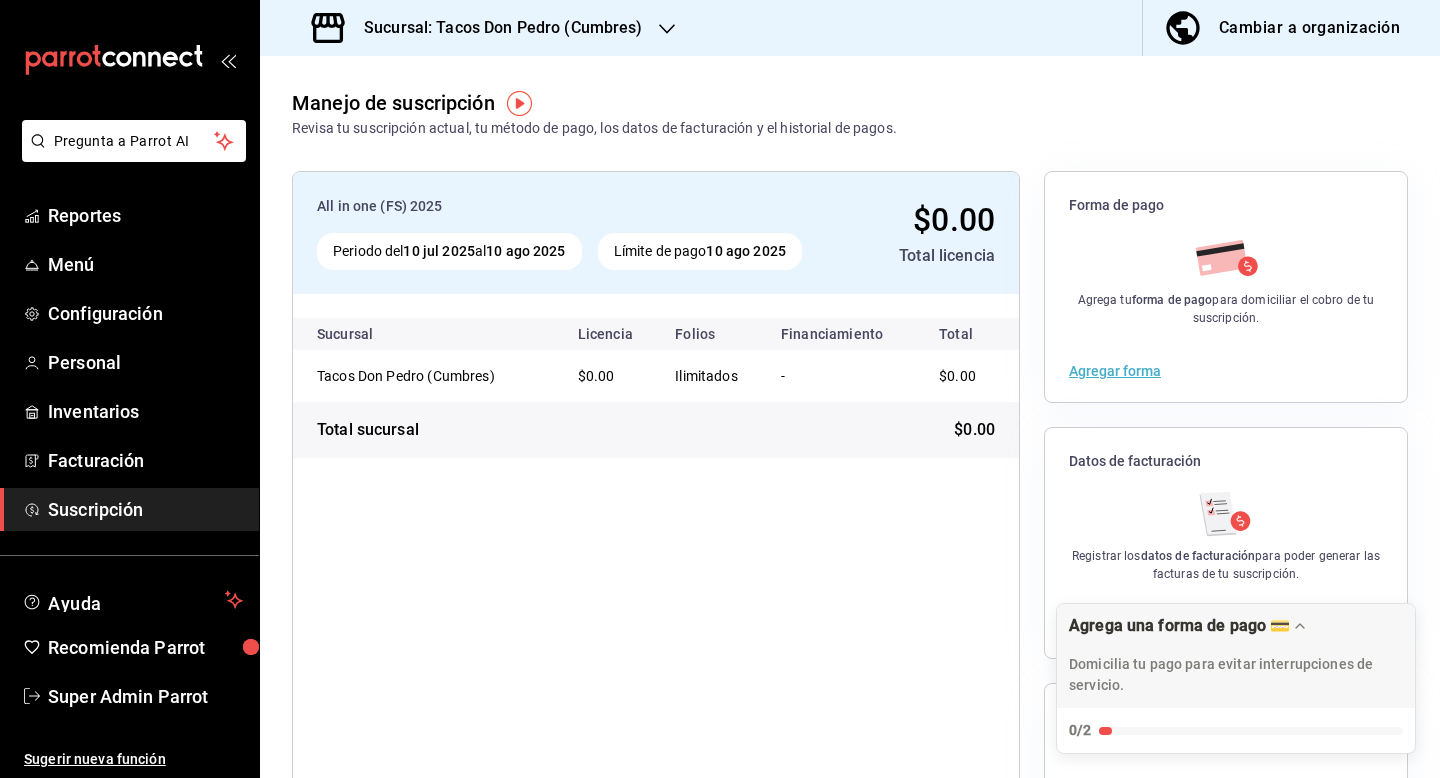 click on "Sucursal: Tacos Don Pedro (Cumbres)" at bounding box center [495, 28] 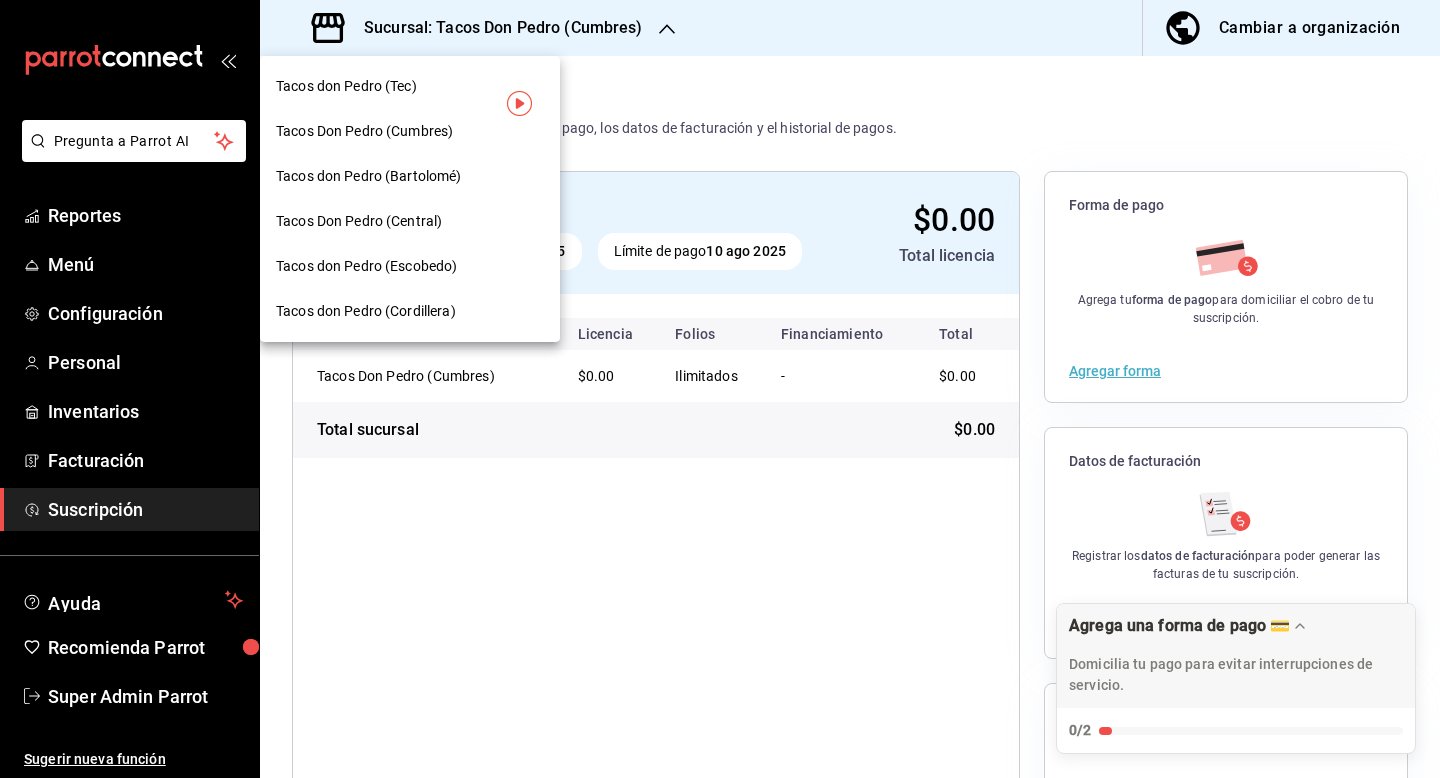 click on "Tacos don Pedro (Bartolomé)" at bounding box center [410, 176] 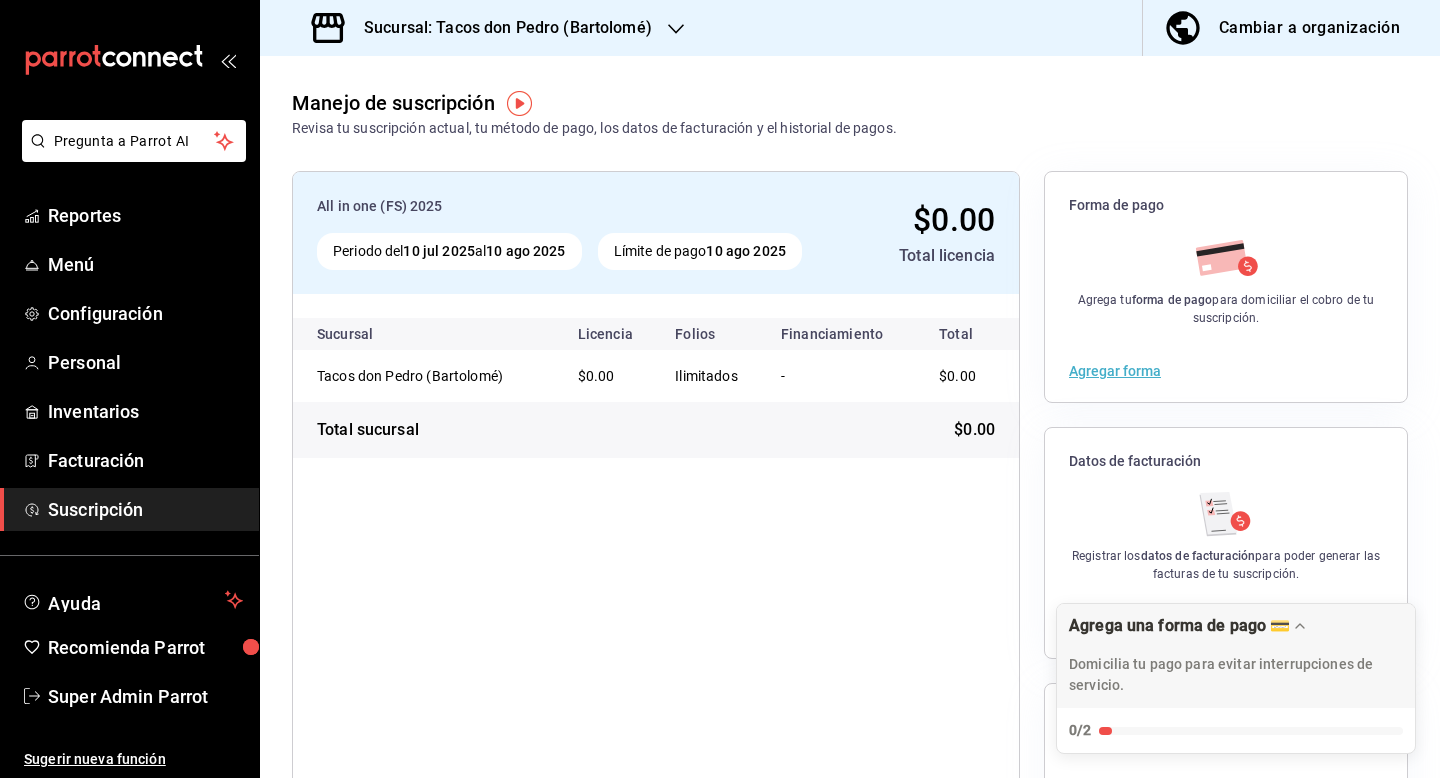 click on "Sucursal: Tacos don Pedro (Bartolomé)" at bounding box center [500, 28] 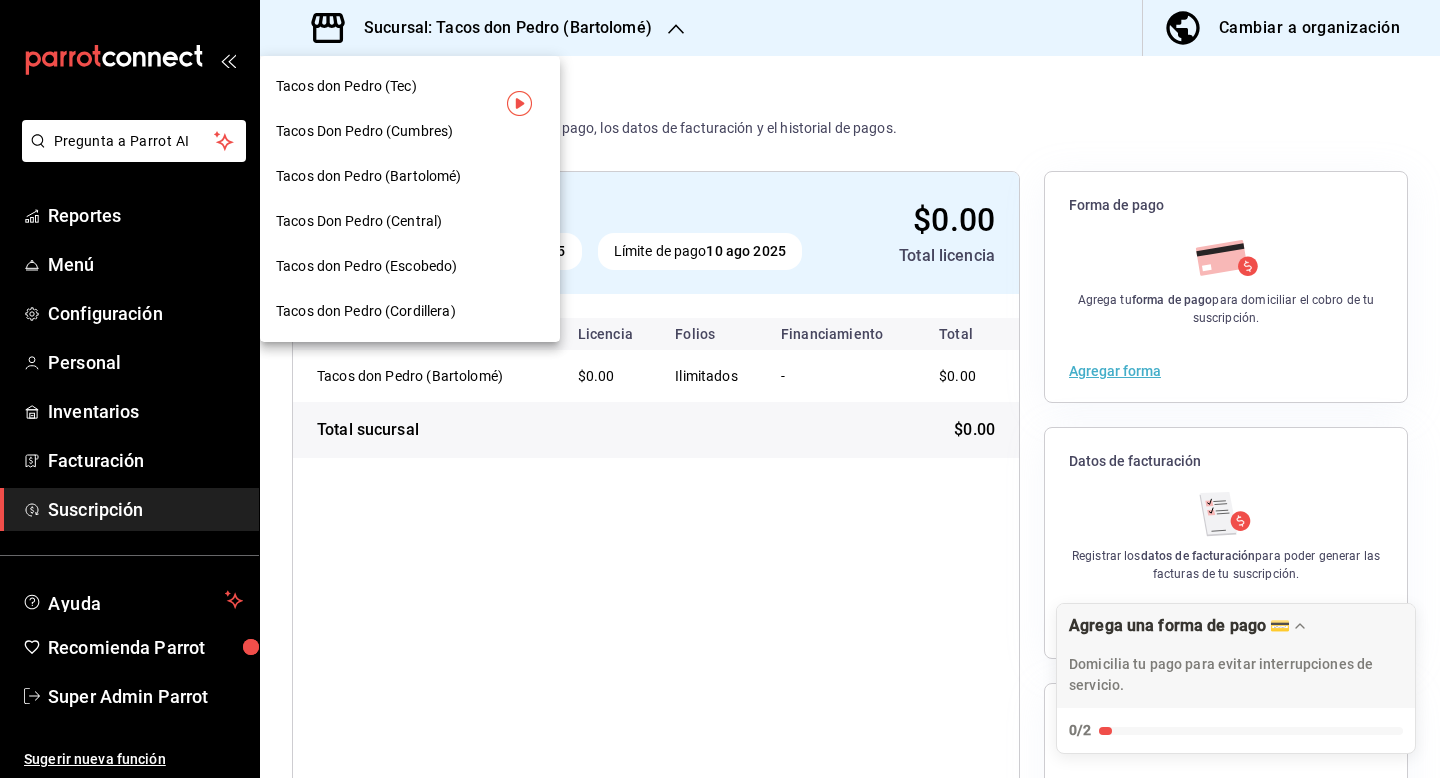 click on "Tacos Don Pedro (Central)" at bounding box center (410, 221) 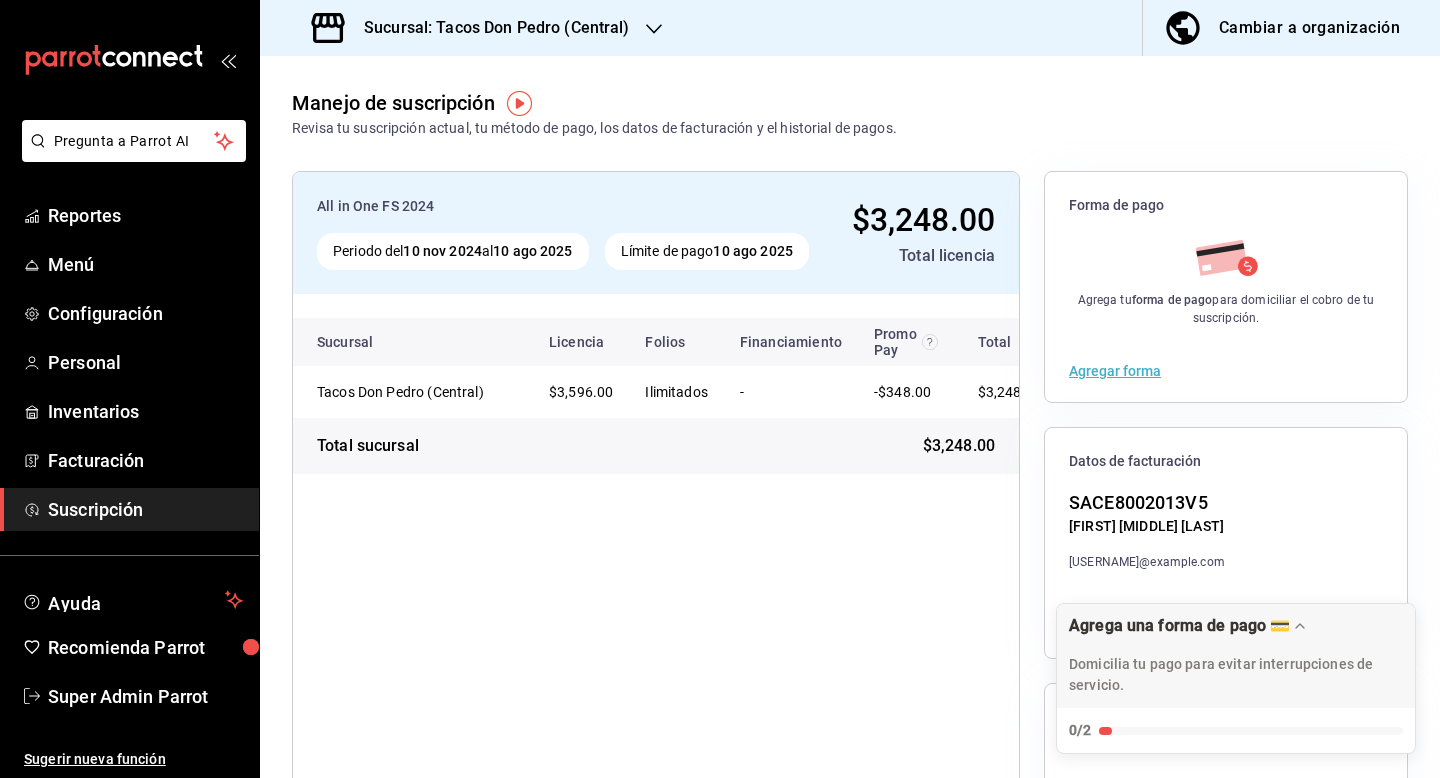 click on "Sucursal: Tacos Don Pedro (Central)" at bounding box center [489, 28] 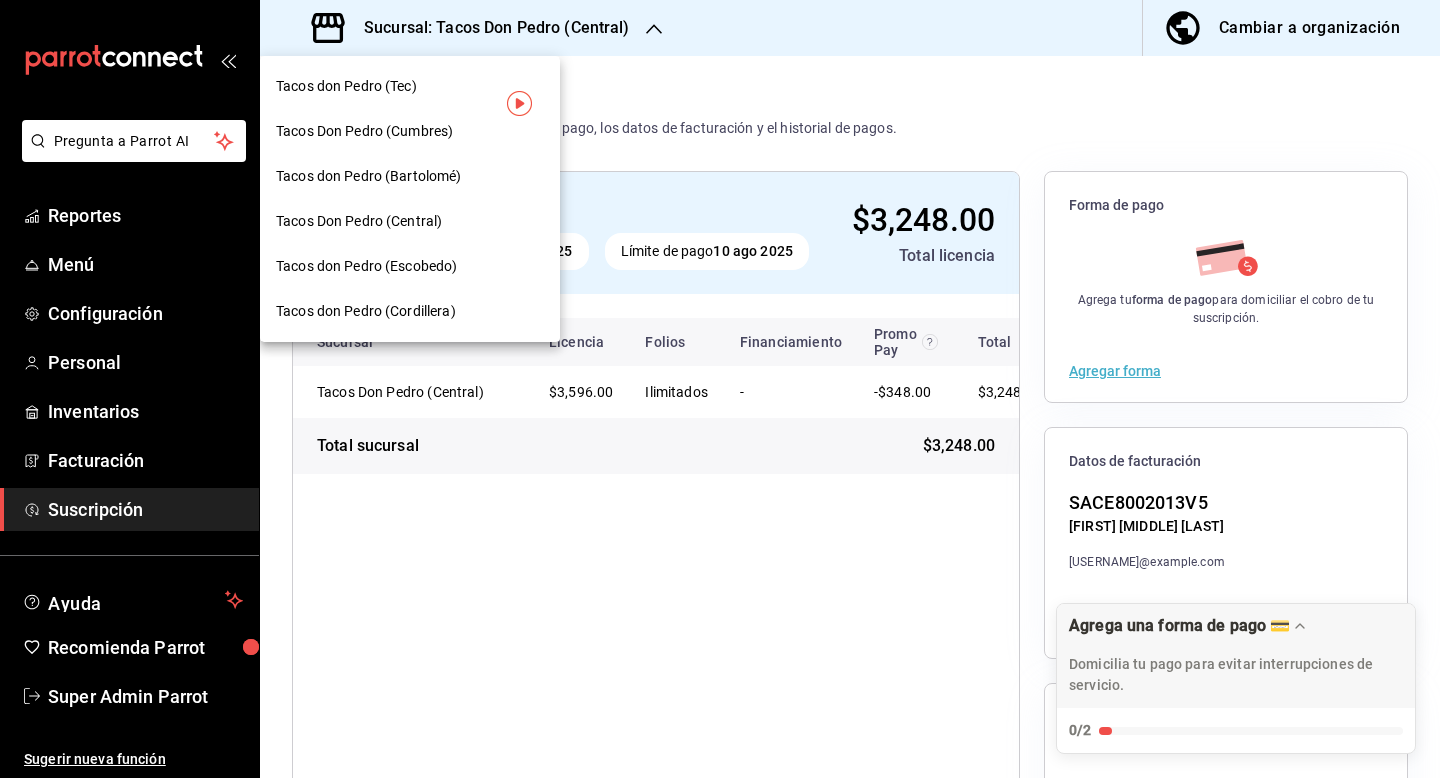 click on "Tacos don Pedro (Escobedo)" at bounding box center [366, 266] 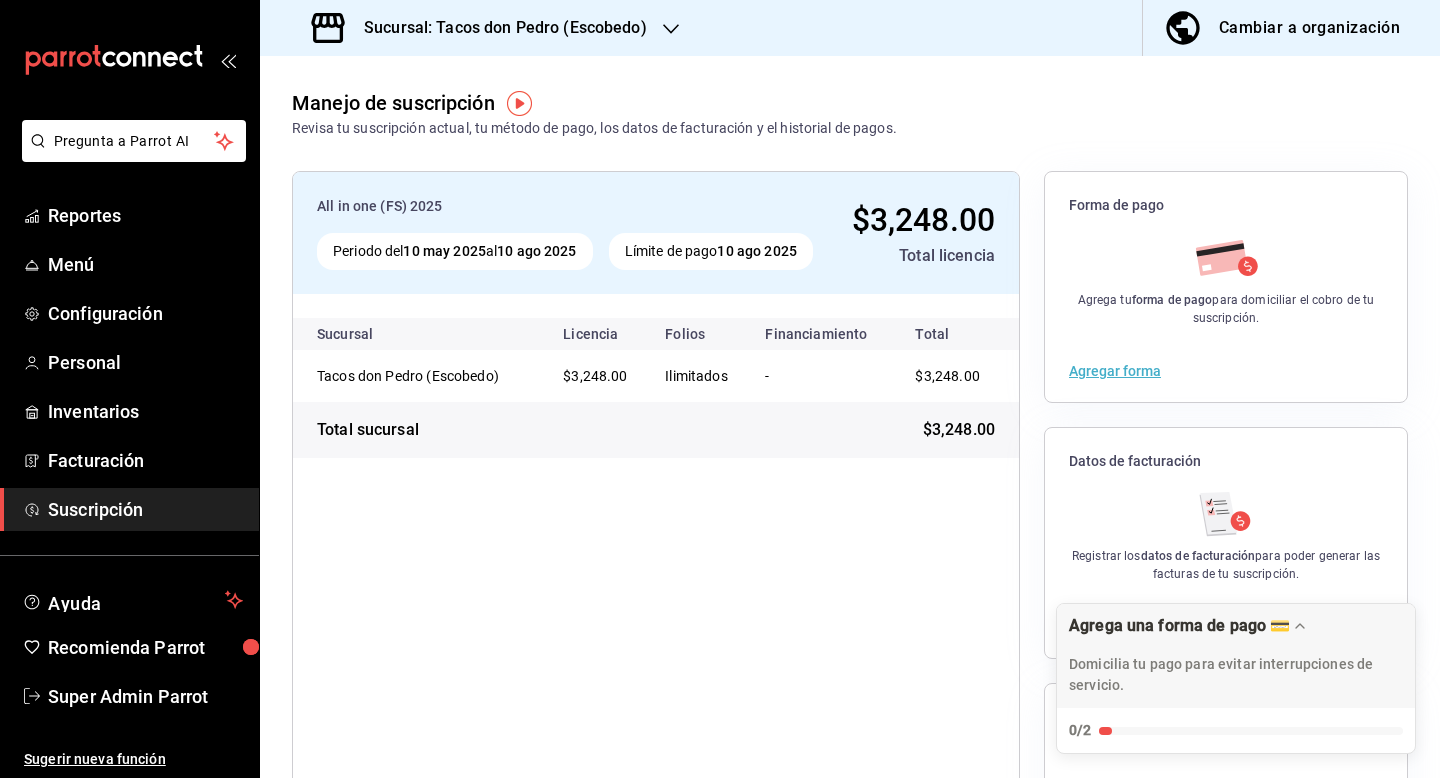 click on "Sucursal: Tacos don Pedro (Escobedo)" at bounding box center [497, 28] 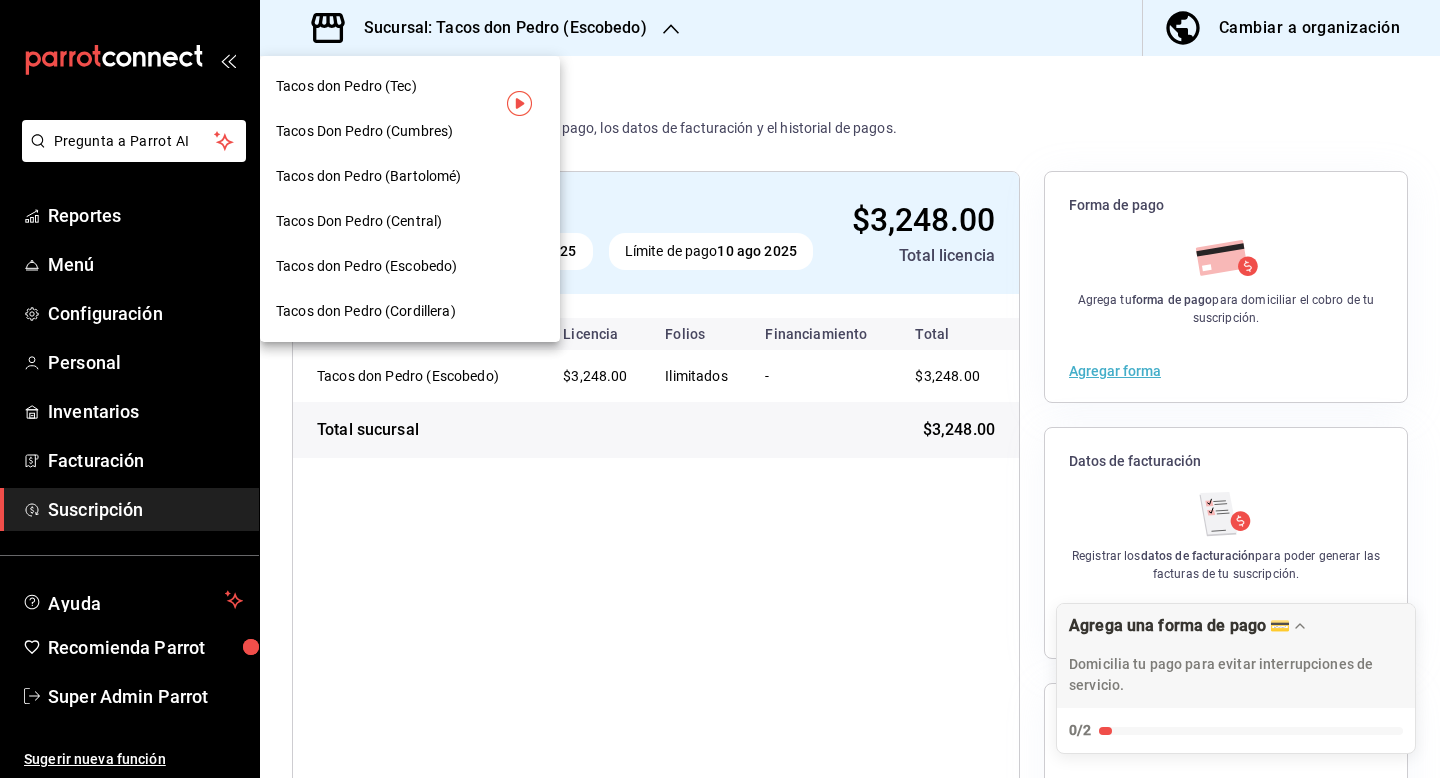 click on "Tacos don Pedro (Cordillera)" at bounding box center [410, 311] 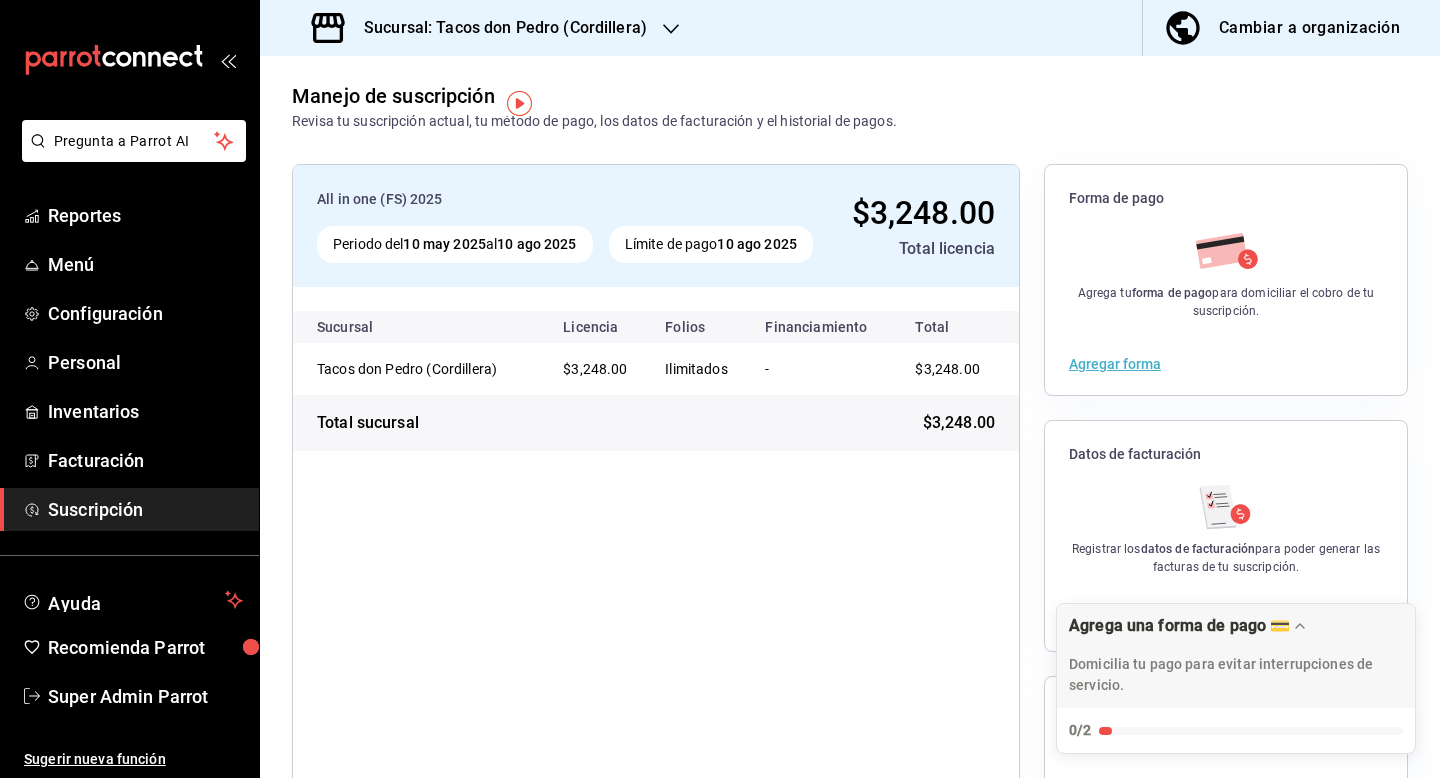 scroll, scrollTop: 0, scrollLeft: 0, axis: both 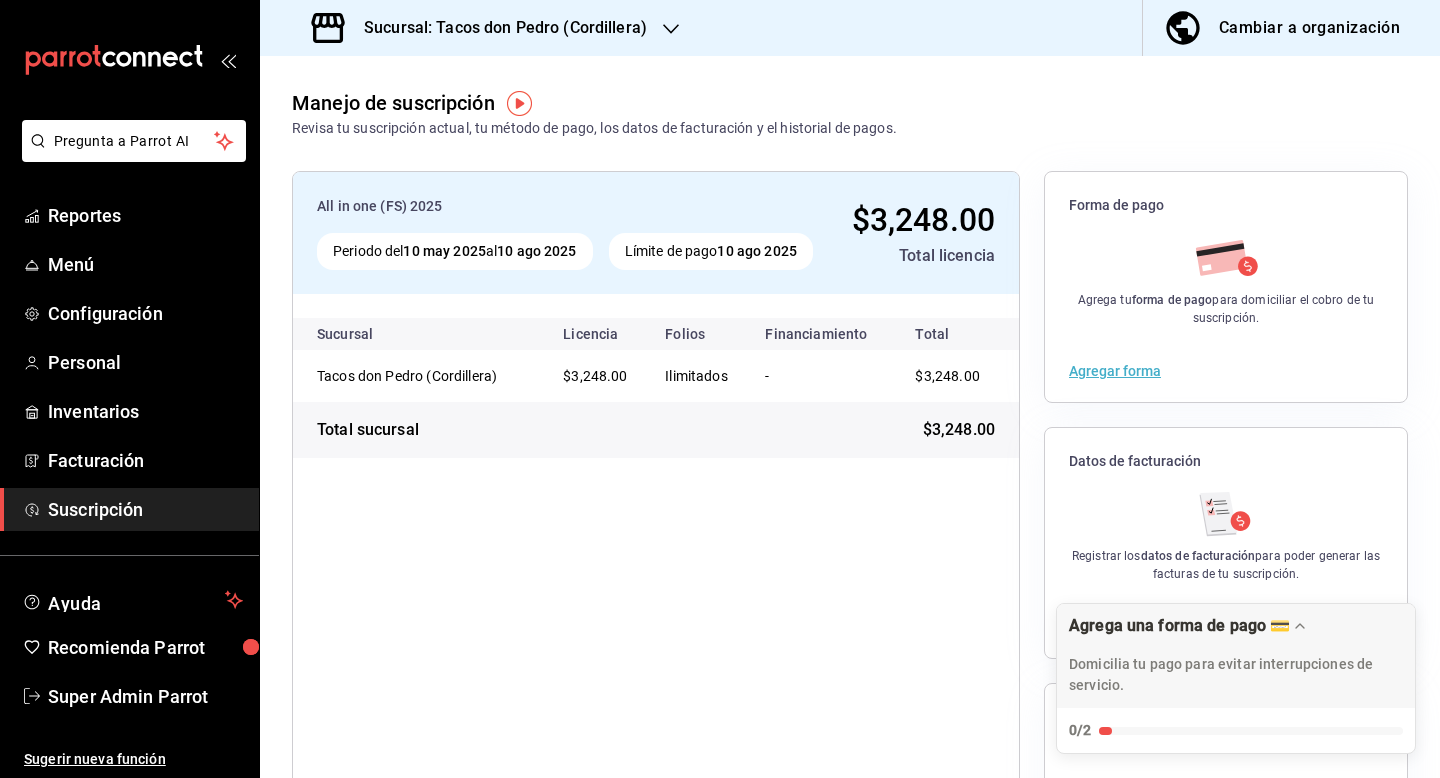 click on "Suscripción" at bounding box center [145, 509] 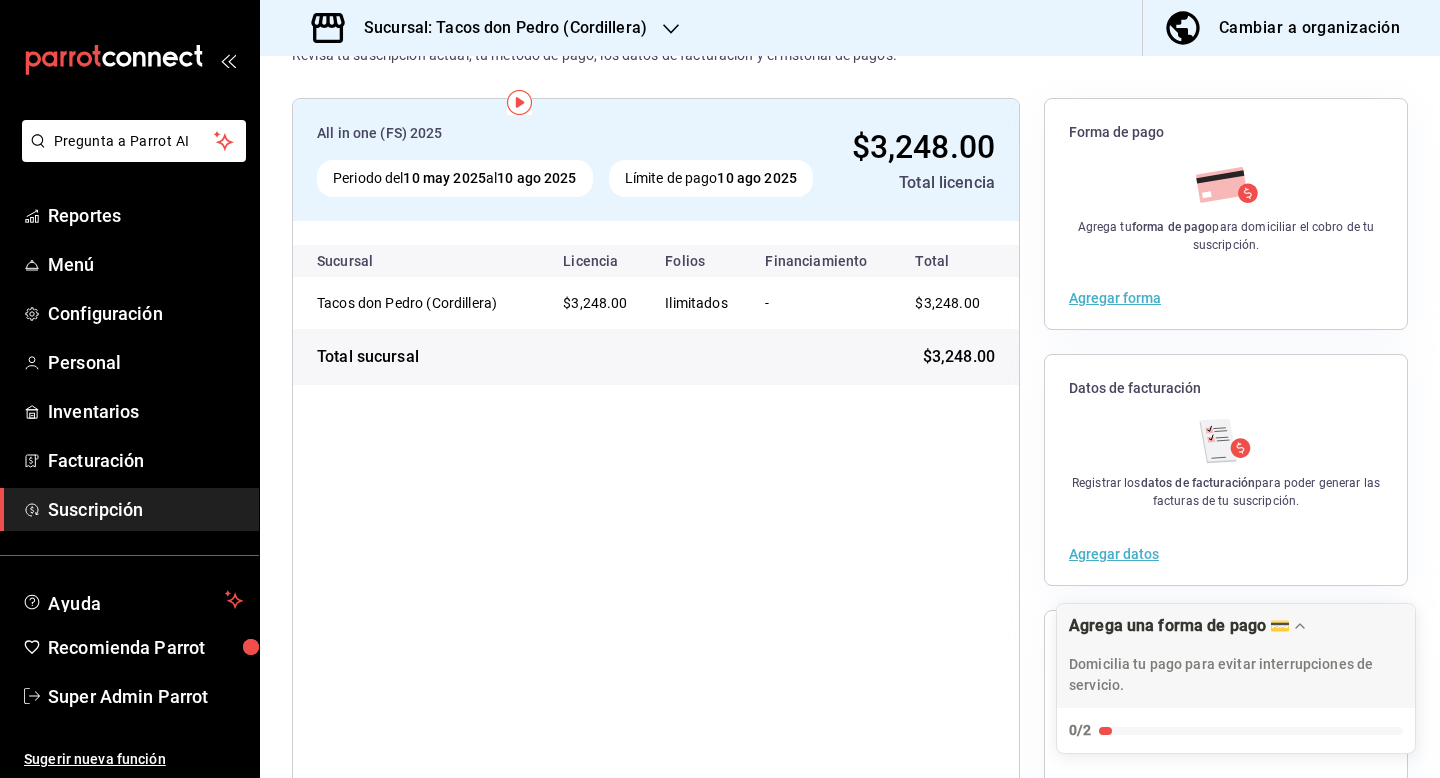 scroll, scrollTop: 0, scrollLeft: 0, axis: both 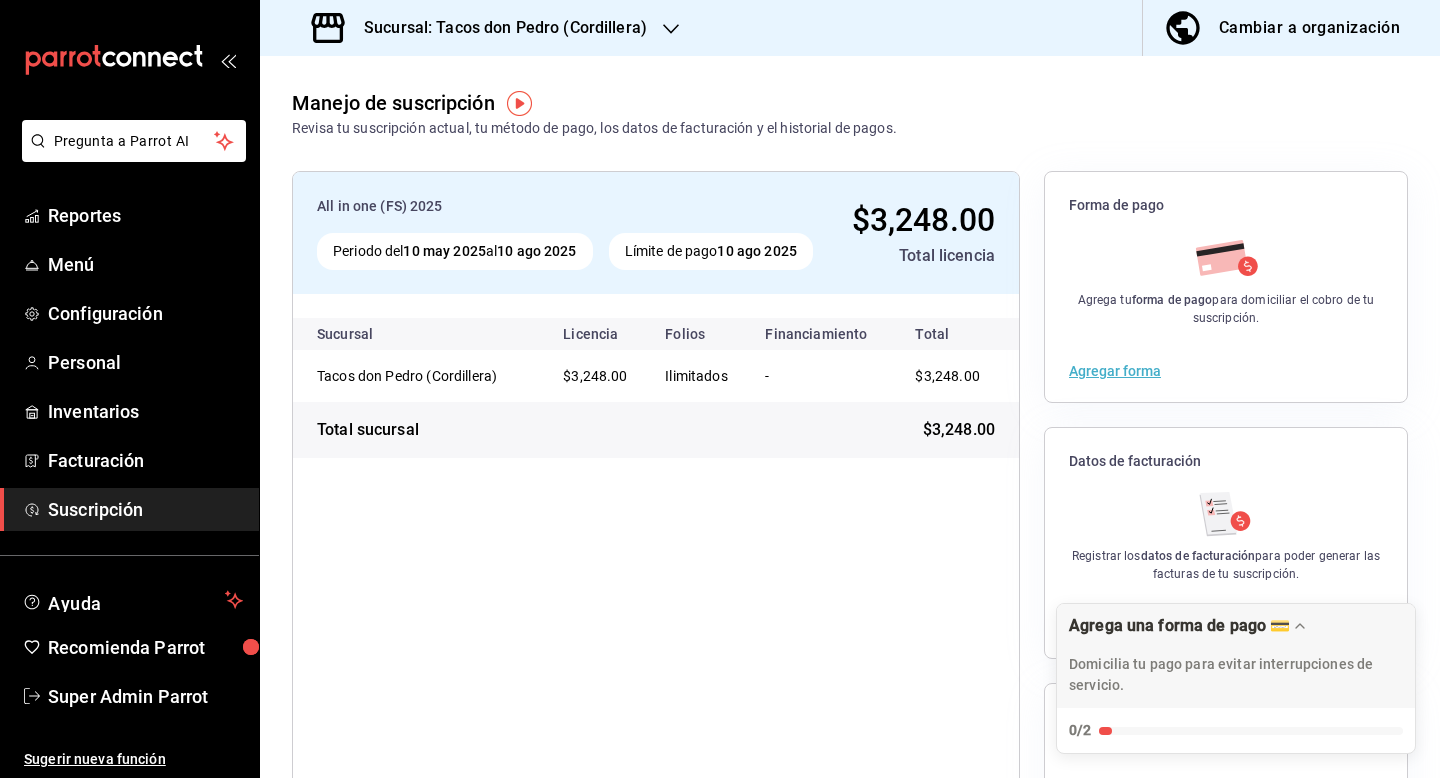 click on "Cambiar a organización" at bounding box center (1309, 28) 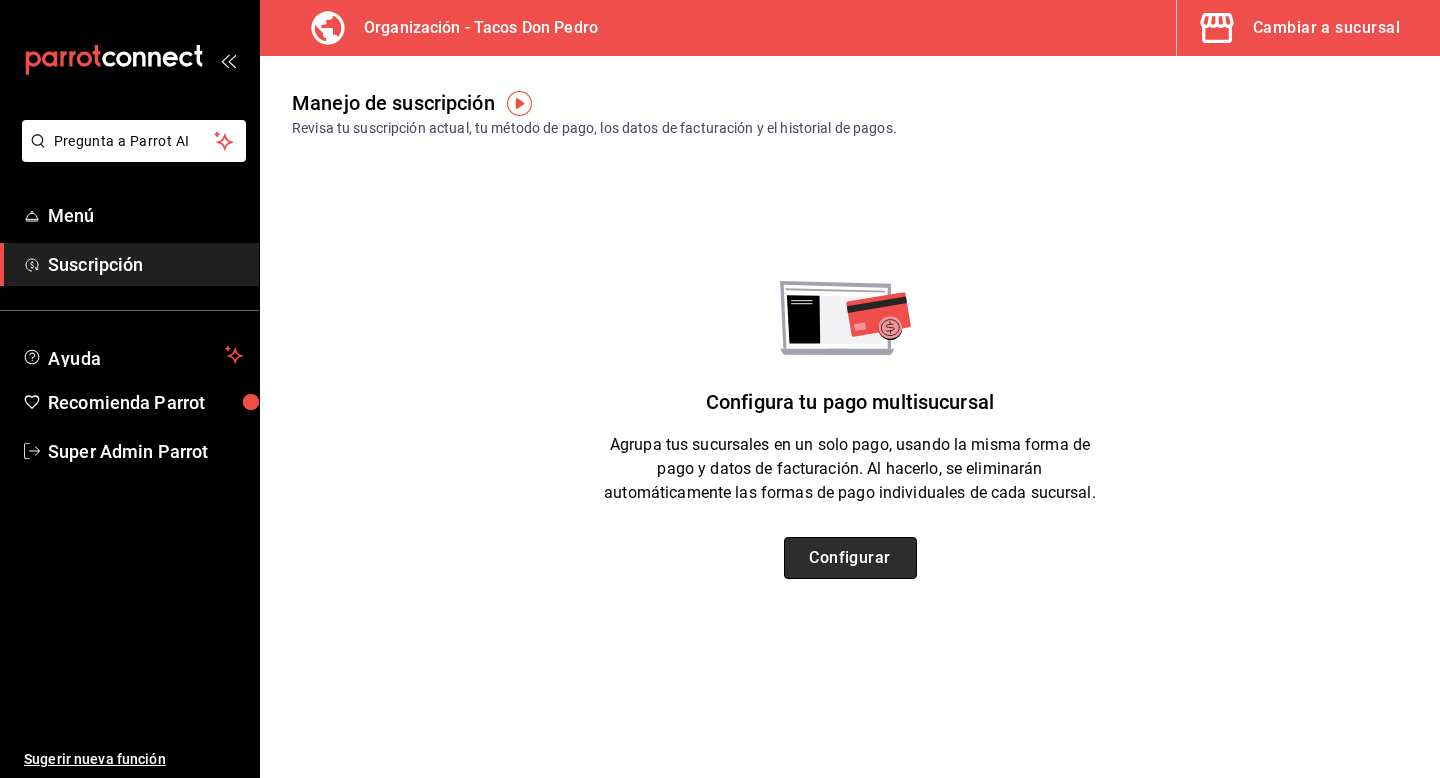 click on "Configurar" at bounding box center (850, 558) 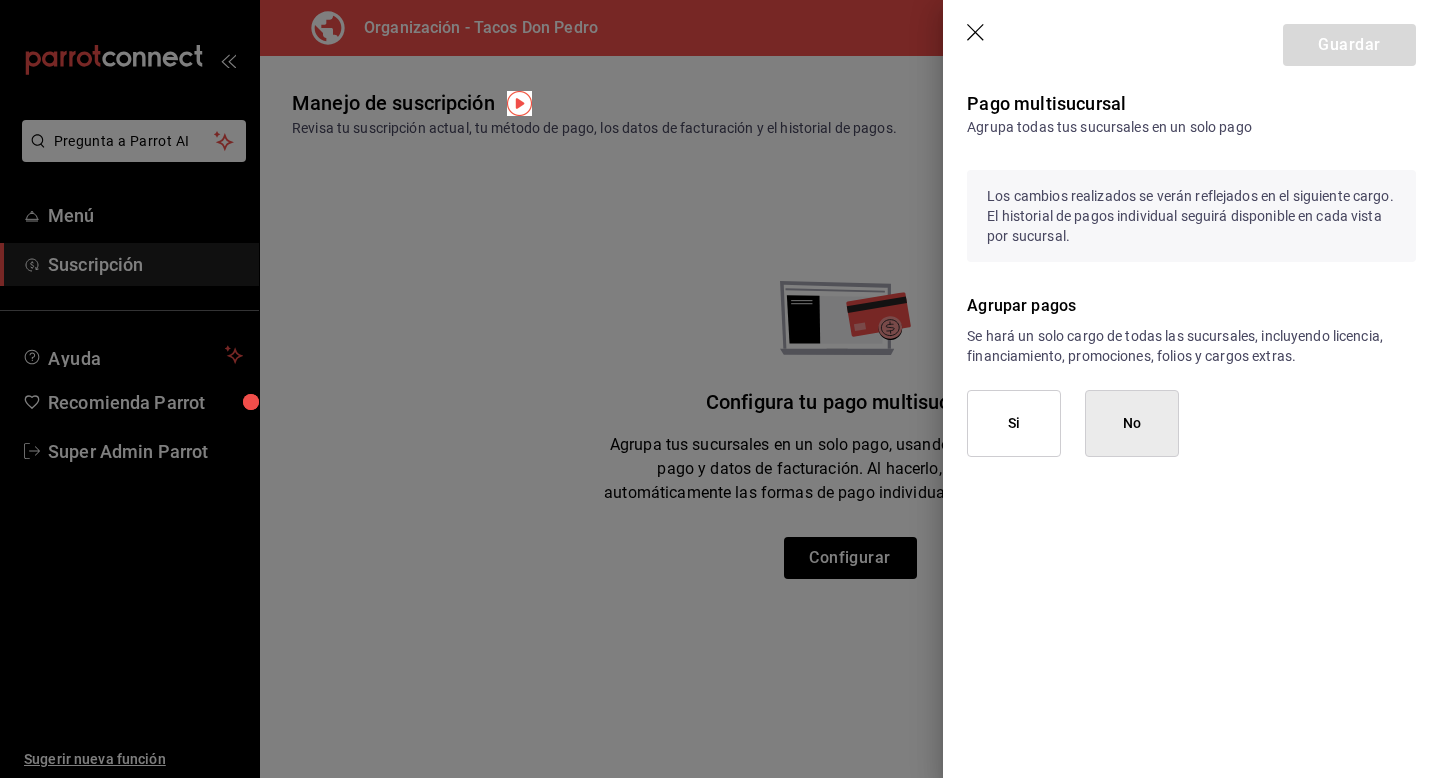 click on "Si" at bounding box center (1014, 423) 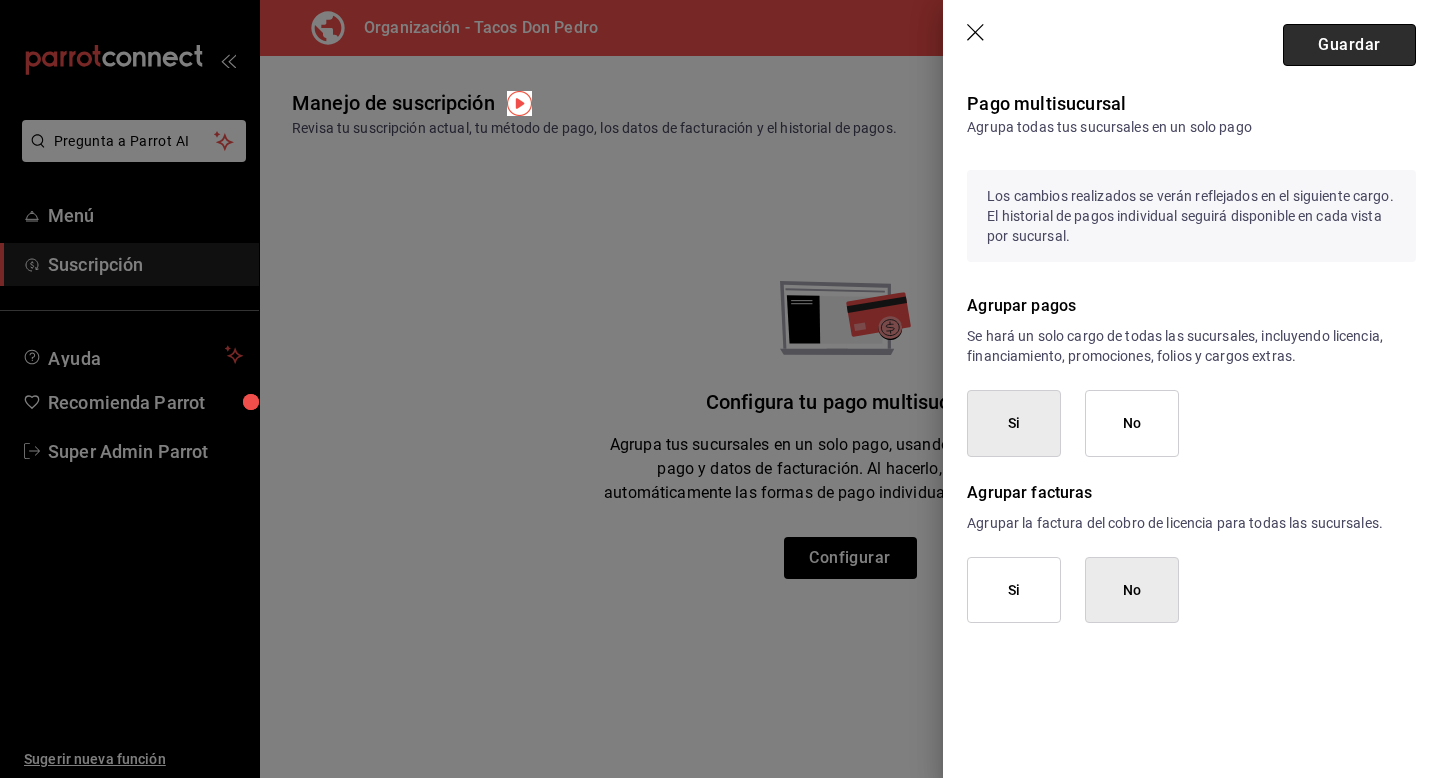 click on "Guardar" at bounding box center [1349, 45] 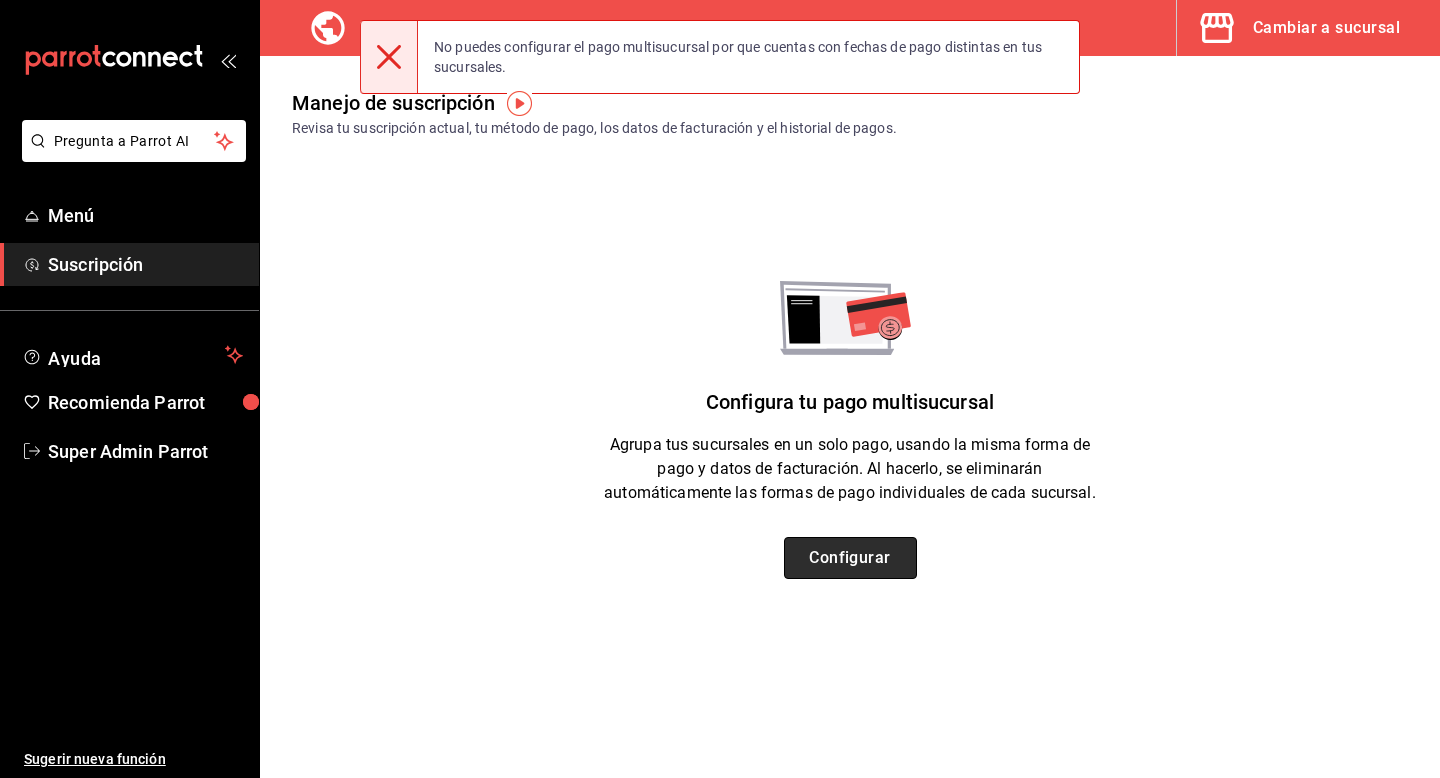 click on "Configurar" at bounding box center (850, 558) 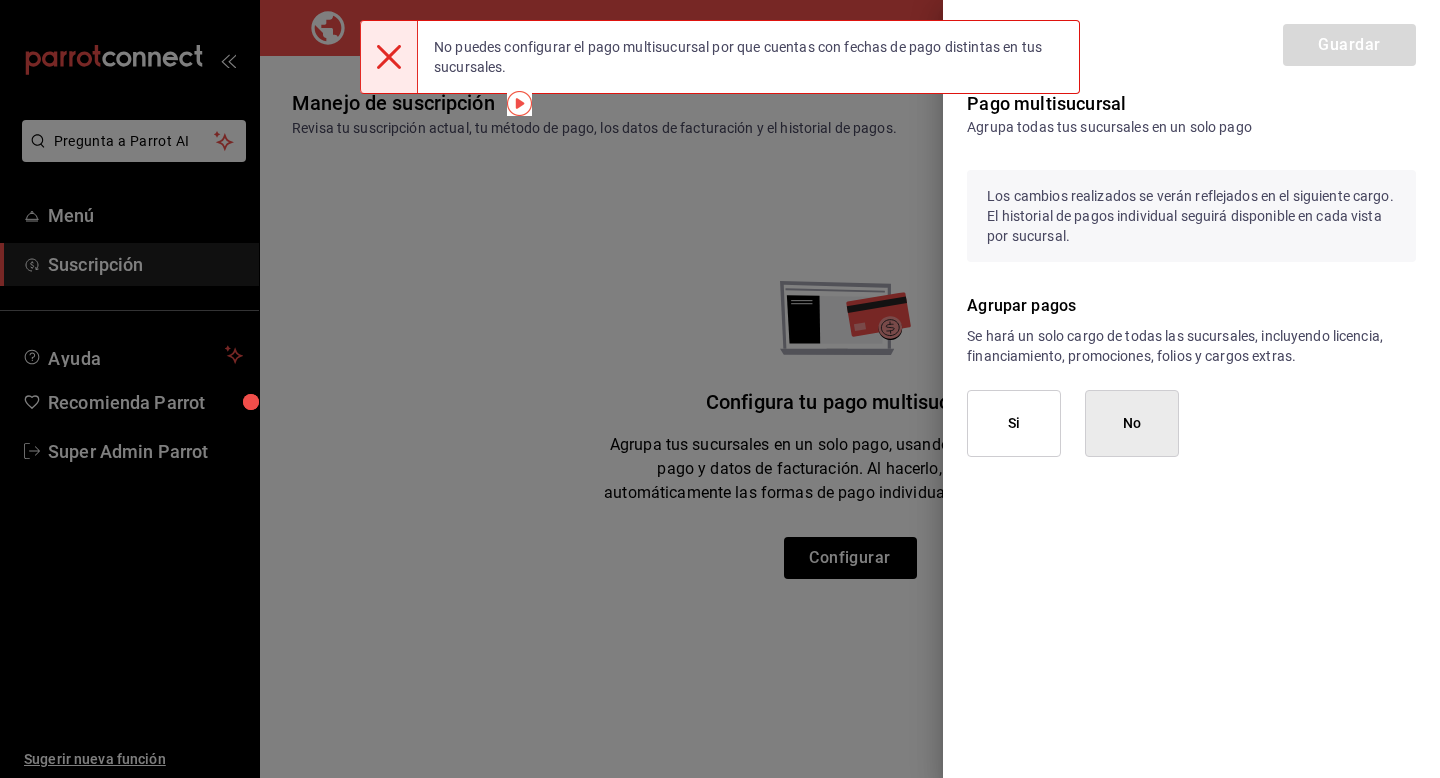 click on "Si" at bounding box center (1014, 423) 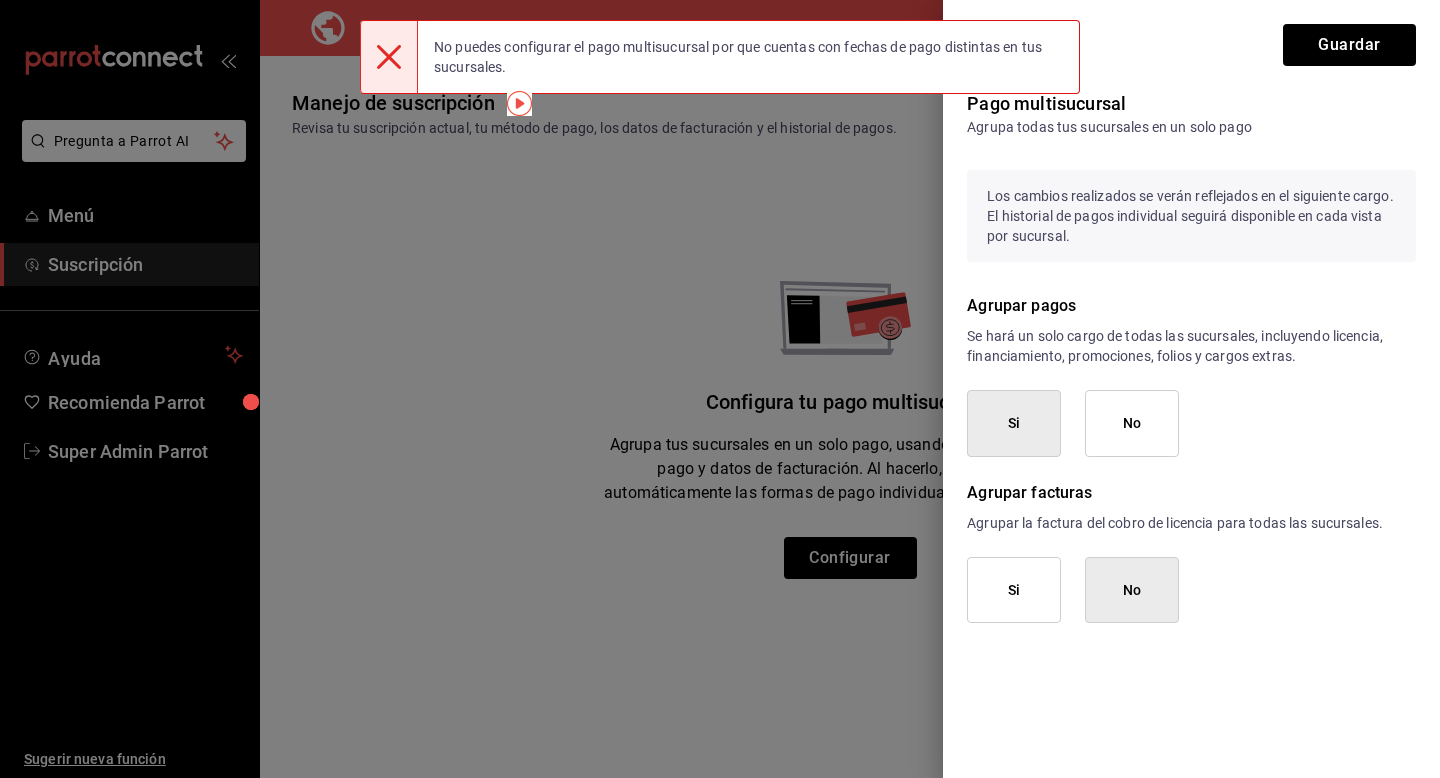 click on "Si" at bounding box center [1014, 590] 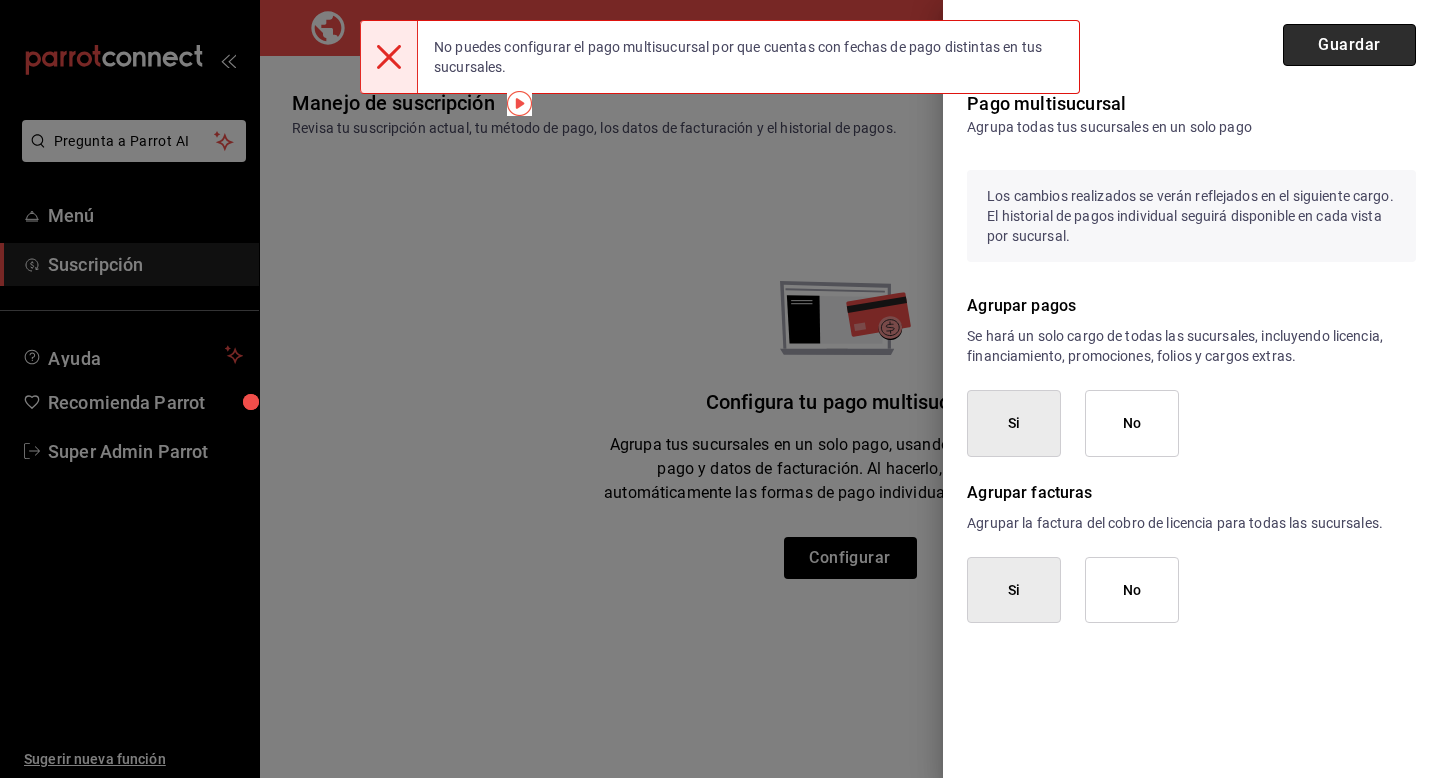click on "Guardar" at bounding box center (1349, 45) 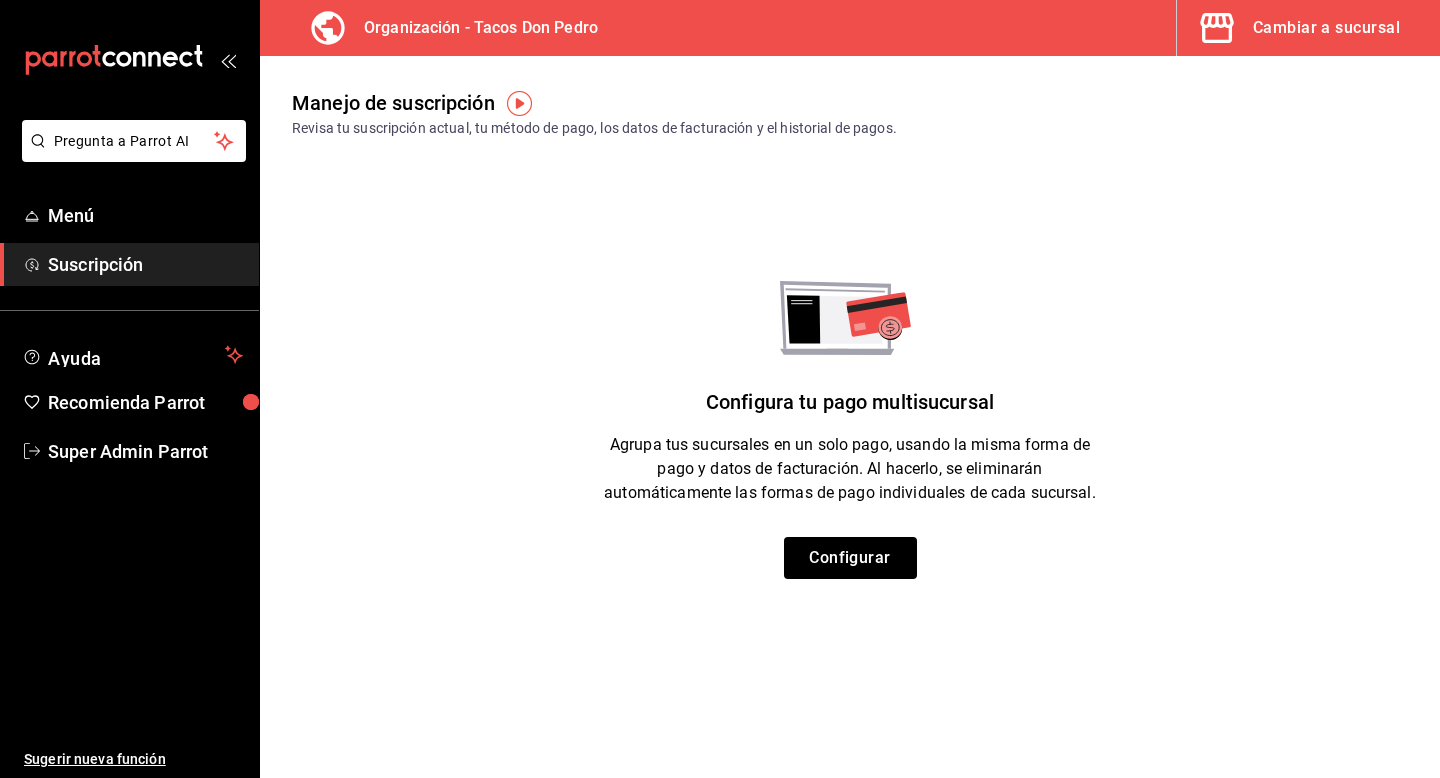 click on "Cambiar a sucursal" at bounding box center (1326, 28) 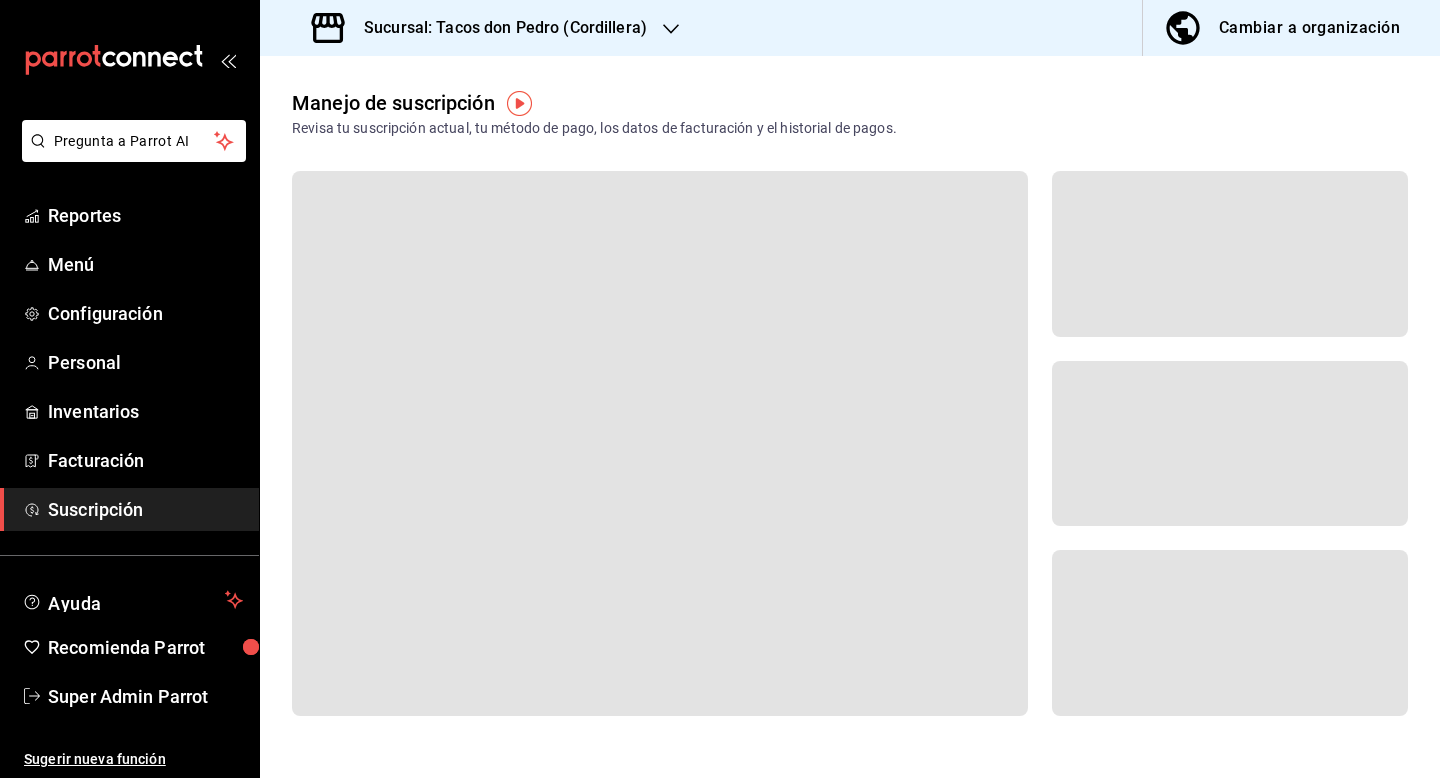 click on "Cambiar a organización" at bounding box center (1309, 28) 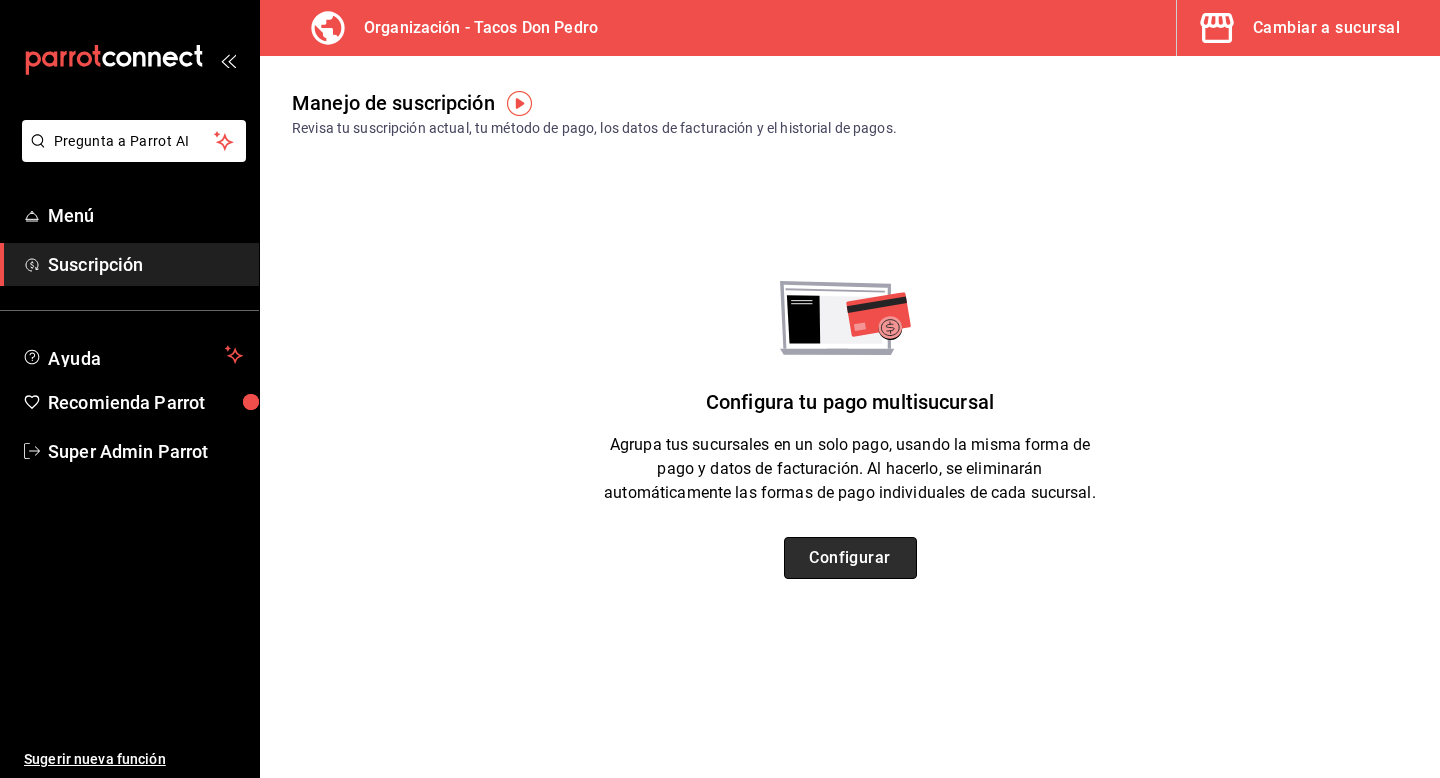 click on "Configurar" at bounding box center [850, 558] 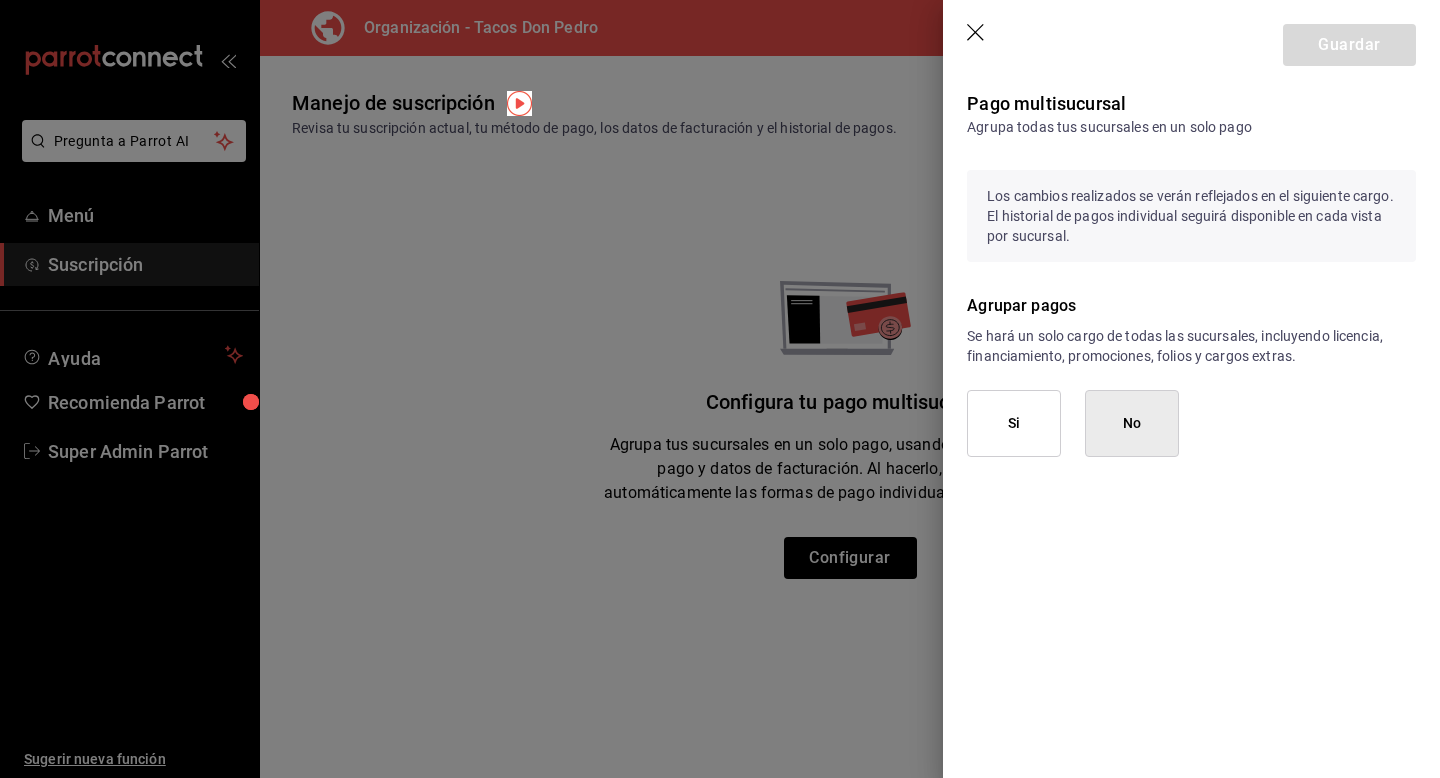 click on "Agrupar pagos Se hará un solo cargo de todas las sucursales, incluyendo licencia, financiamiento, promociones, folios y cargos extras.  Si No" at bounding box center (1179, 363) 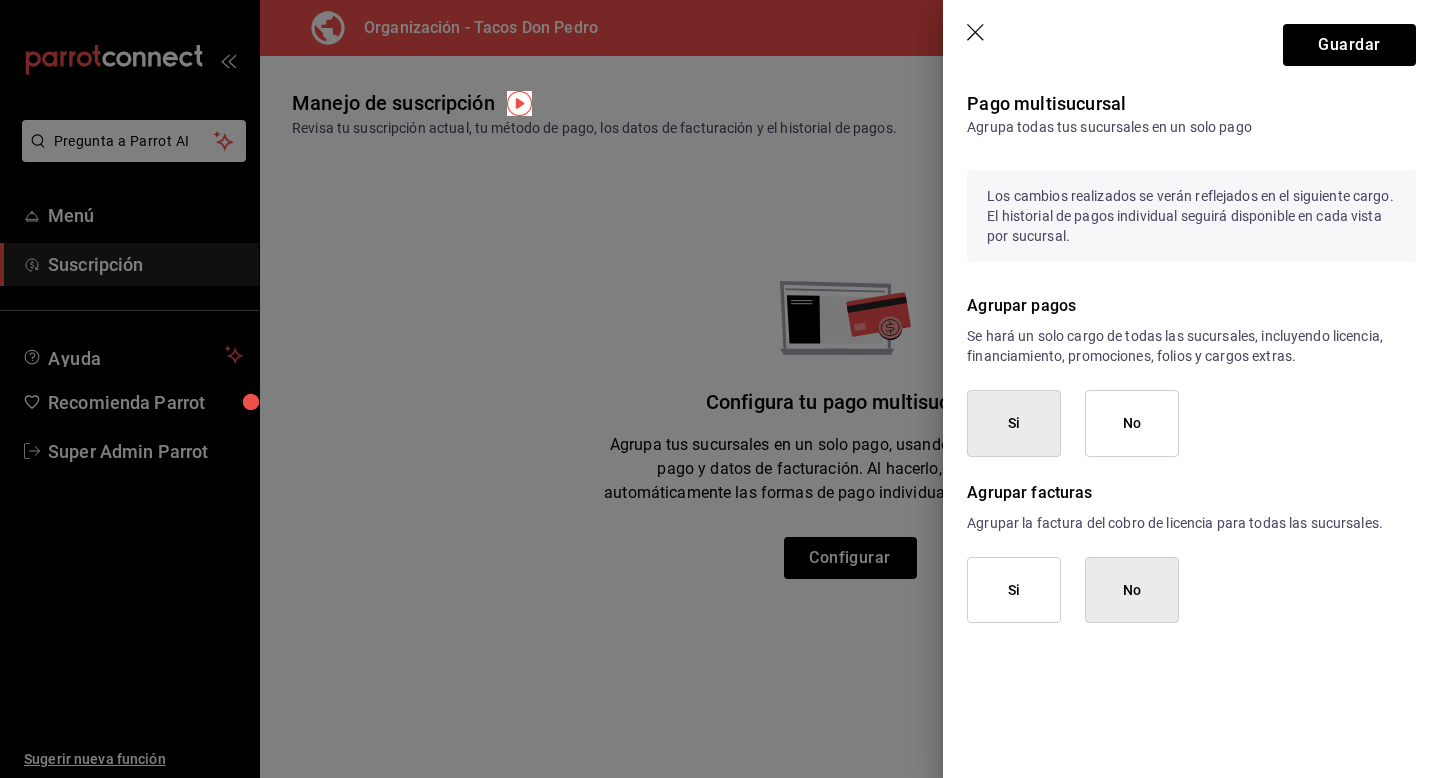 click on "Si" at bounding box center [1014, 590] 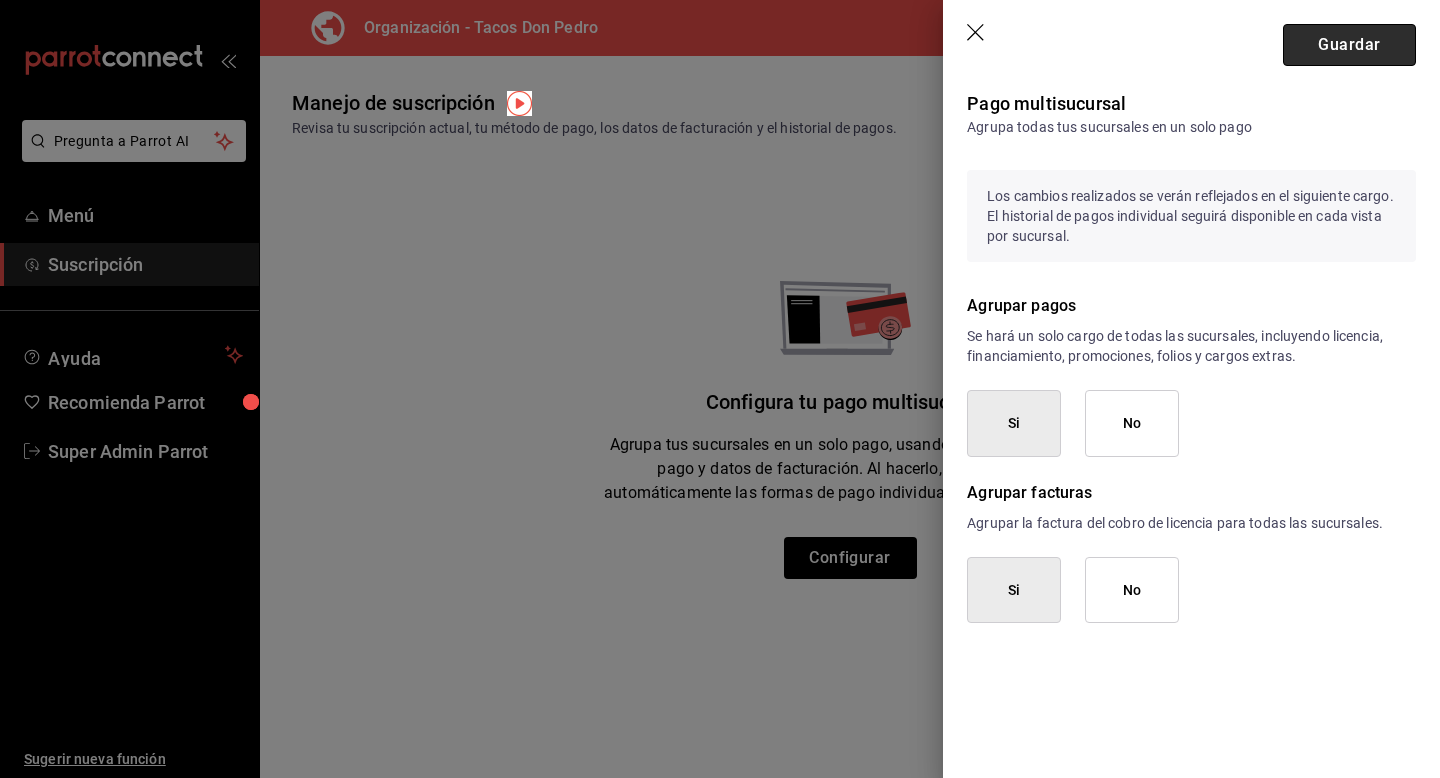 click on "Guardar" at bounding box center [1349, 45] 